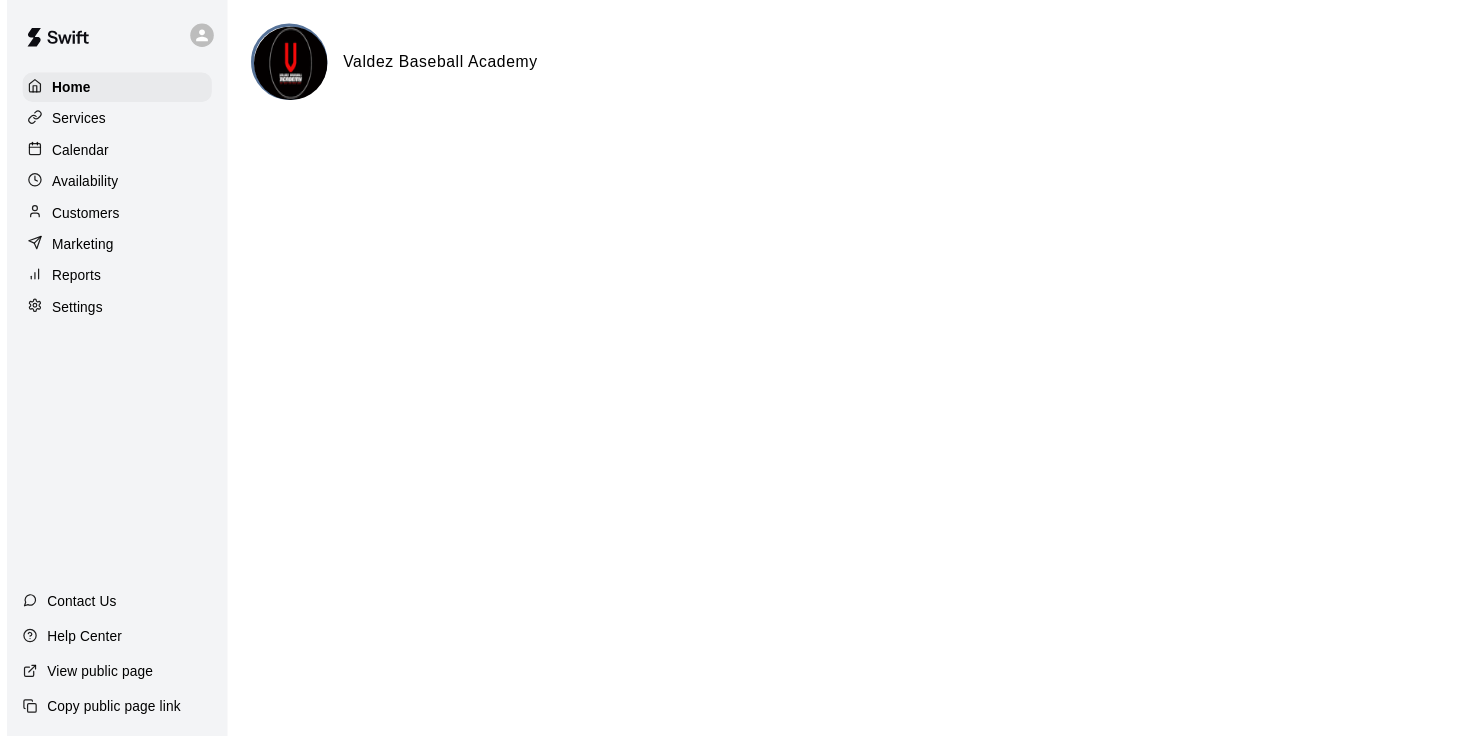 scroll, scrollTop: 0, scrollLeft: 0, axis: both 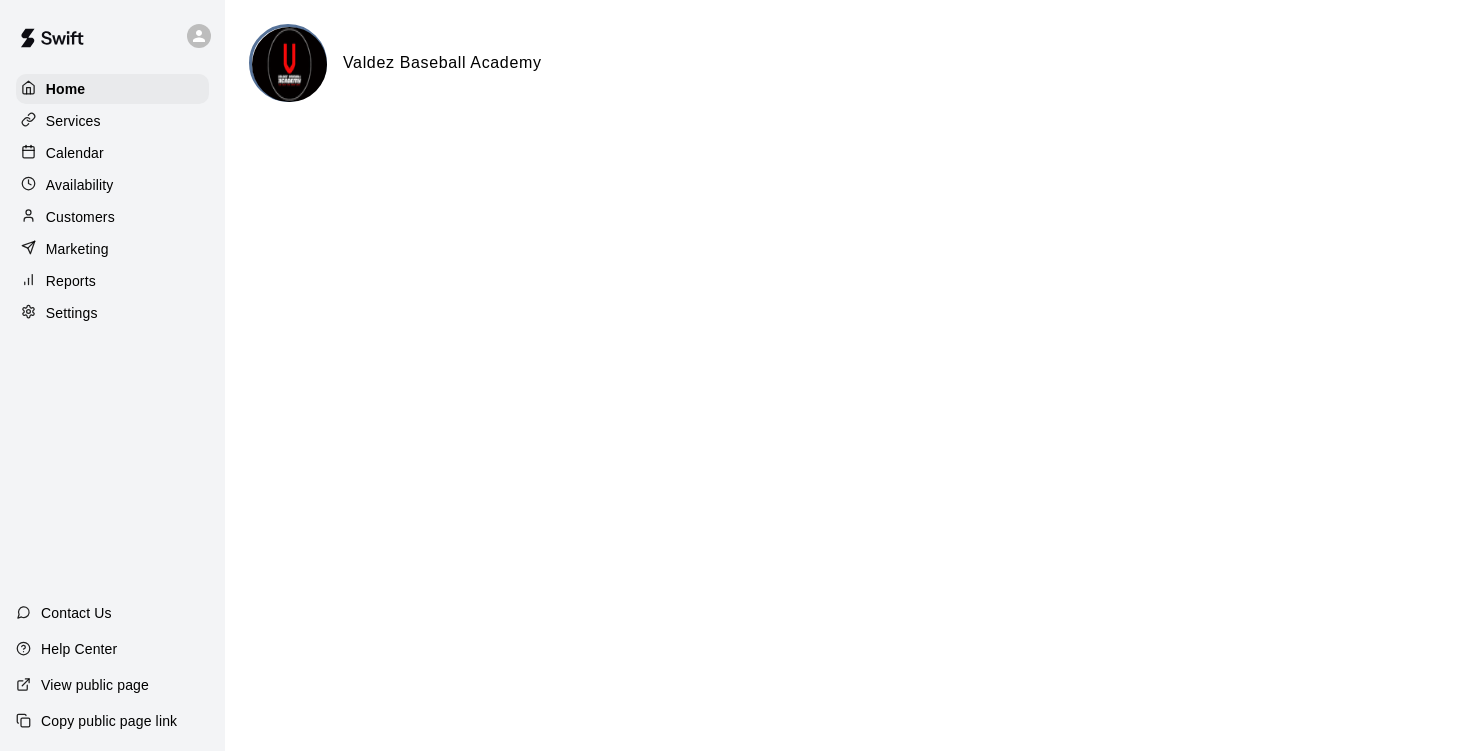 click on "Calendar" at bounding box center [75, 153] 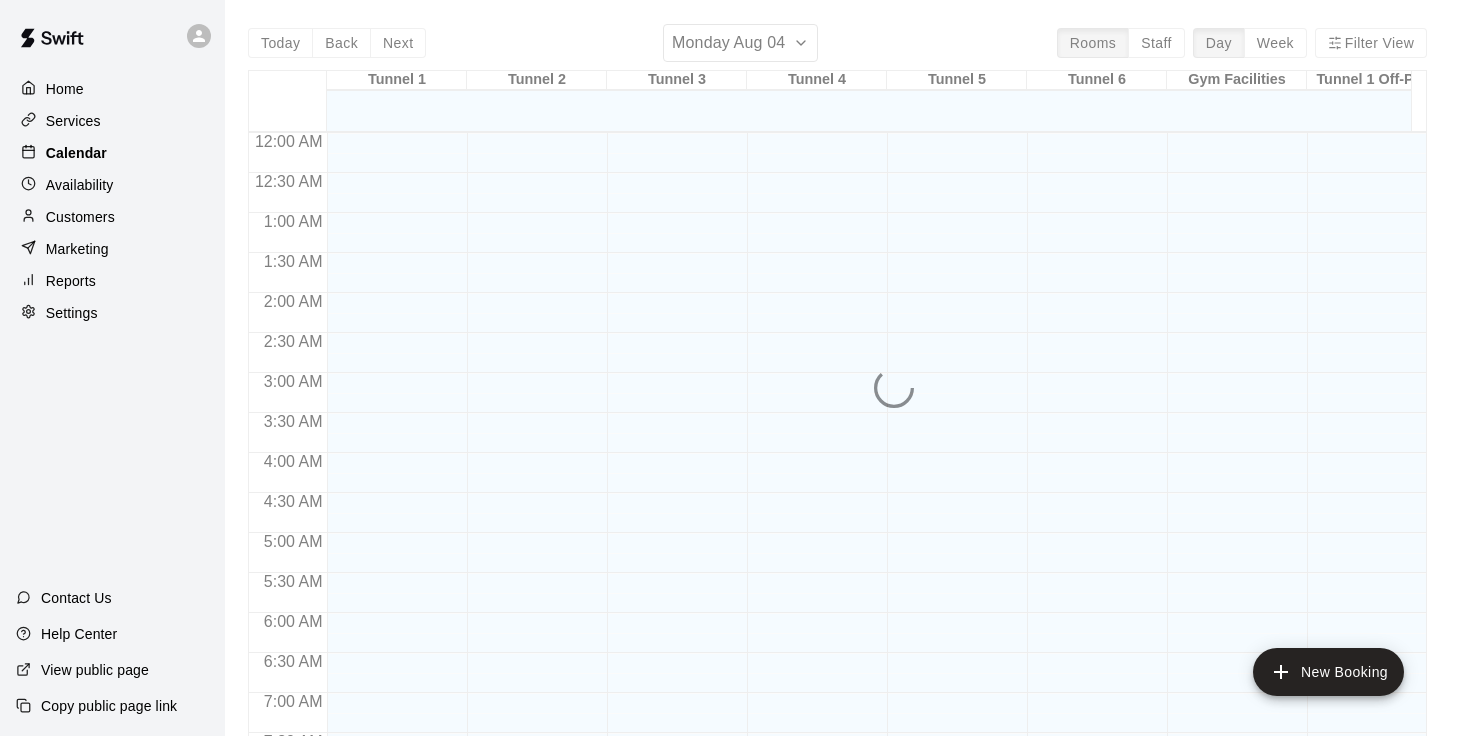 scroll, scrollTop: 975, scrollLeft: 0, axis: vertical 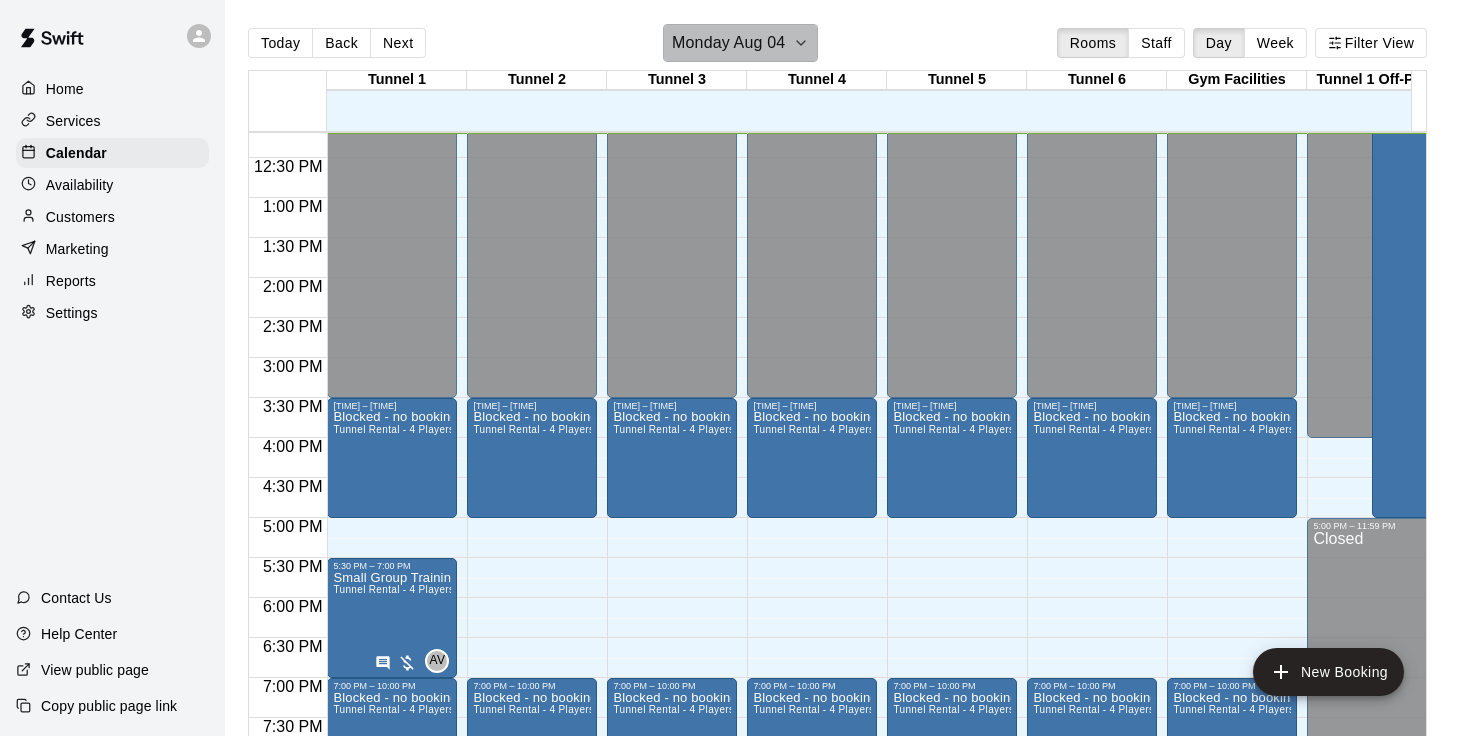 click on "Monday Aug 04" at bounding box center (740, 43) 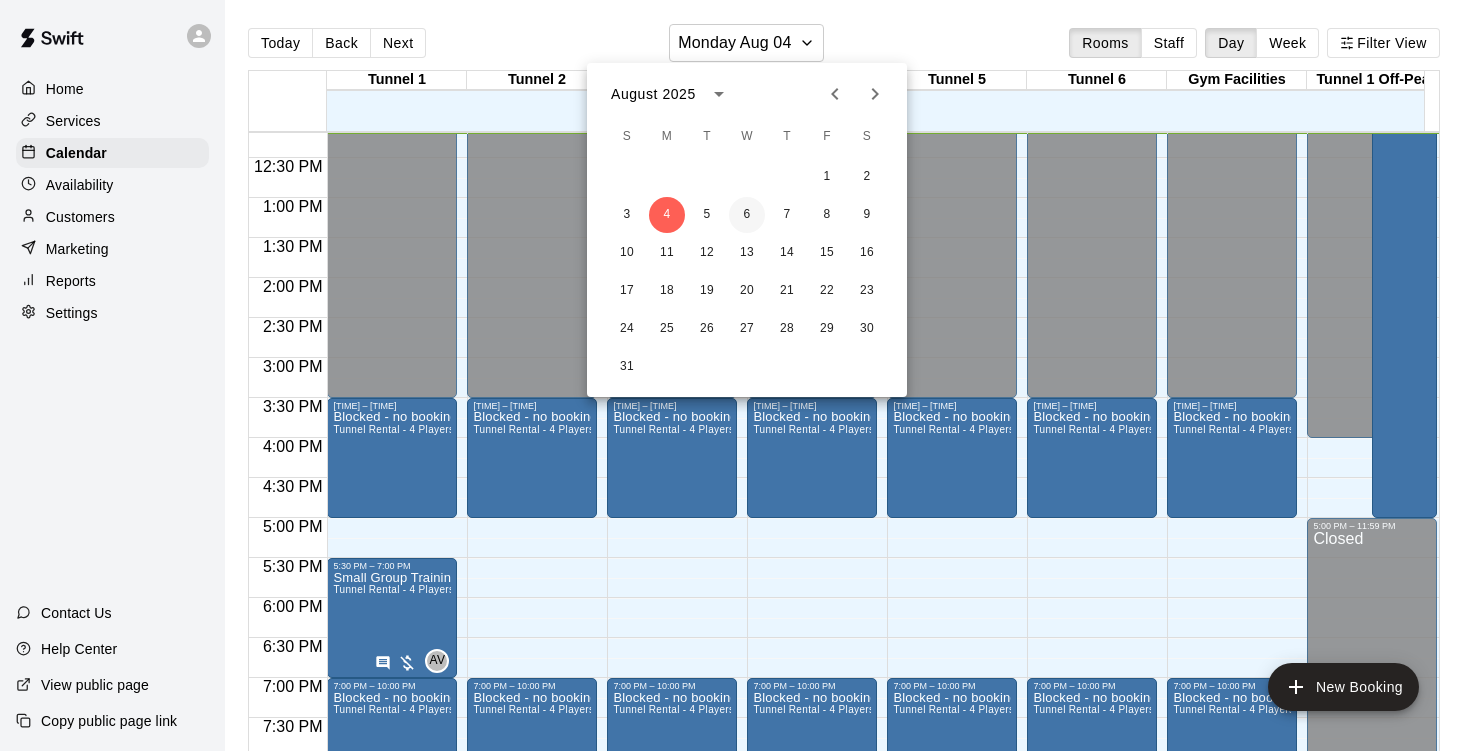 click on "6" at bounding box center (747, 215) 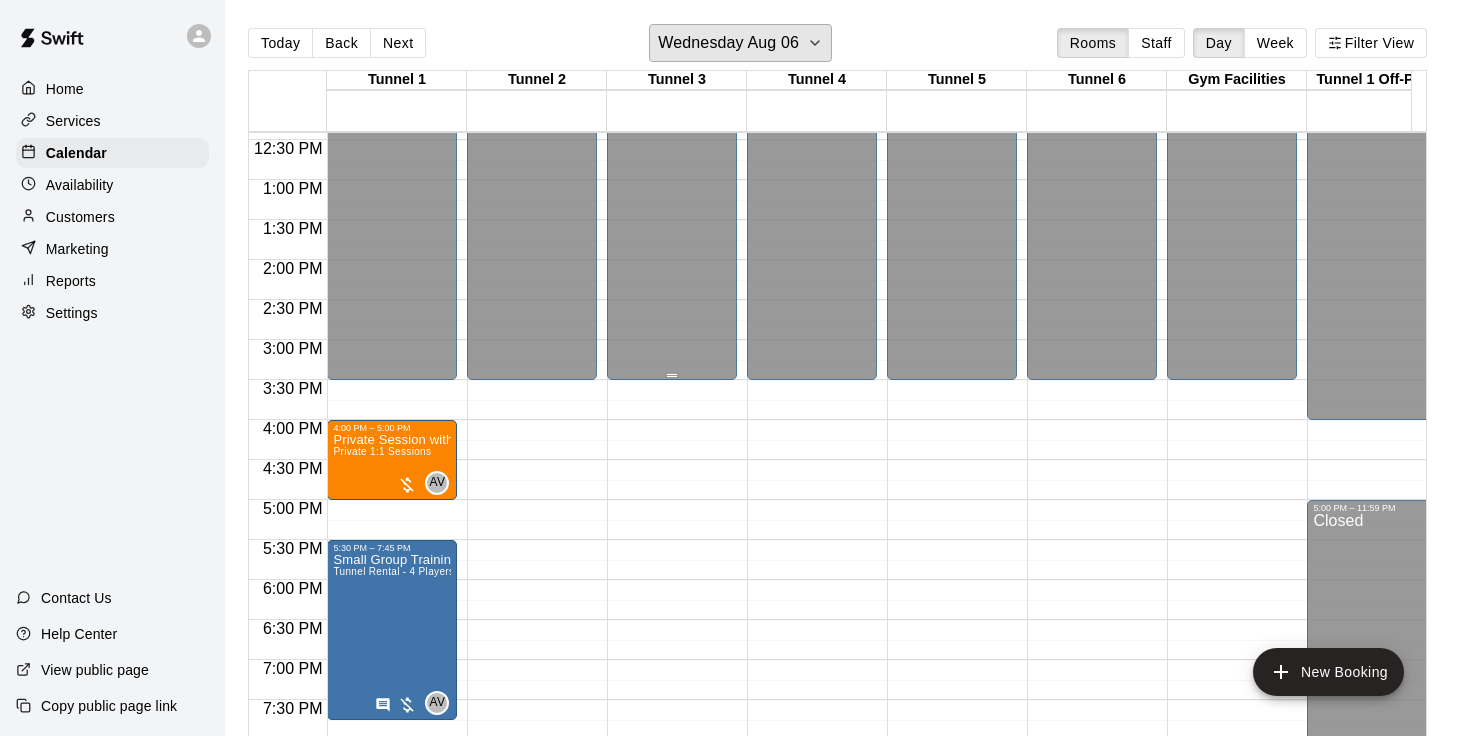 scroll, scrollTop: 996, scrollLeft: 0, axis: vertical 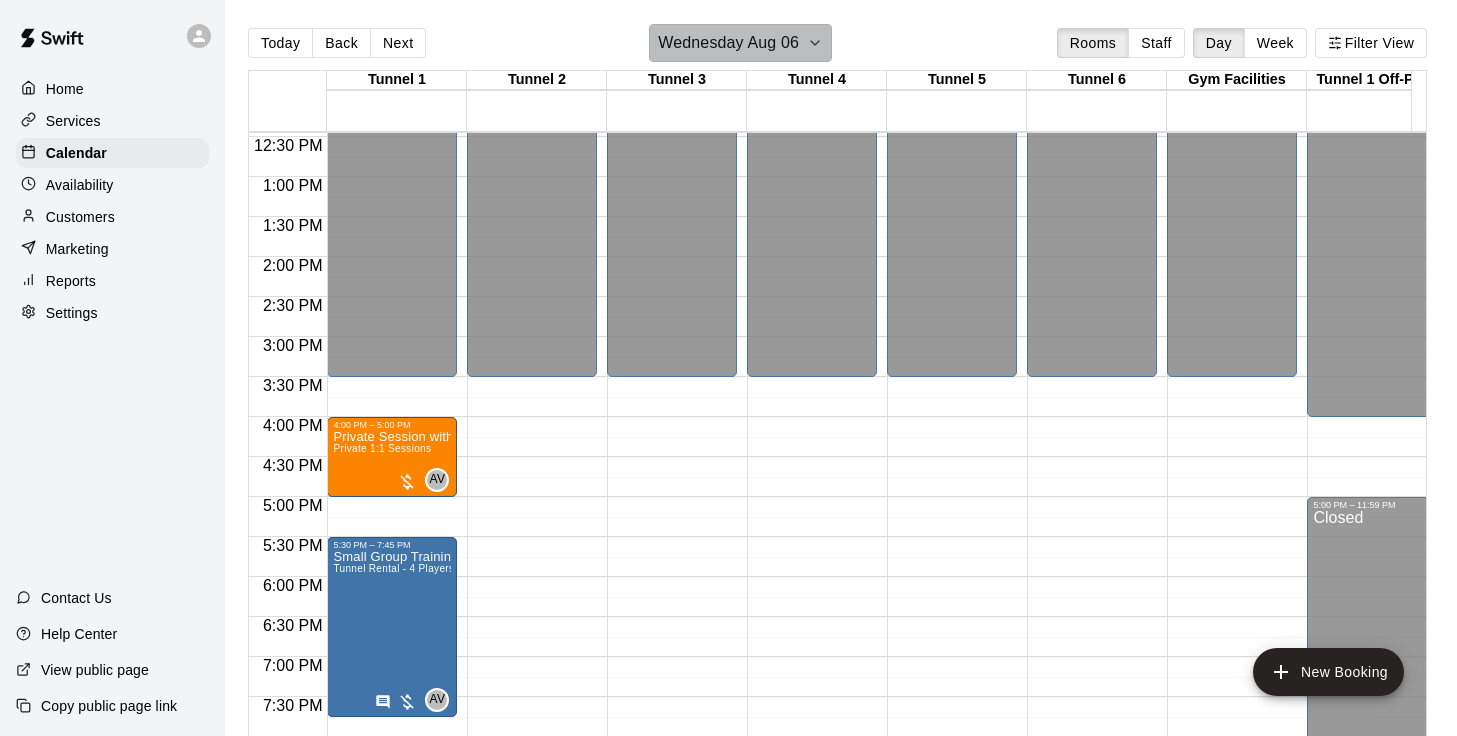 click on "Wednesday Aug 06" at bounding box center (740, 43) 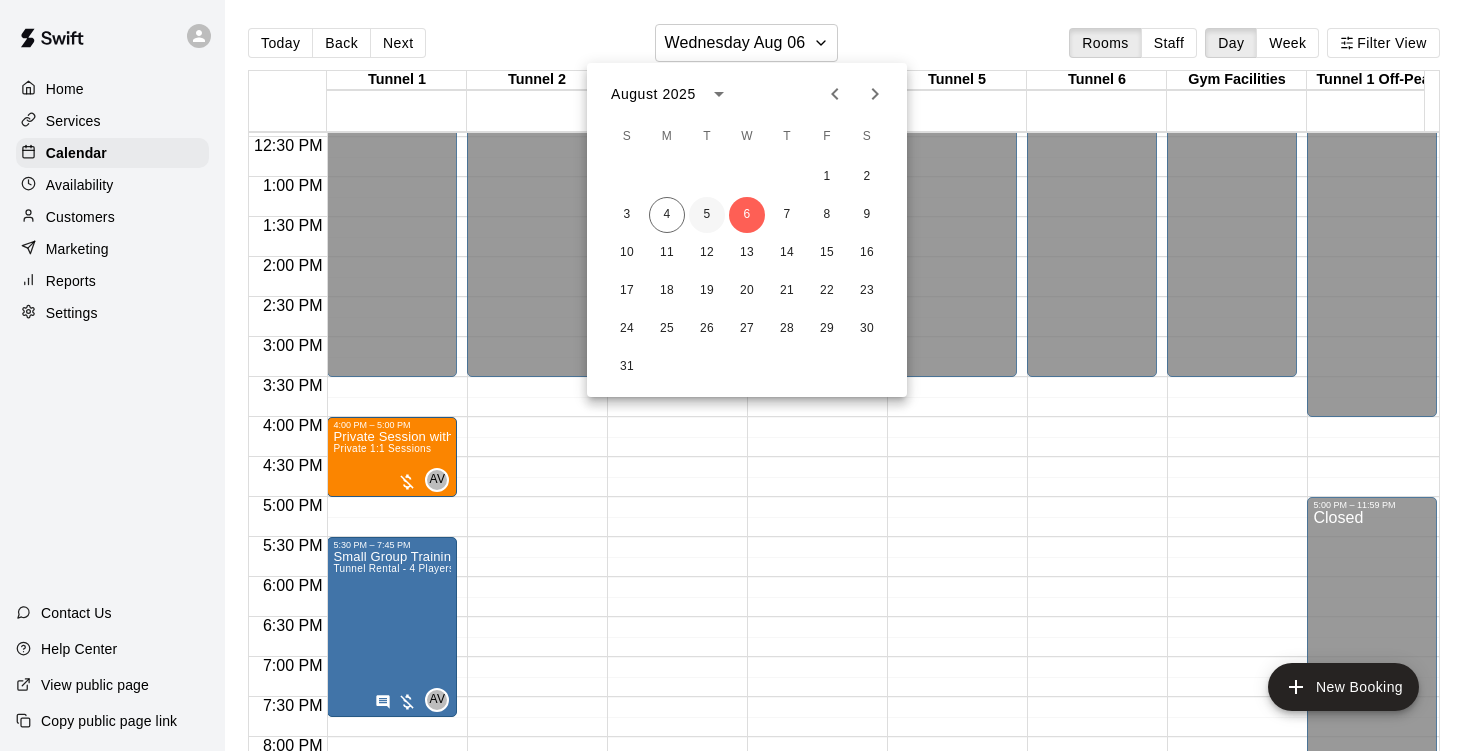 click on "5" at bounding box center [707, 215] 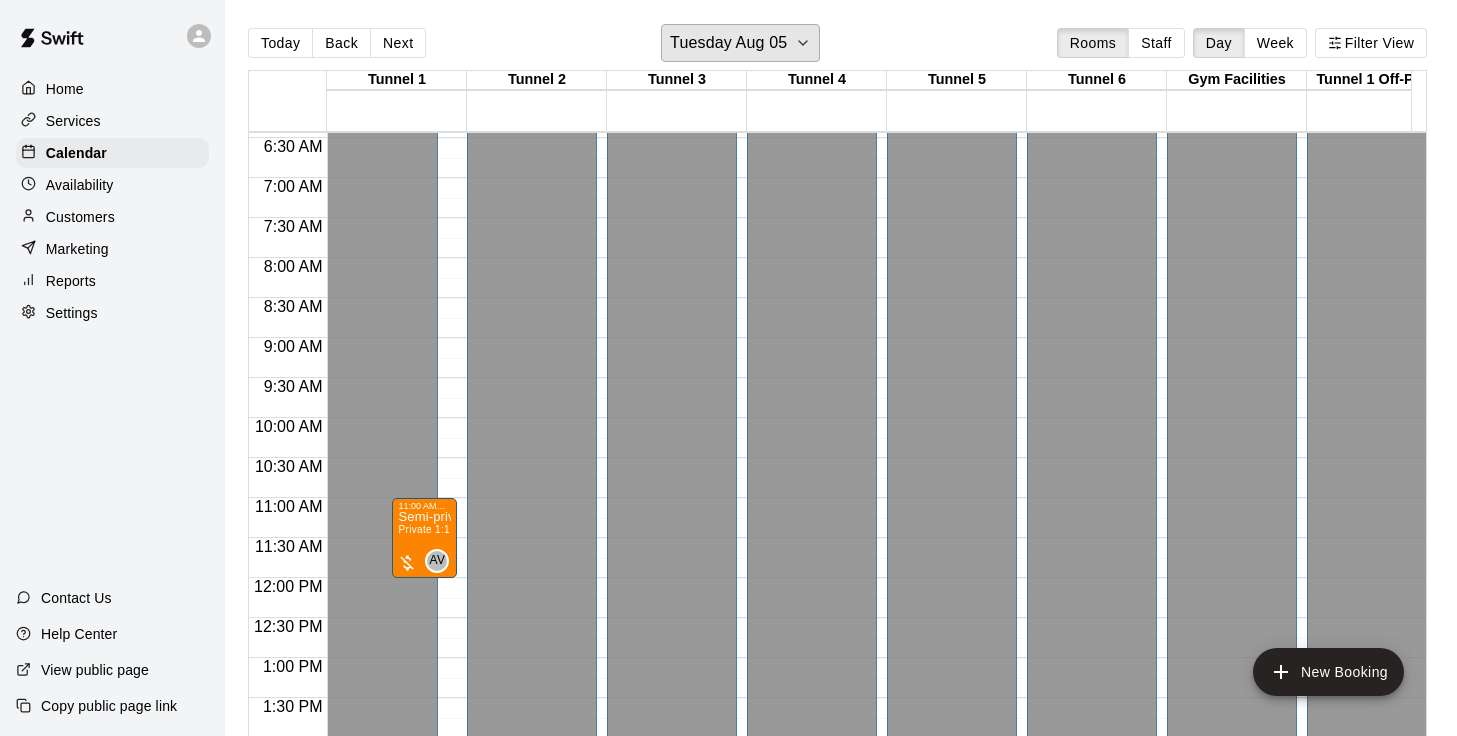 scroll, scrollTop: 514, scrollLeft: 0, axis: vertical 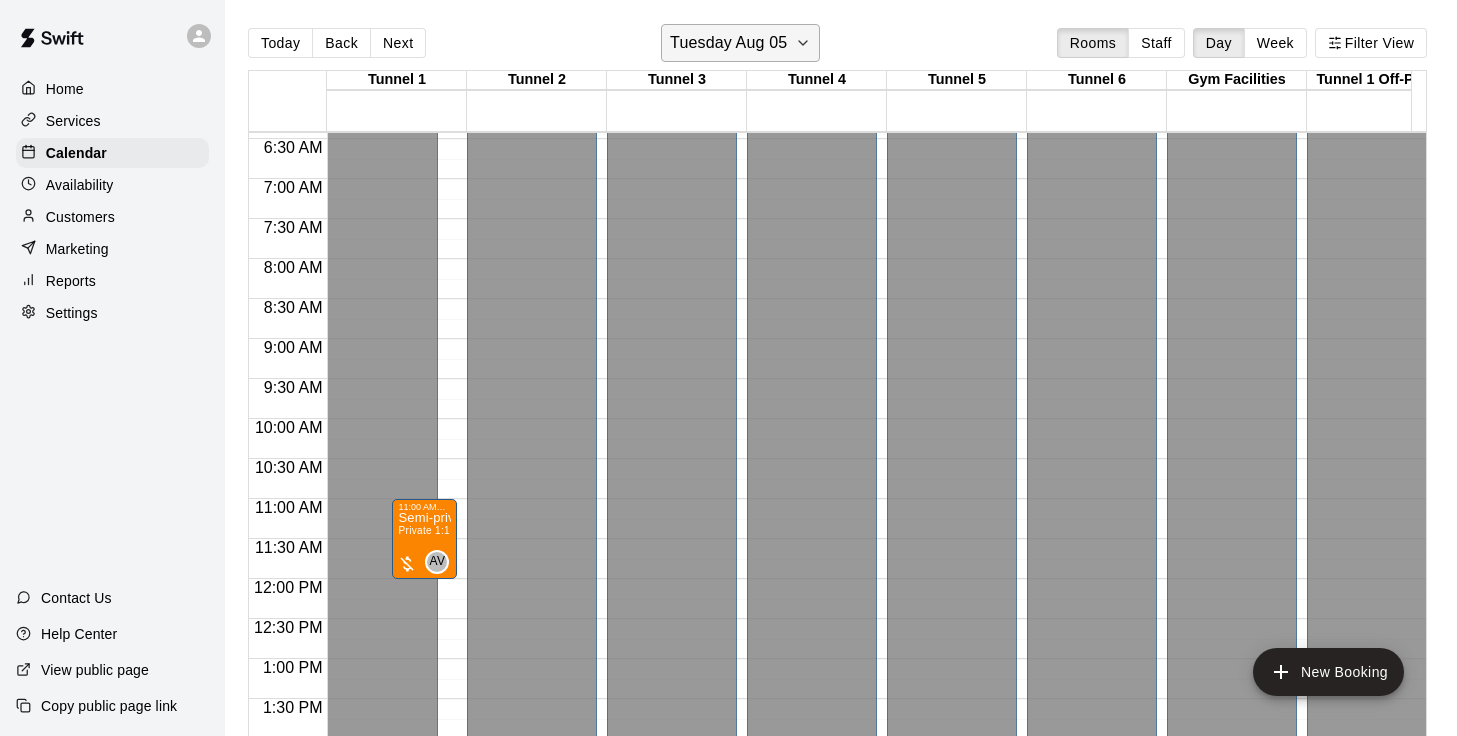 click 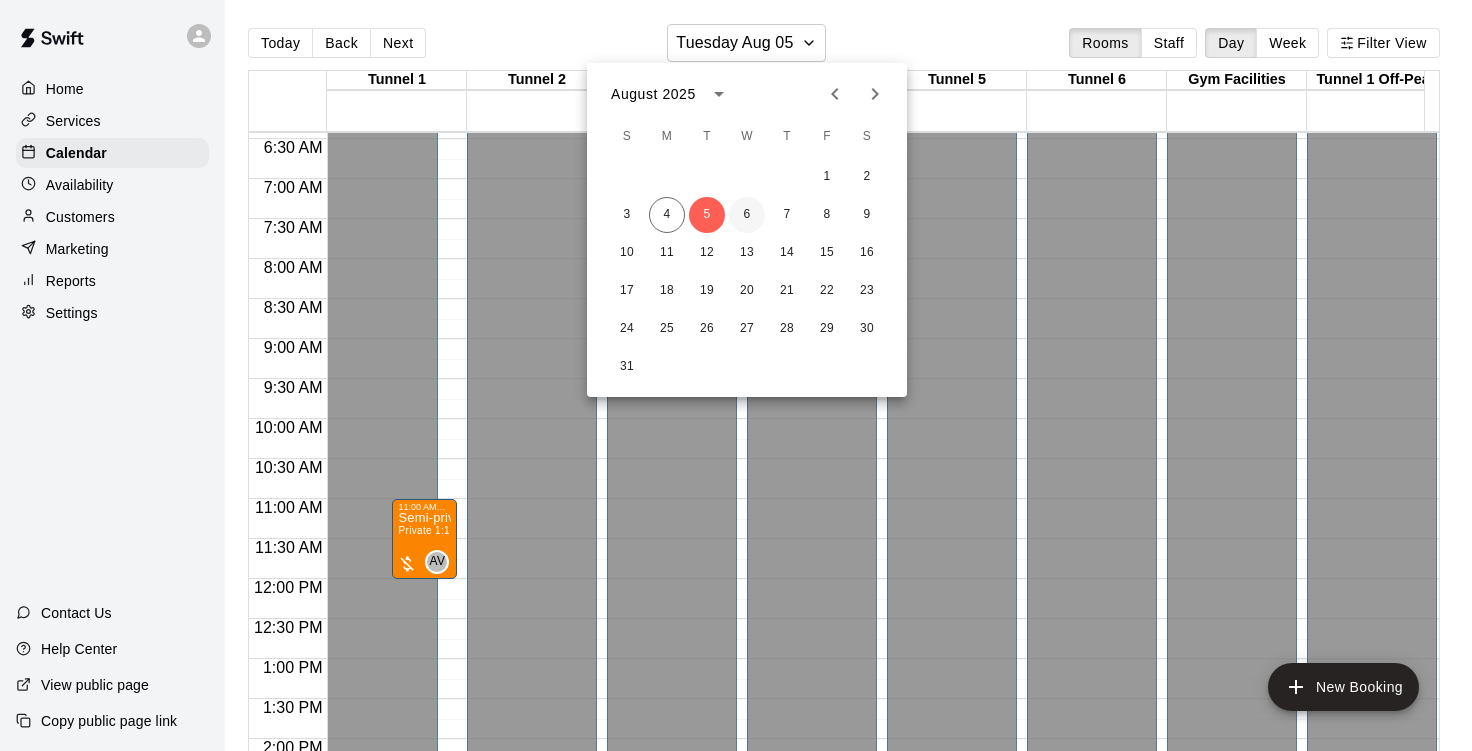 click on "6" at bounding box center (747, 215) 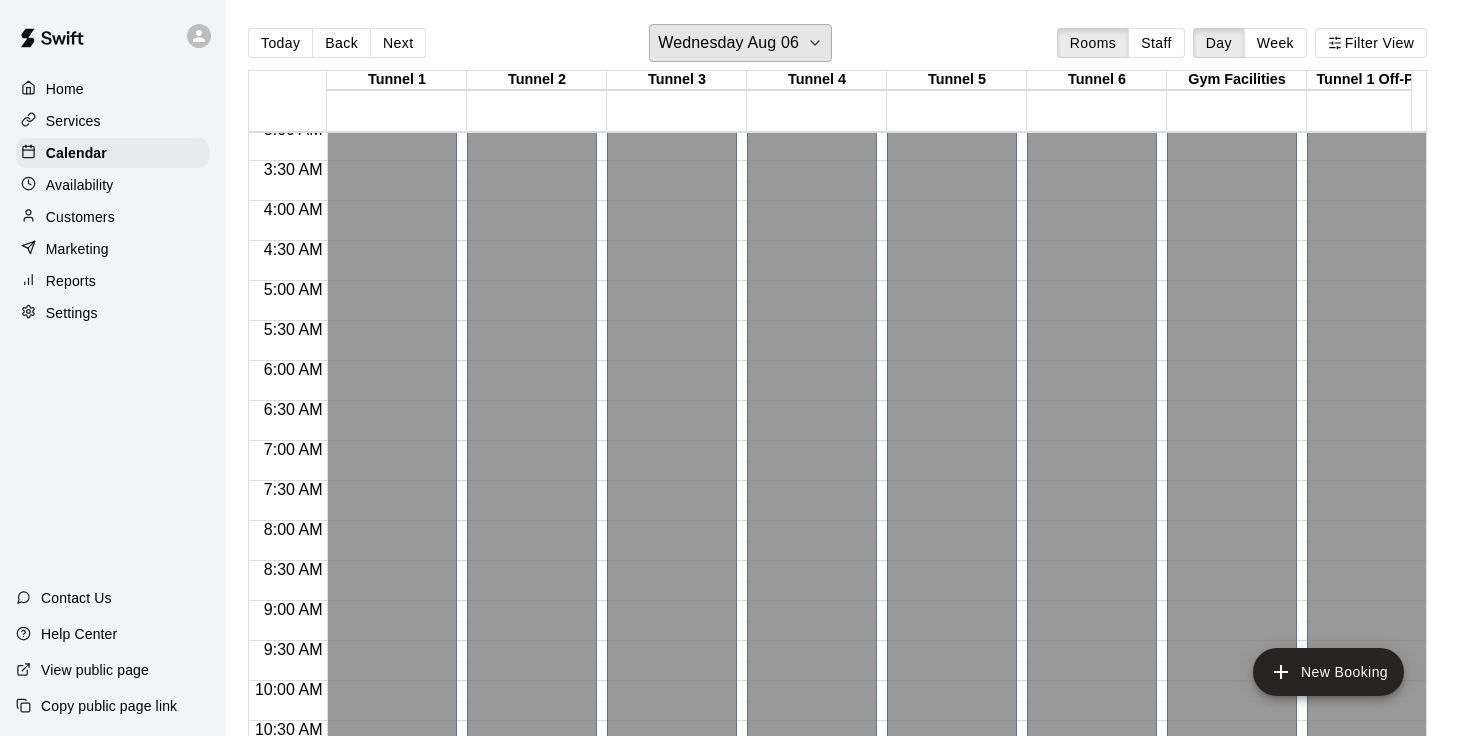 scroll, scrollTop: 104, scrollLeft: 7, axis: both 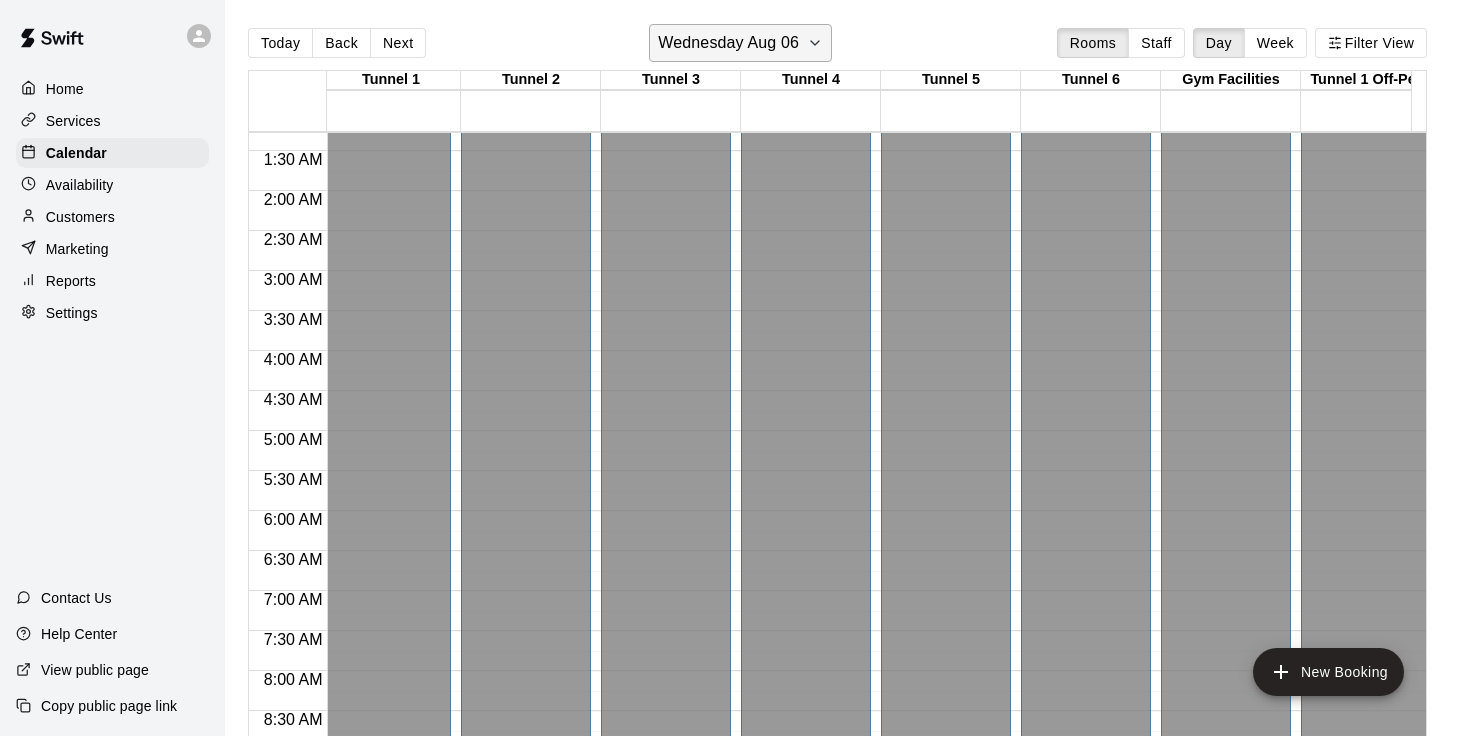 click on "Wednesday Aug 06" at bounding box center (728, 43) 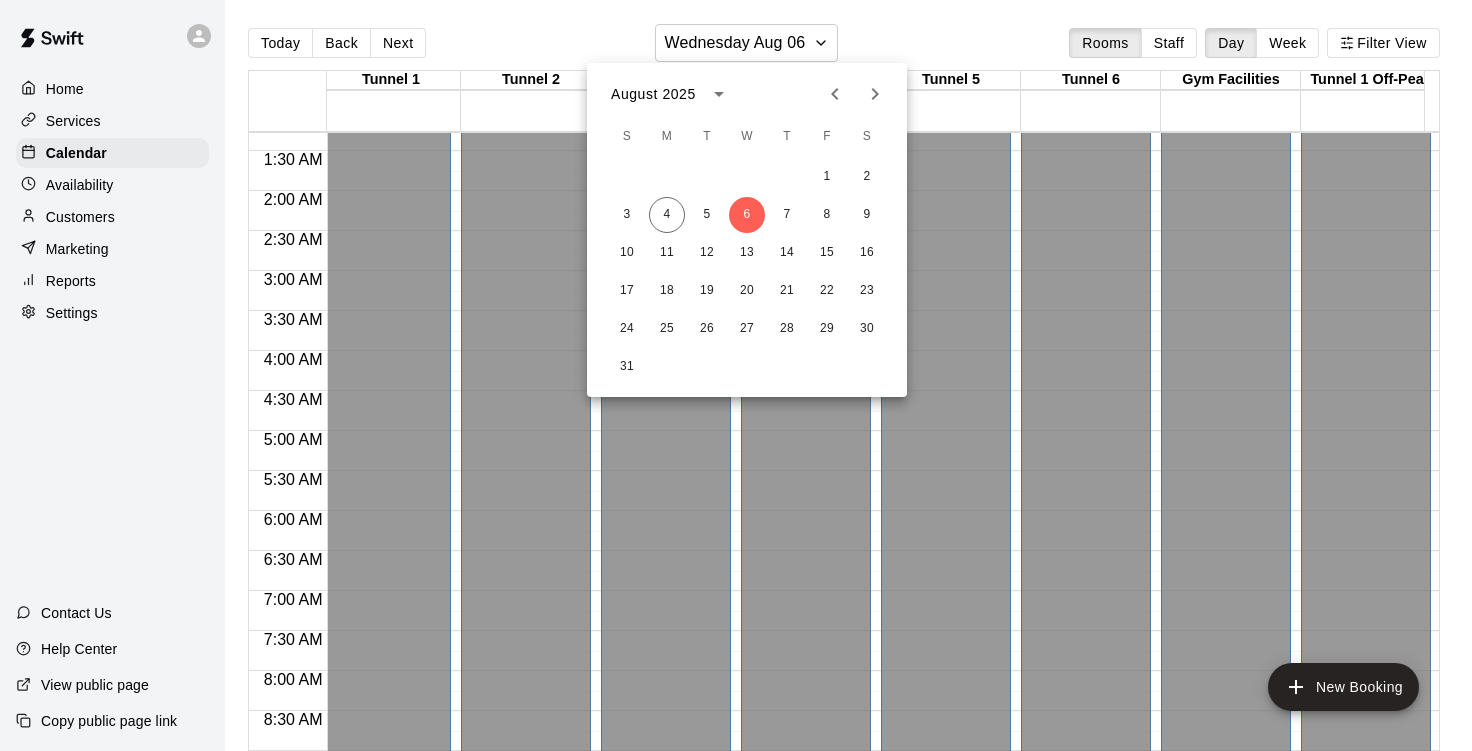 click 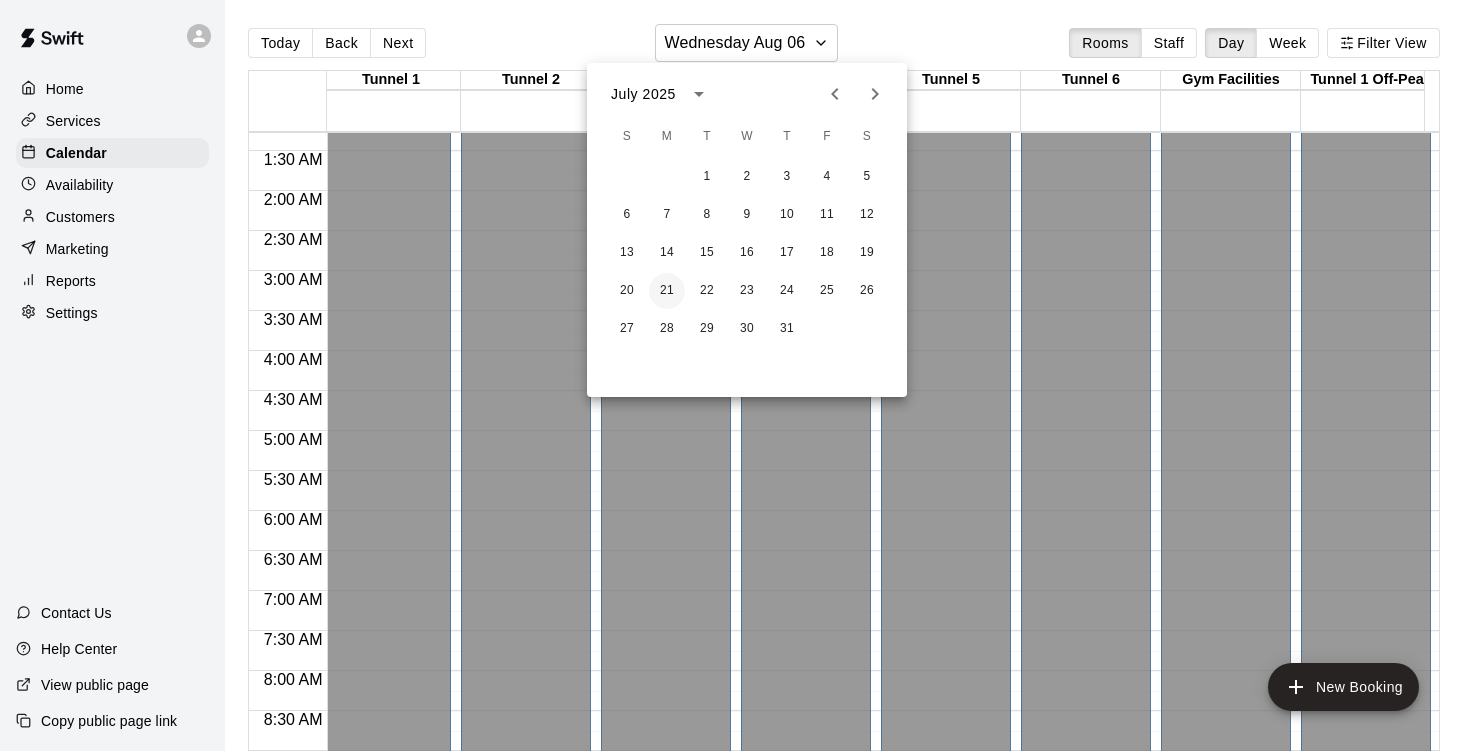 click on "21" at bounding box center [667, 291] 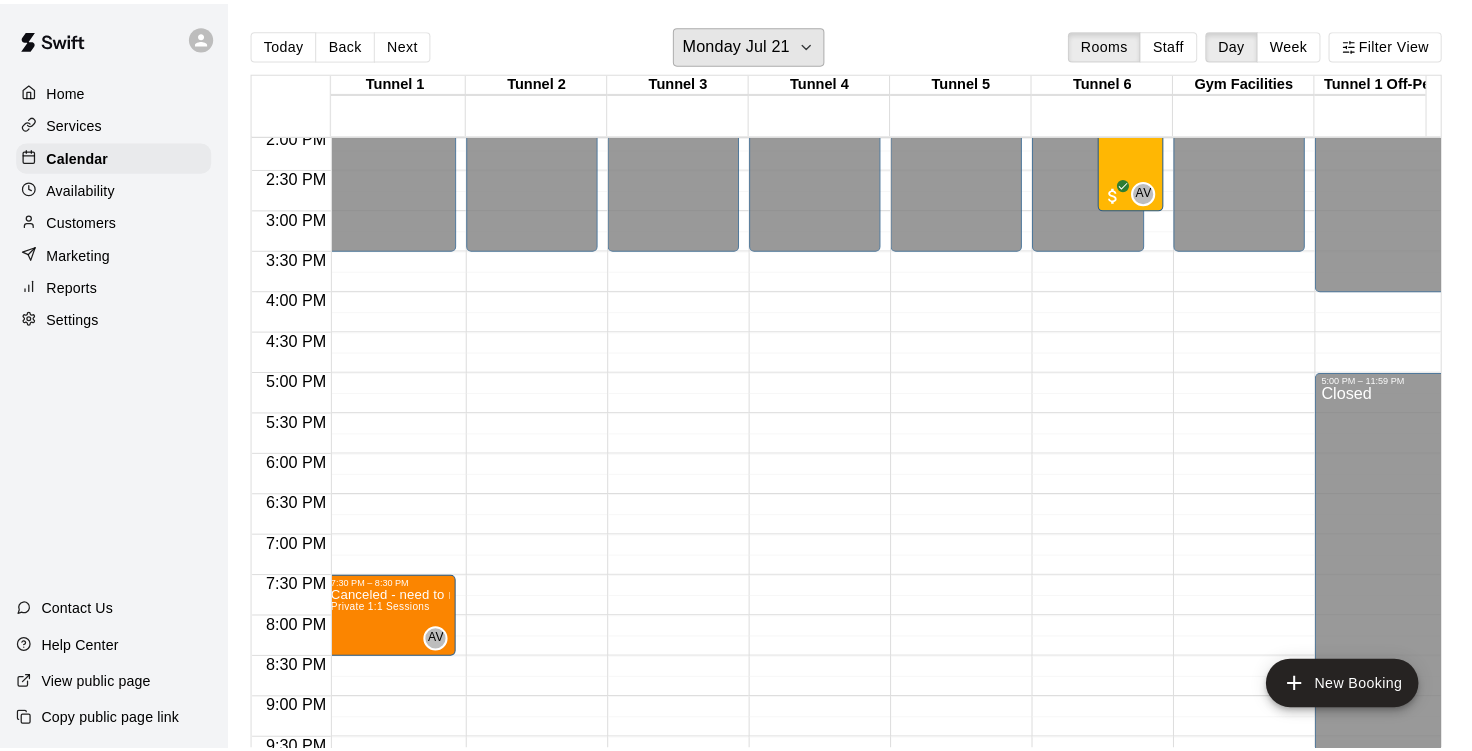 scroll, scrollTop: 1252, scrollLeft: 6, axis: both 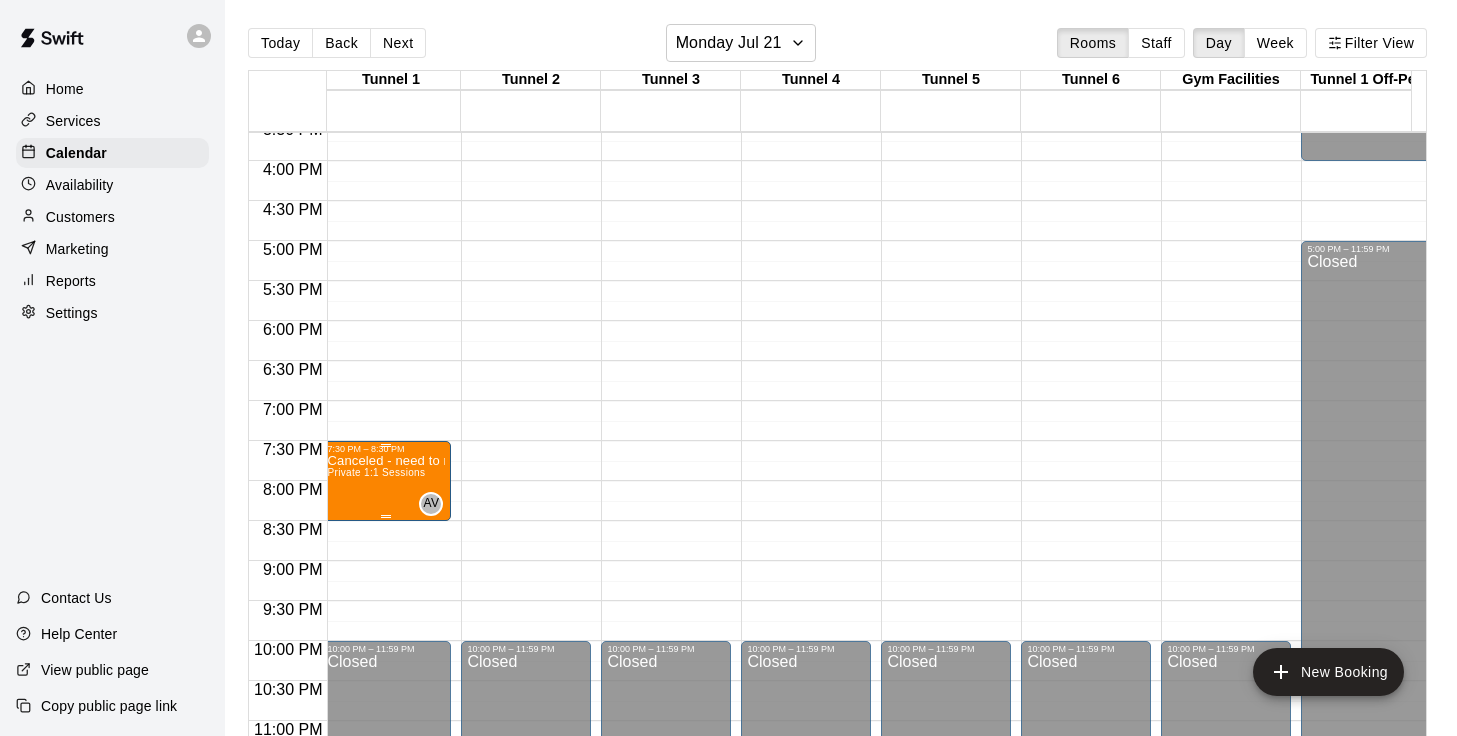 click on "Canceled - need to reschedule Private session w [NAME] ([NUMBER] of [NUMBER])" at bounding box center [386, 461] 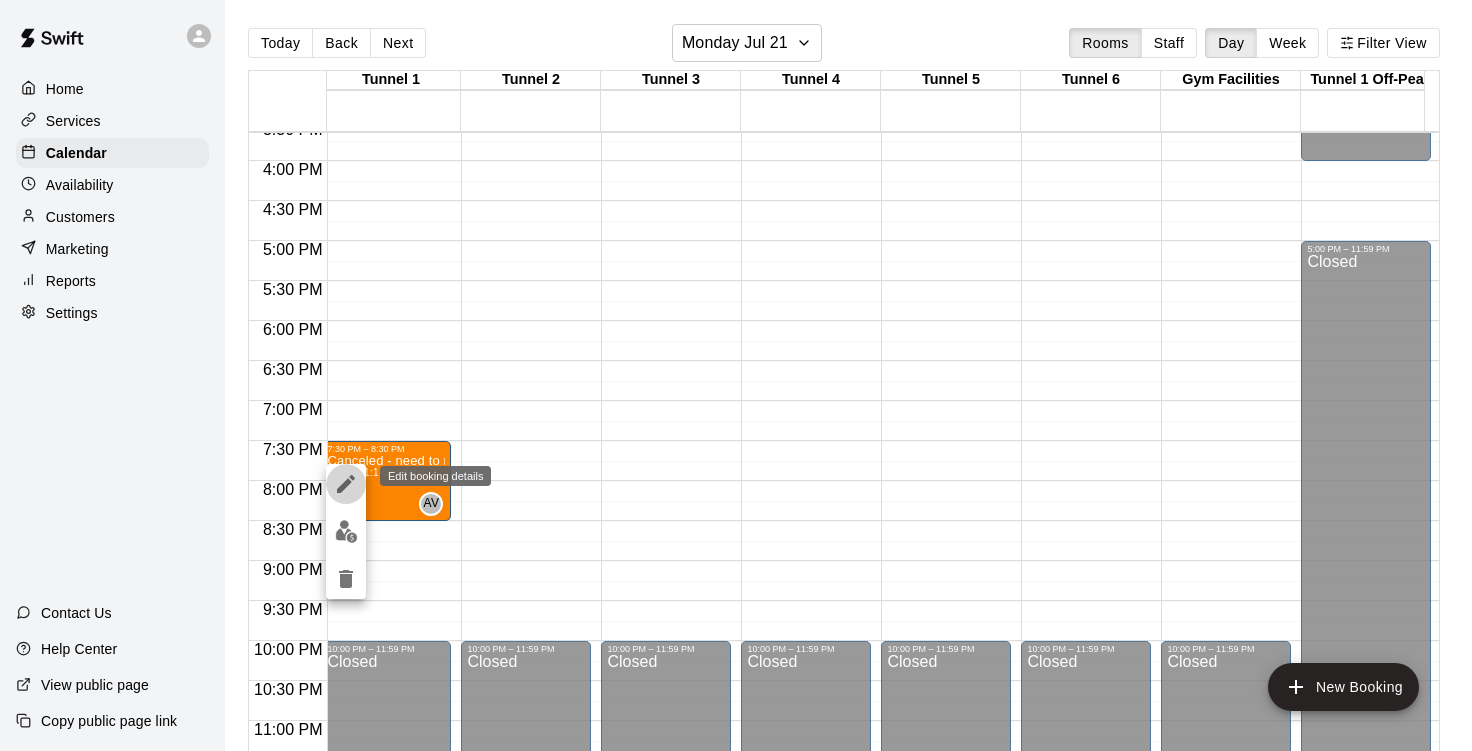 click 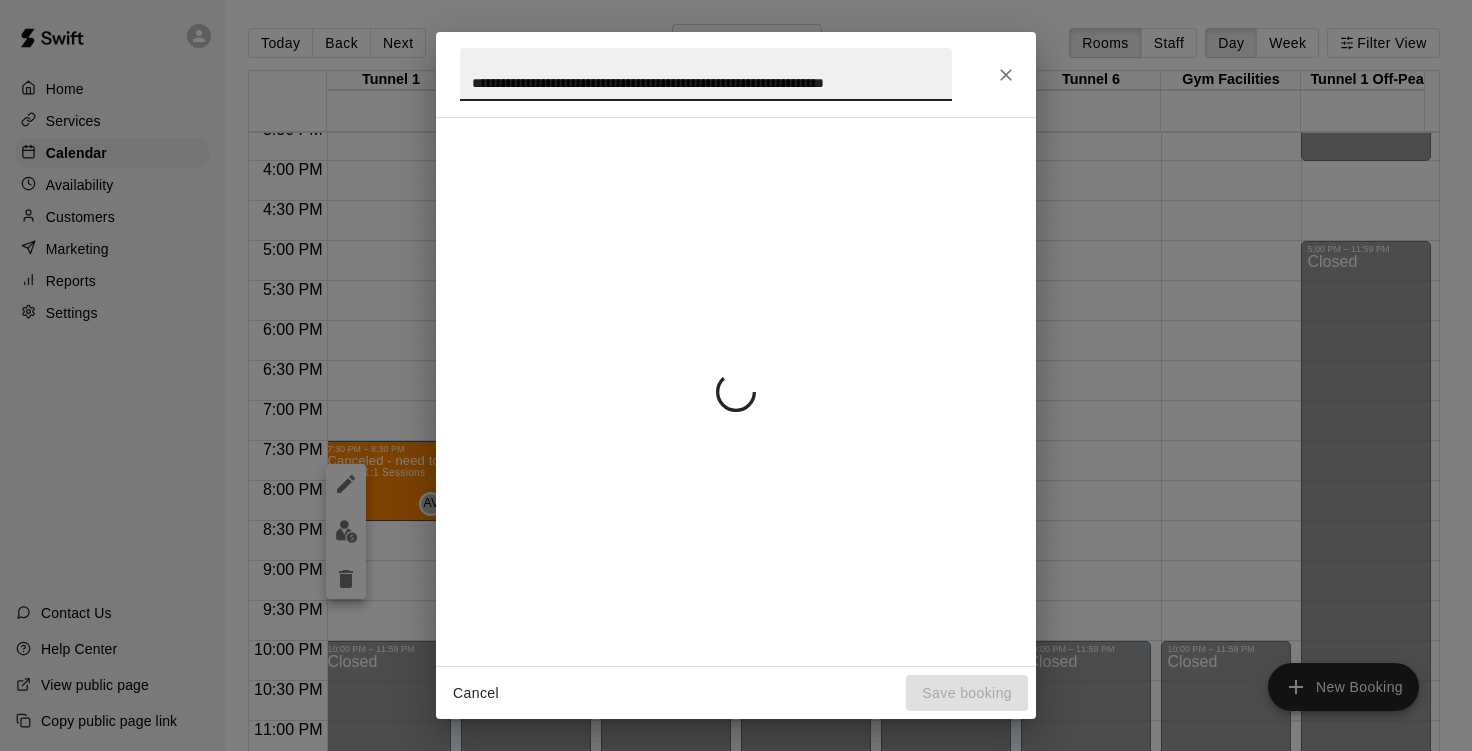 scroll, scrollTop: 0, scrollLeft: 21, axis: horizontal 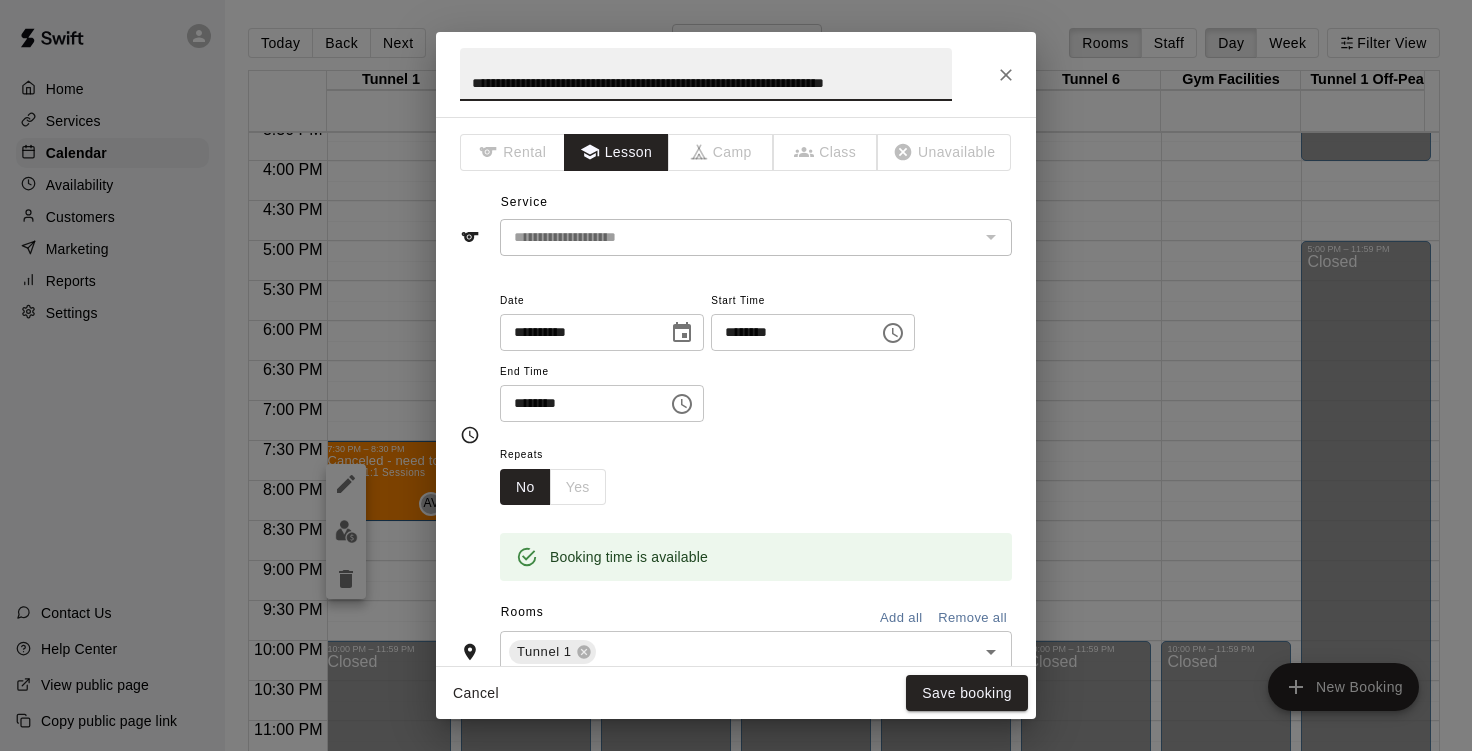 drag, startPoint x: 663, startPoint y: 84, endPoint x: 394, endPoint y: 96, distance: 269.26752 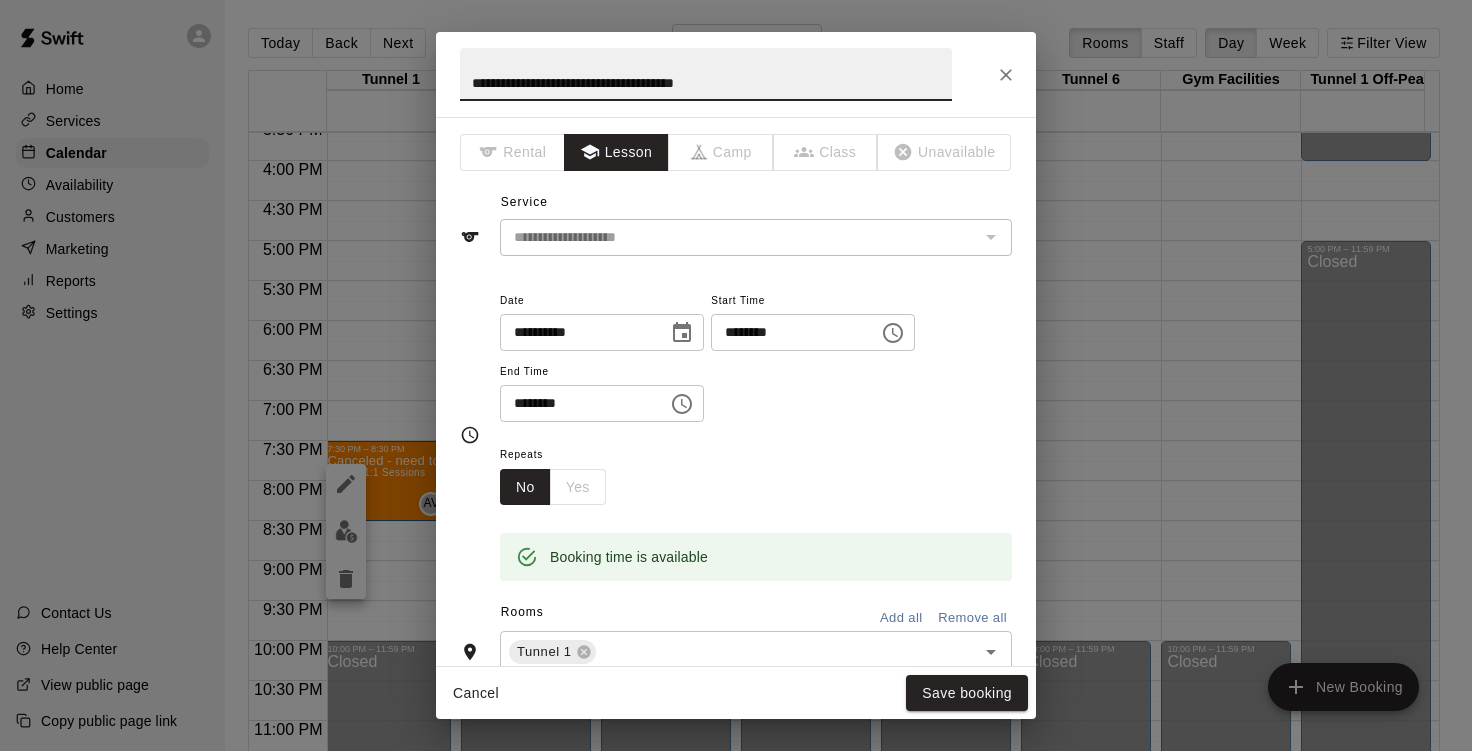 drag, startPoint x: 594, startPoint y: 82, endPoint x: 437, endPoint y: 91, distance: 157.25775 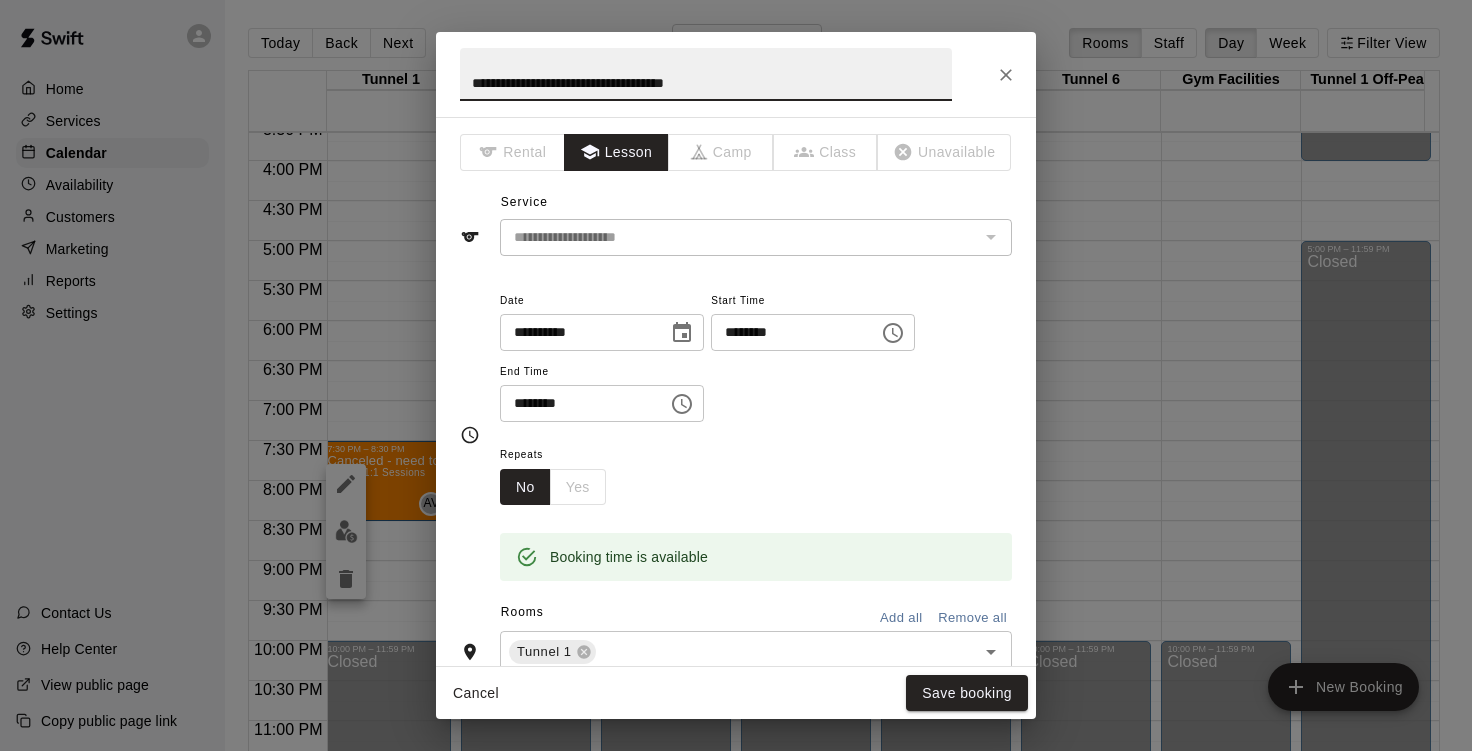 type on "**********" 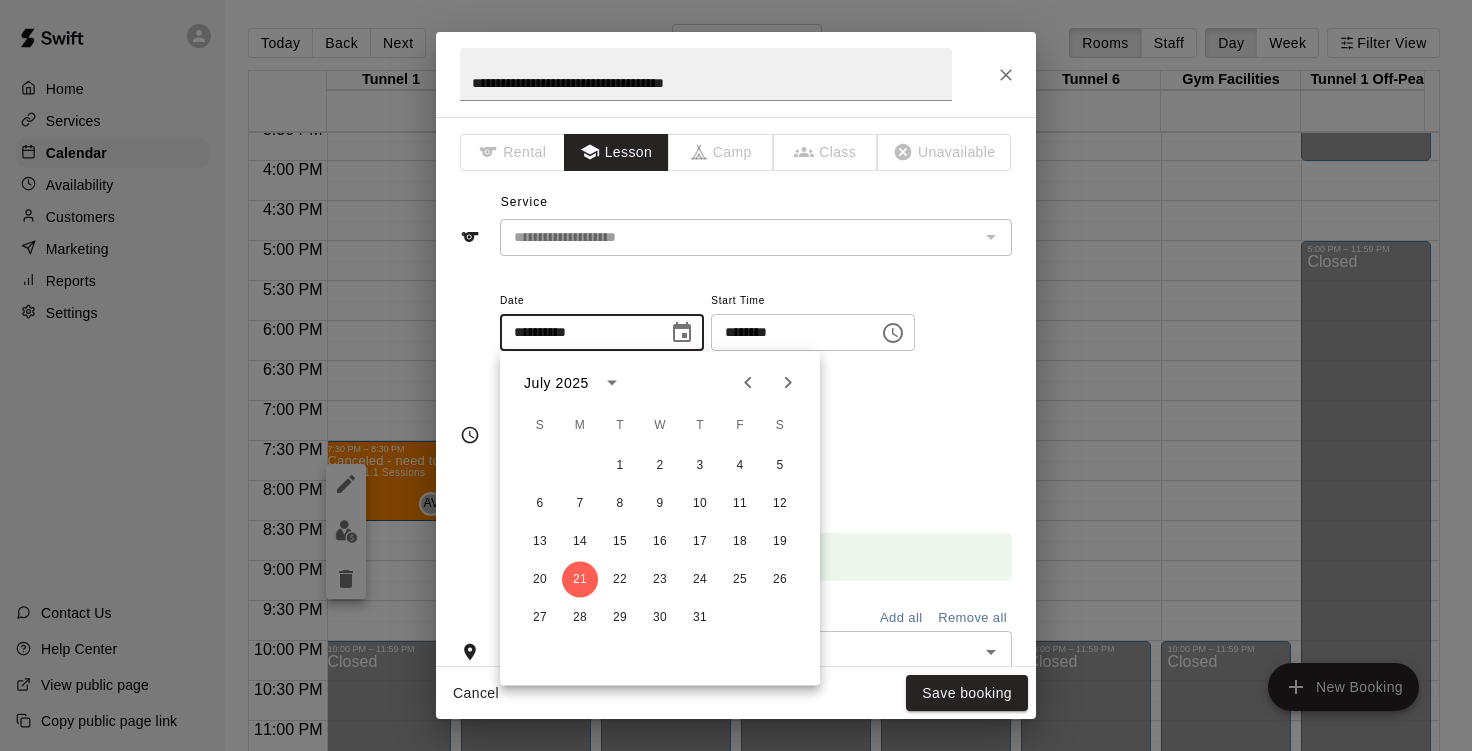 click 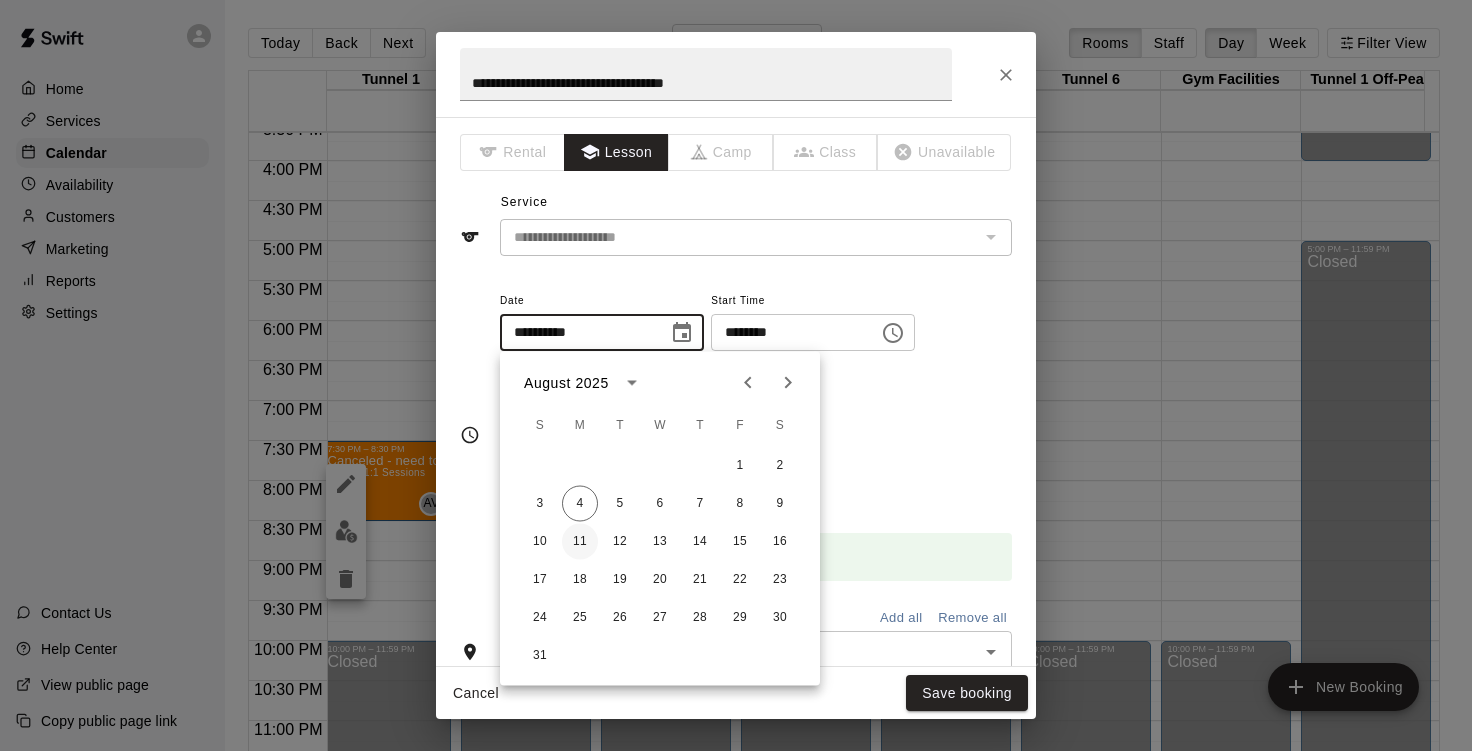 click on "11" at bounding box center [580, 542] 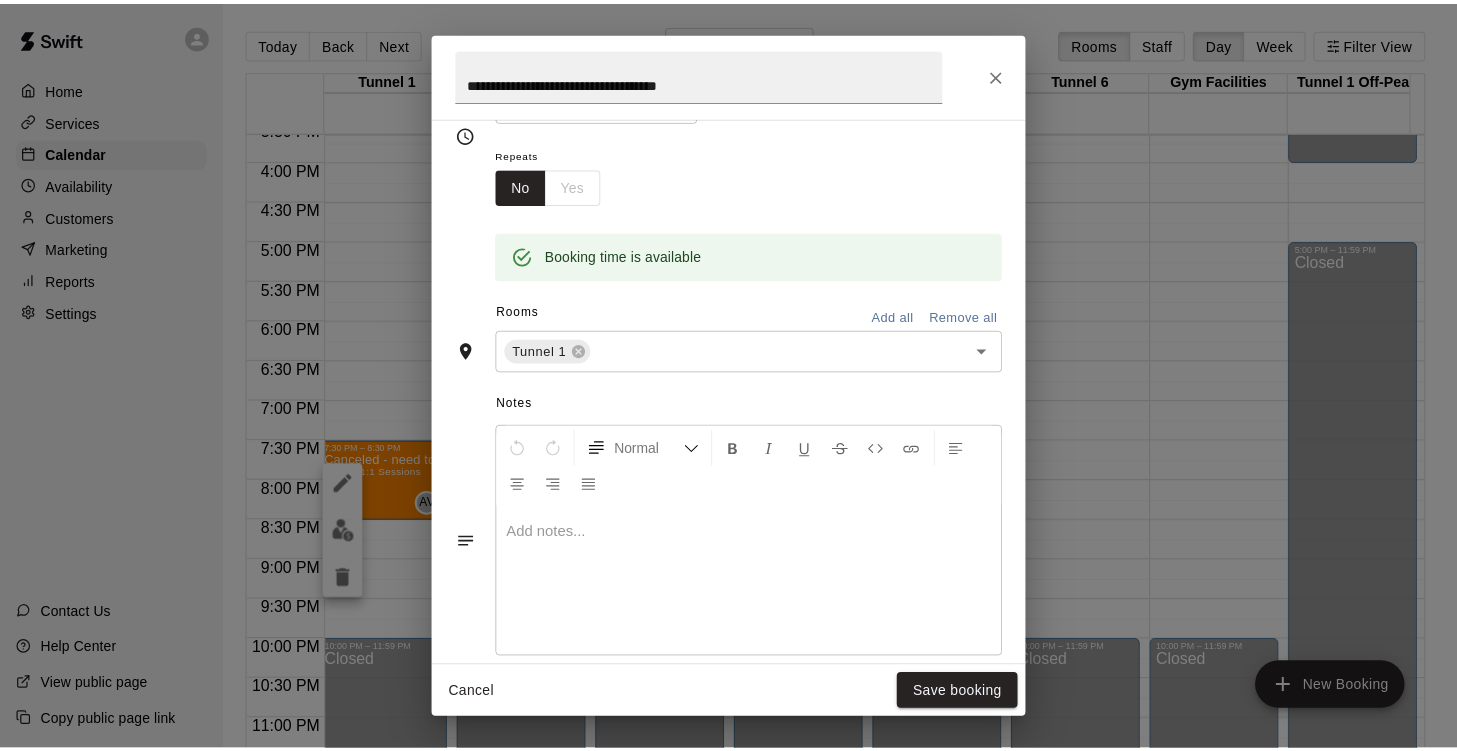 scroll, scrollTop: 303, scrollLeft: 0, axis: vertical 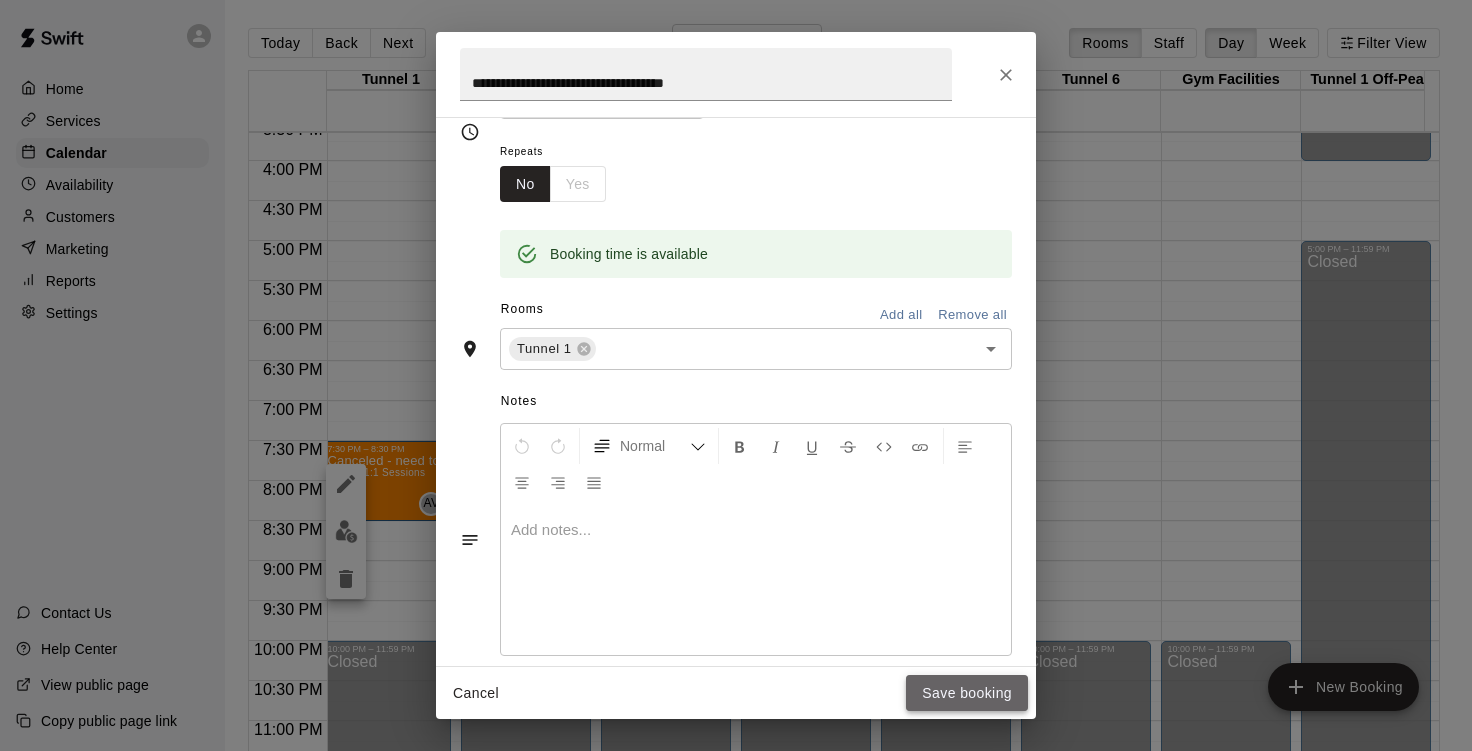 click on "Save booking" at bounding box center (967, 693) 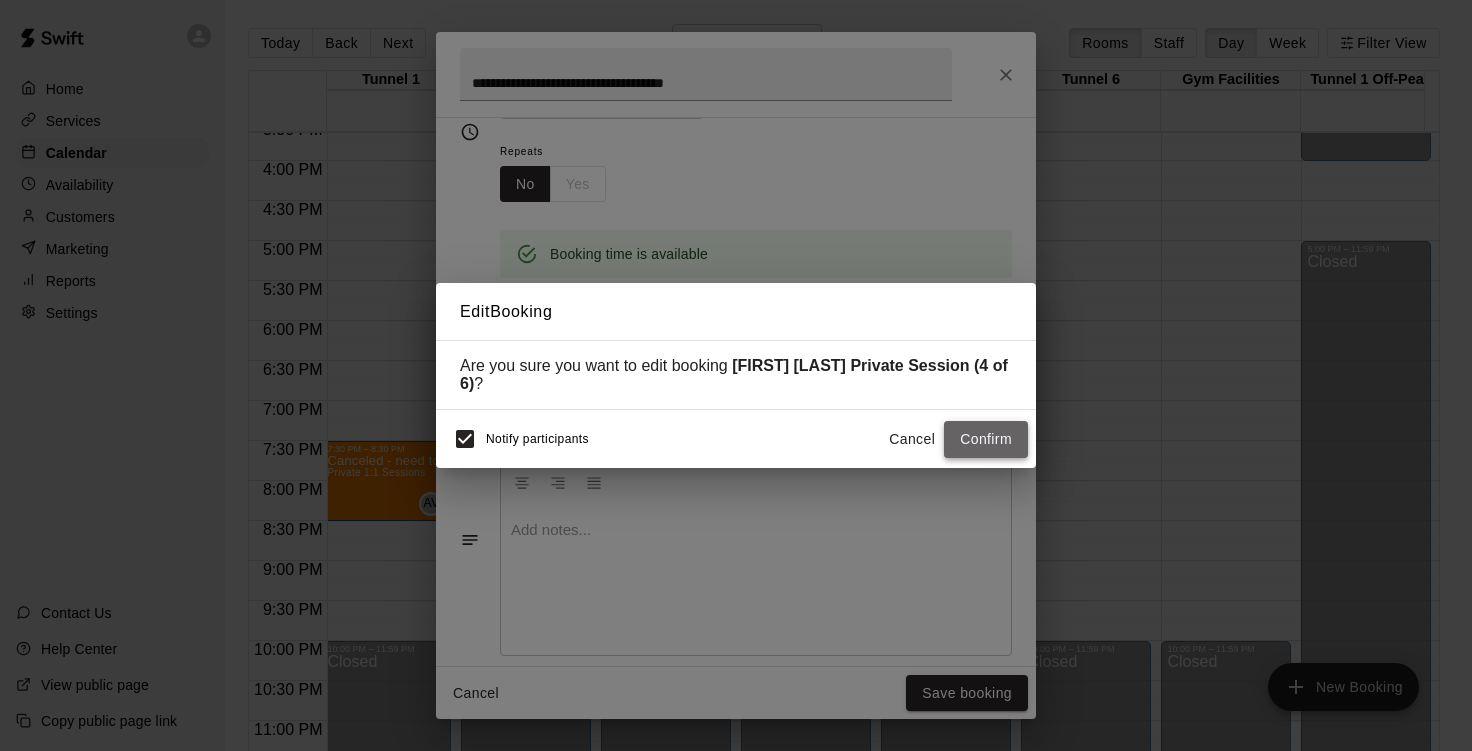 click on "Confirm" at bounding box center [986, 439] 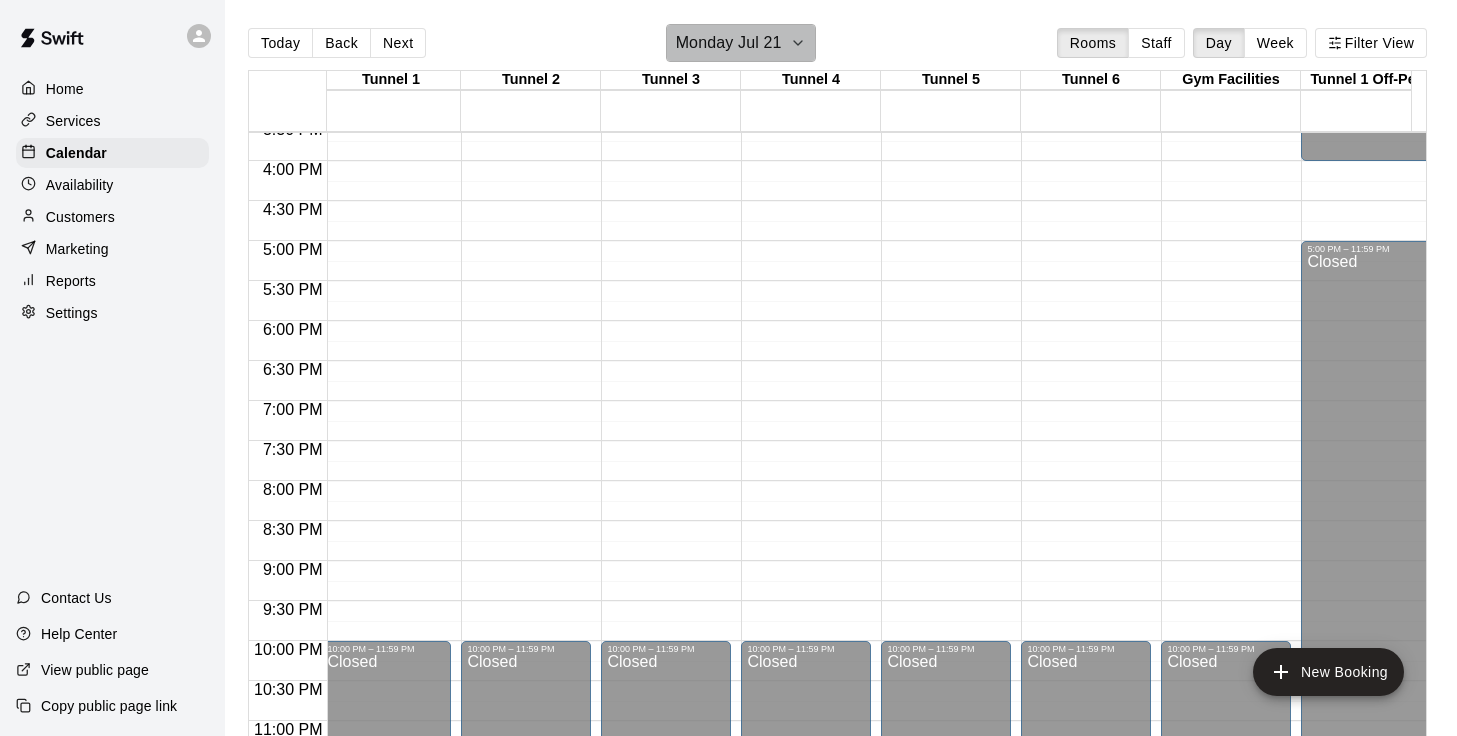 click on "Monday Jul 21" at bounding box center (741, 43) 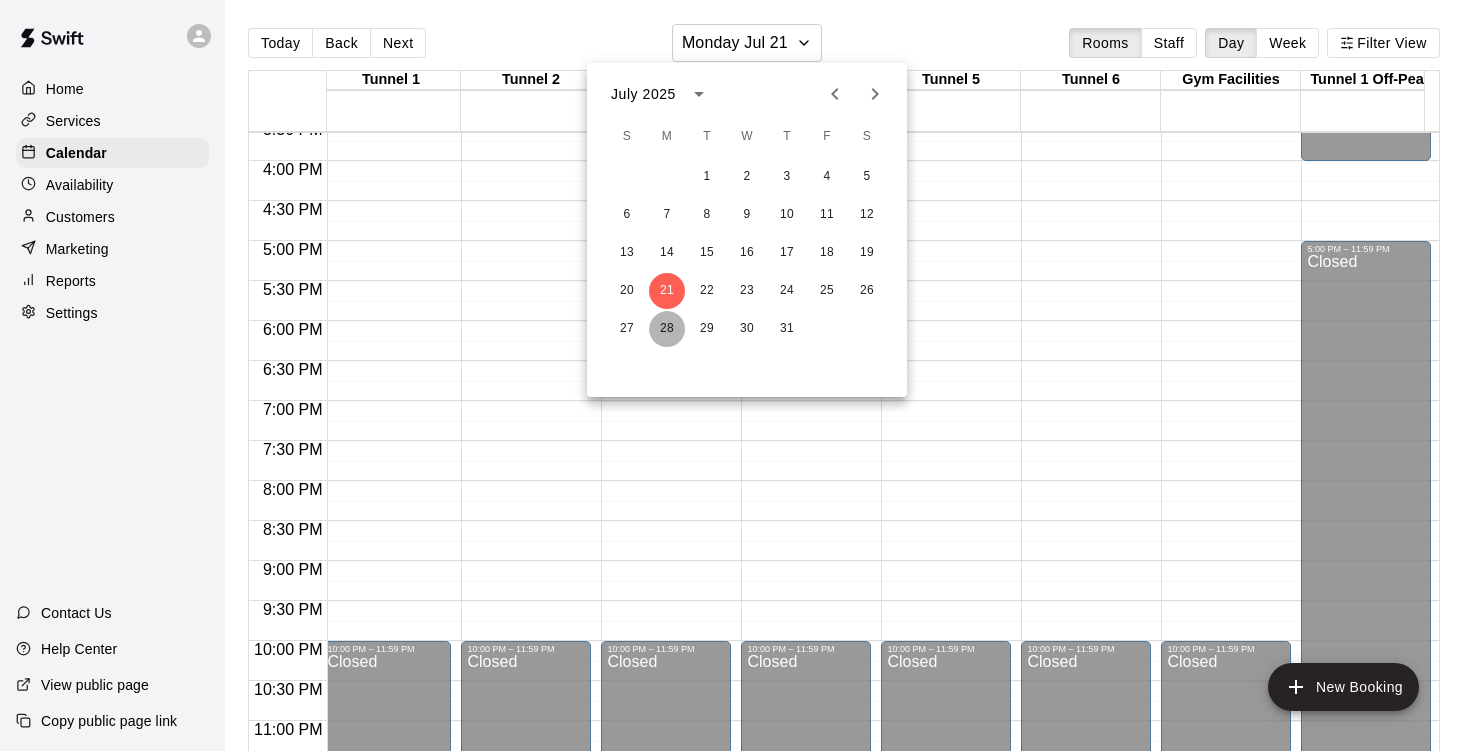 click on "28" at bounding box center [667, 329] 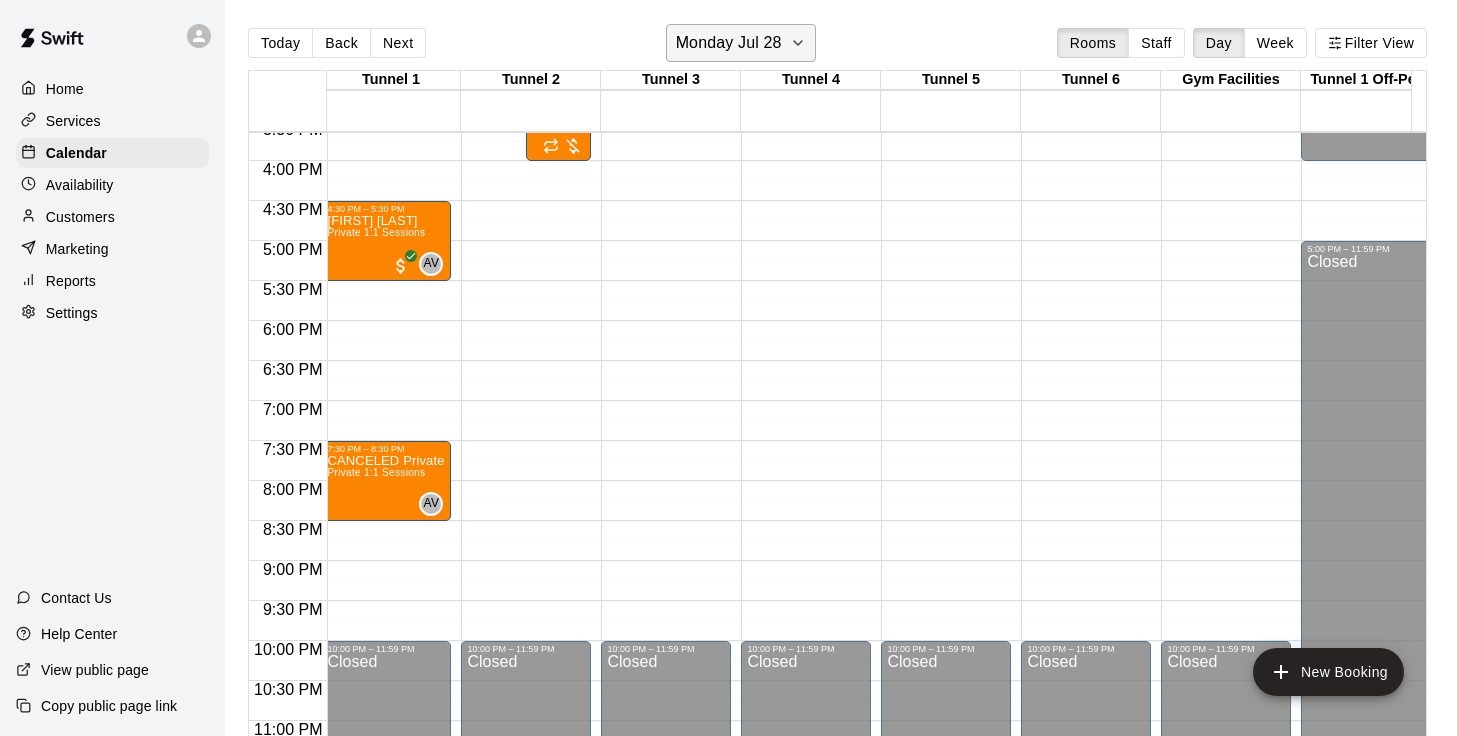 click on "Monday Jul 28" at bounding box center [729, 43] 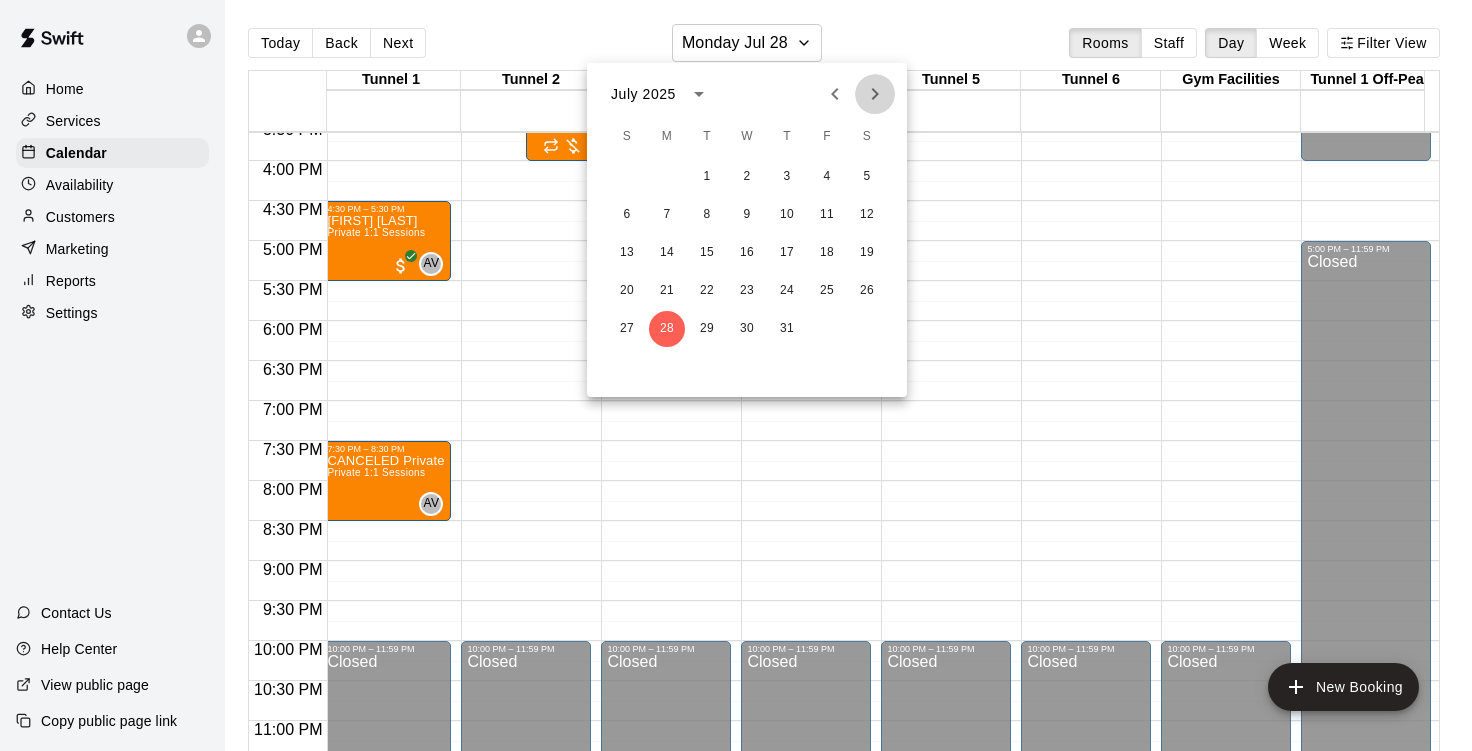 click 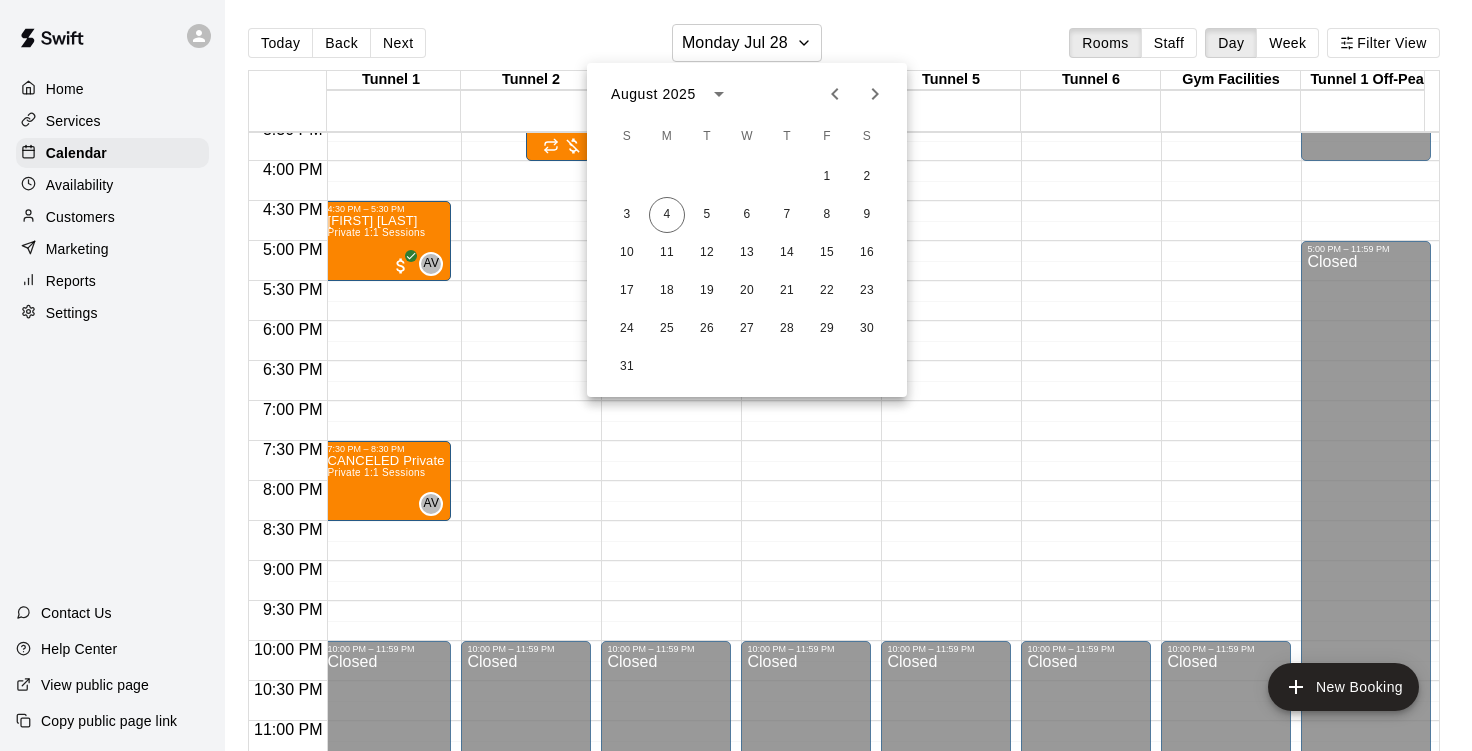 click at bounding box center (736, 375) 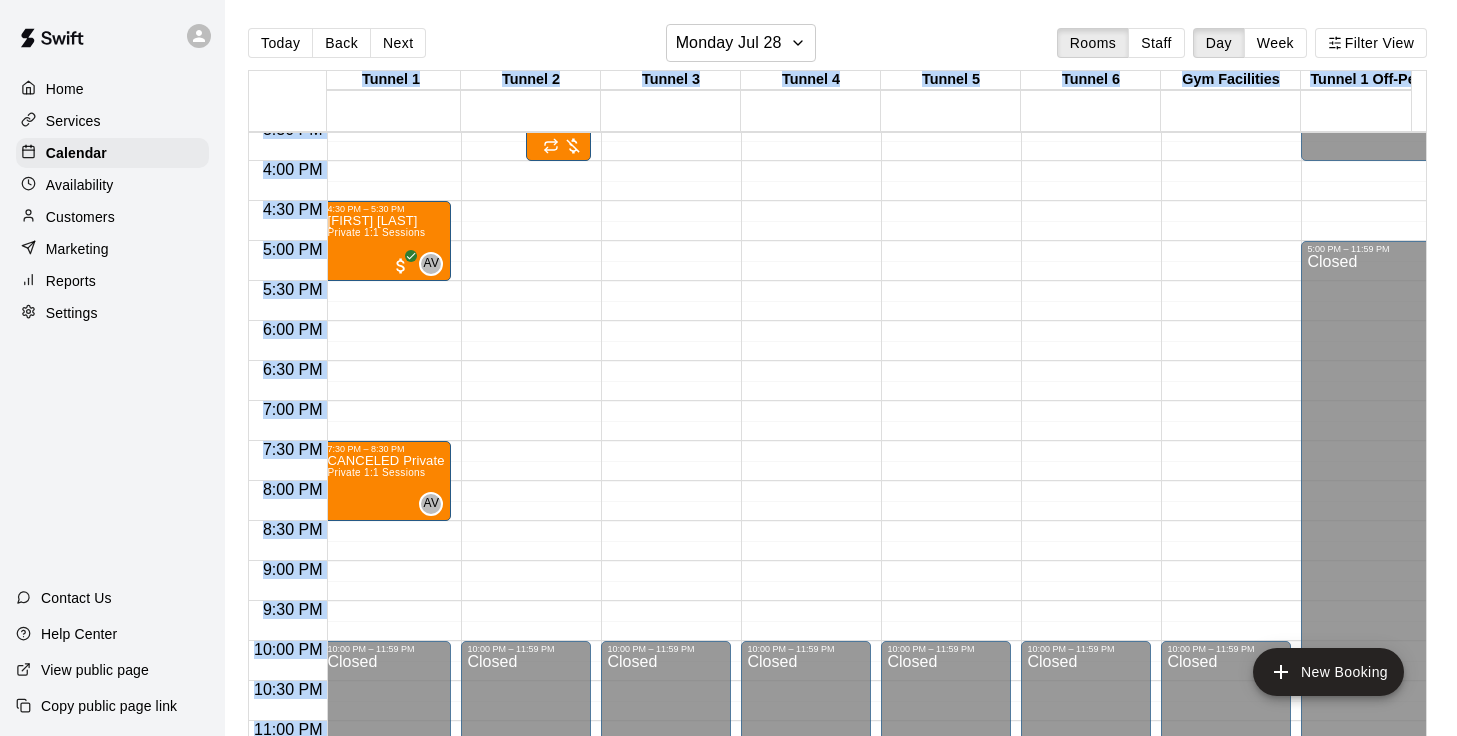 click on "Customers" at bounding box center (80, 217) 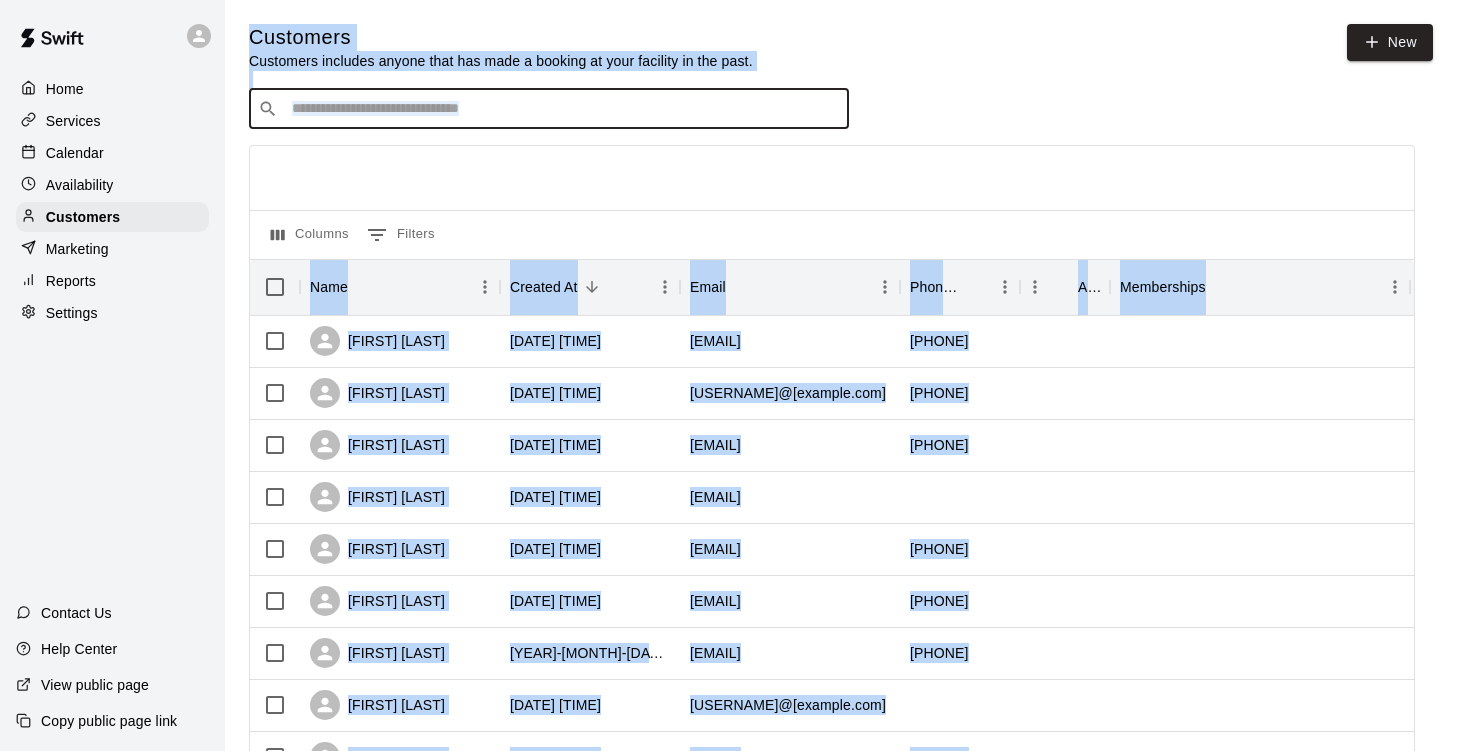 click at bounding box center [563, 109] 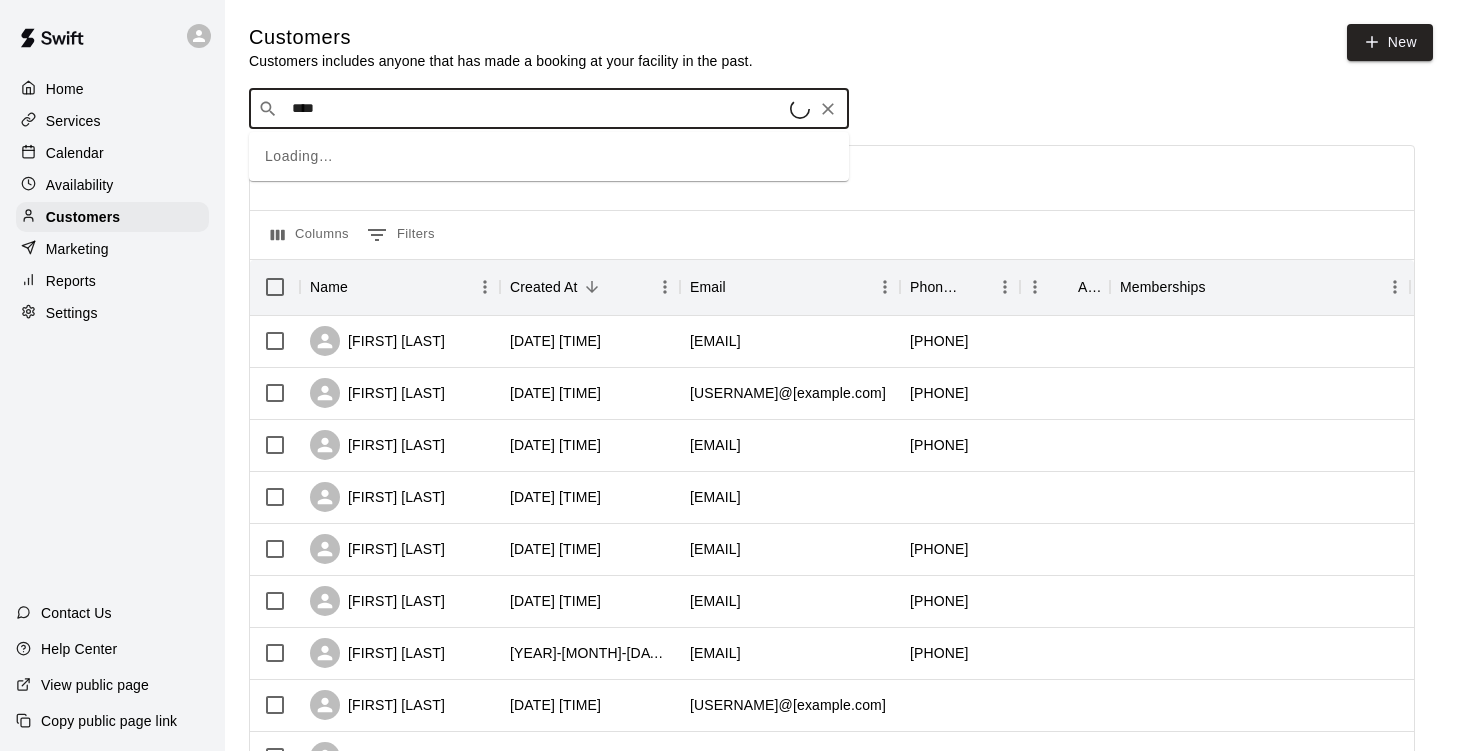 type on "*****" 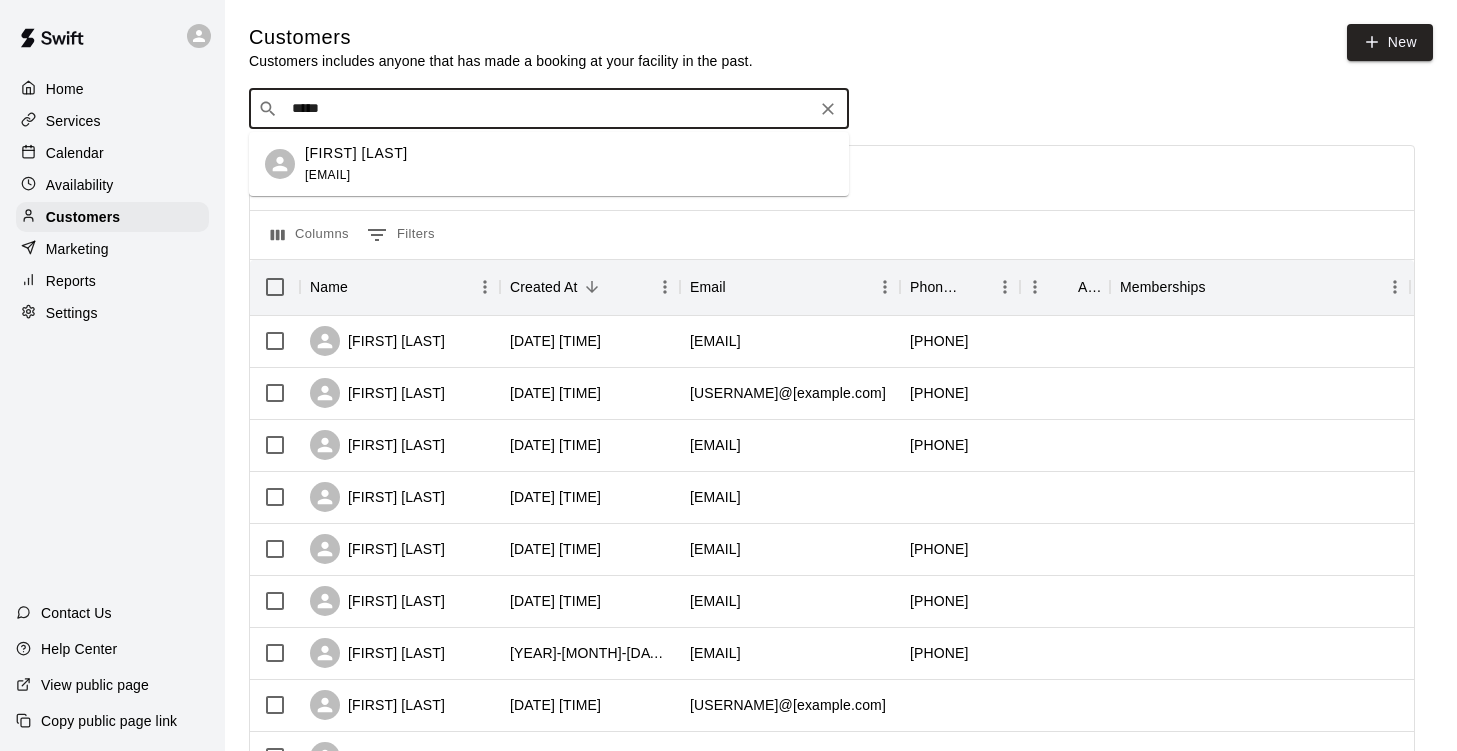 click on "[FIRST] [LAST]" at bounding box center (356, 153) 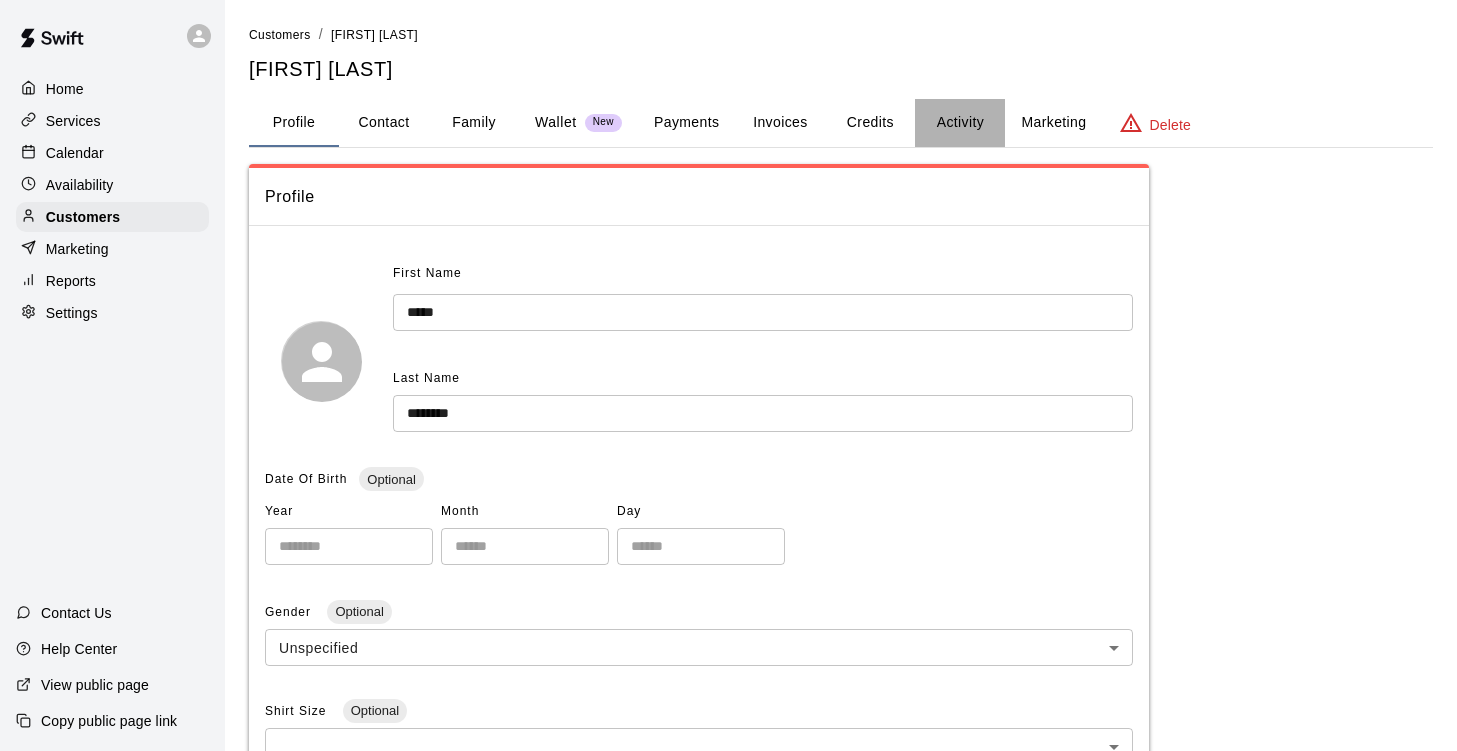 click on "Activity" at bounding box center [960, 123] 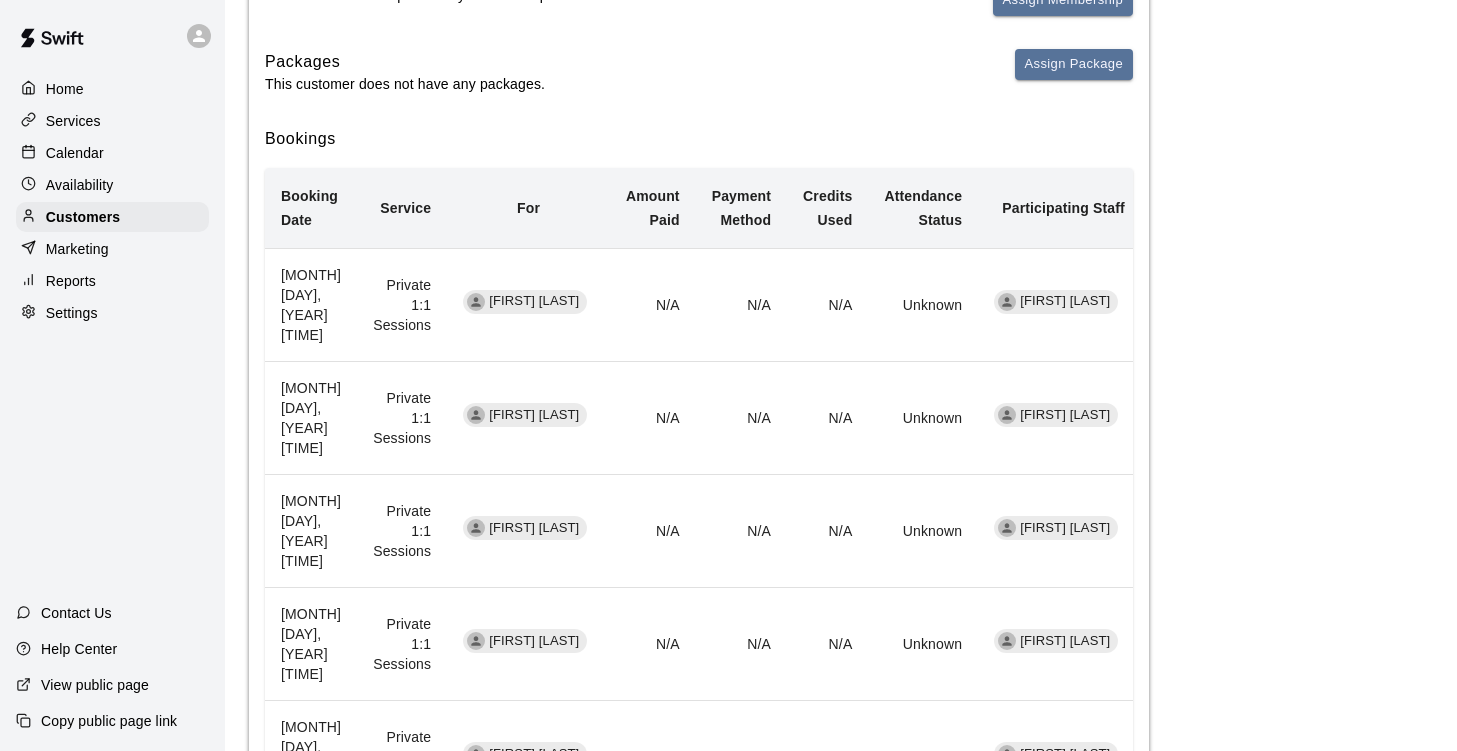 scroll, scrollTop: 376, scrollLeft: 0, axis: vertical 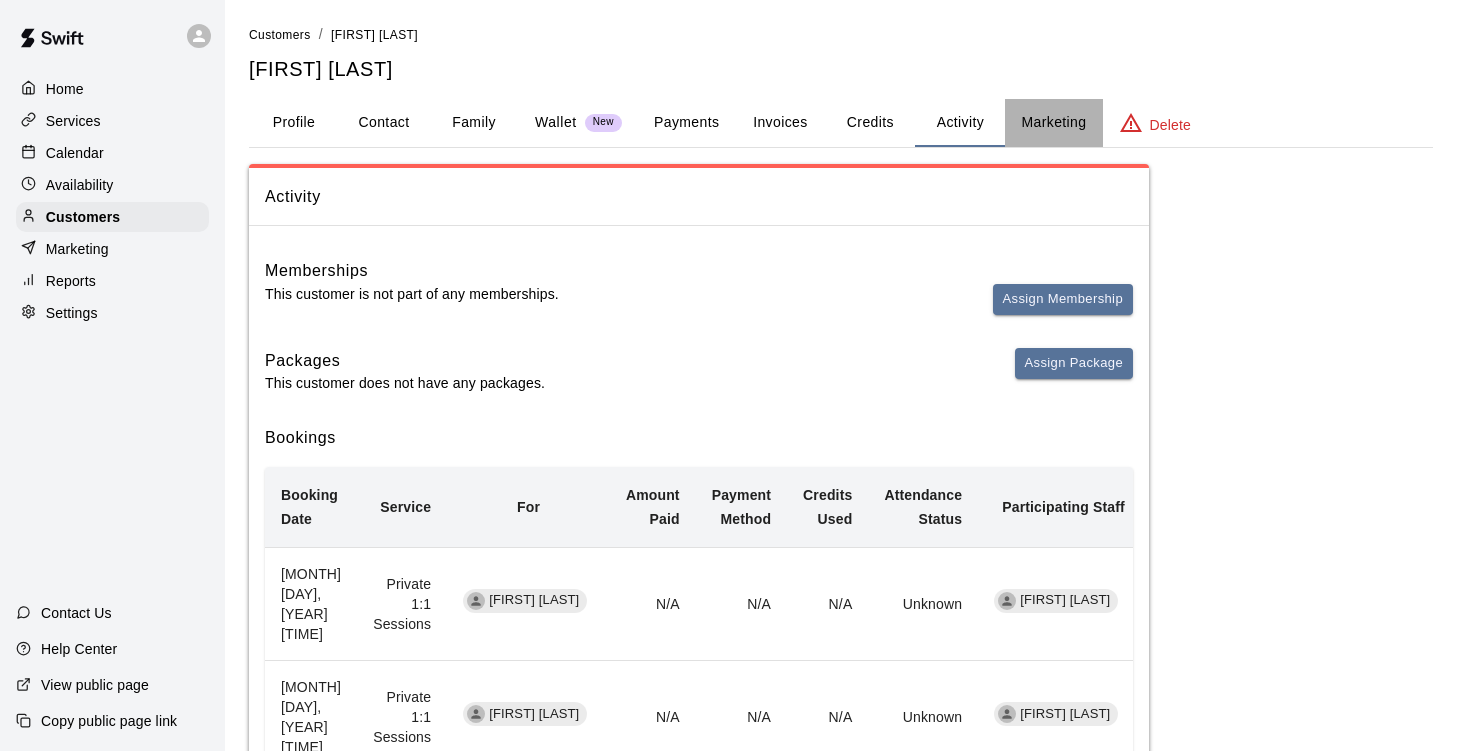 click on "Marketing" at bounding box center [1053, 123] 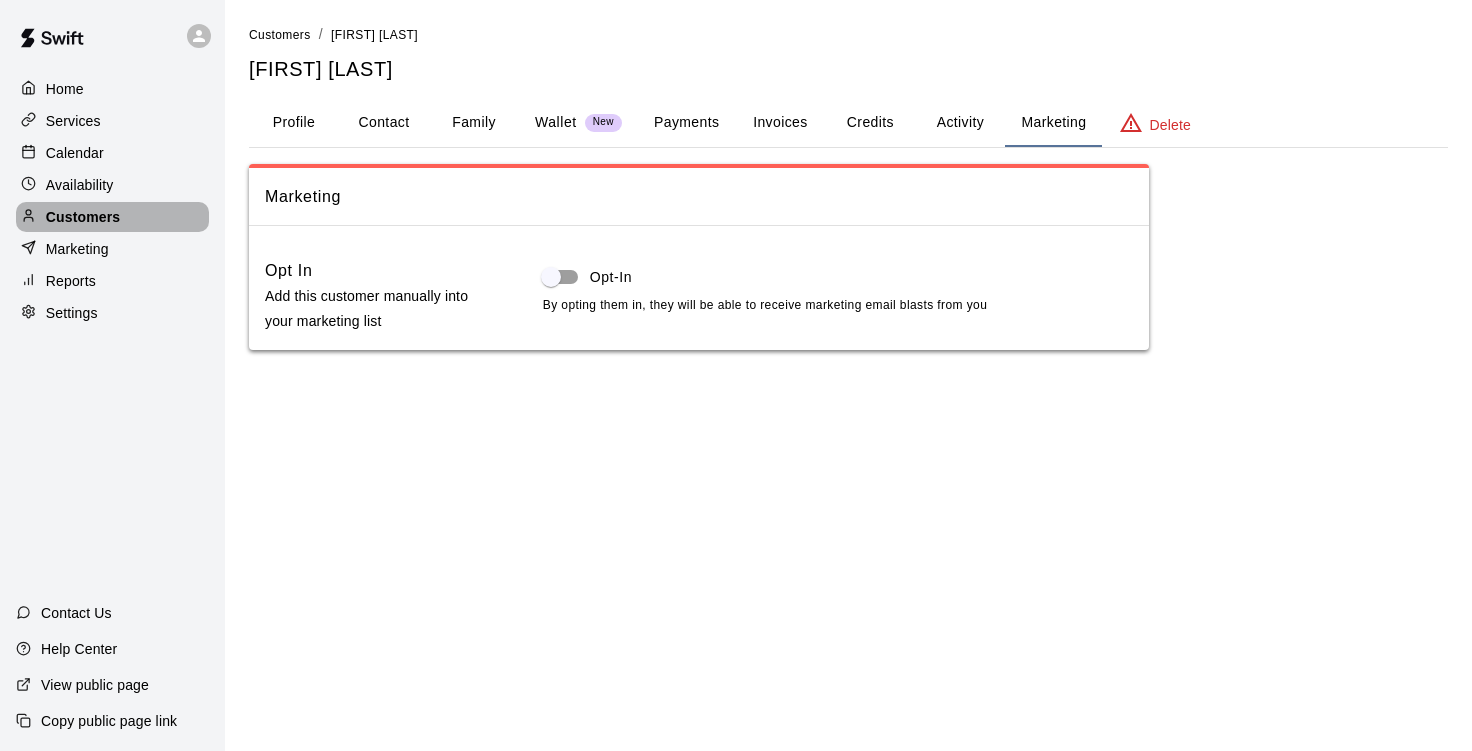 click on "Customers" at bounding box center (83, 217) 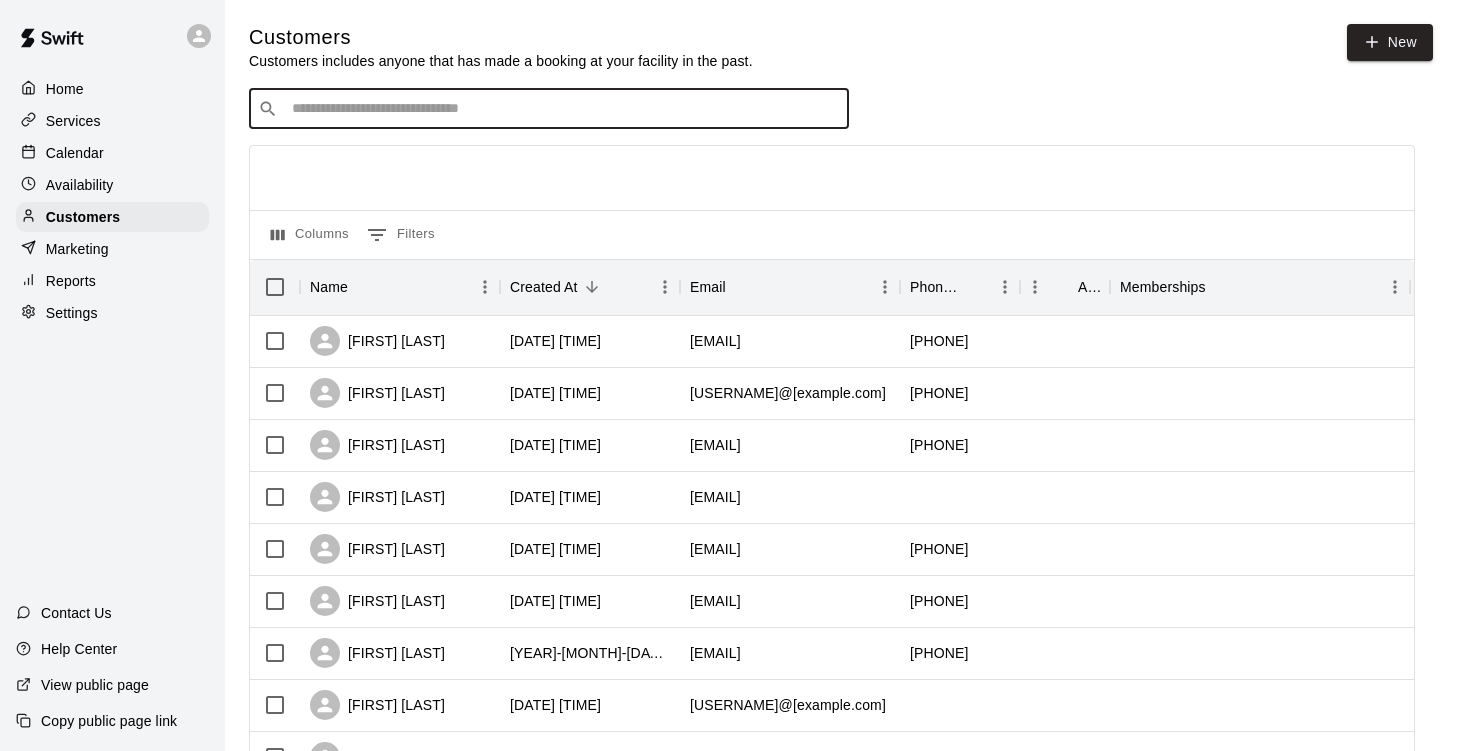 click at bounding box center (563, 109) 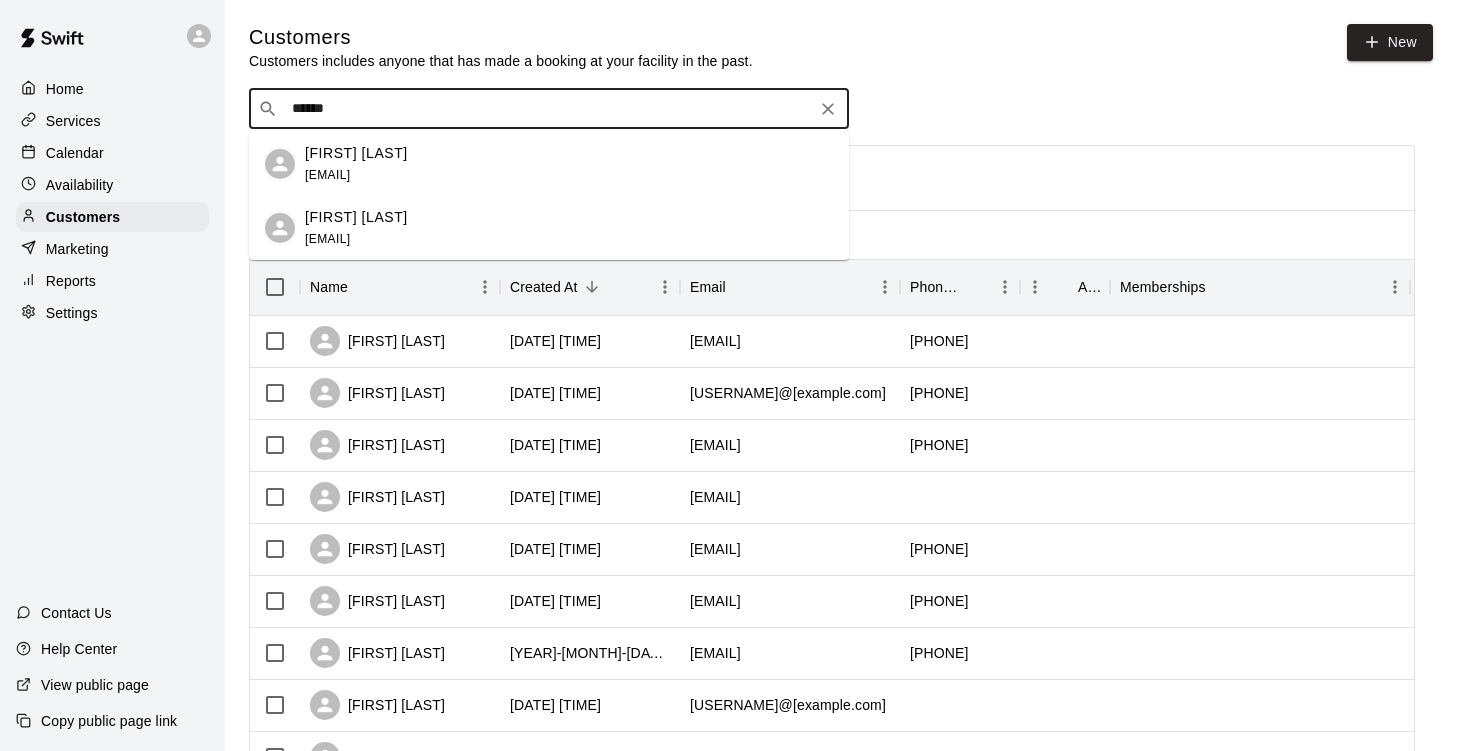type on "******" 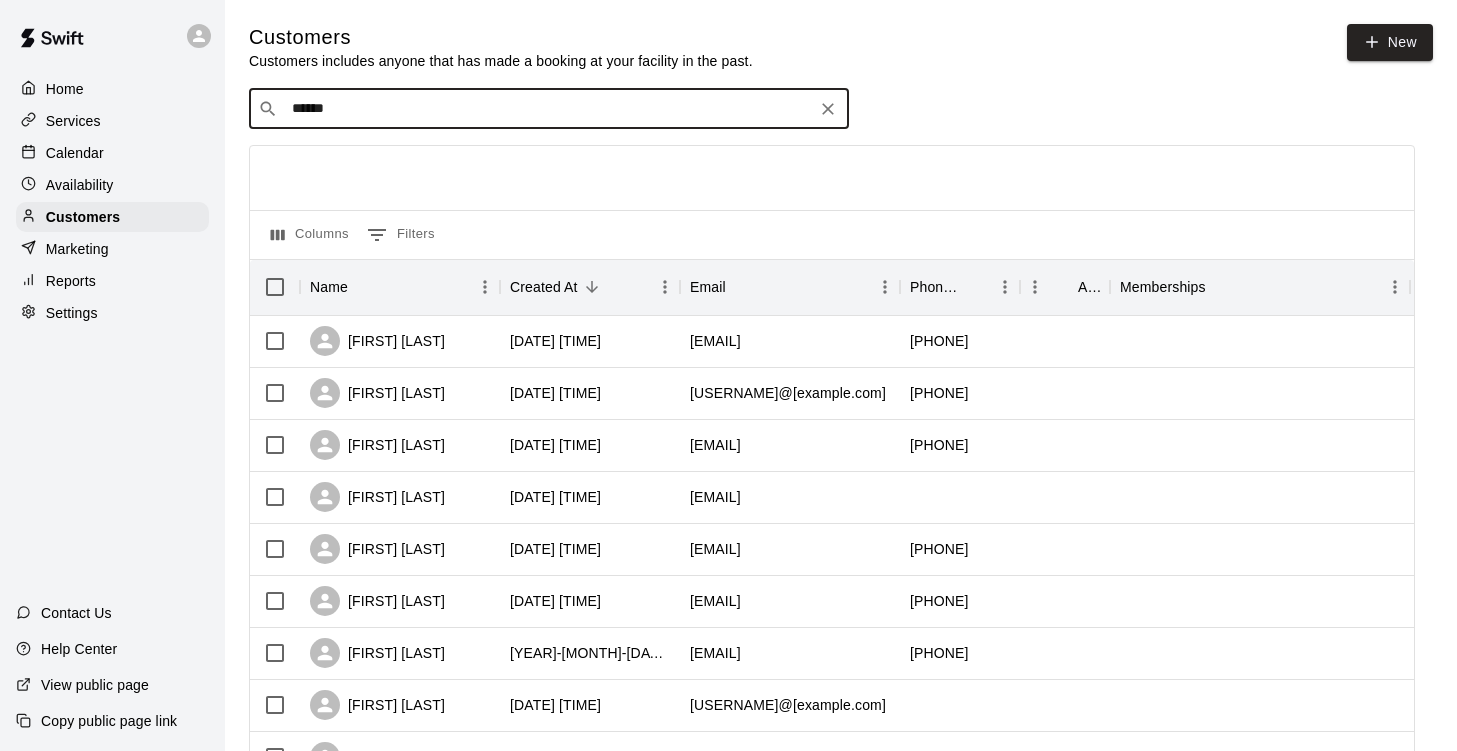 click on "Calendar" at bounding box center (112, 153) 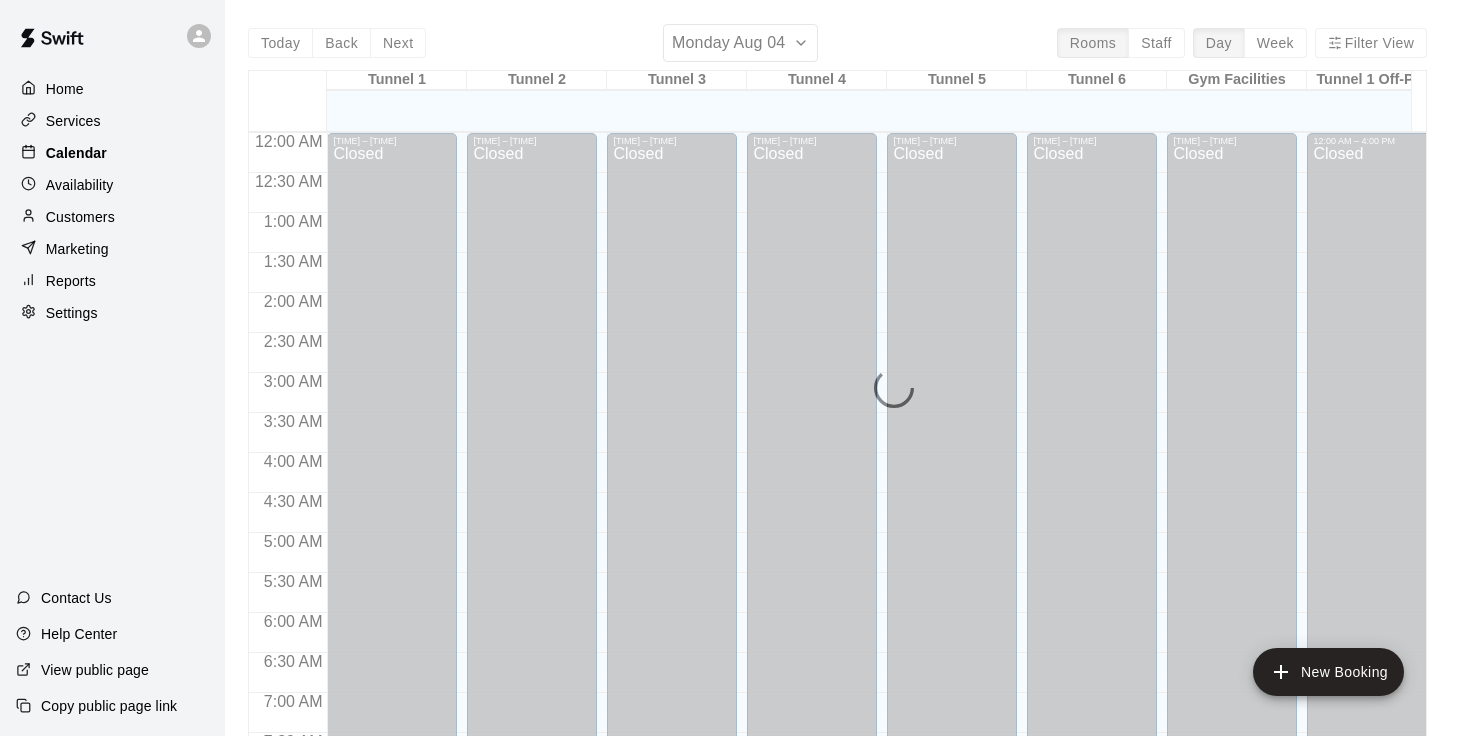 scroll, scrollTop: 987, scrollLeft: 0, axis: vertical 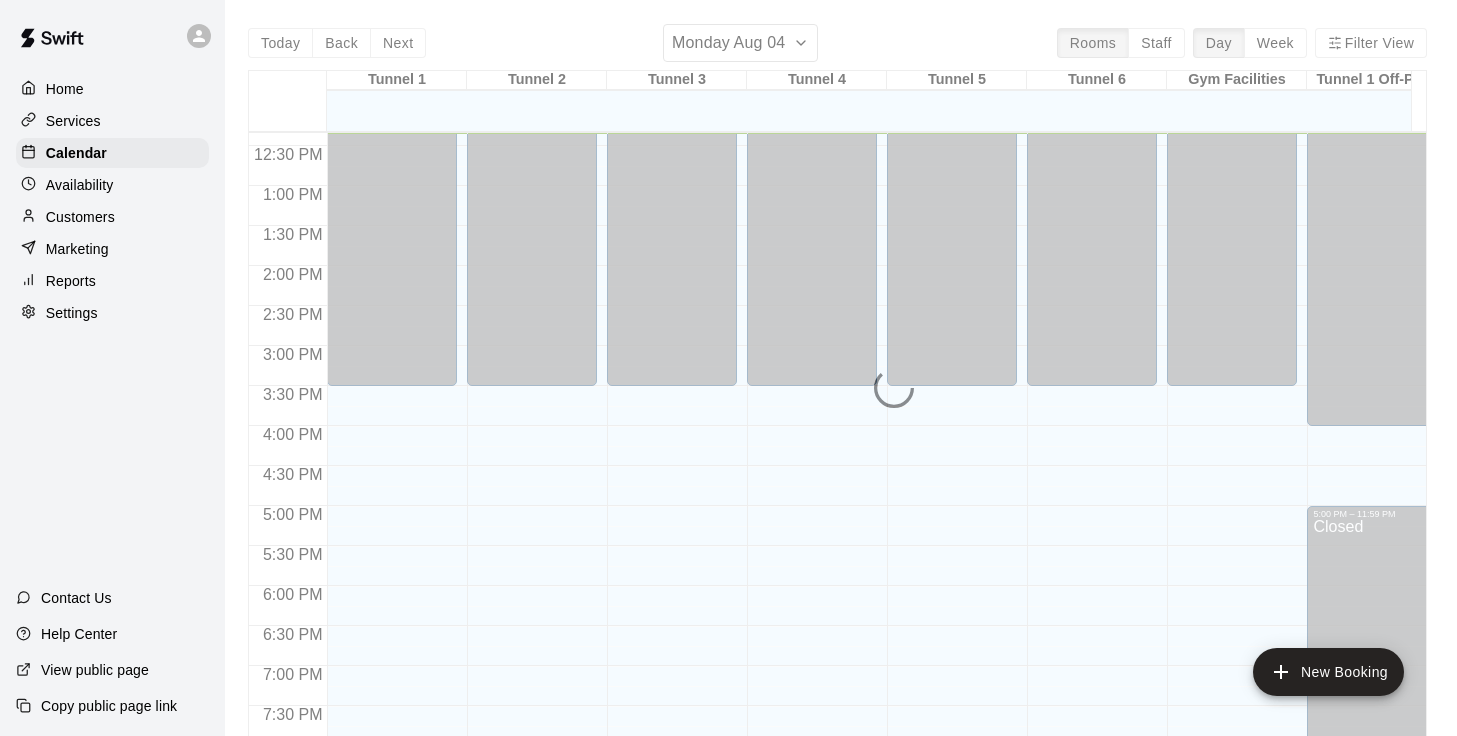 click on "Today Back Next Monday Aug 04 Rooms Staff Day Week Filter View Tunnel 1 04 Mon Tunnel 2 04 Mon Tunnel 3 04 Mon Tunnel 4 04 Mon Tunnel 5 04 Mon Tunnel 6 04 Mon Gym Facilities 04 Mon Tunnel 1 Off-Peak 04 Mon Tunnel 2 Off-Peak 04 Mon Tunnel 3 Off-Peak 04 Mon Tunnel 4 Off-Peak 04 Mon Tunnel 5 Off-Peak 04 Mon Tunnel 6 Off-Peak 04 Mon Gym Facilities Off-peak 04 Mon 12:00 AM 12:30 AM 1:00 AM 1:30 AM 2:00 AM 2:30 AM 3:00 AM 3:30 AM 4:00 AM 4:30 AM 5:00 AM 5:30 AM 6:00 AM 6:30 AM 7:00 AM 7:30 AM 8:00 AM 8:30 AM 9:00 AM 9:30 AM 10:00 AM 10:30 AM 11:00 AM 11:30 AM 12:00 PM 12:30 PM 1:00 PM 1:30 PM 2:00 PM 2:30 PM 3:00 PM 3:30 PM 4:00 PM 4:30 PM 5:00 PM 5:30 PM 6:00 PM 6:30 PM 7:00 PM 7:30 PM 8:00 PM 8:30 PM 9:00 PM 9:30 PM 10:00 PM 10:30 PM 11:00 PM 11:30 PM 12:00 AM – 3:30 PM Closed 10:00 PM – 11:59 PM Closed 12:00 AM – 3:30 PM Closed 10:00 PM – 11:59 PM Closed 12:00 AM – 3:30 PM Closed 10:00 PM – 11:59 PM Closed 12:00 AM – 3:30 PM Closed 10:00 PM – 11:59 PM Closed 12:00 AM – 3:30 PM Closed Closed" at bounding box center [837, 392] 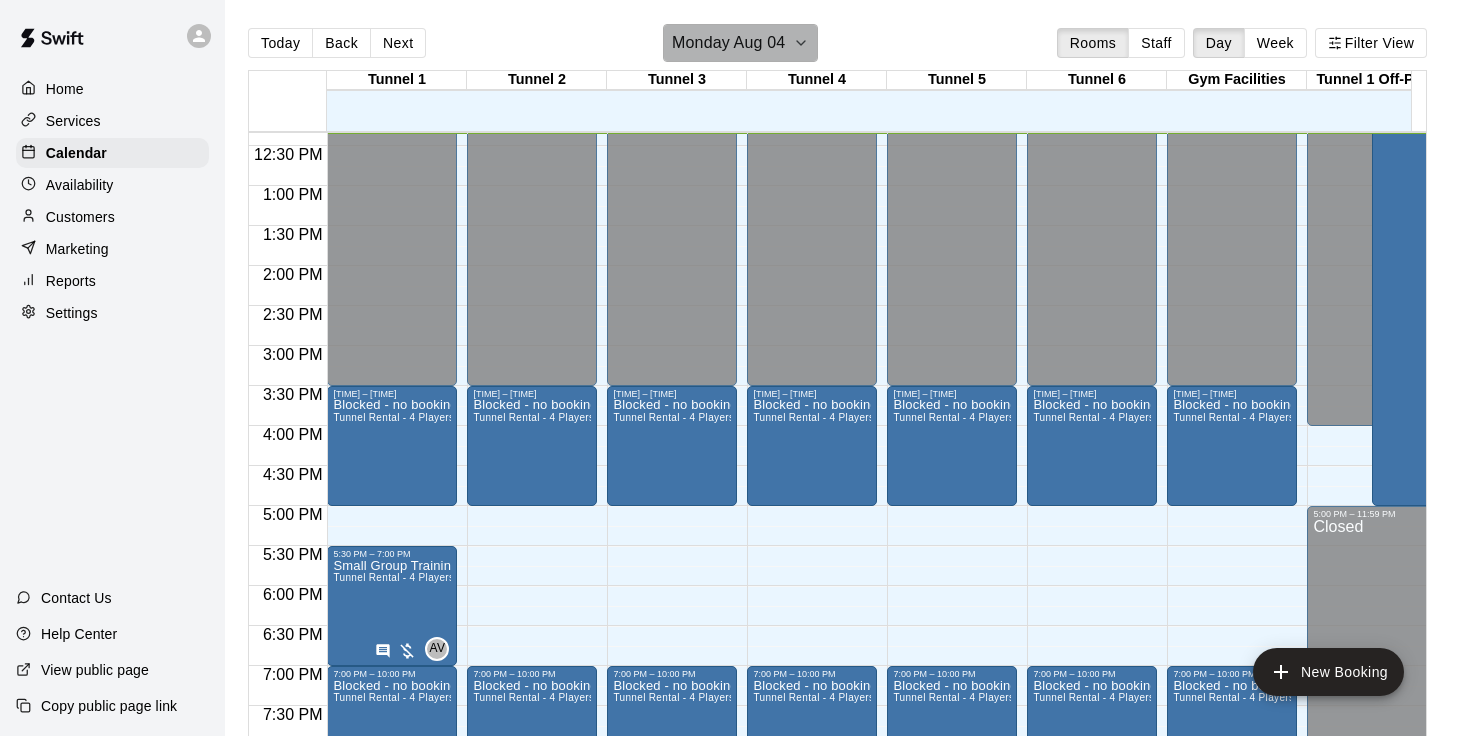 click 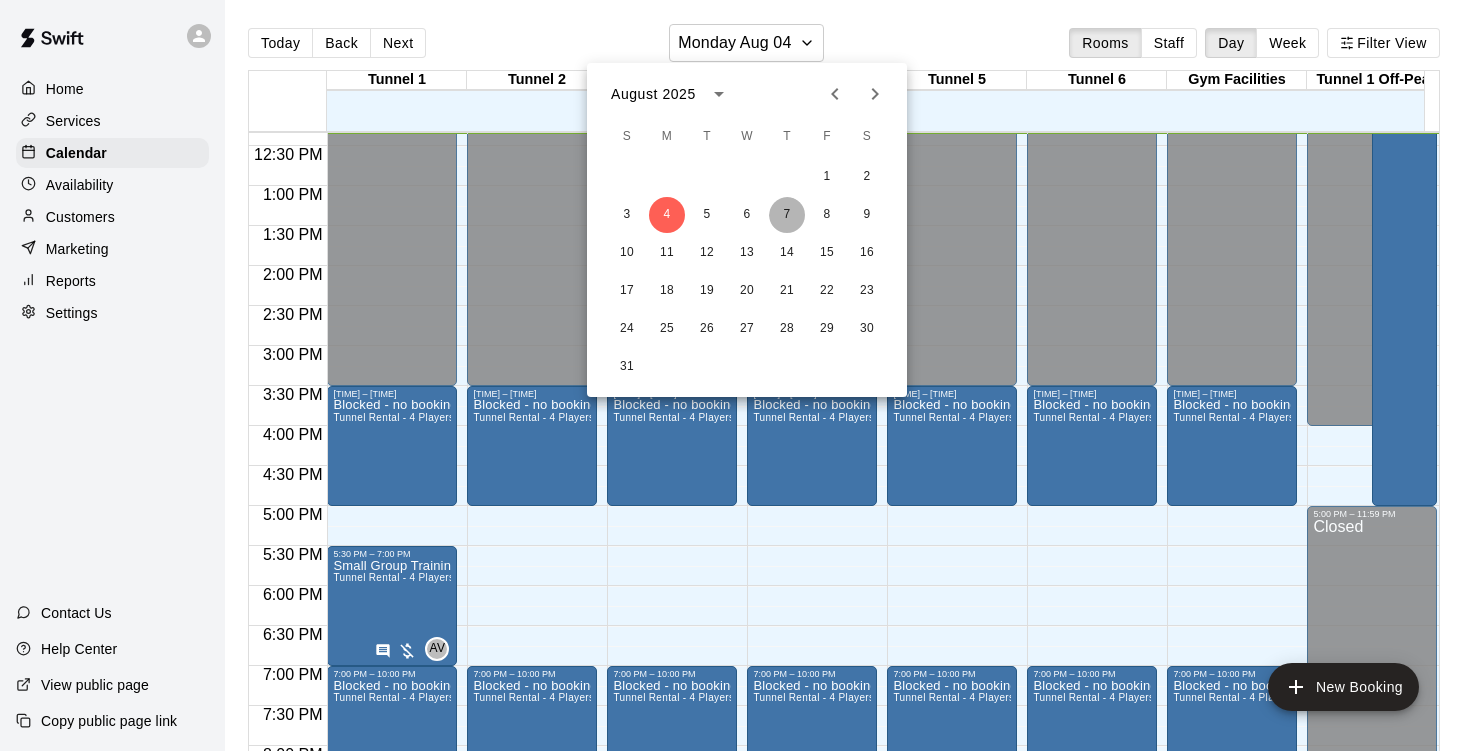 click on "7" at bounding box center [787, 215] 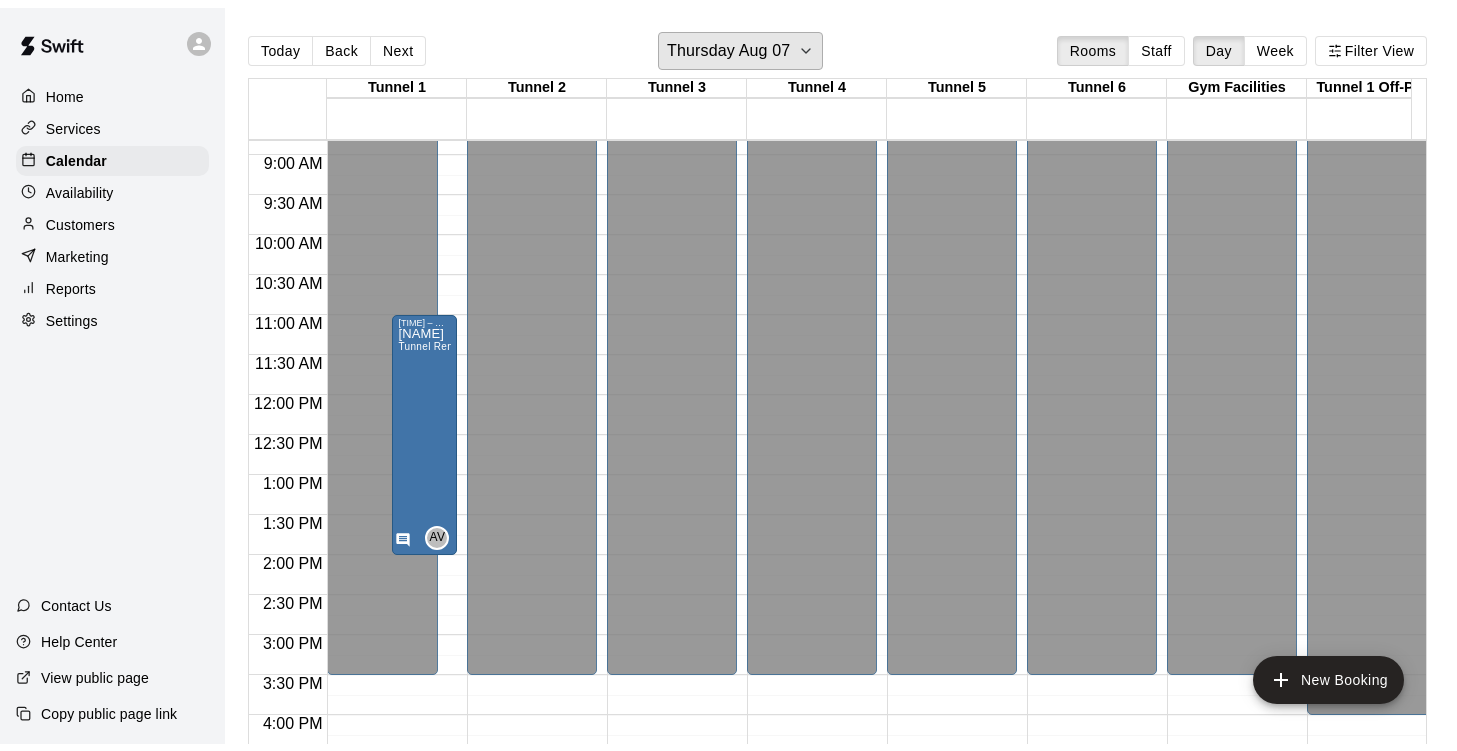 scroll, scrollTop: 732, scrollLeft: 0, axis: vertical 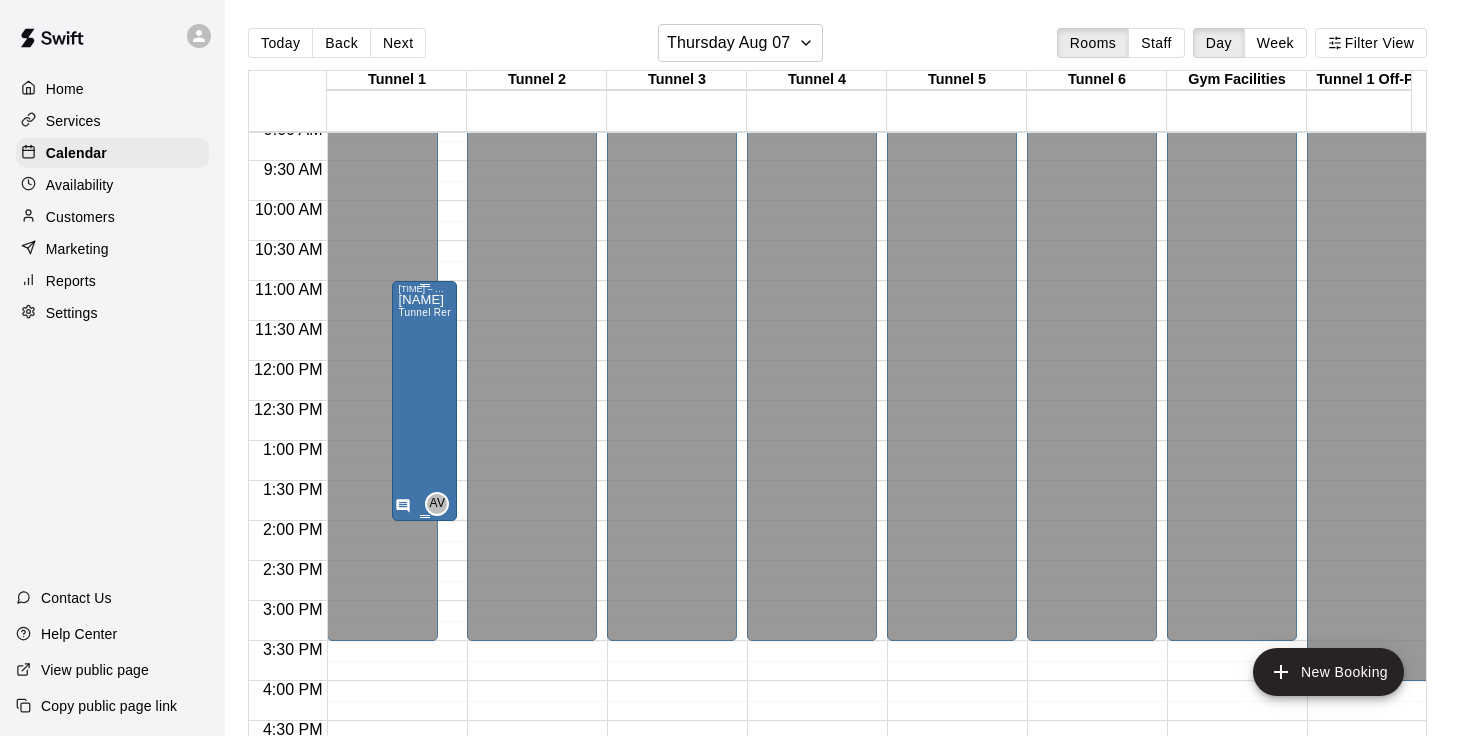 click on "[NAME] Tunnel Rental - [NUMBER] Players Per Tunnel" at bounding box center [424, 662] 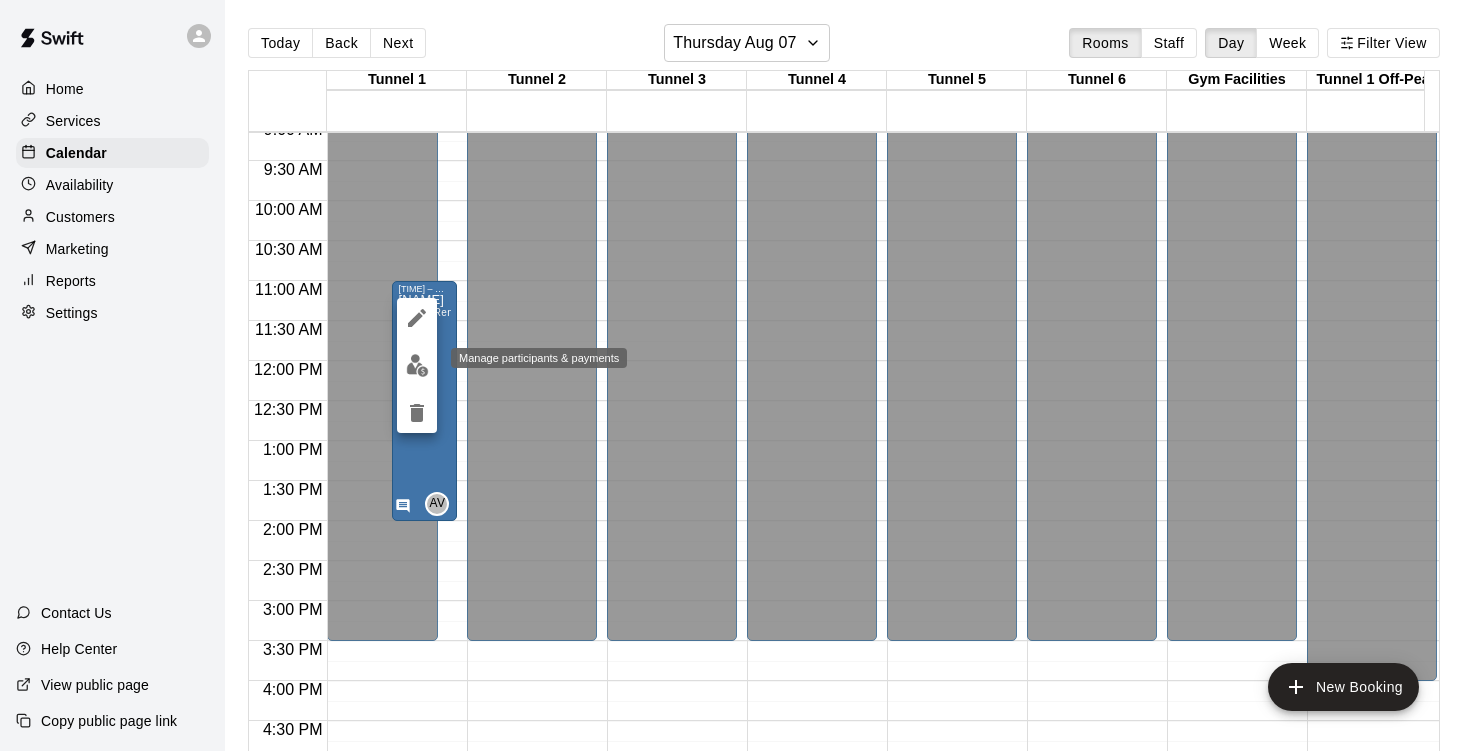 click at bounding box center [417, 365] 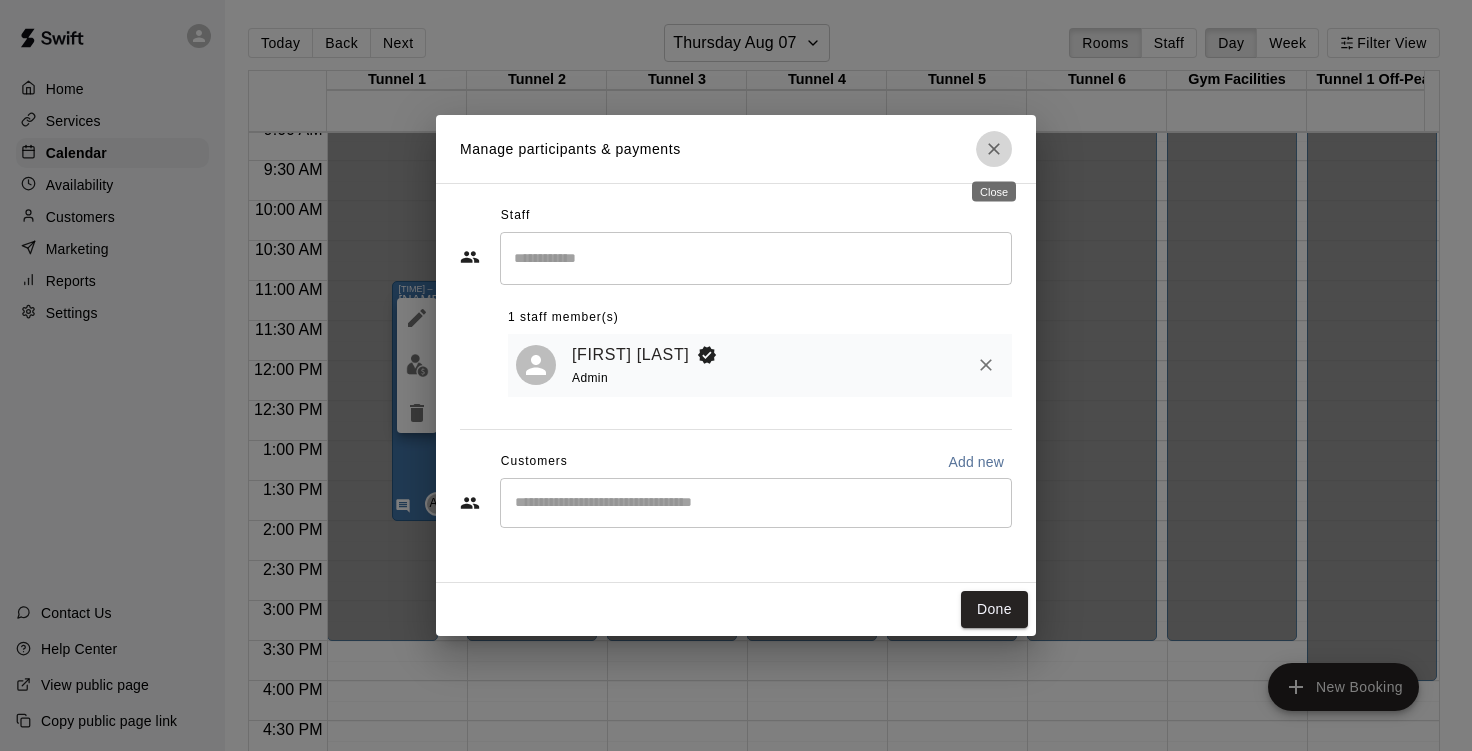 click 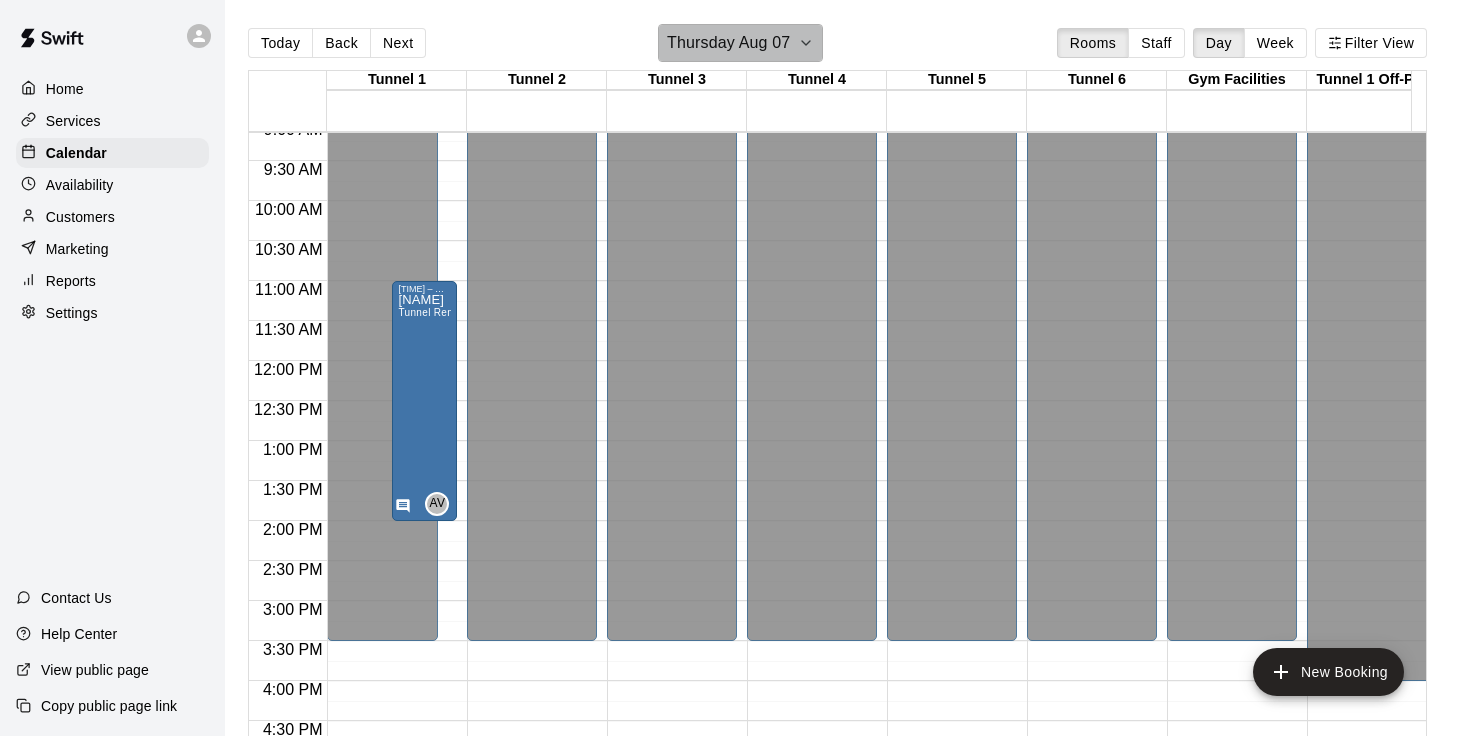 click on "Thursday Aug 07" at bounding box center (740, 43) 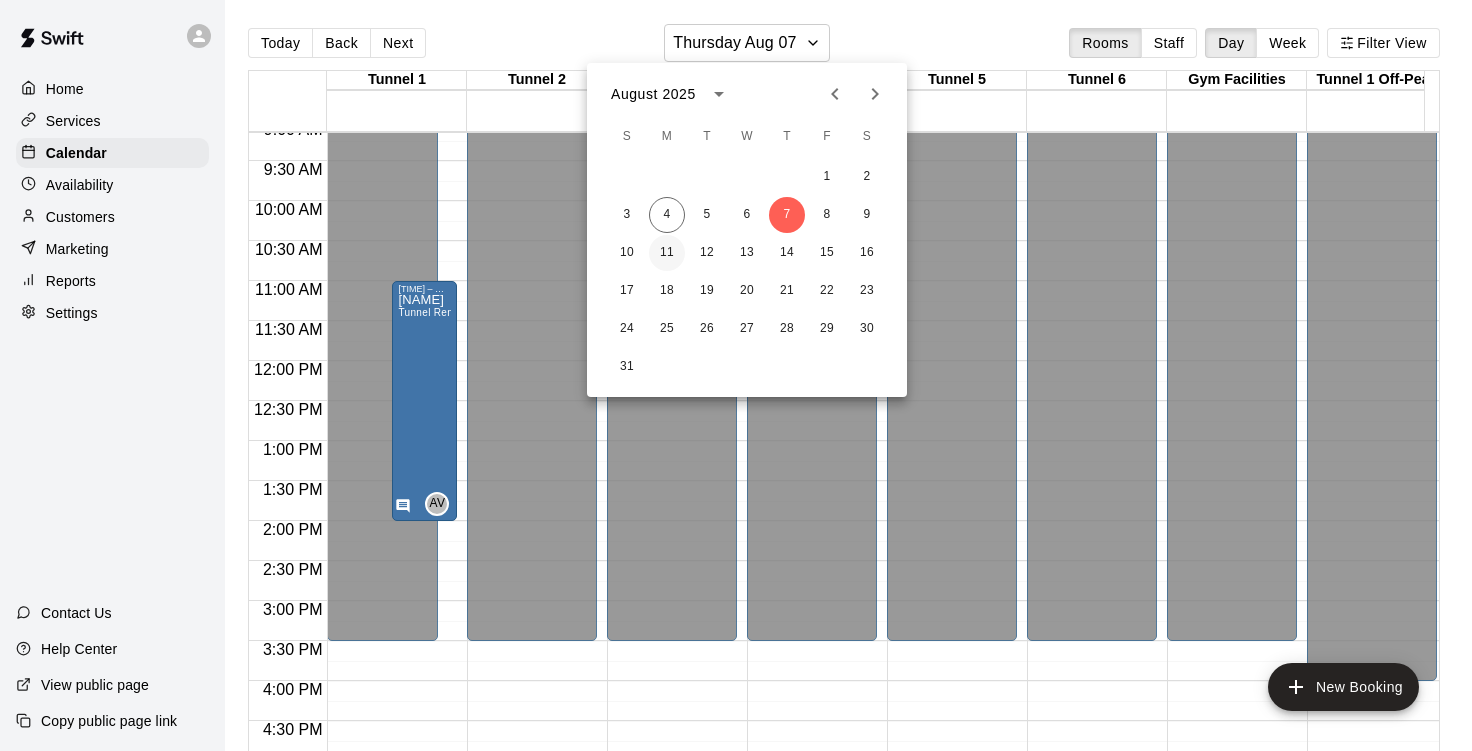 click on "11" at bounding box center (667, 253) 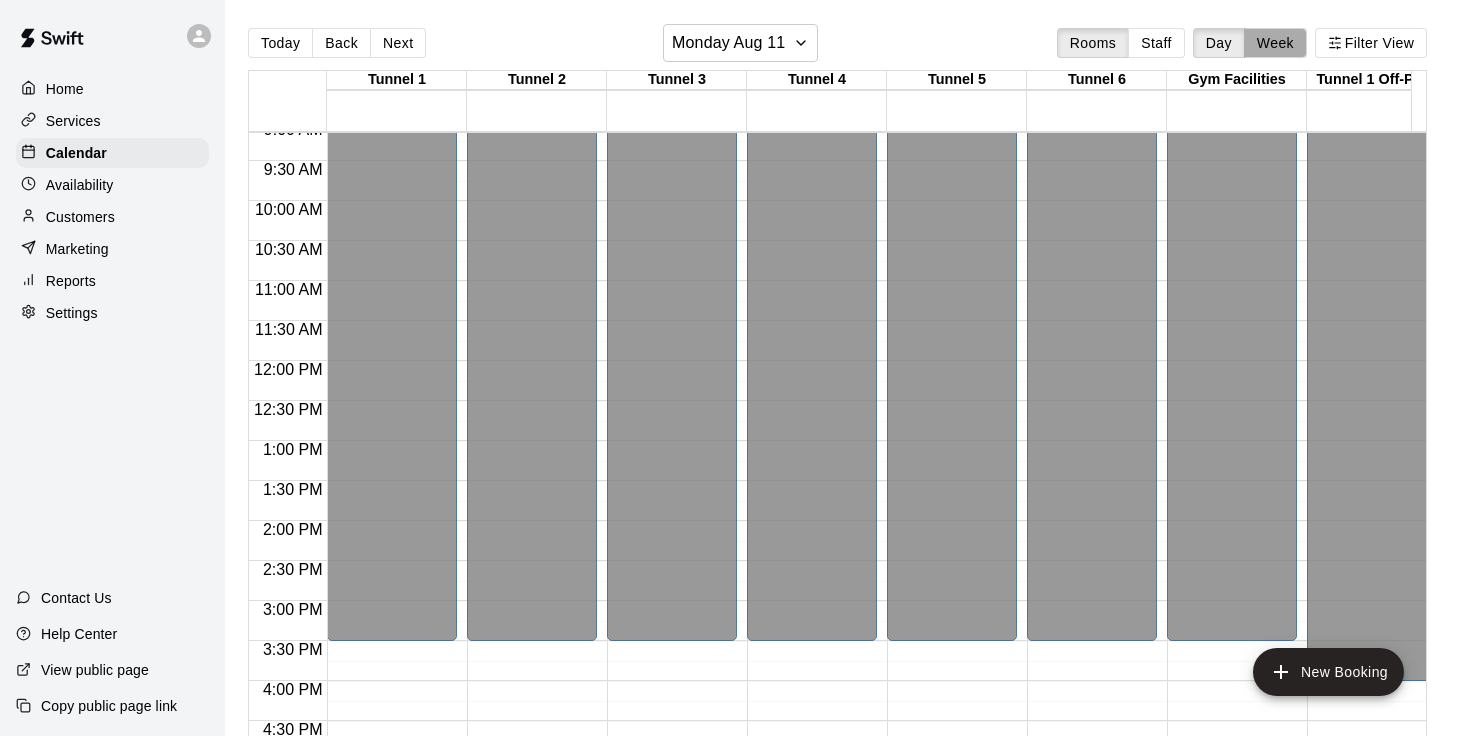 click on "Week" at bounding box center (1275, 43) 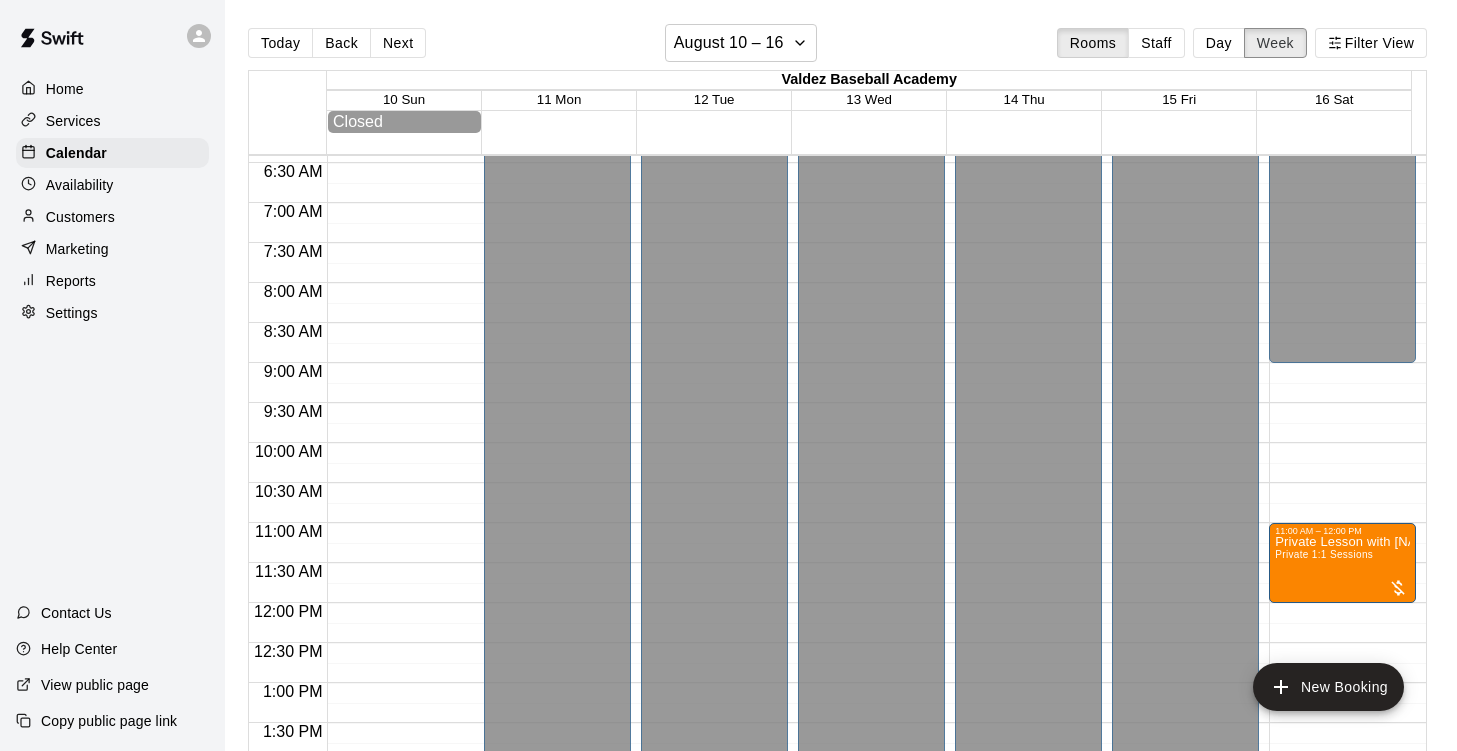 scroll, scrollTop: 514, scrollLeft: 0, axis: vertical 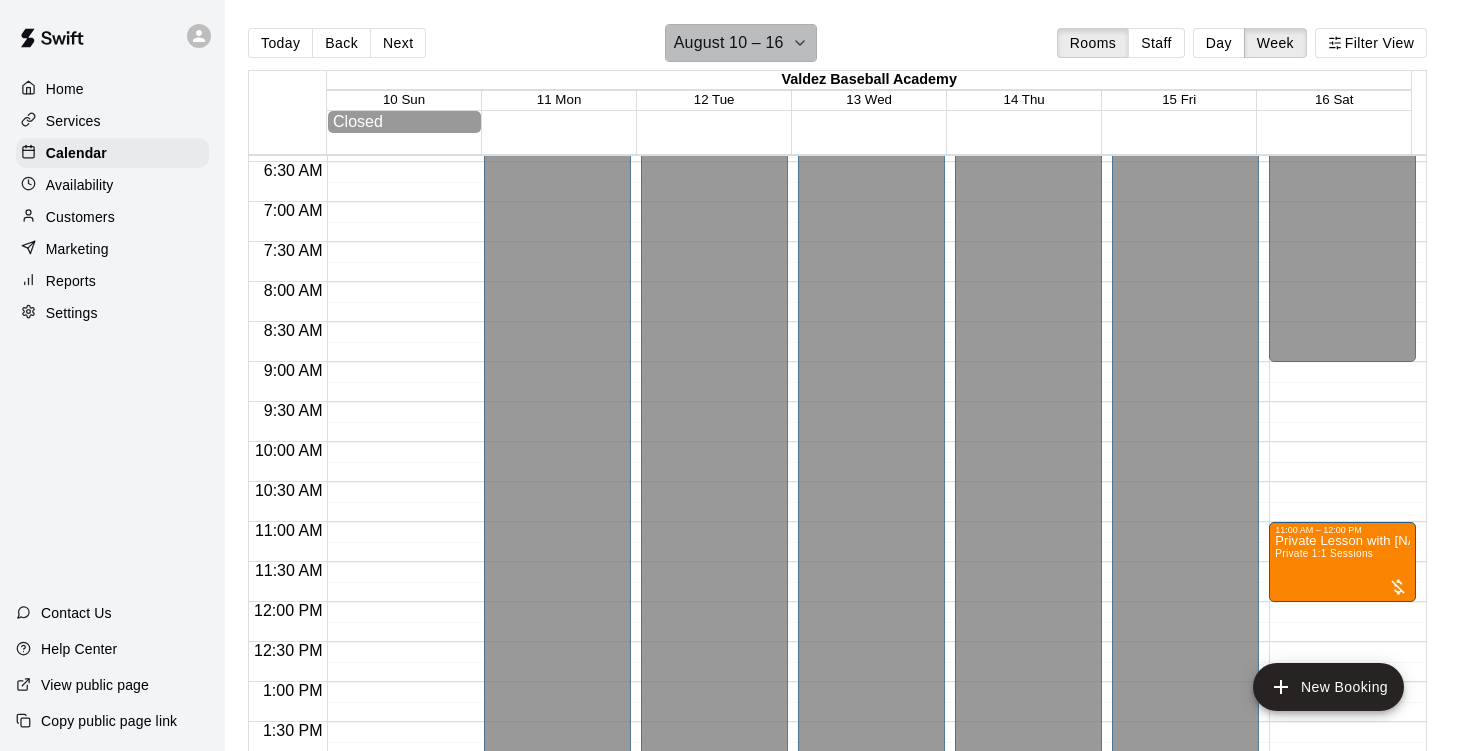 click 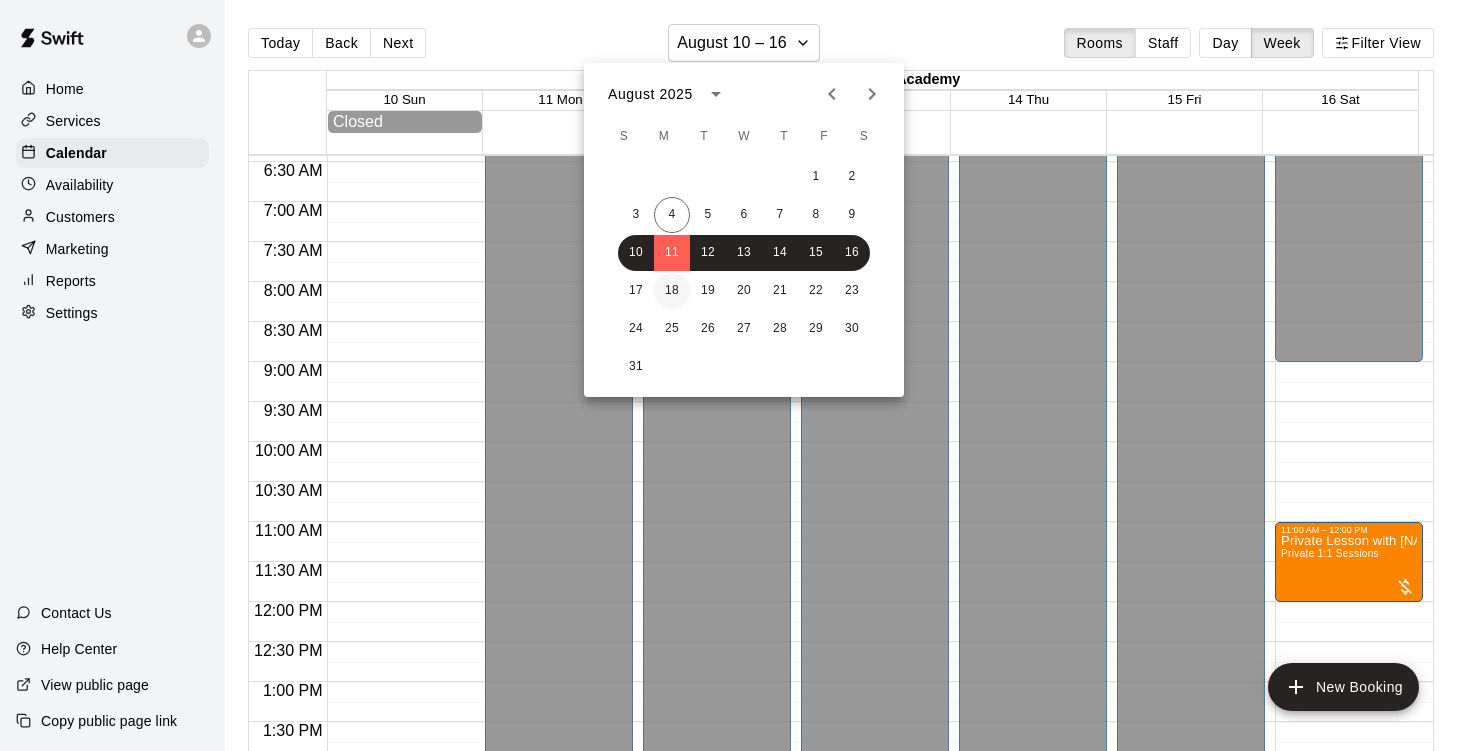 click on "18" at bounding box center [672, 291] 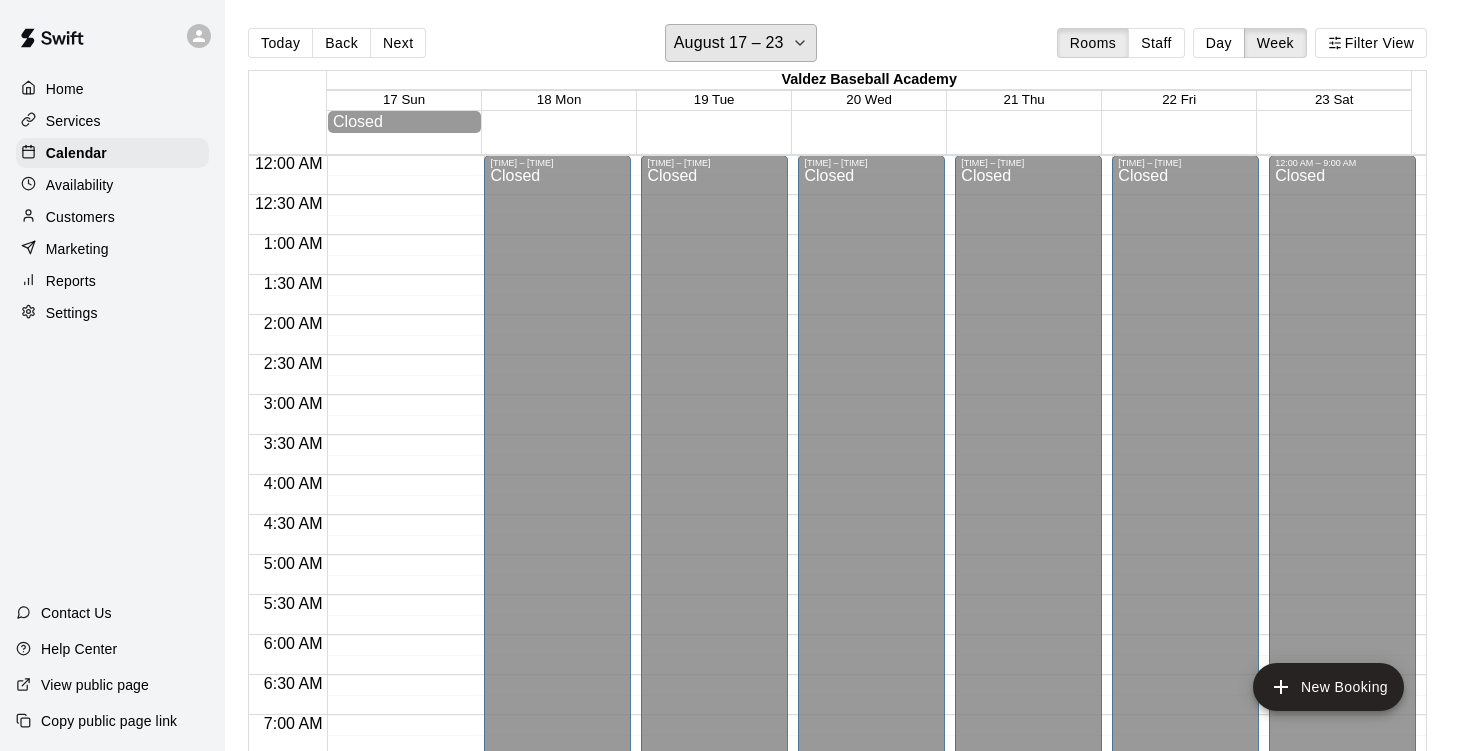 scroll, scrollTop: 0, scrollLeft: 0, axis: both 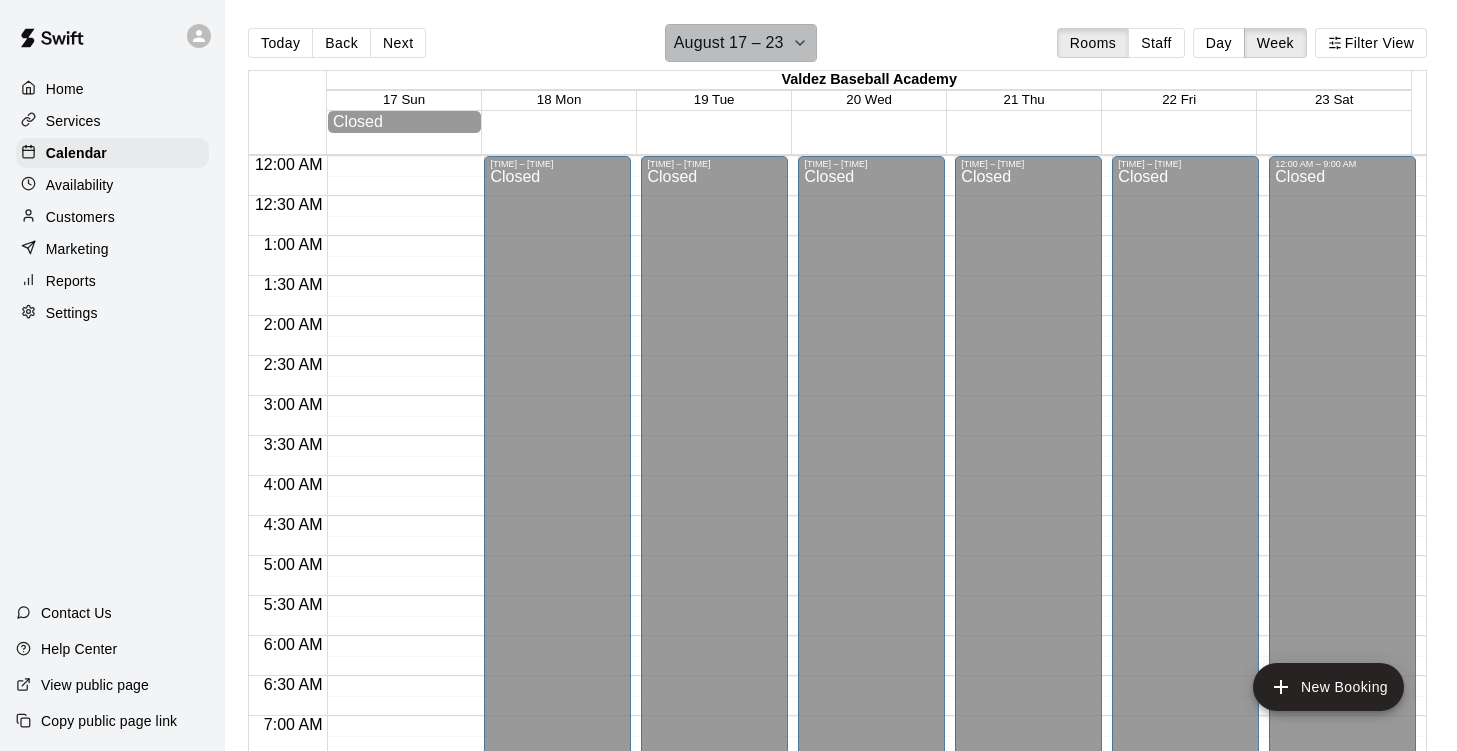click 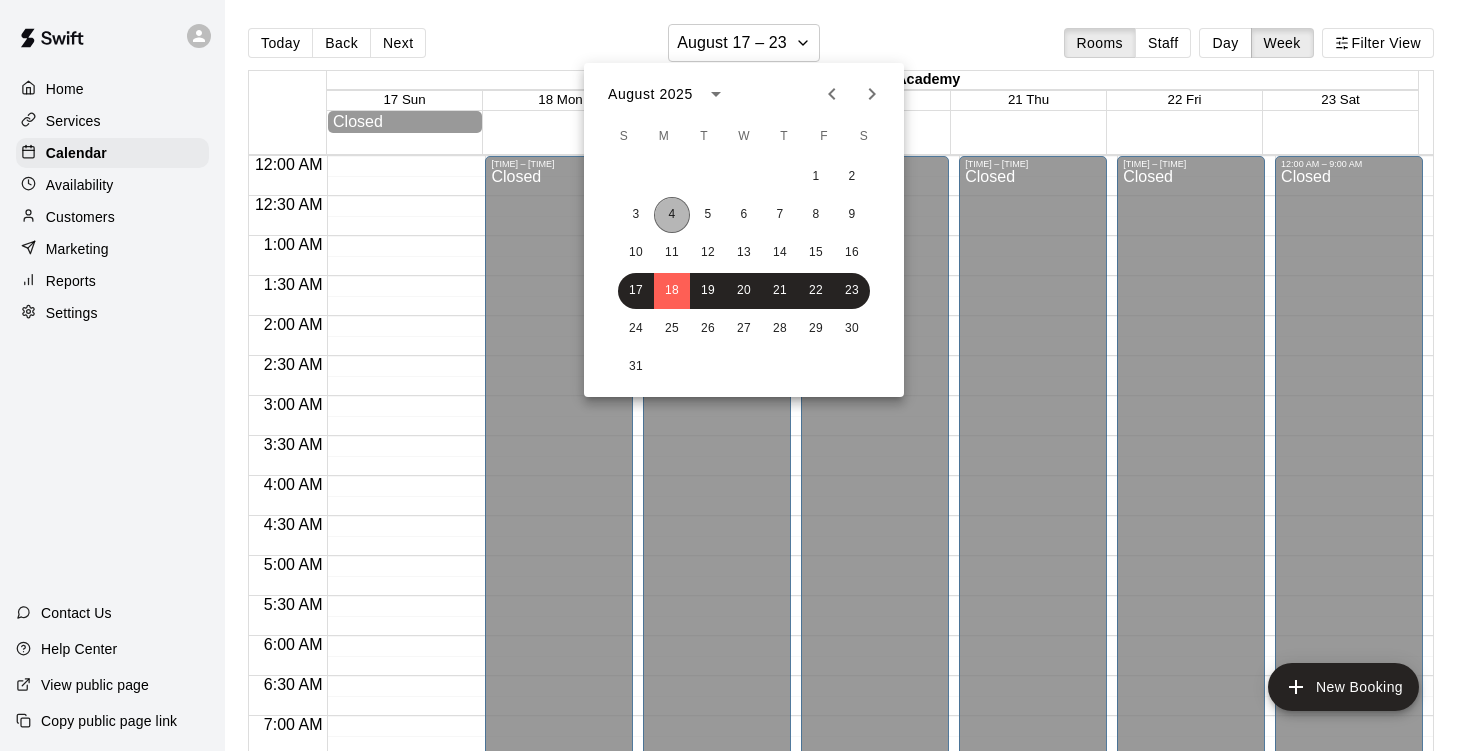 click on "4" at bounding box center (672, 215) 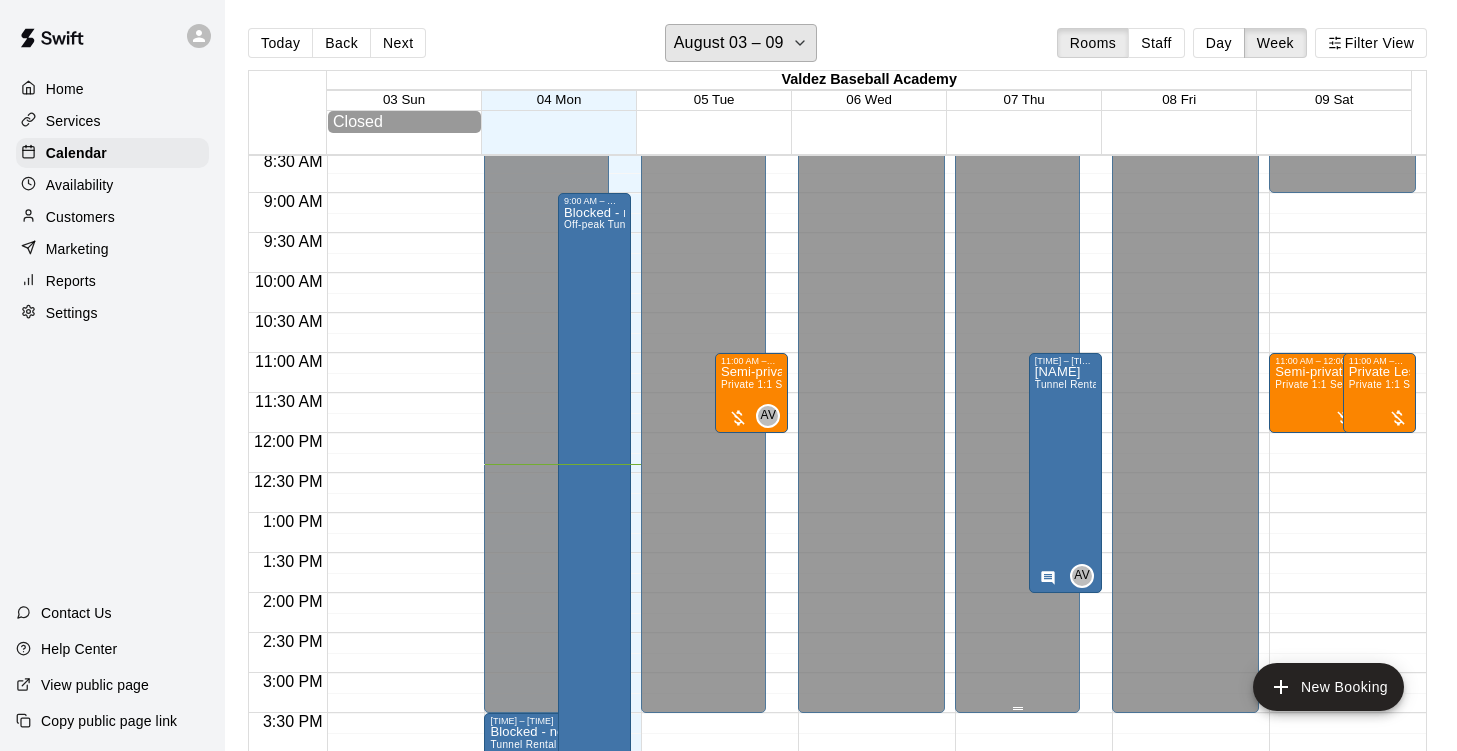 scroll, scrollTop: 684, scrollLeft: 0, axis: vertical 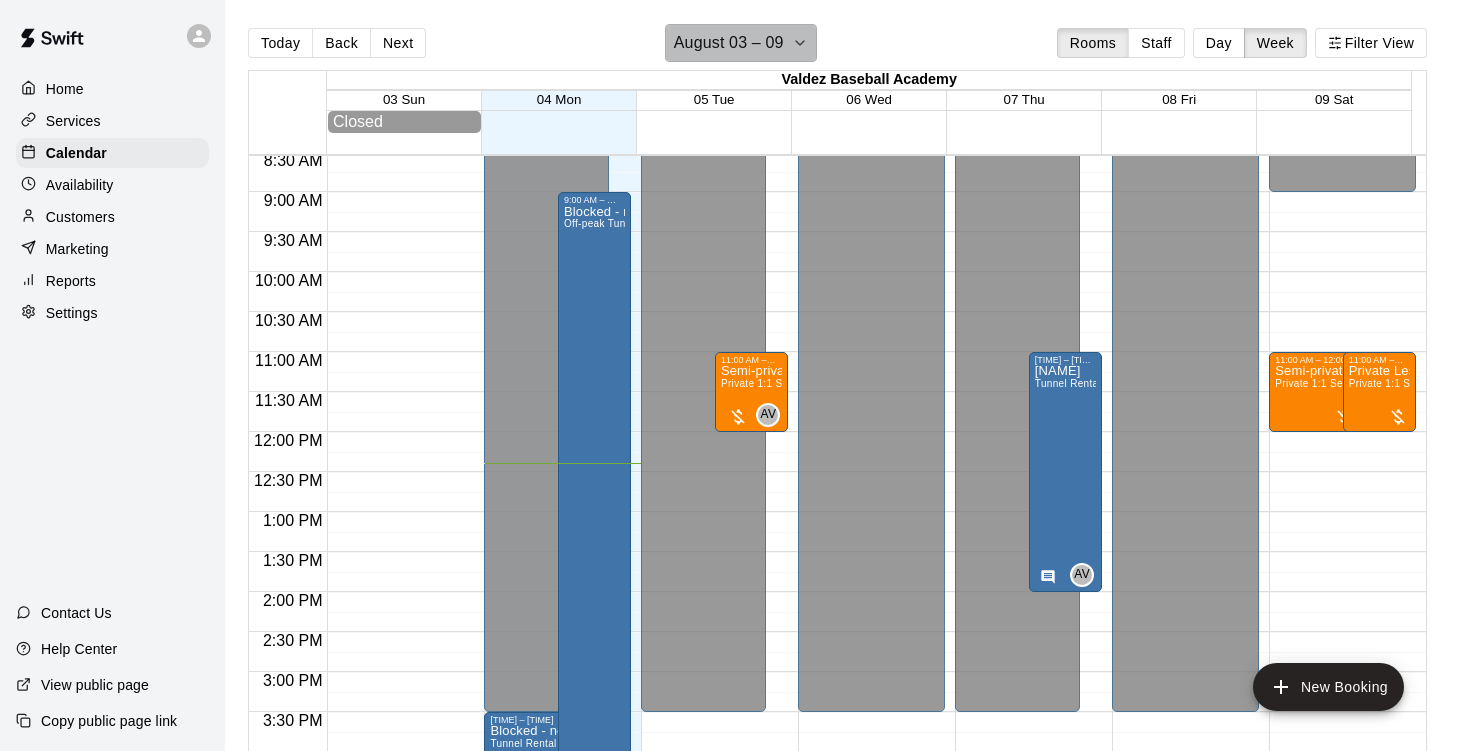 click 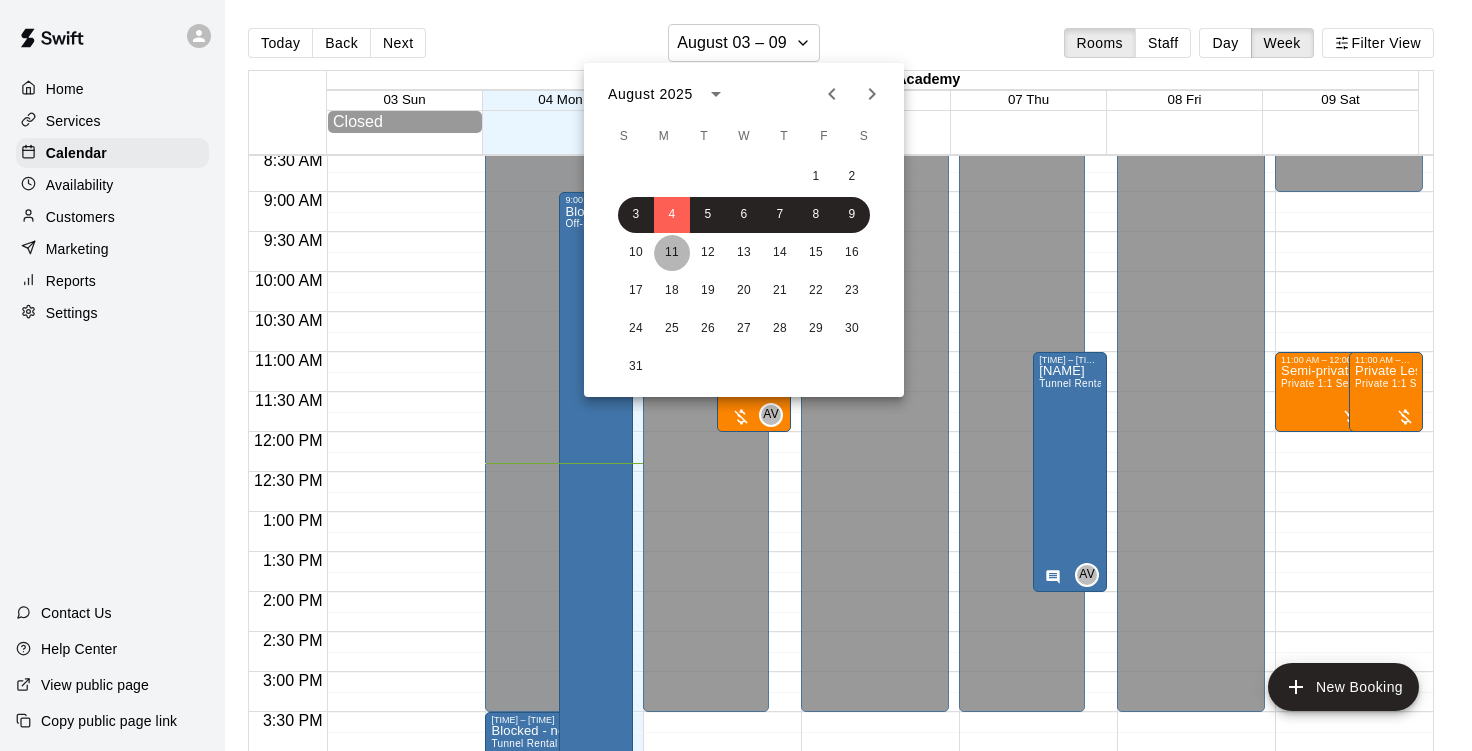 click on "11" at bounding box center (672, 253) 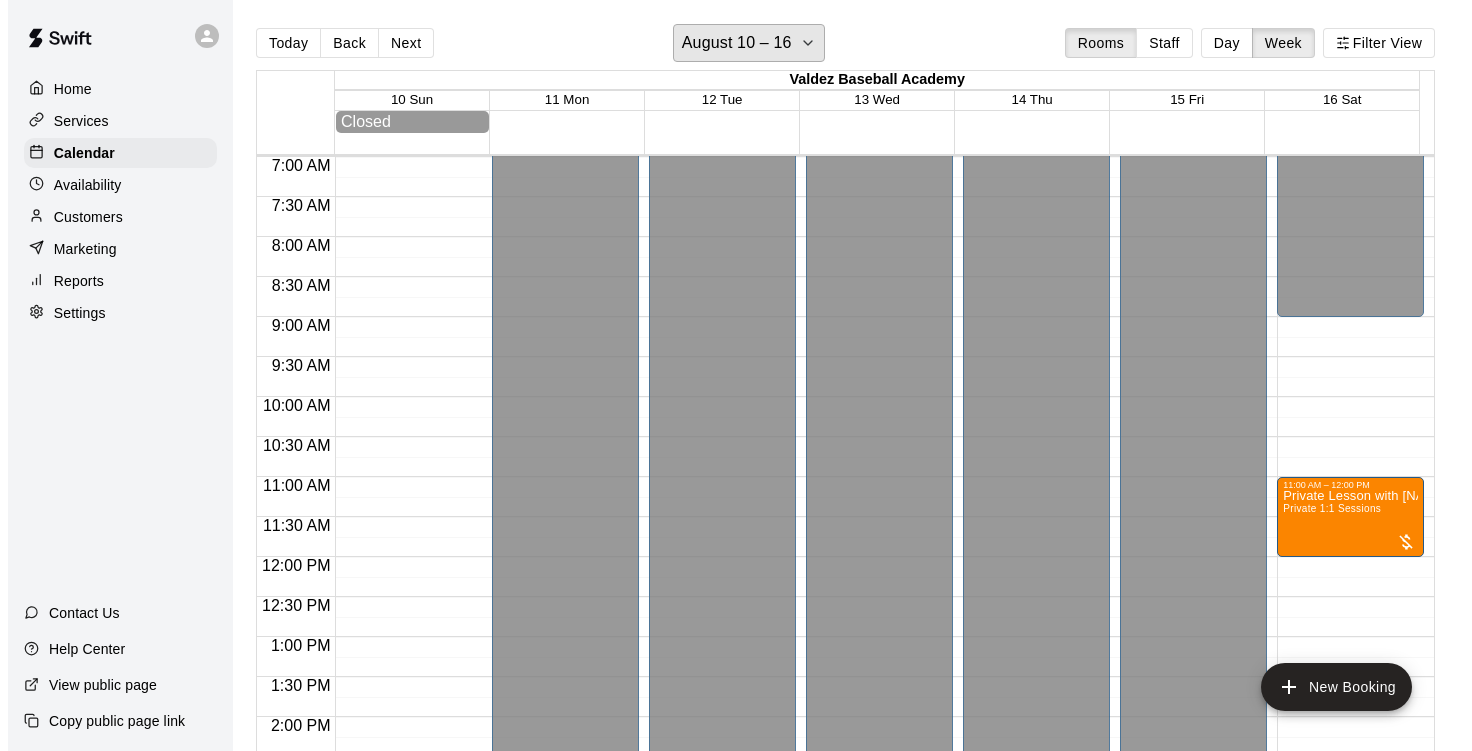 scroll, scrollTop: 560, scrollLeft: 0, axis: vertical 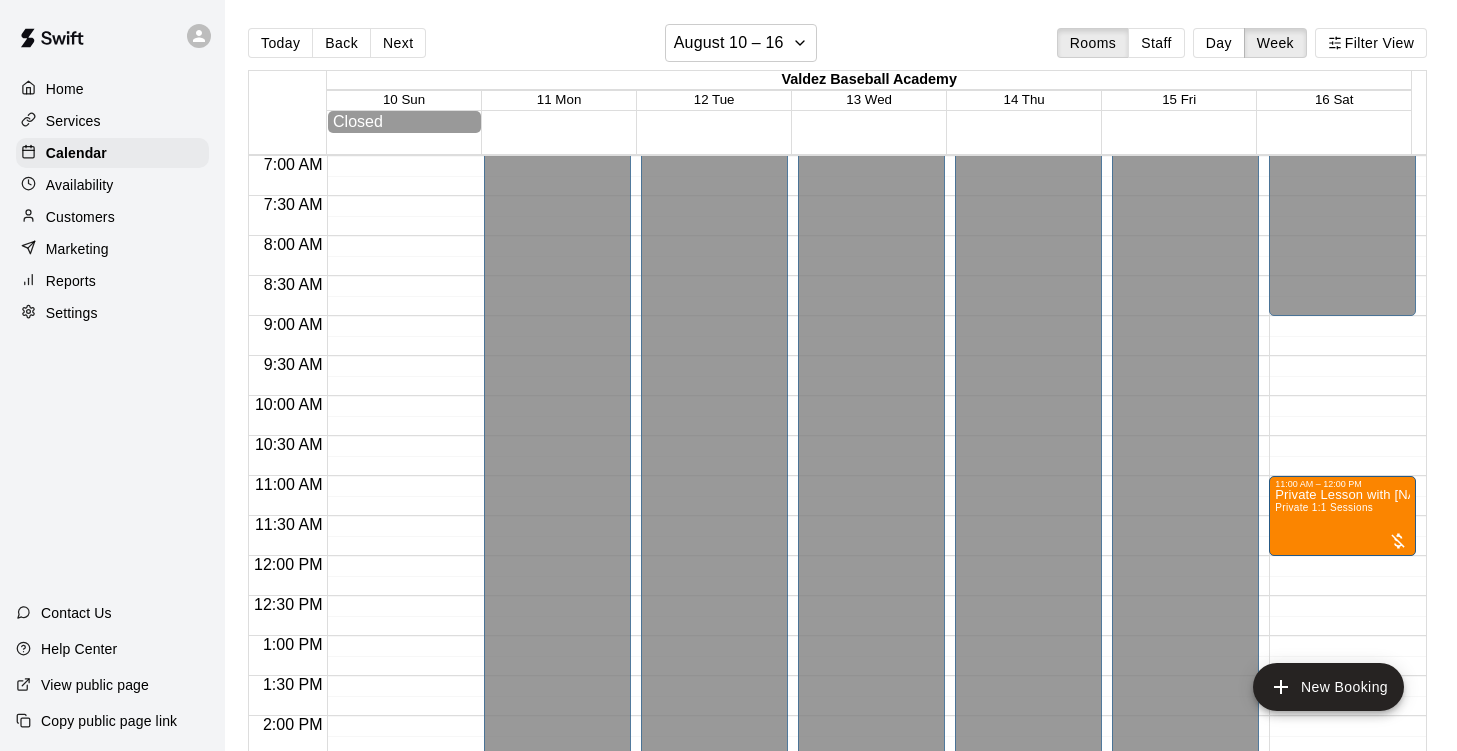 click at bounding box center (563, 406) 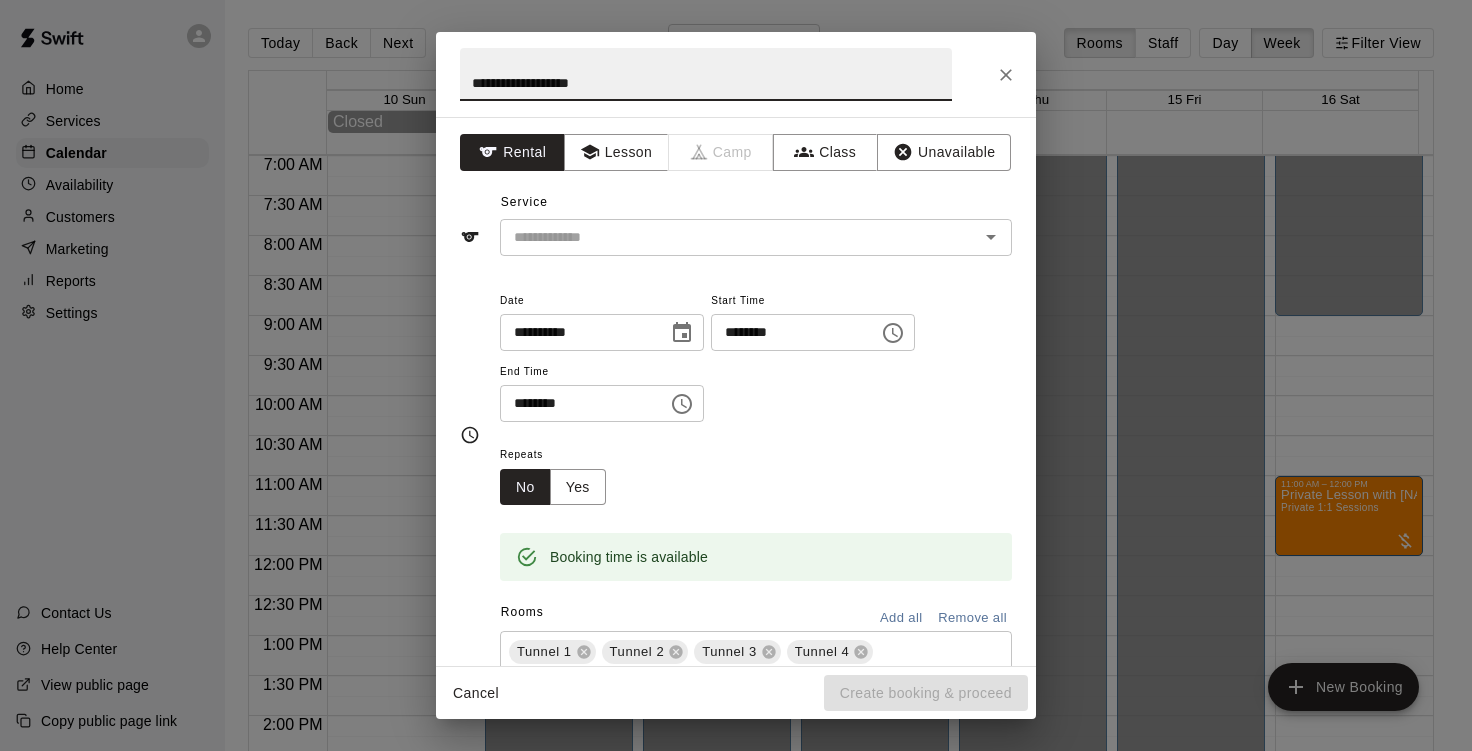 type on "**********" 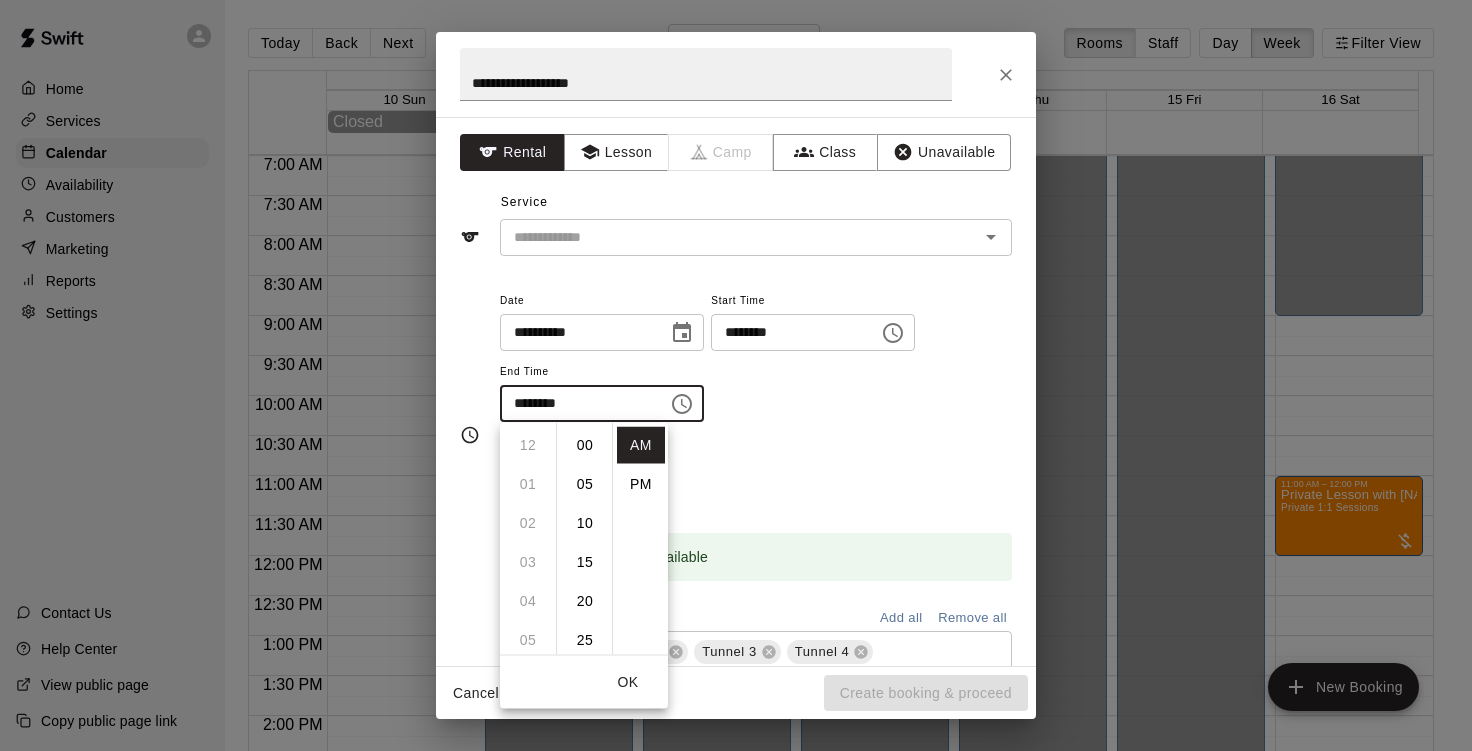 scroll, scrollTop: 390, scrollLeft: 0, axis: vertical 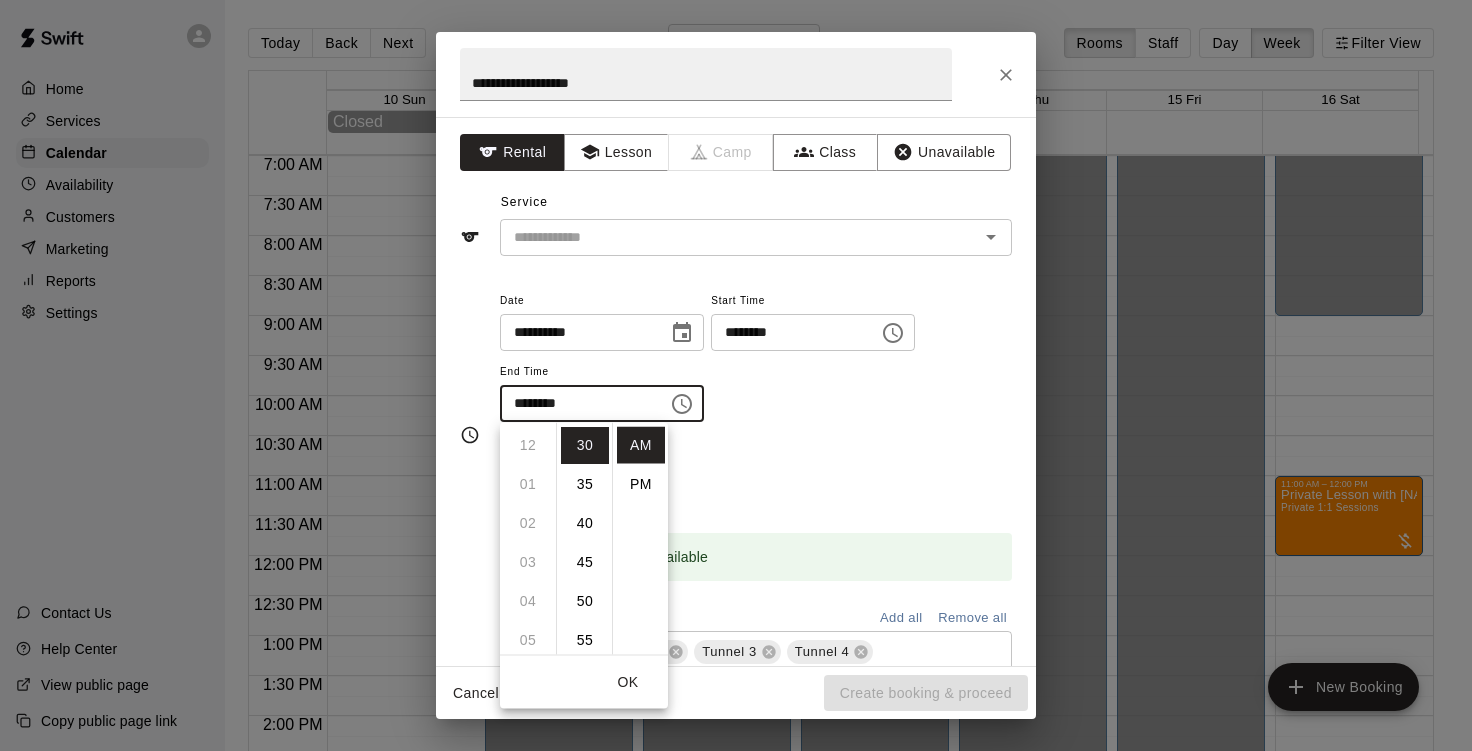 click on "12 01 02 03 04 05 06 07 08 09 10 11" at bounding box center [528, 539] 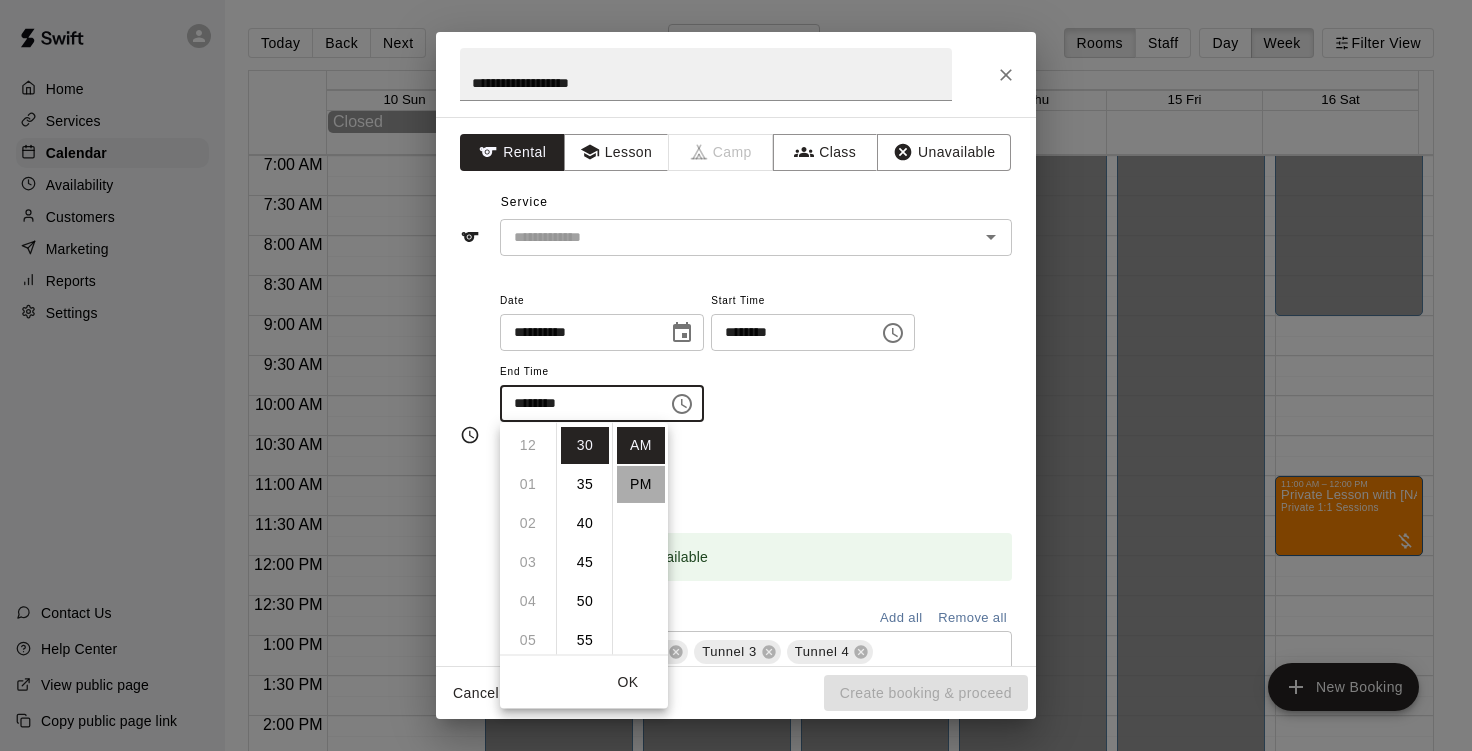 click on "PM" at bounding box center (641, 484) 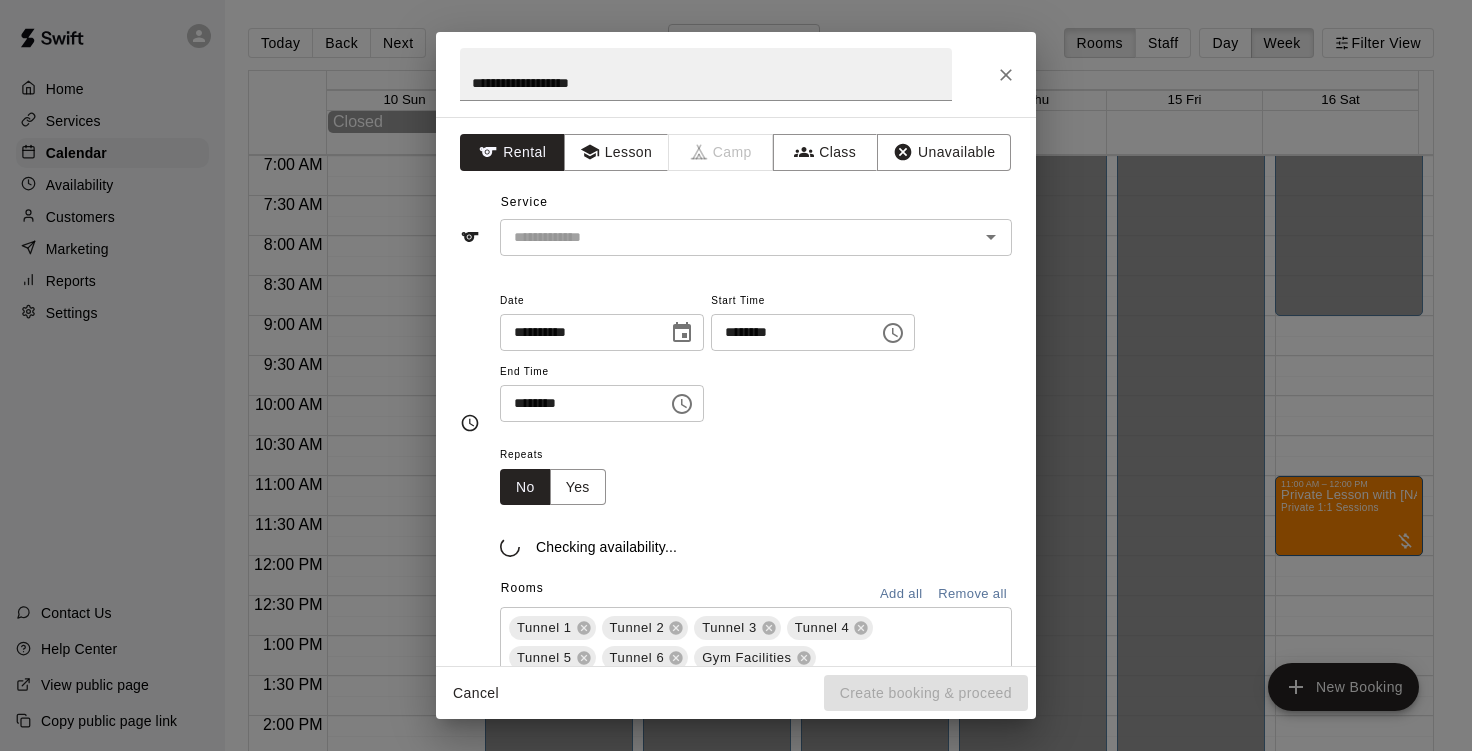 scroll, scrollTop: 36, scrollLeft: 0, axis: vertical 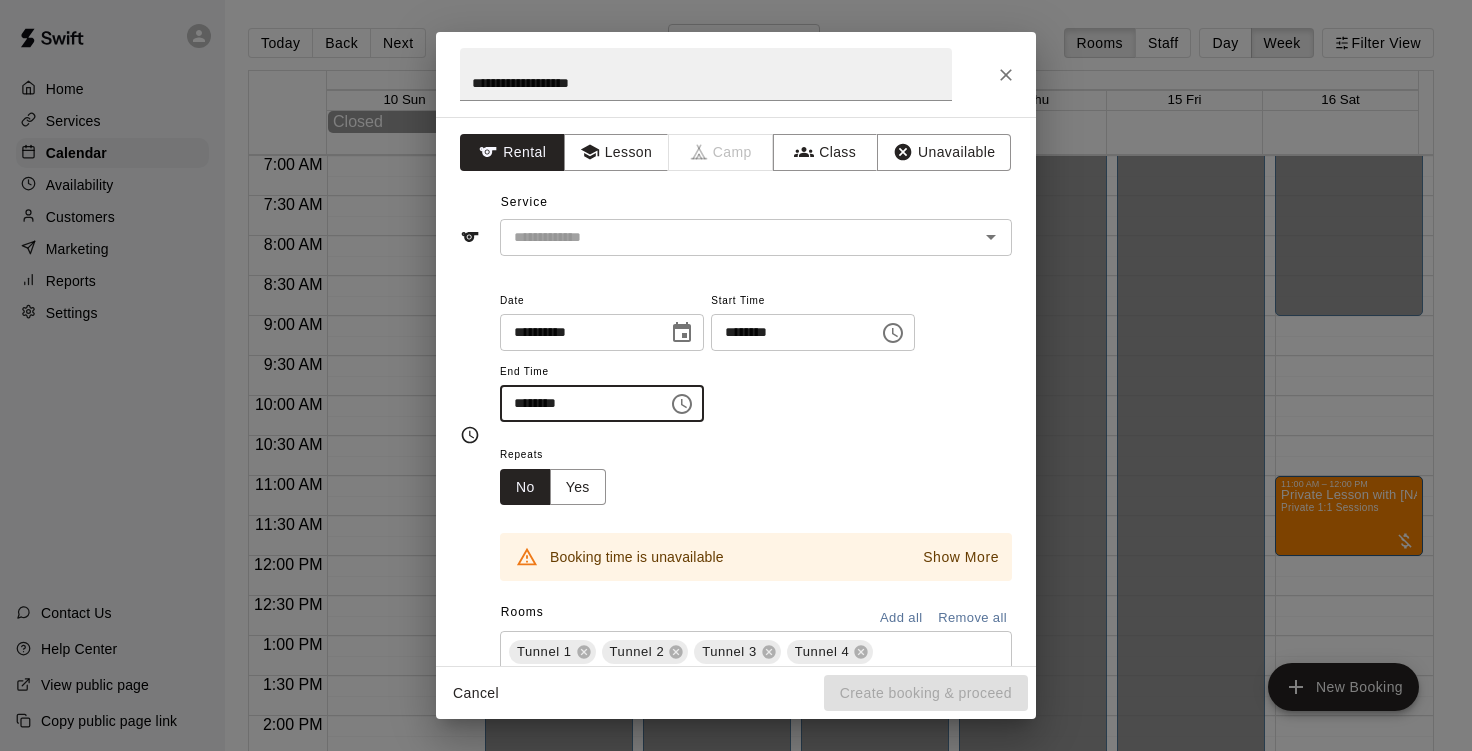 click on "********" at bounding box center [577, 403] 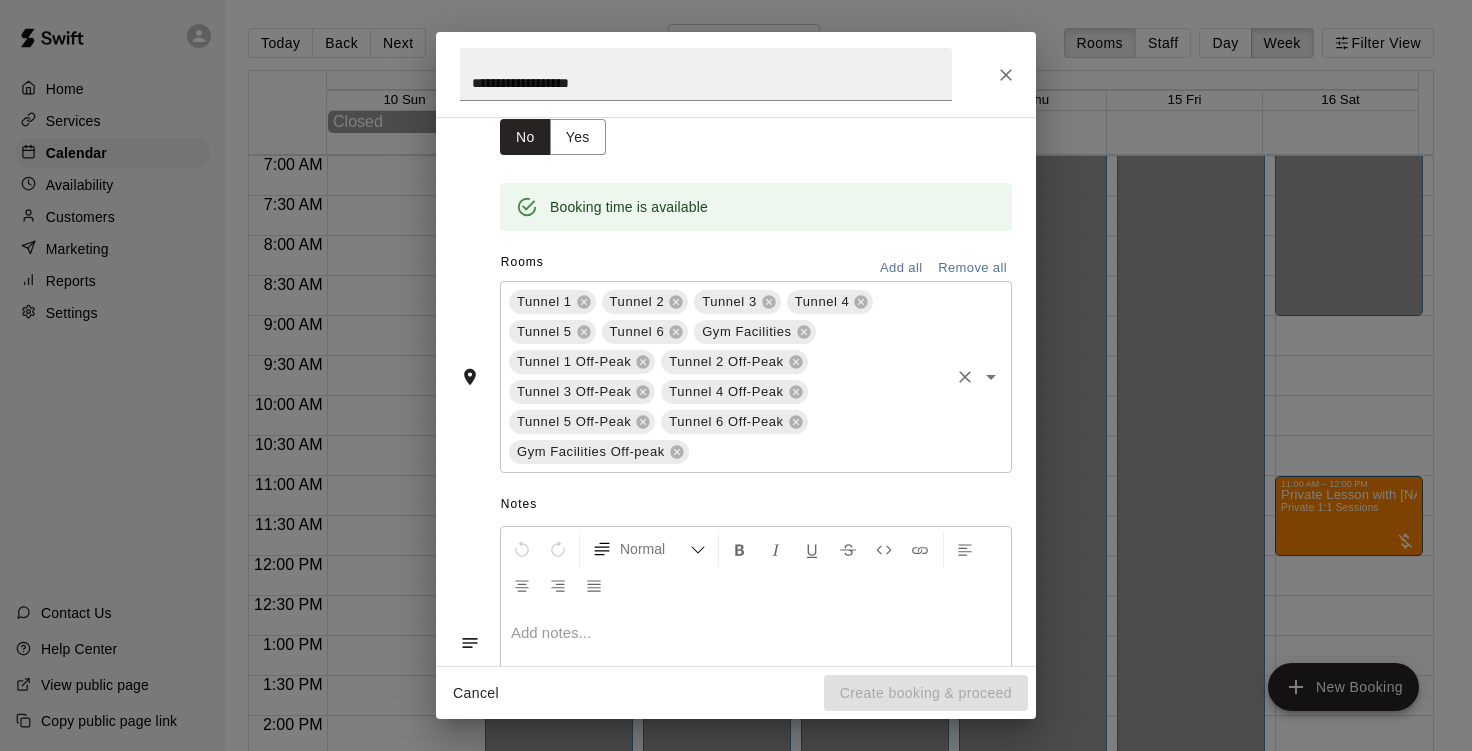 scroll, scrollTop: 480, scrollLeft: 0, axis: vertical 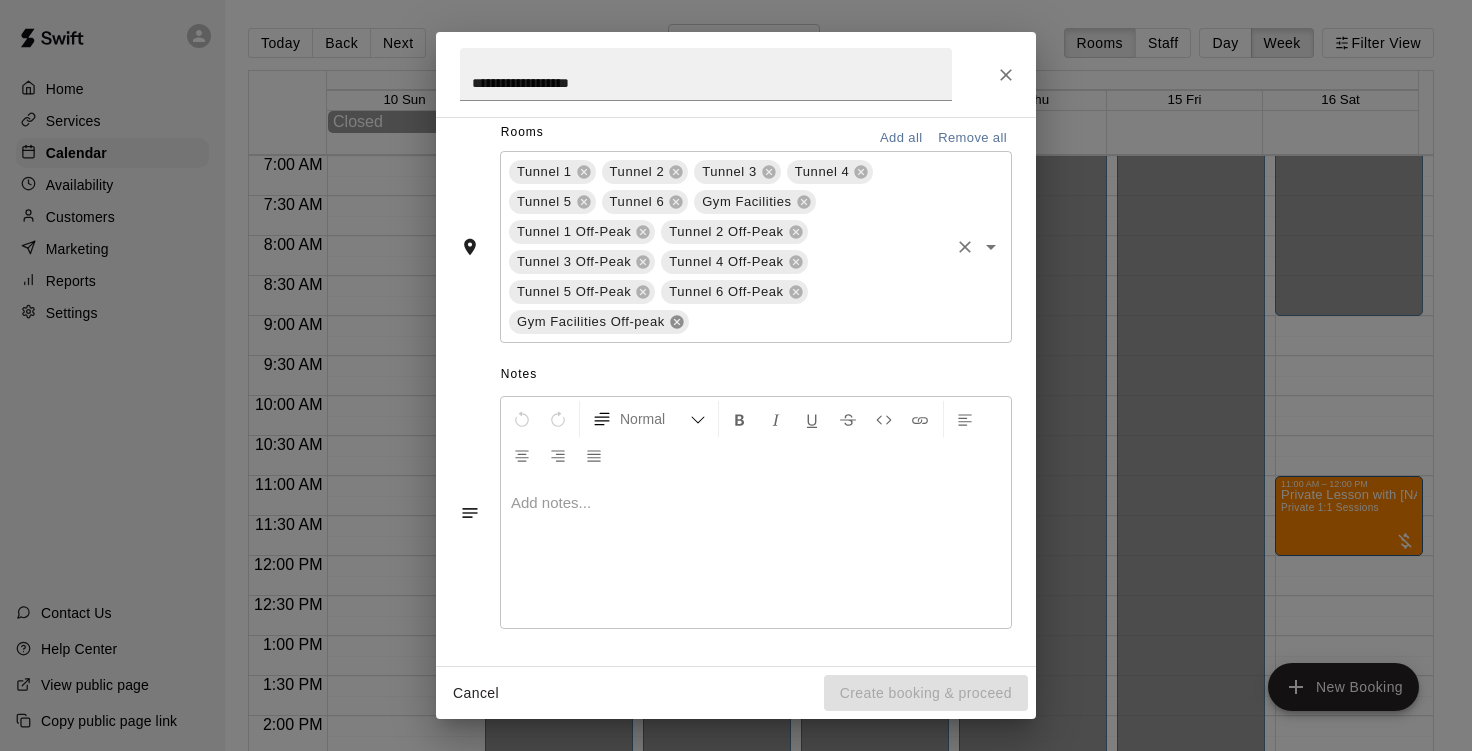 click 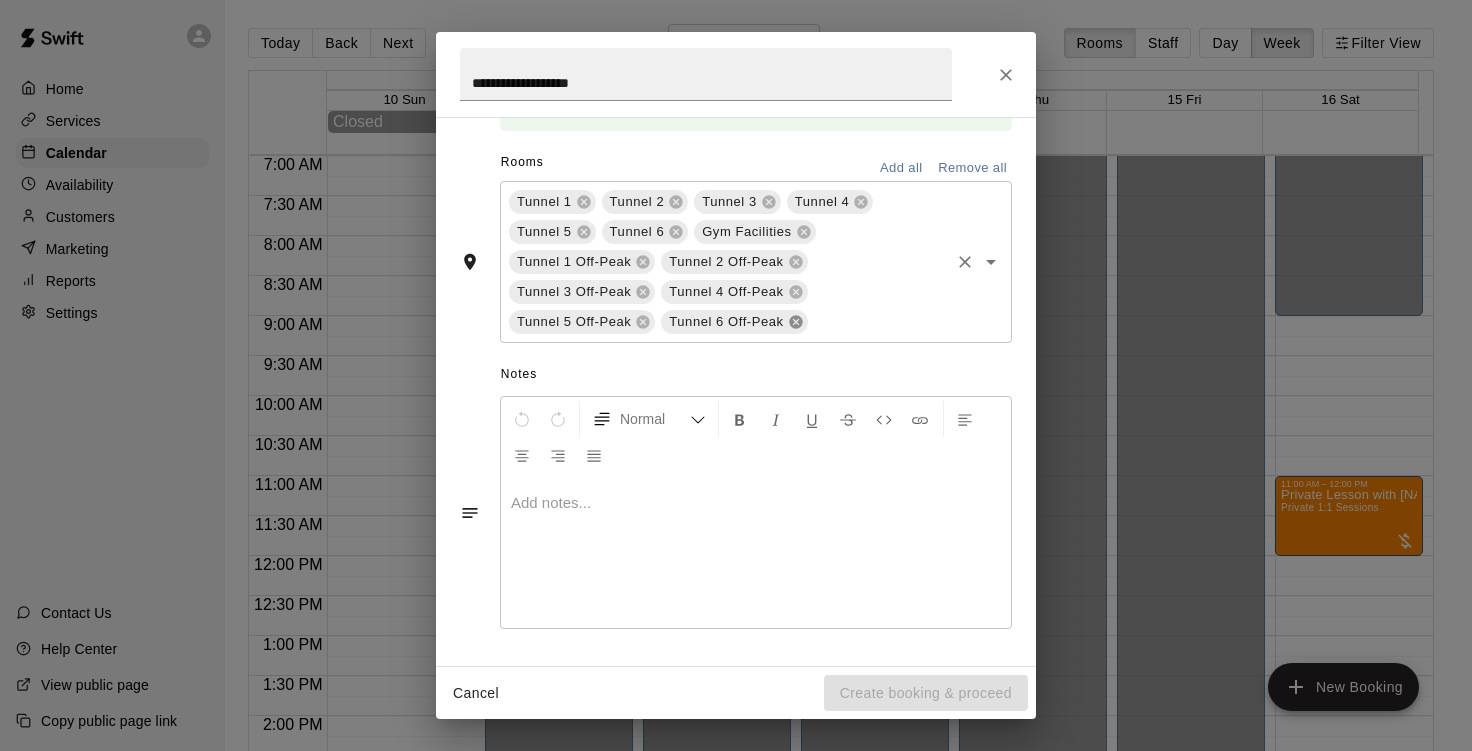 click 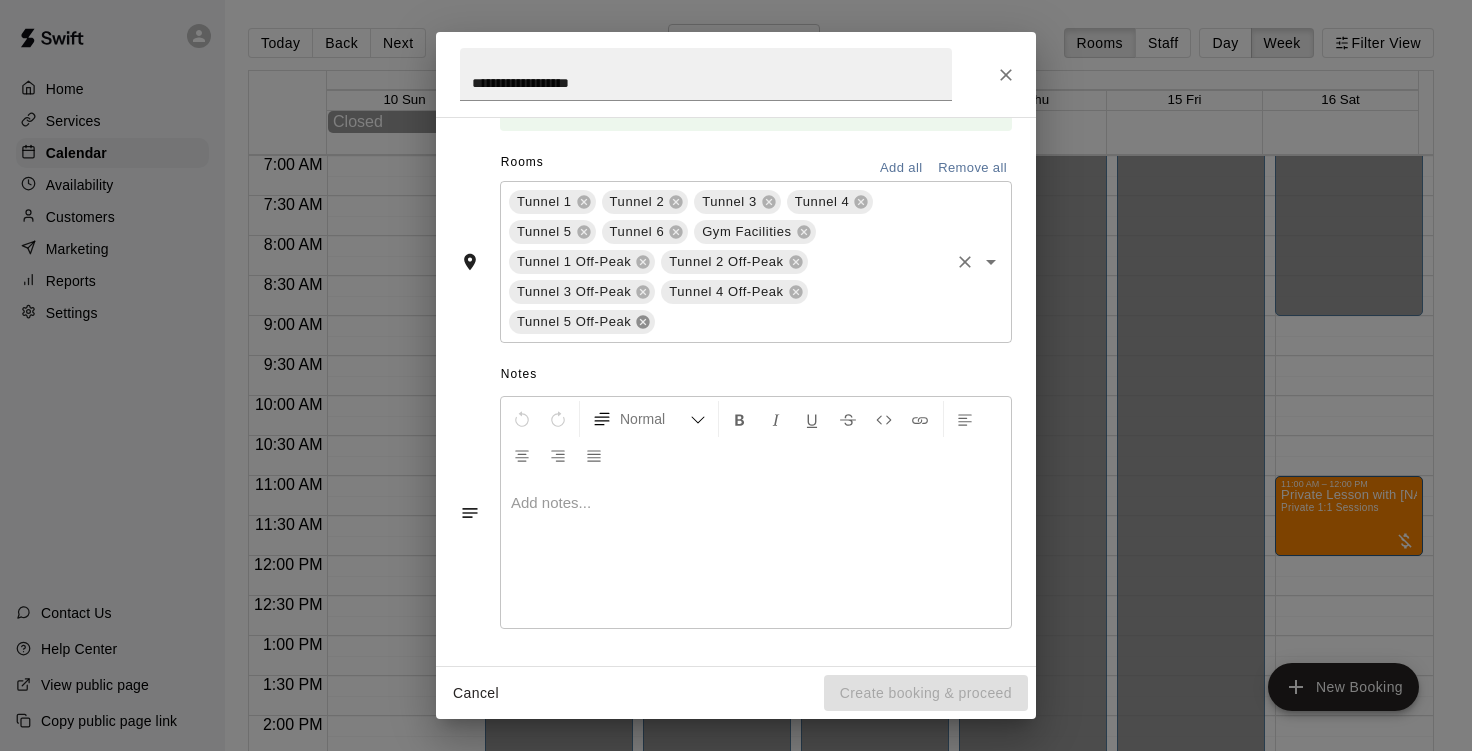 click 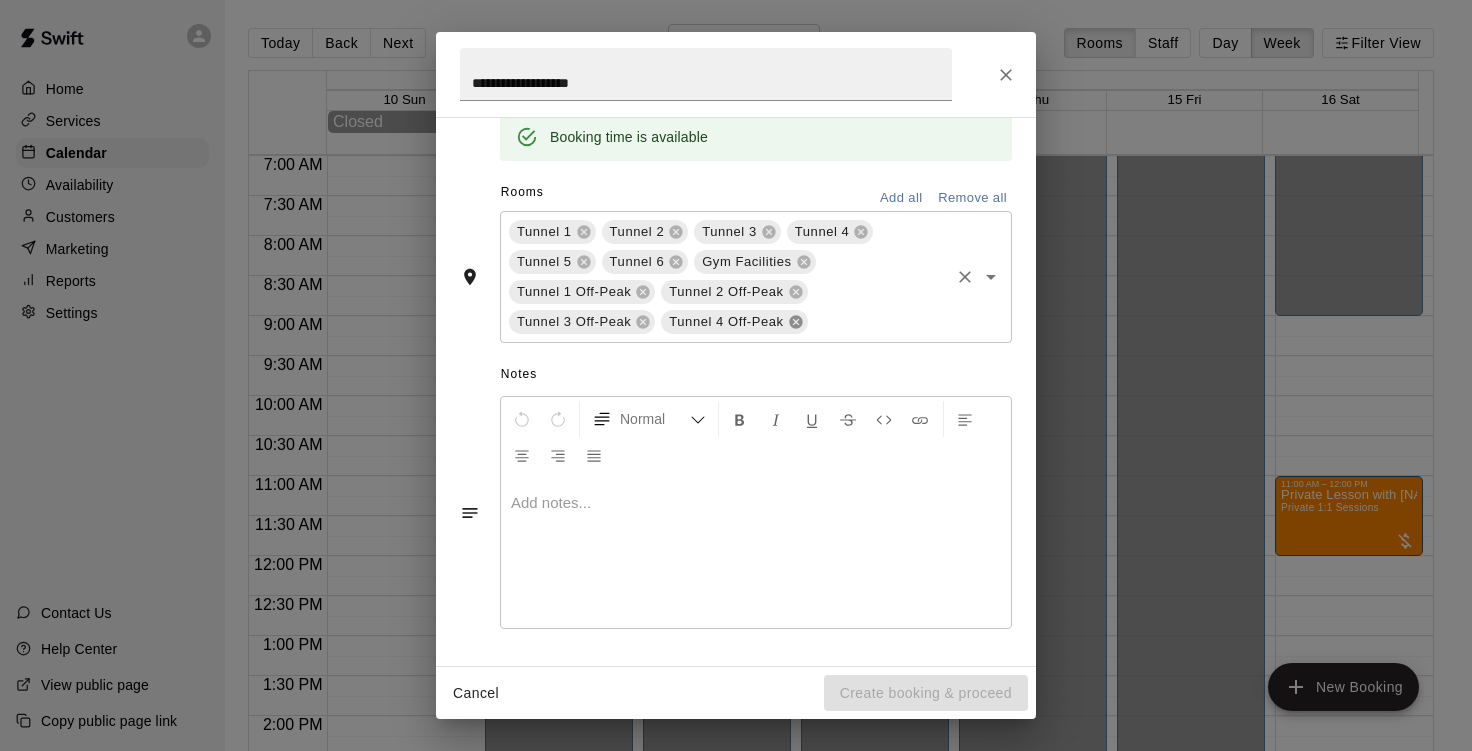click 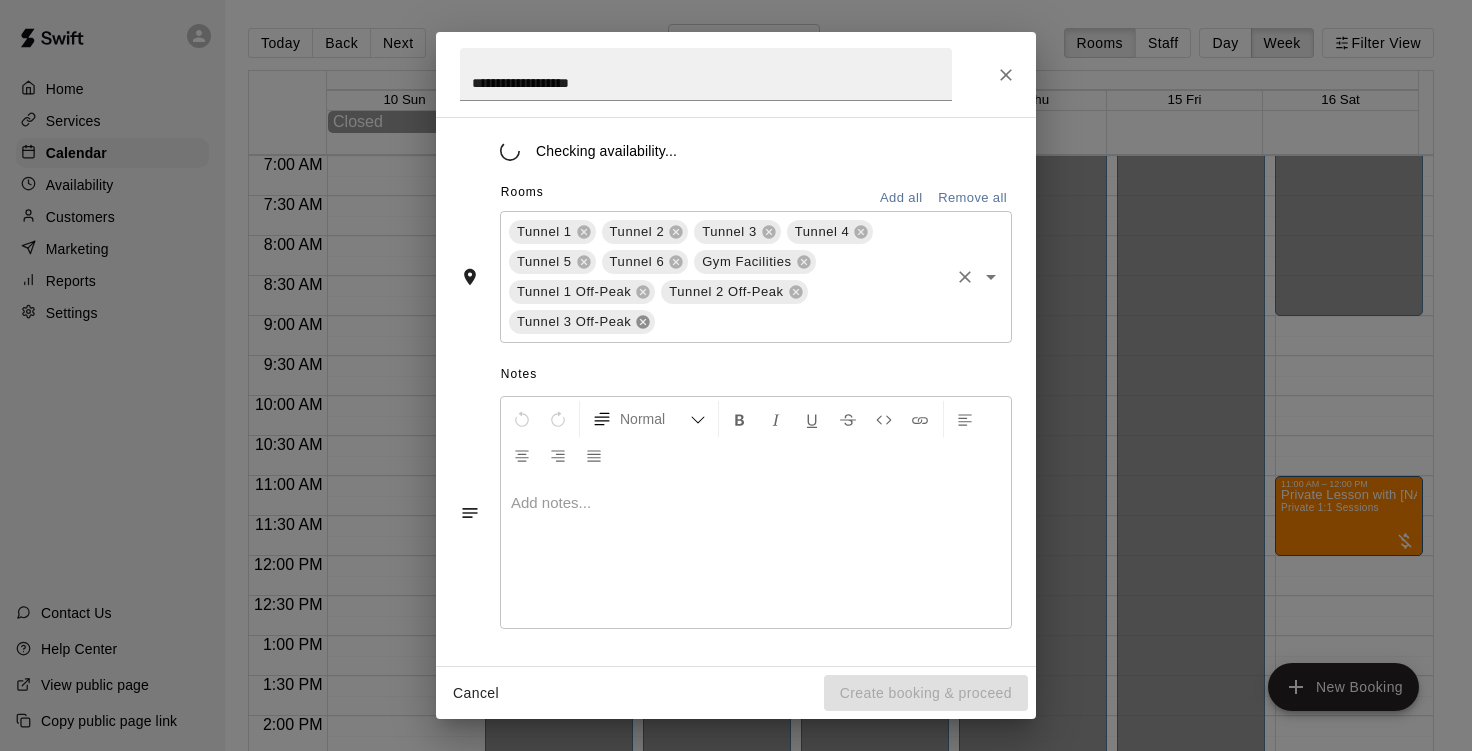 scroll, scrollTop: 420, scrollLeft: 0, axis: vertical 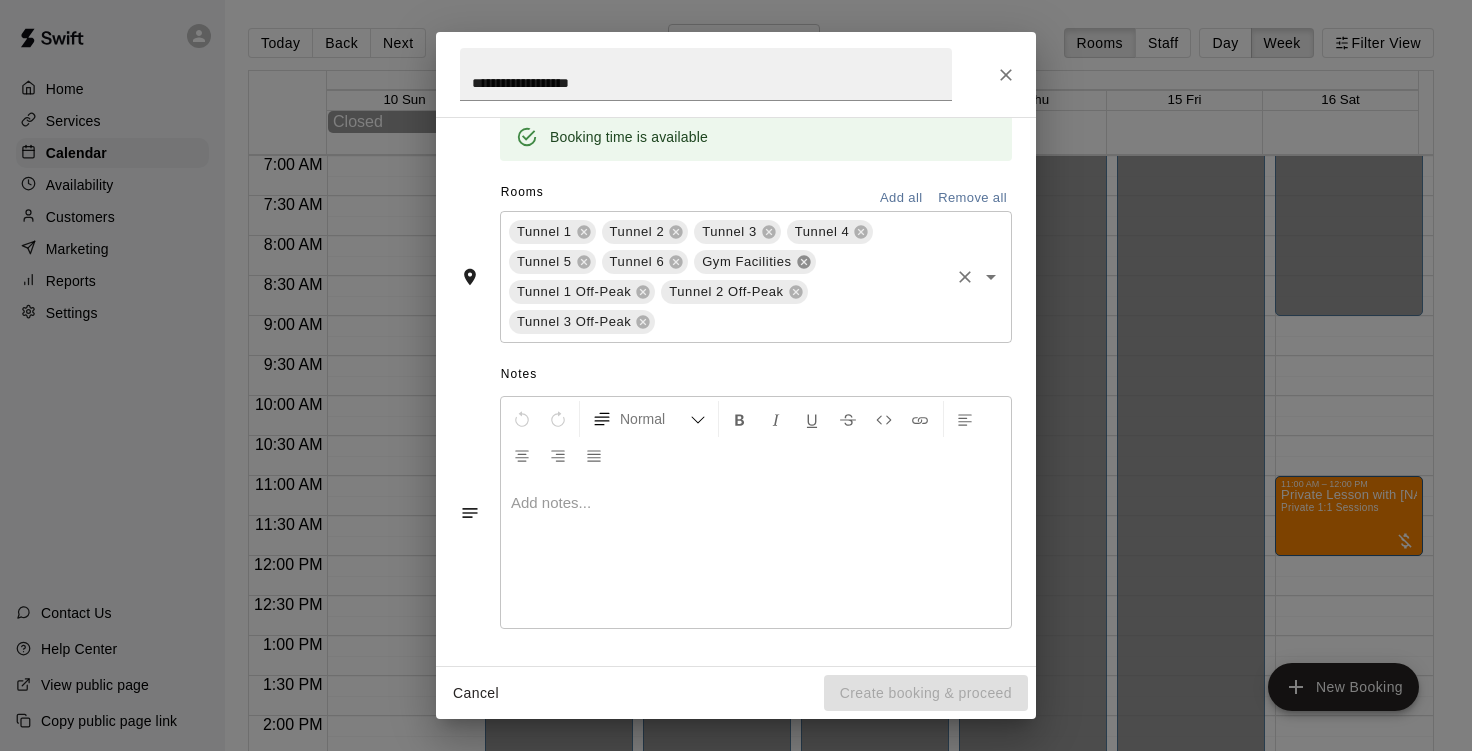 click 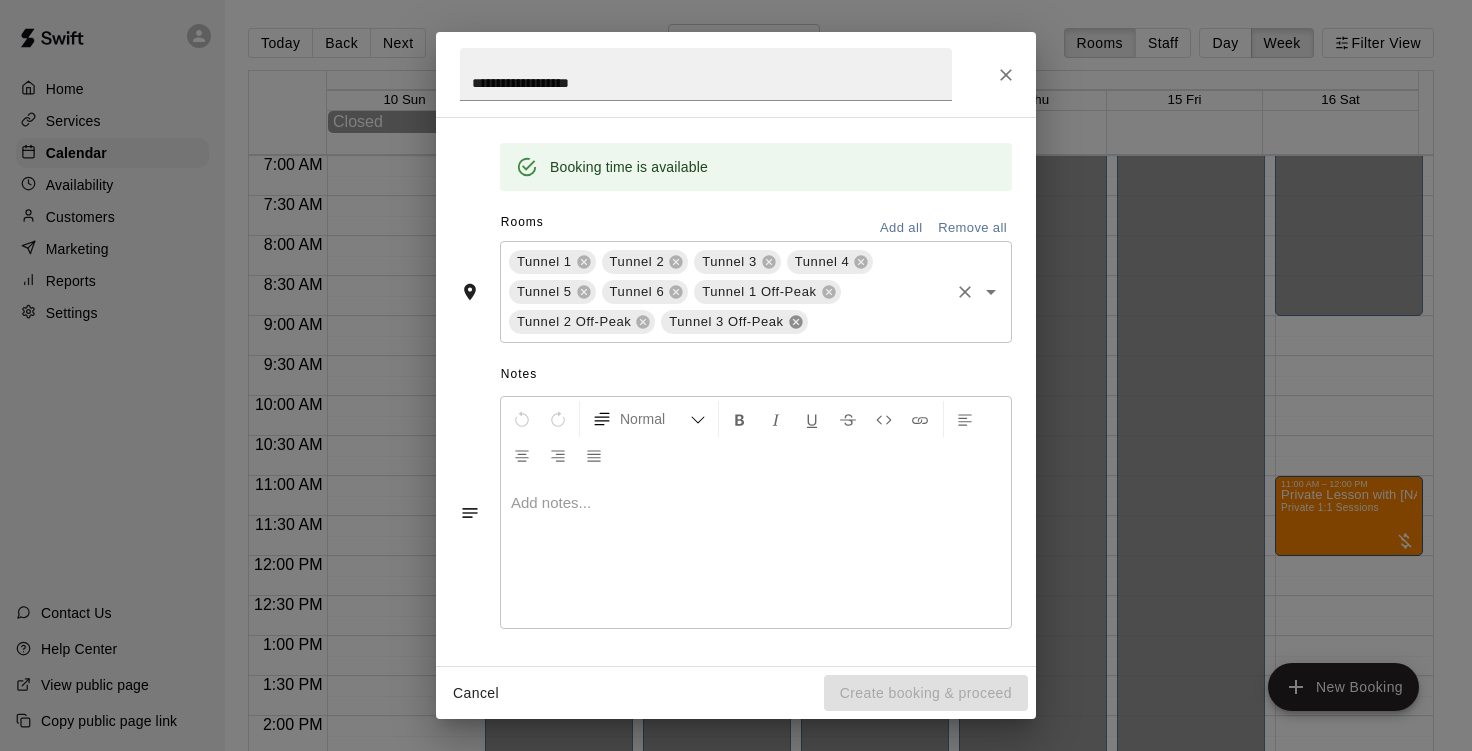 click 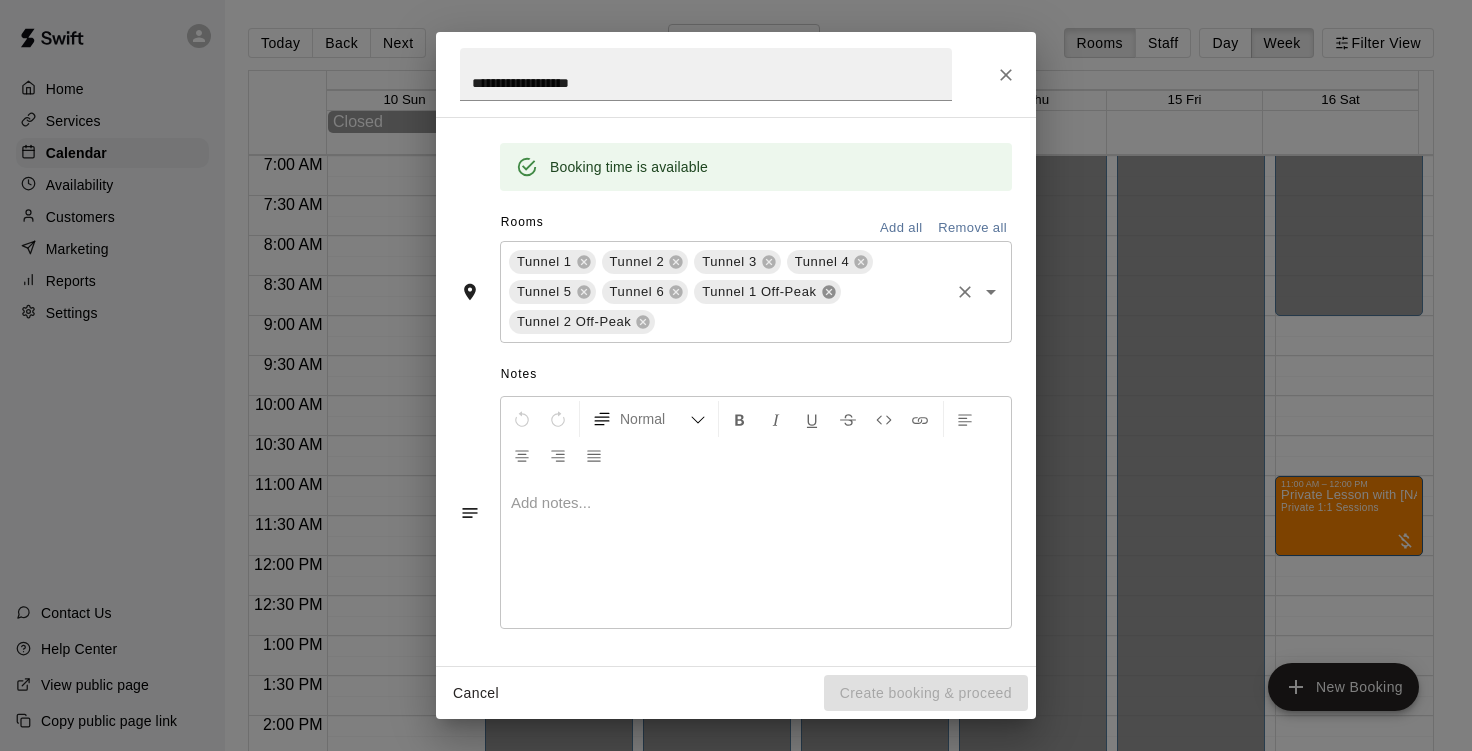 click 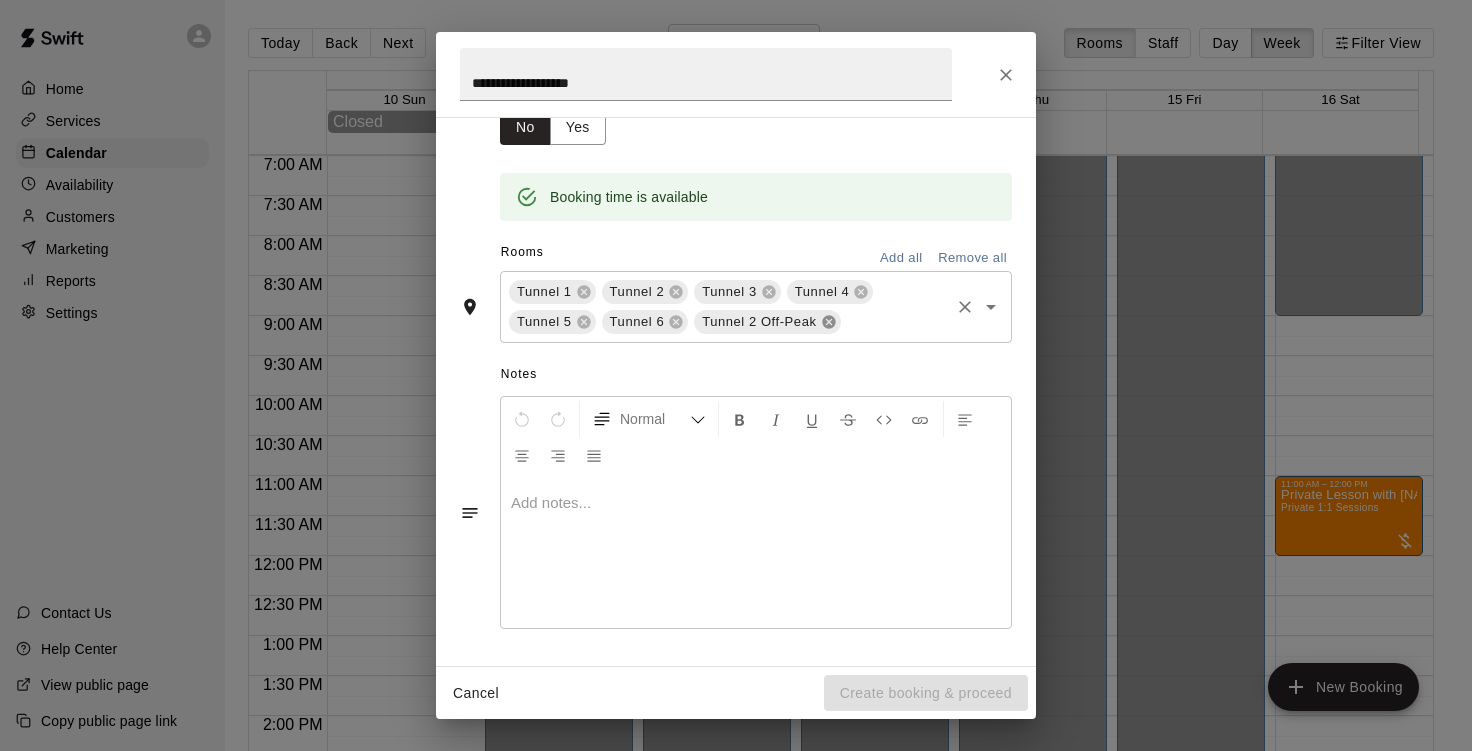click 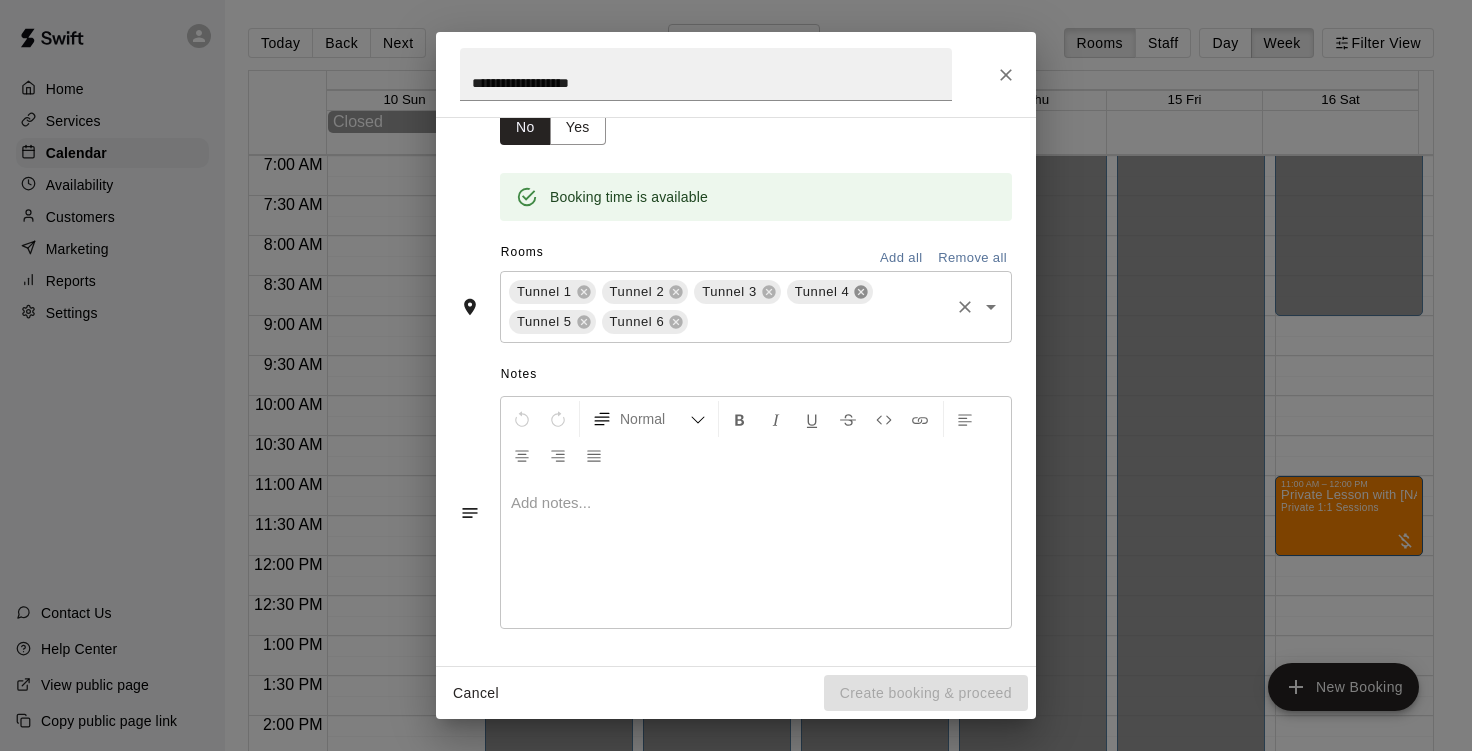 click 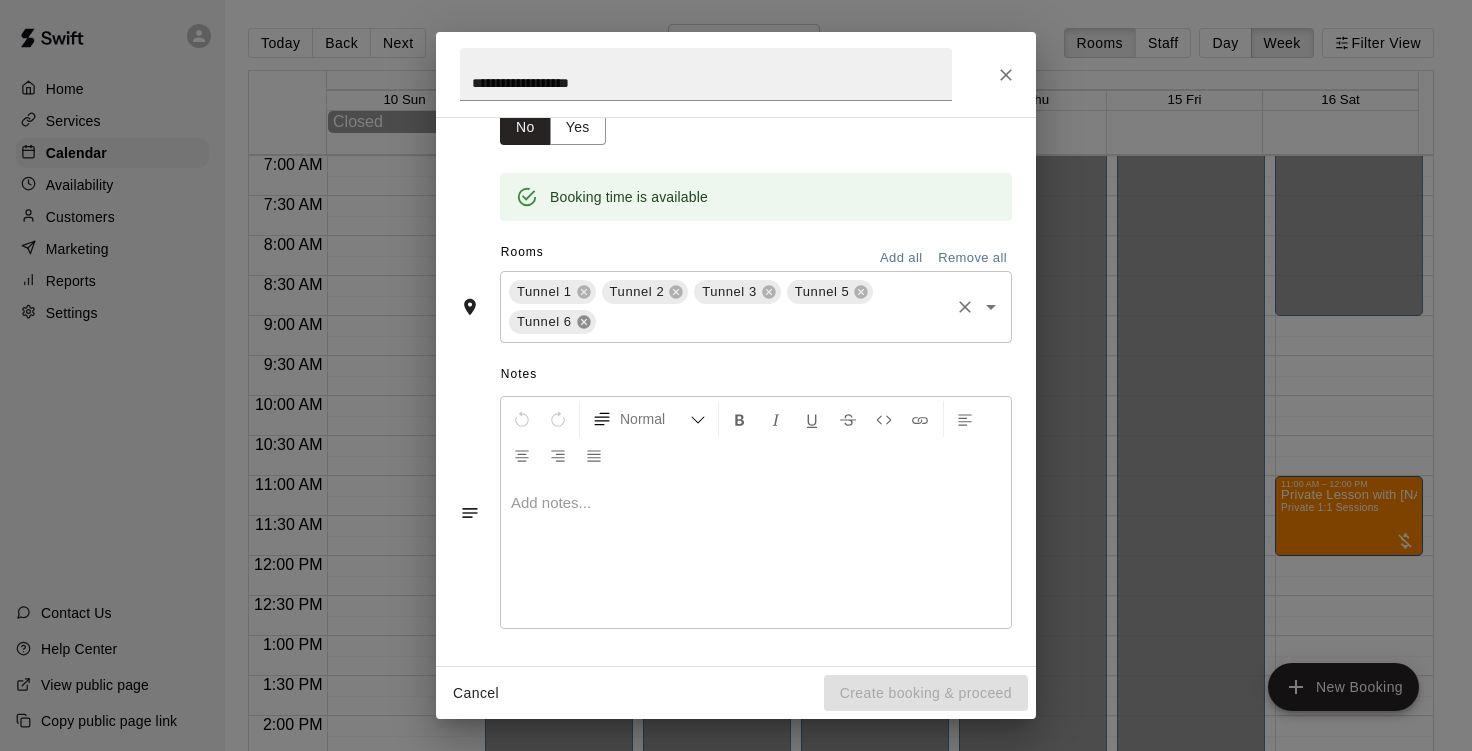 click 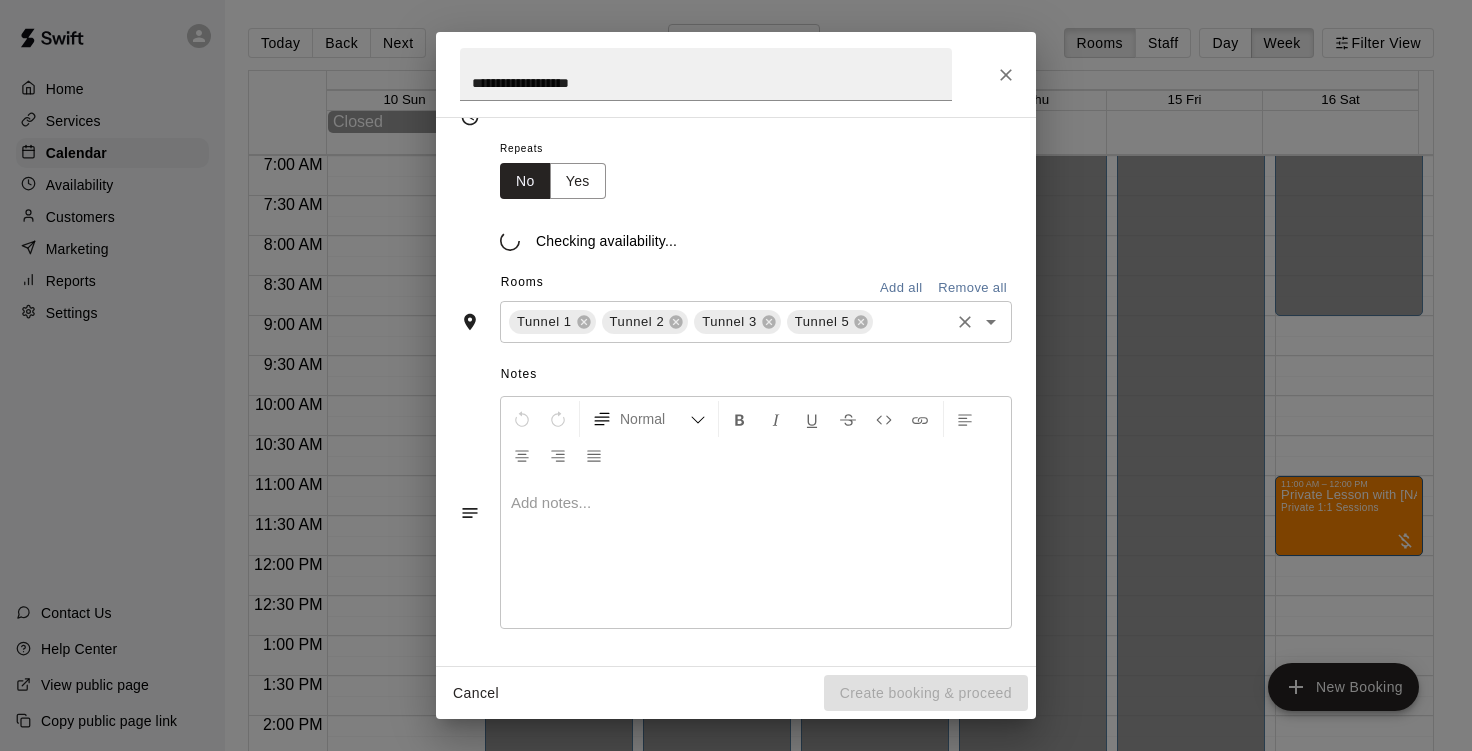 scroll, scrollTop: 330, scrollLeft: 0, axis: vertical 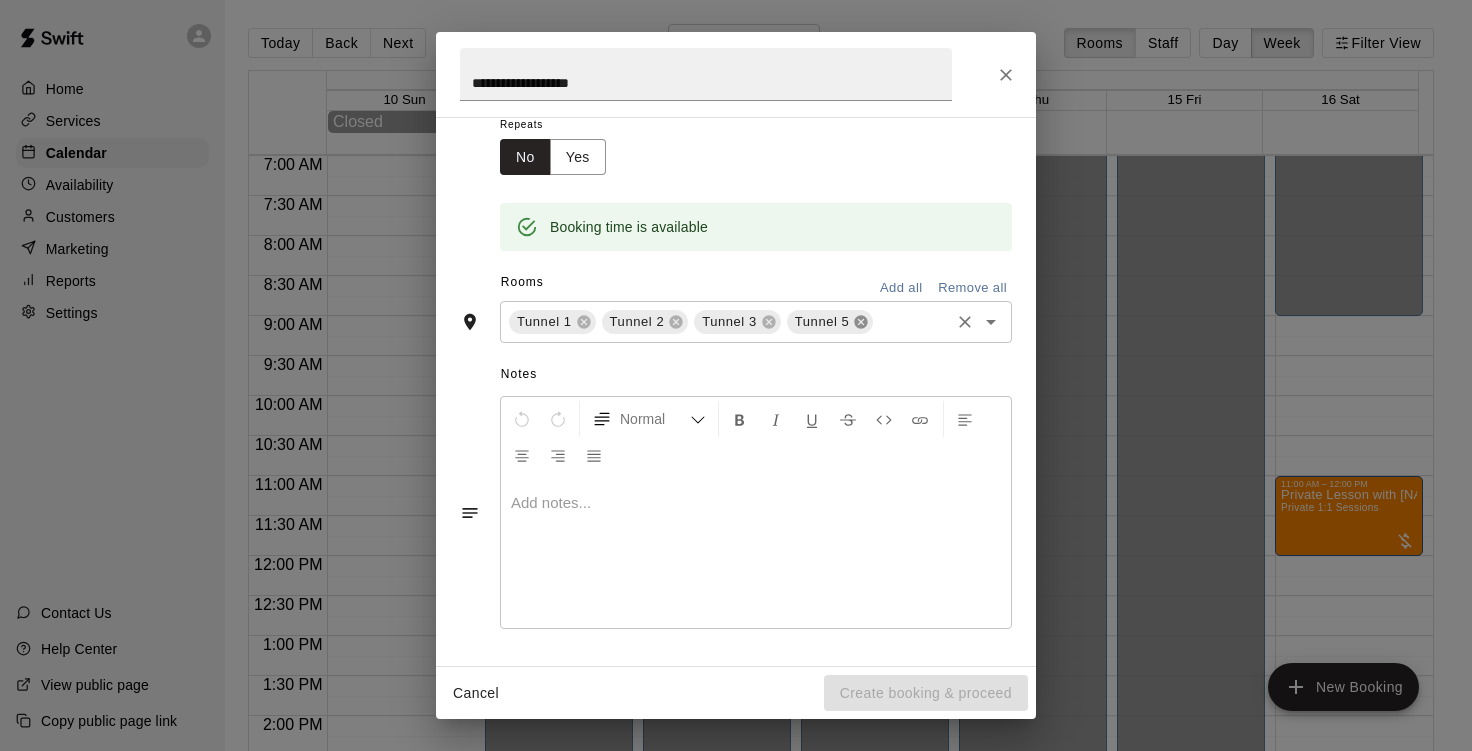 click 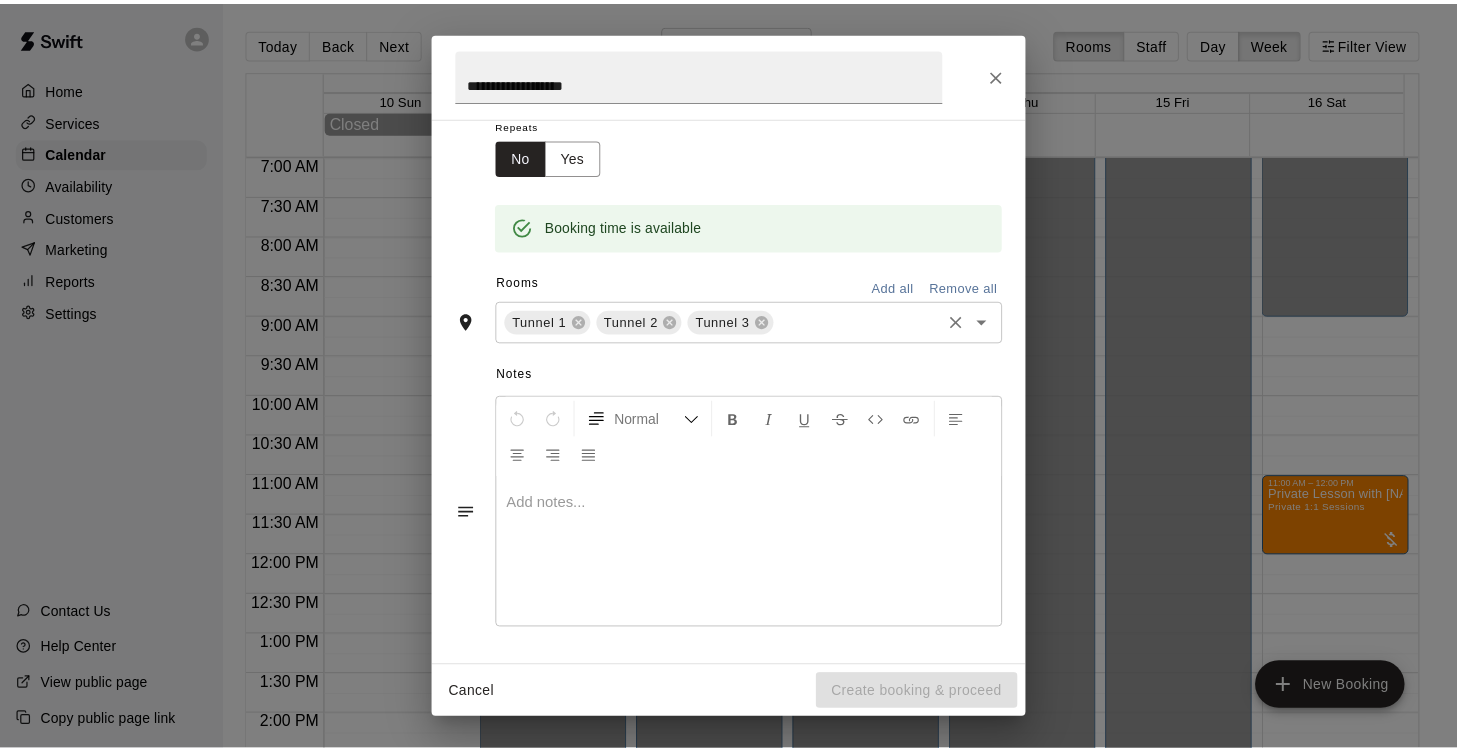 scroll, scrollTop: 0, scrollLeft: 0, axis: both 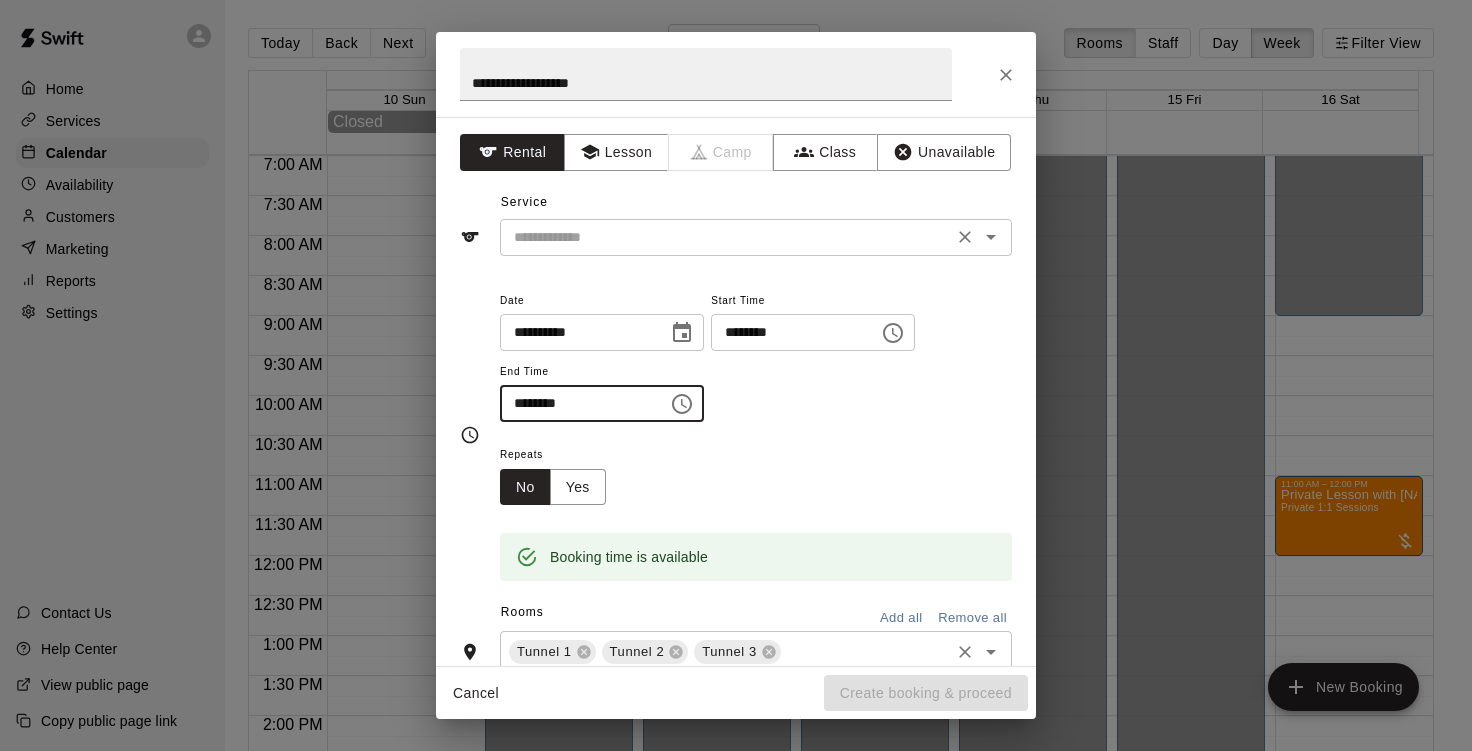 type on "********" 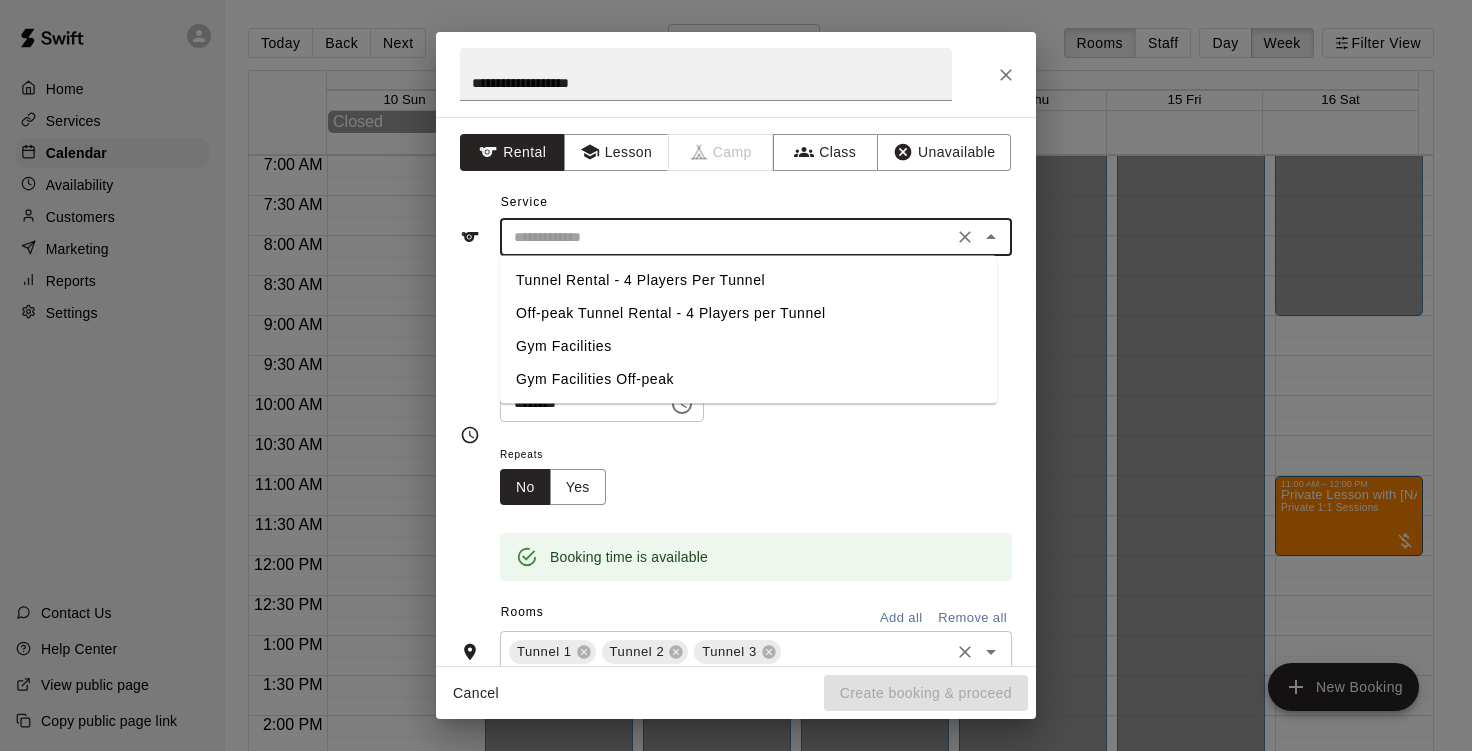 click at bounding box center (726, 237) 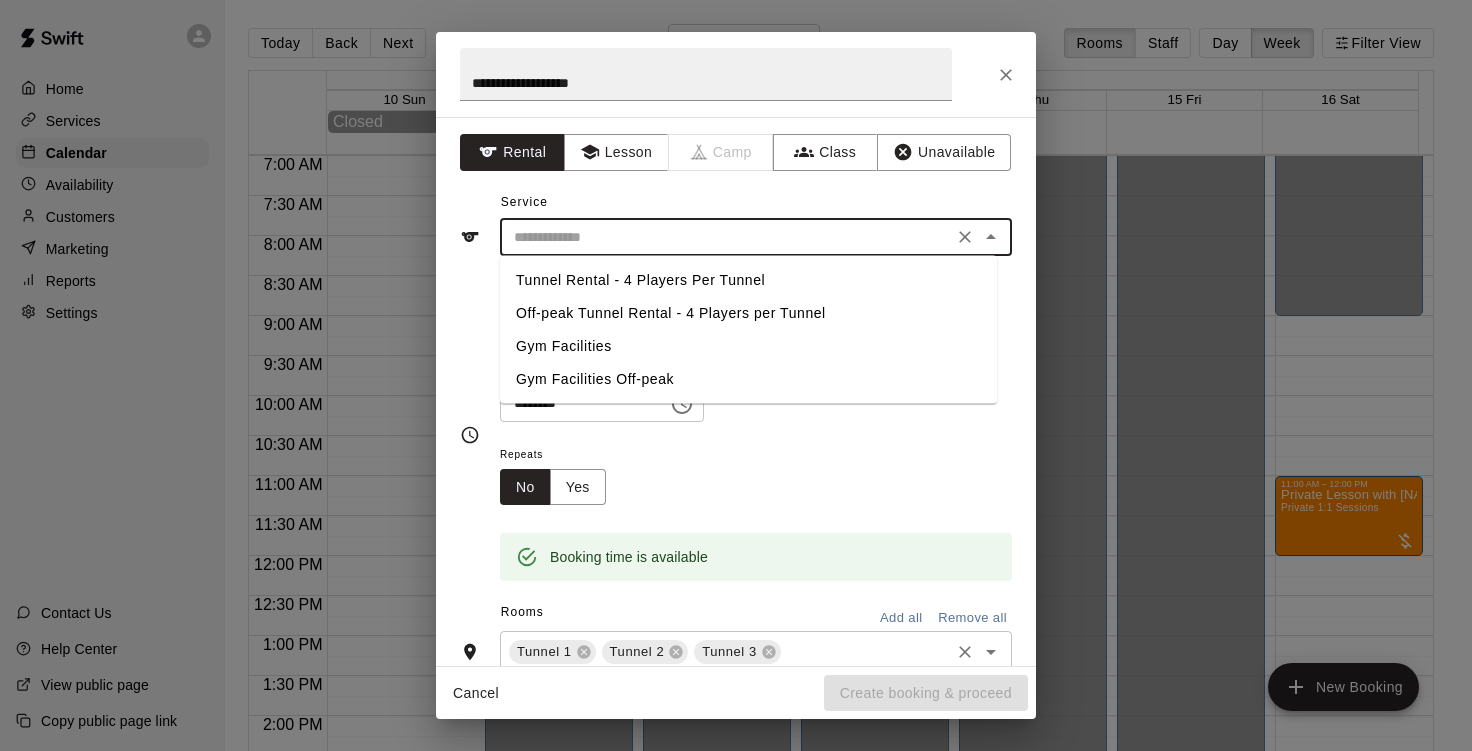 click on "Tunnel Rental - 4 Players Per Tunnel" at bounding box center [748, 280] 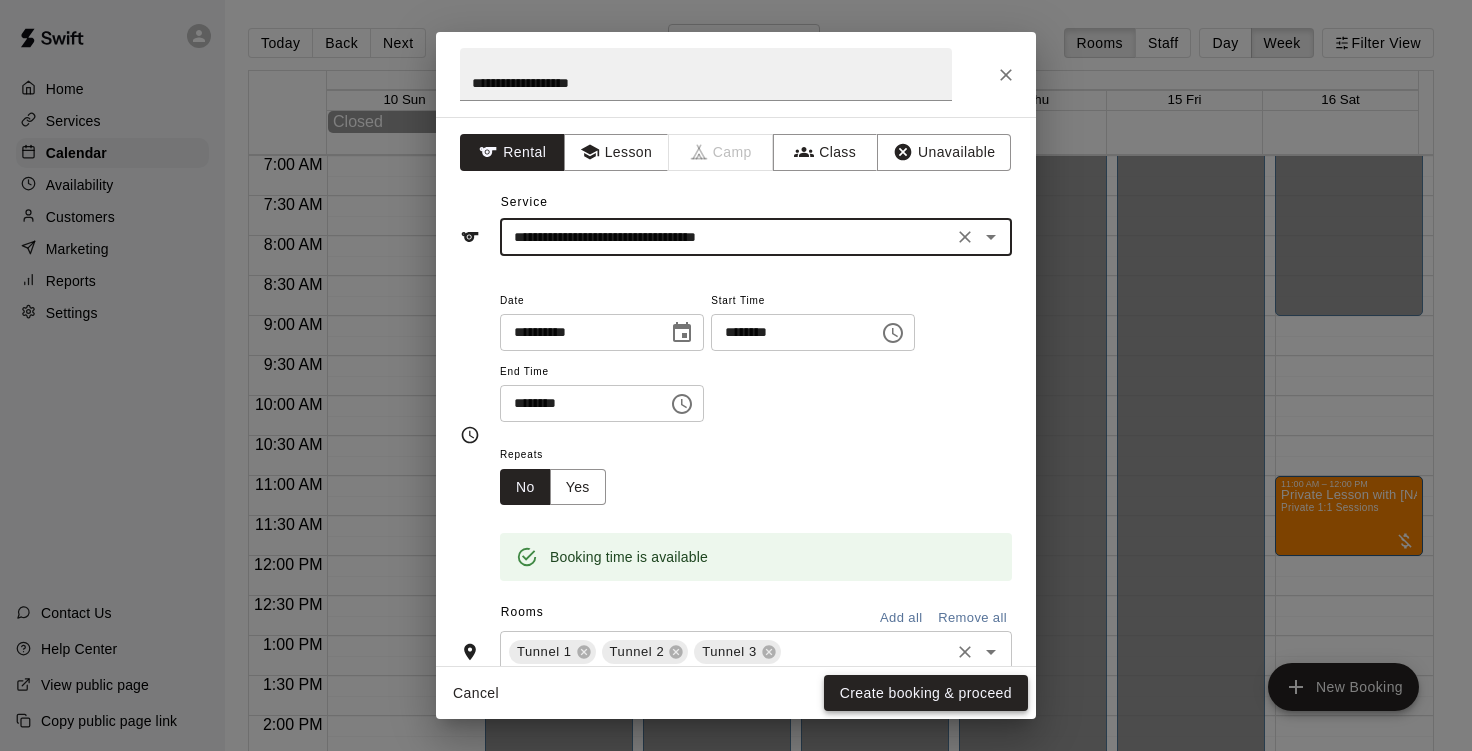 click on "Create booking & proceed" at bounding box center [926, 693] 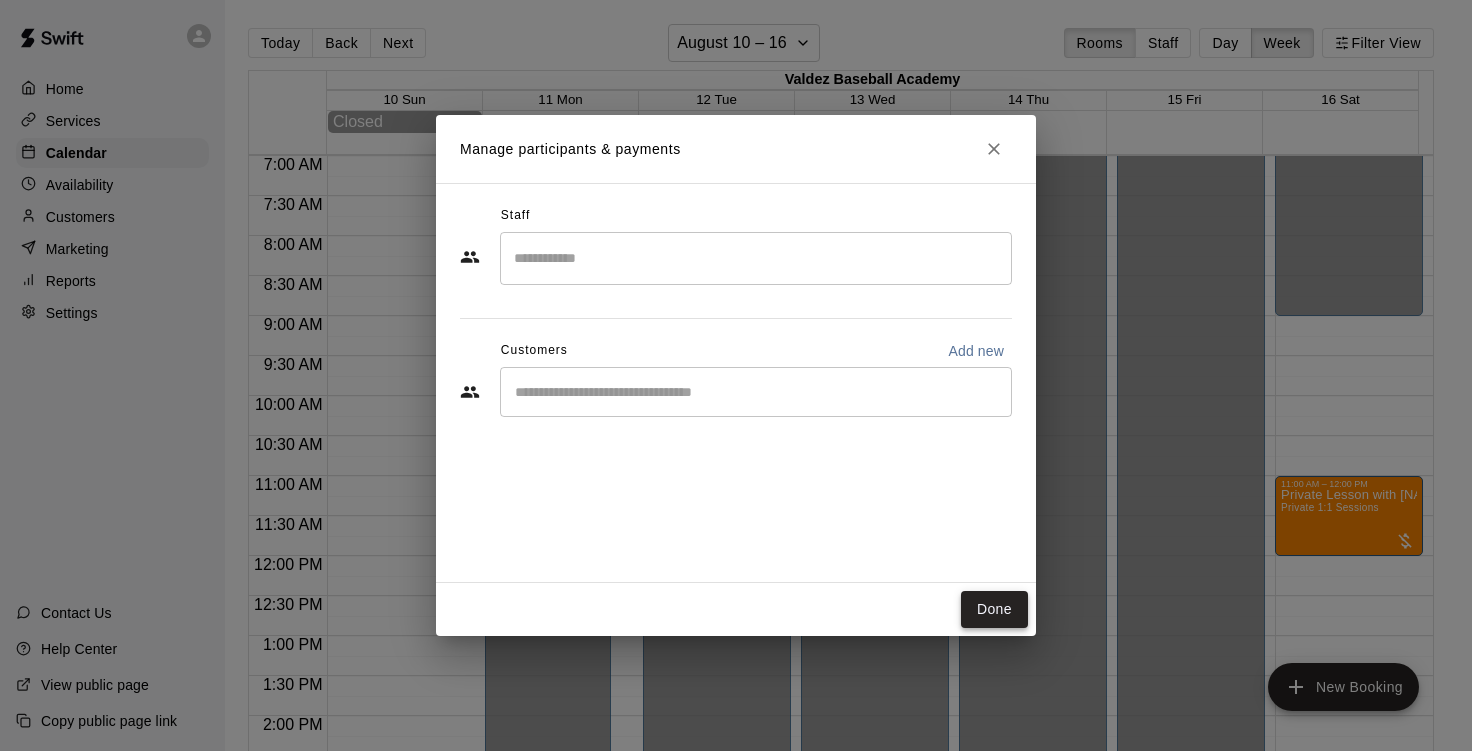 click on "Done" at bounding box center [994, 609] 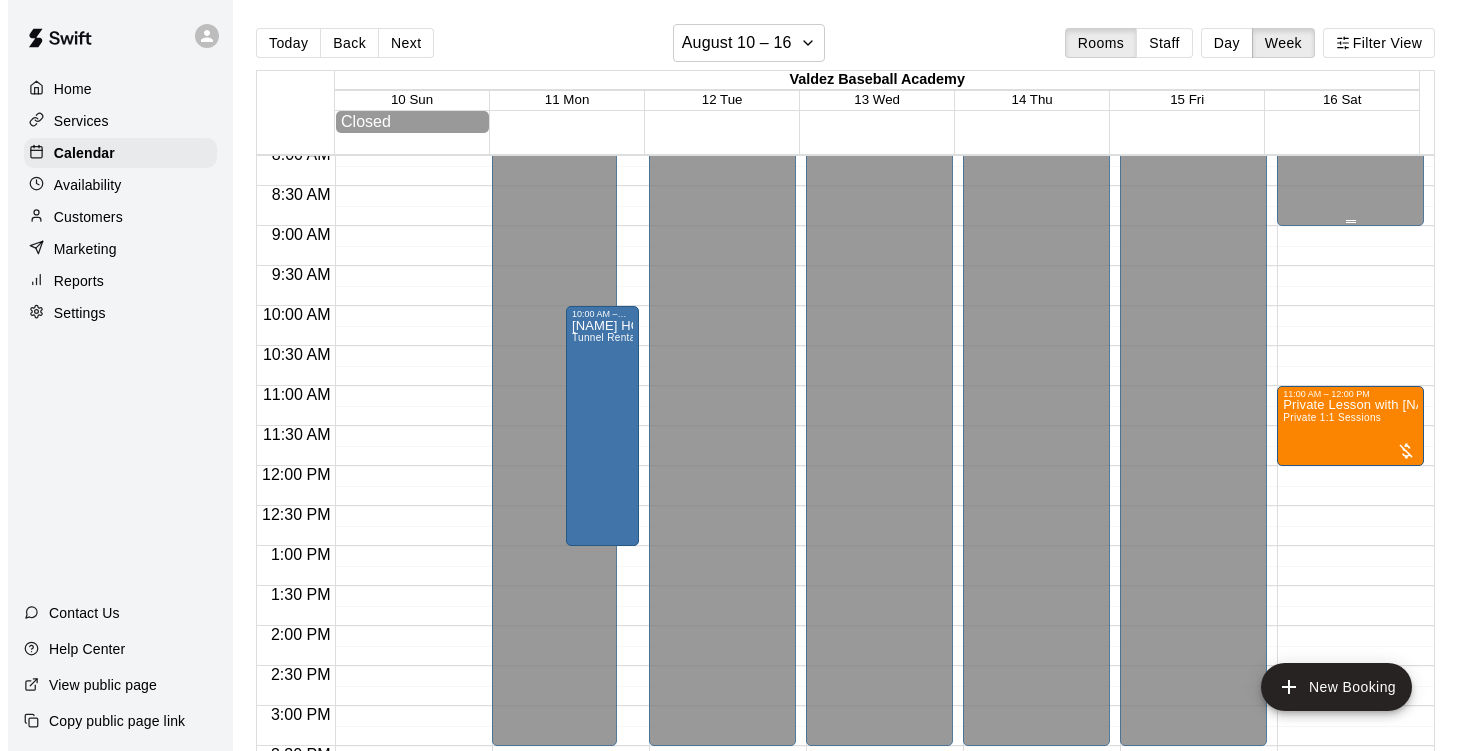 scroll, scrollTop: 653, scrollLeft: 0, axis: vertical 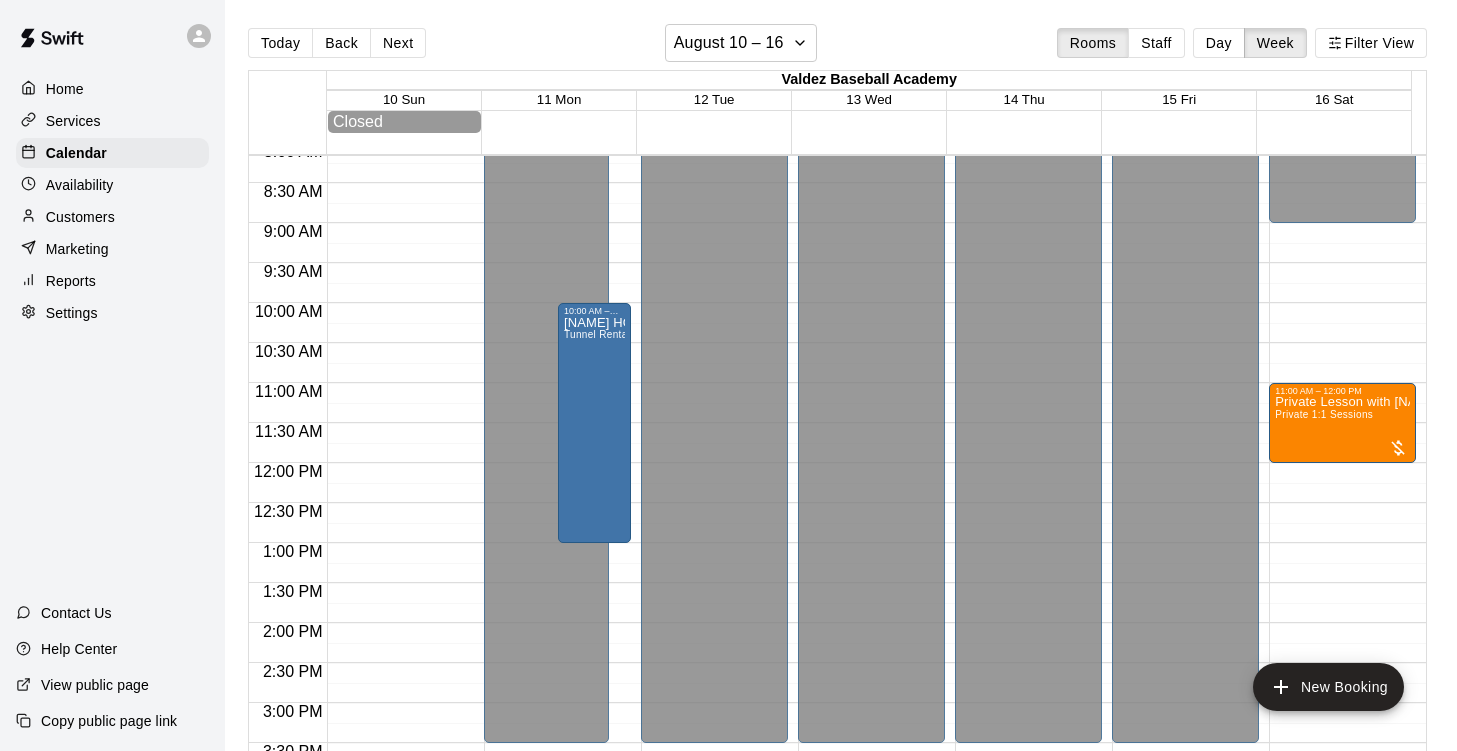 click at bounding box center (1191, 353) 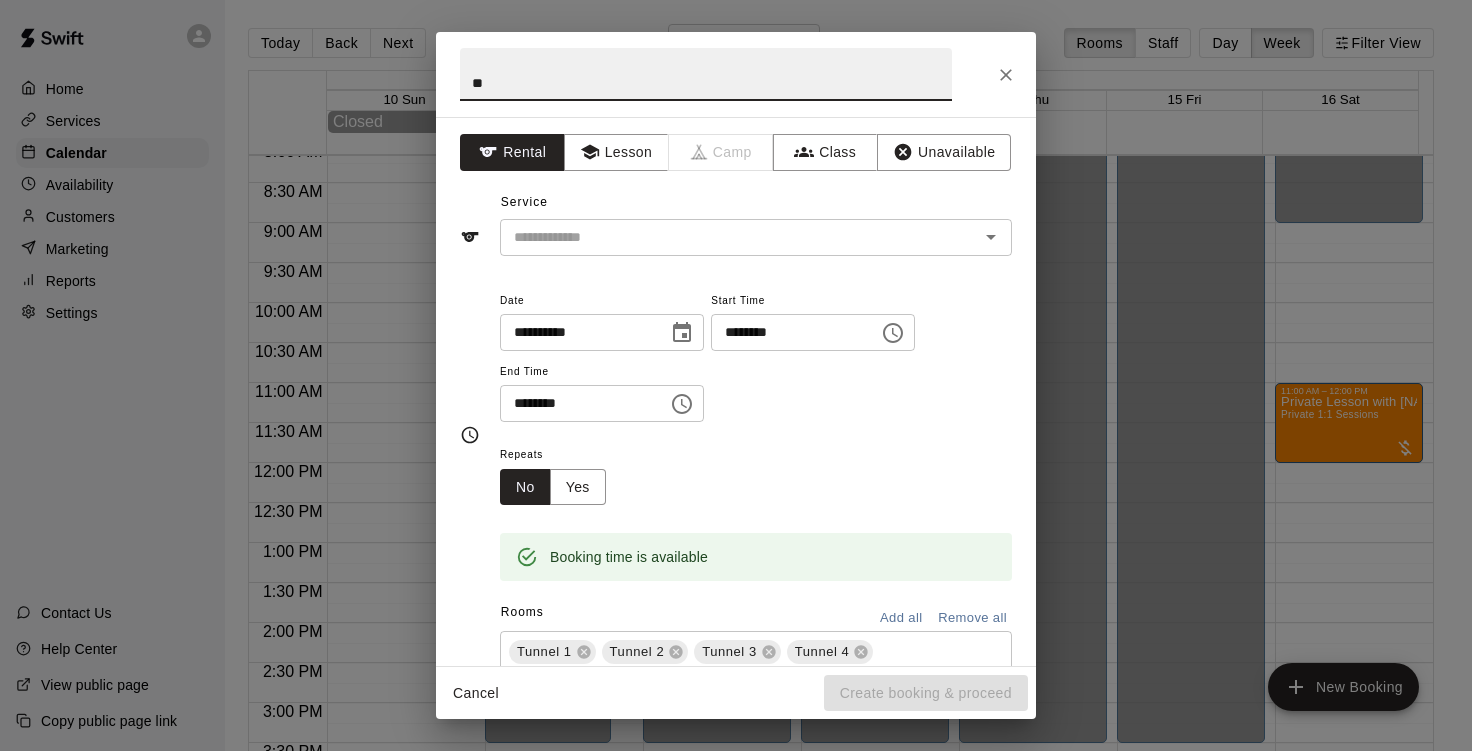 type on "*" 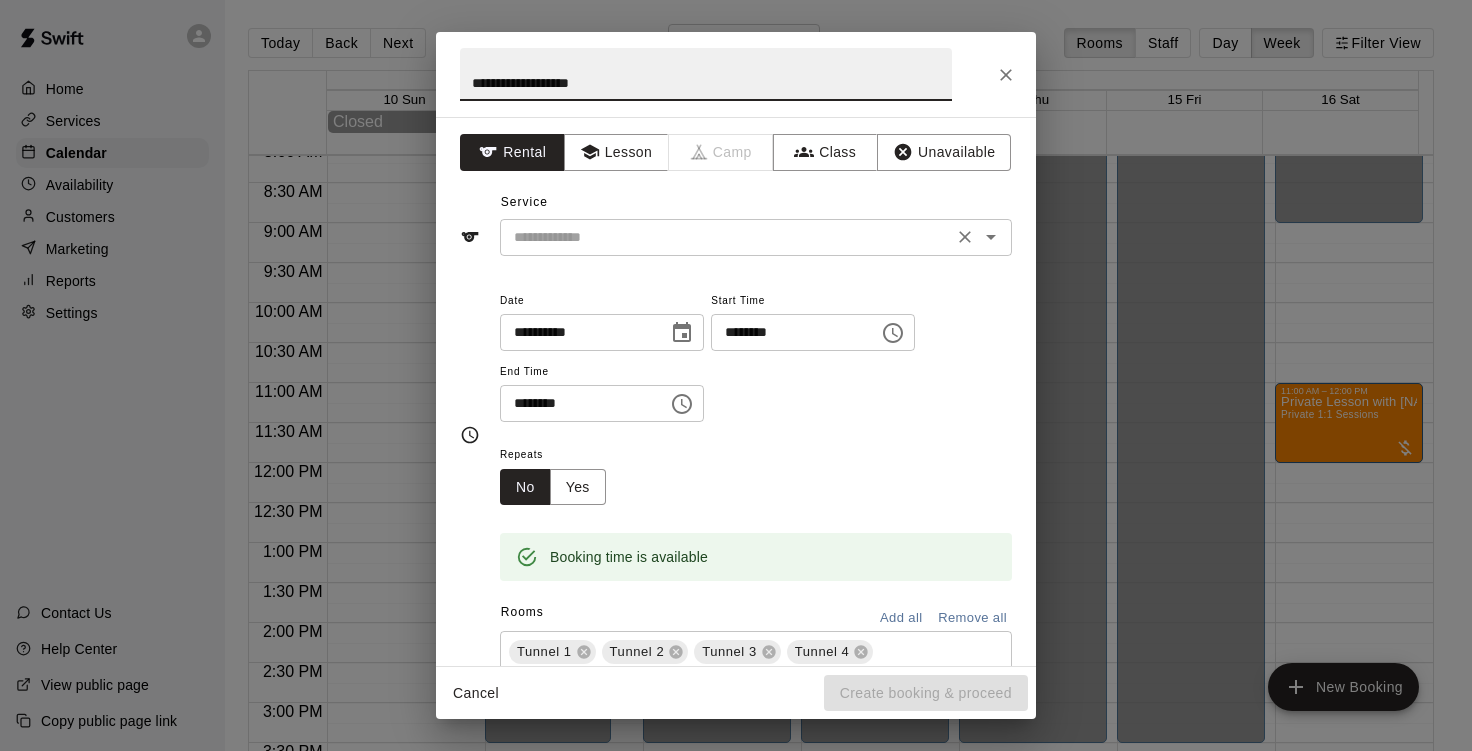 type on "**********" 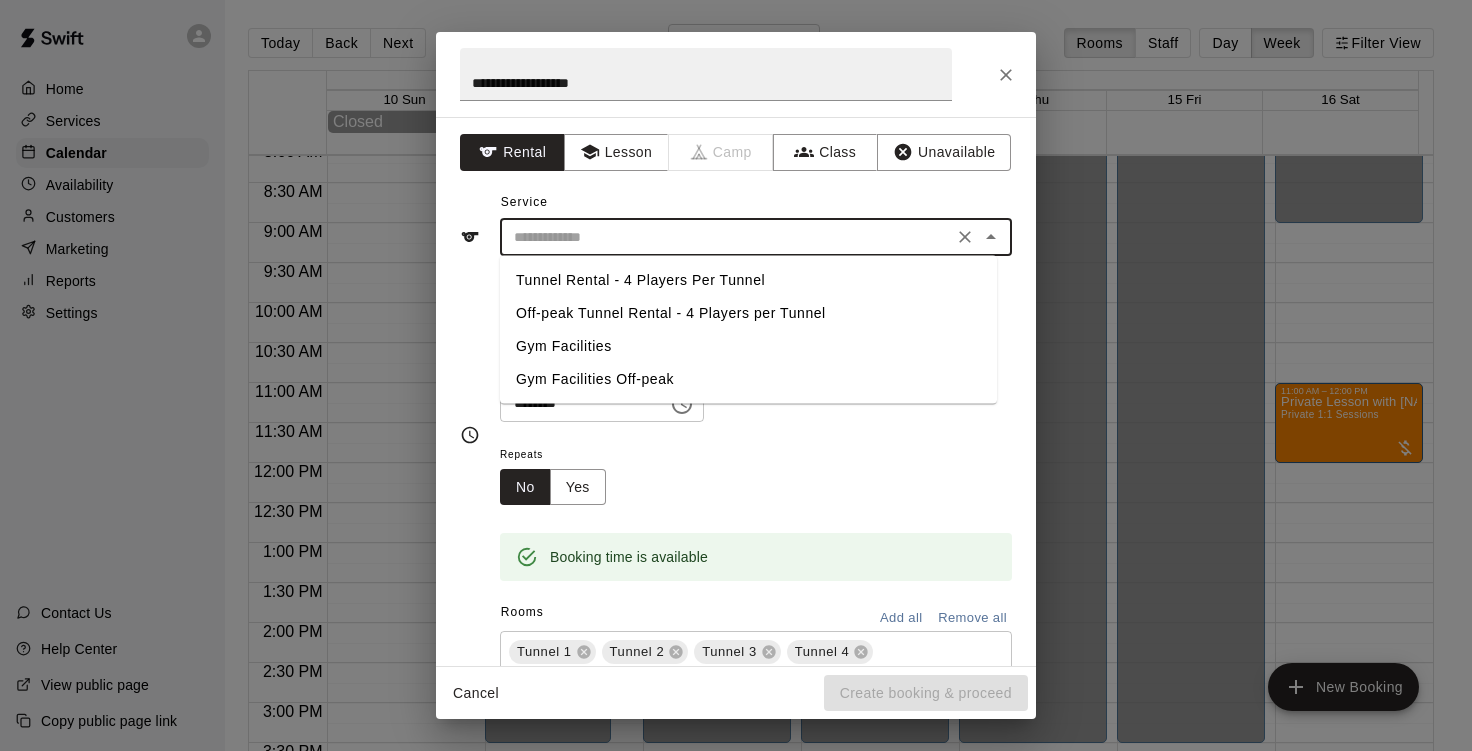 click at bounding box center [726, 237] 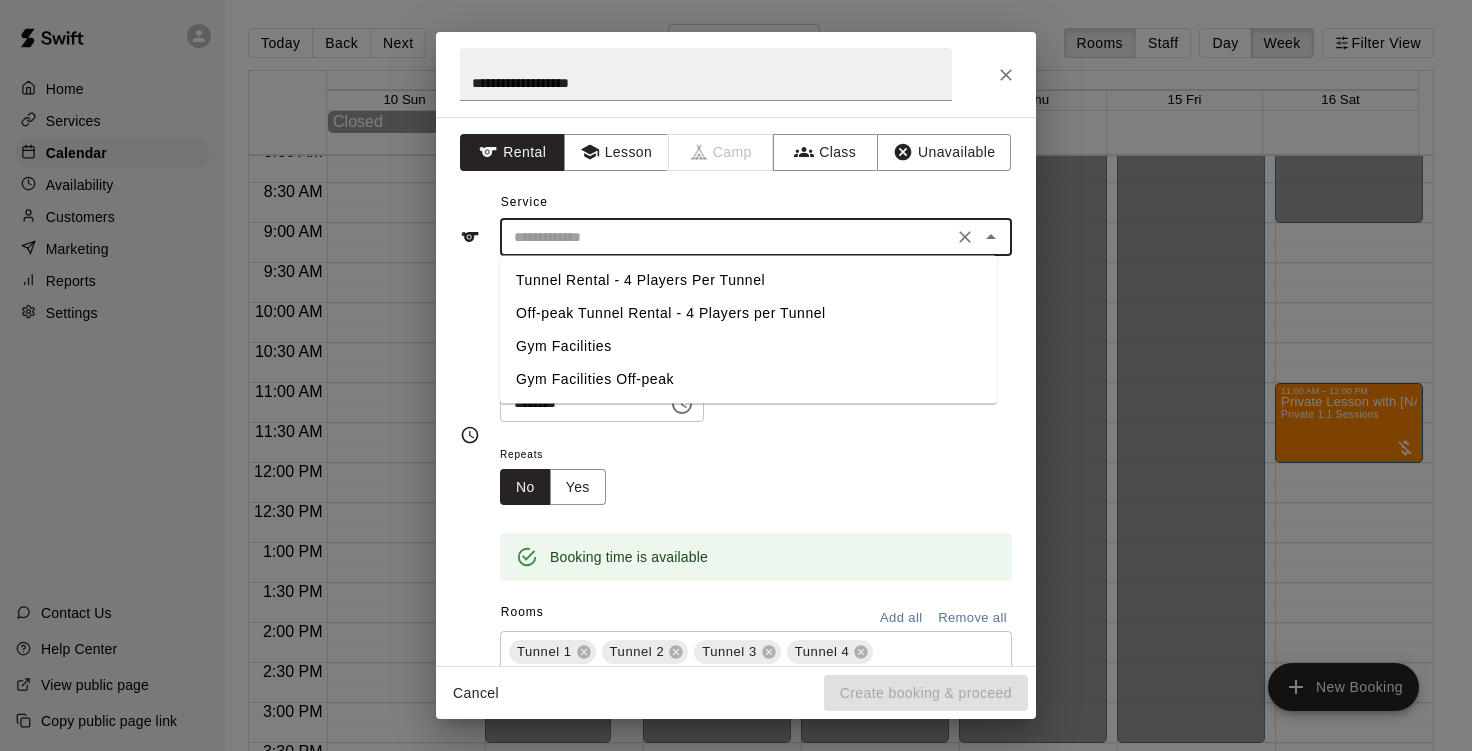 click on "Tunnel Rental - 4 Players Per Tunnel" at bounding box center [748, 280] 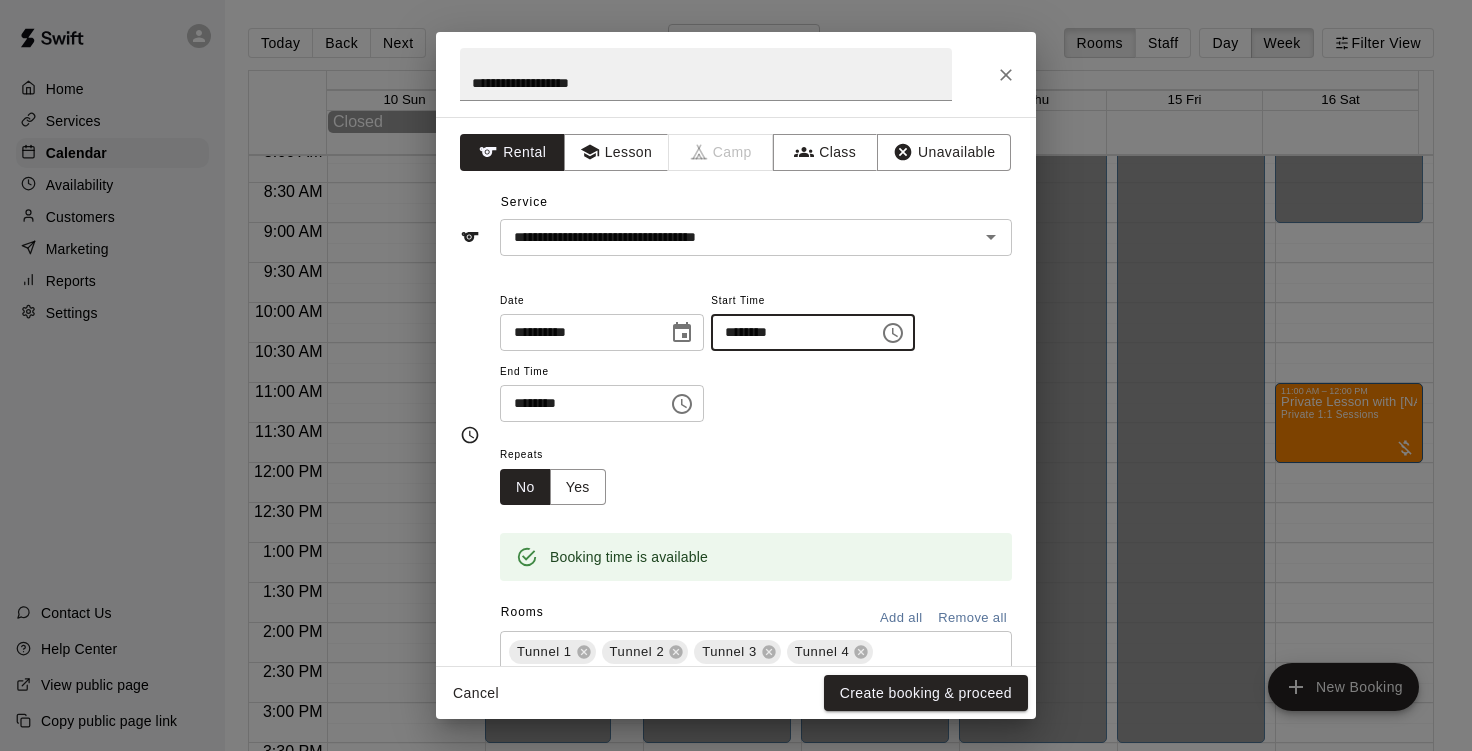 click on "********" at bounding box center (788, 332) 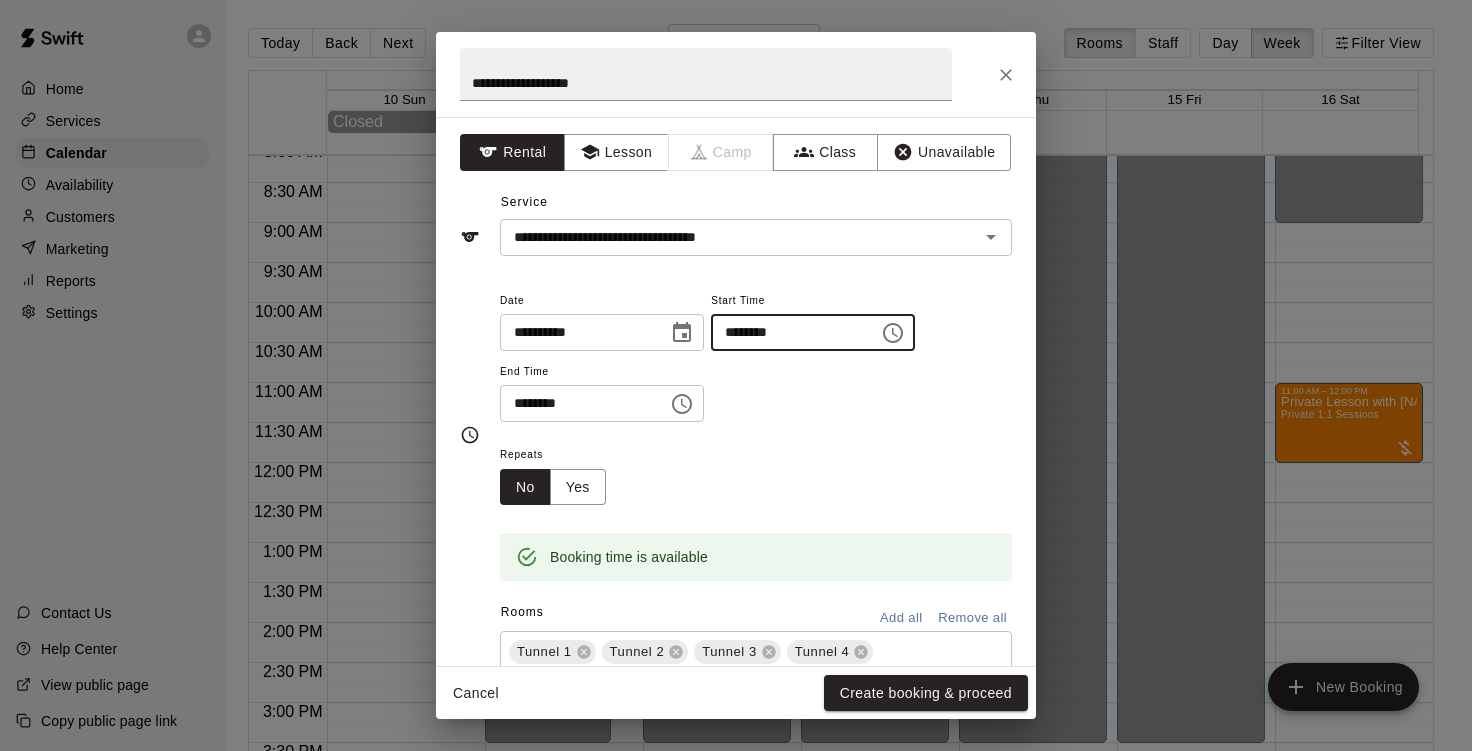 click on "********" at bounding box center [788, 332] 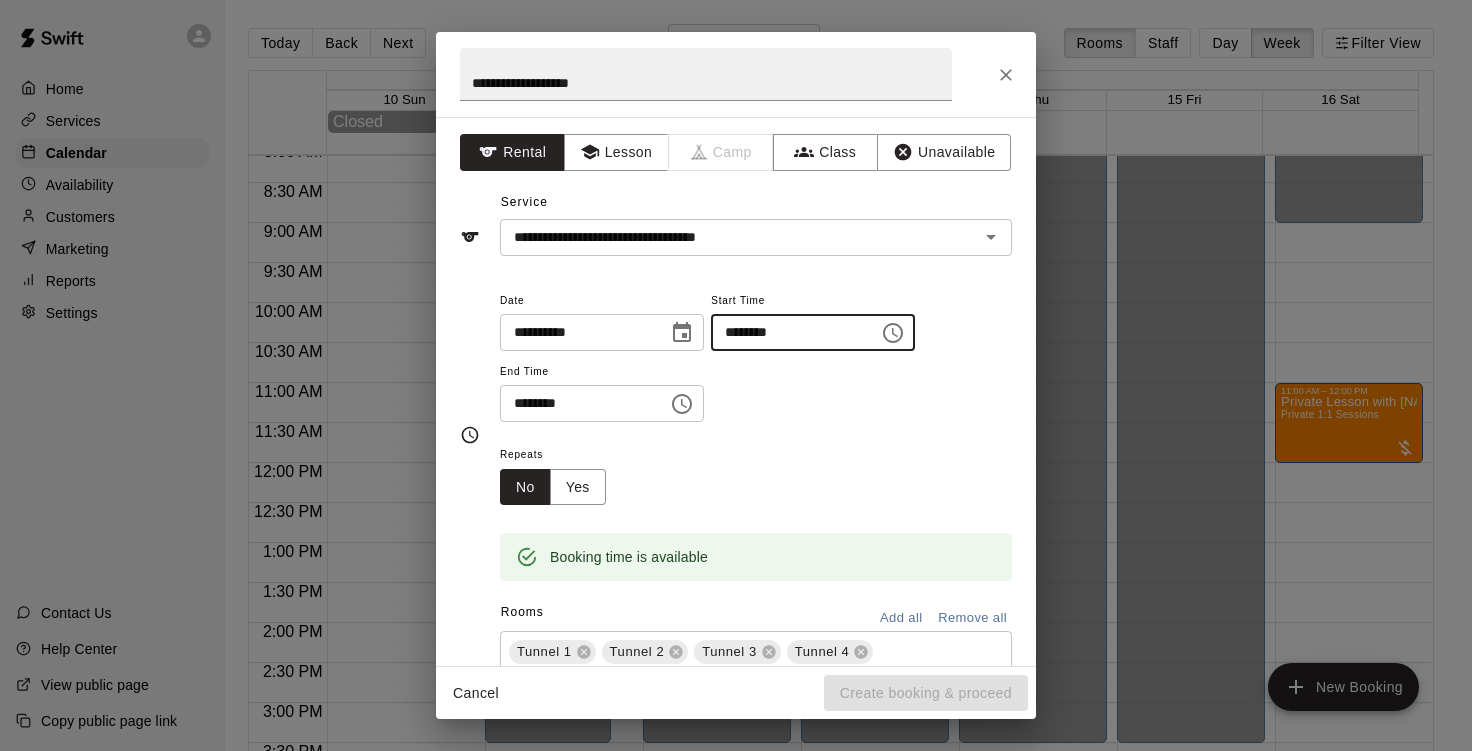 type on "********" 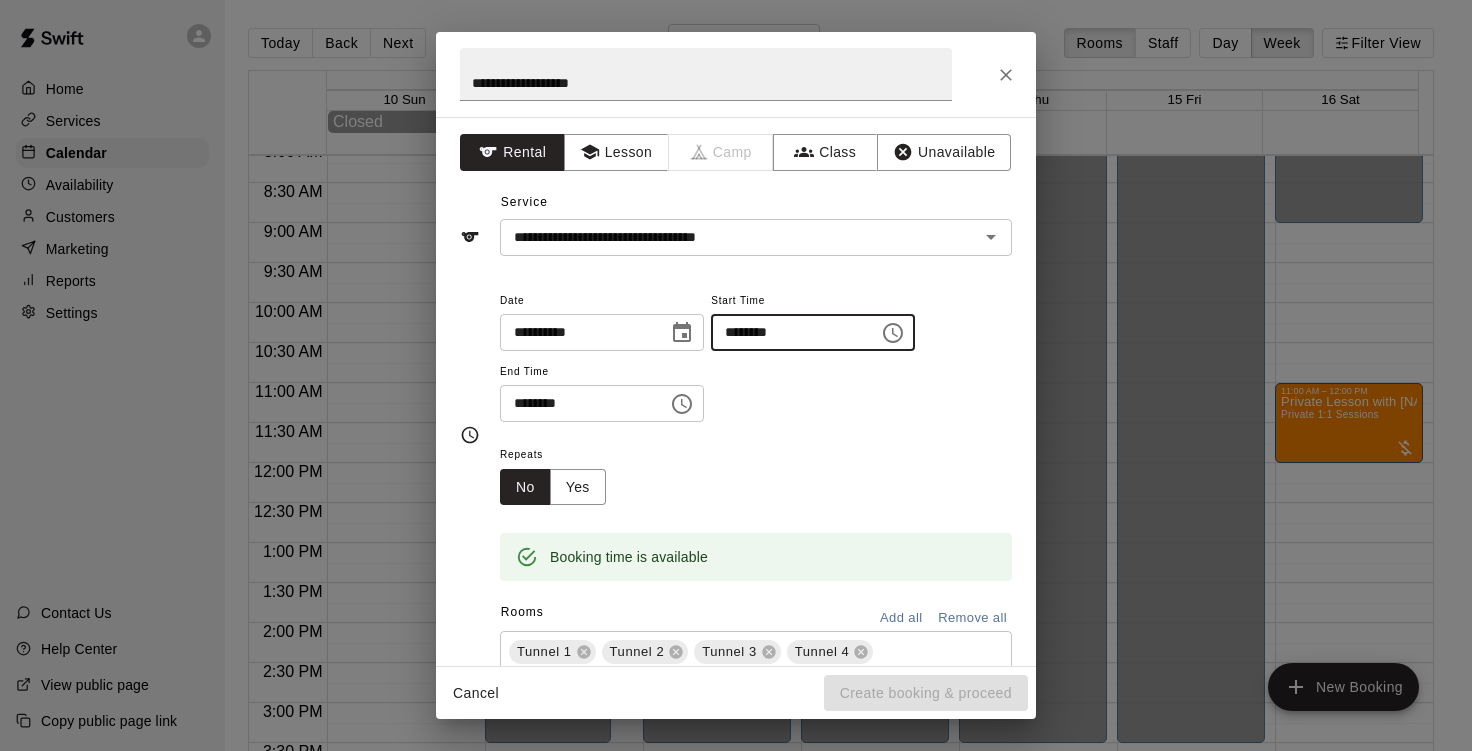 click on "********" at bounding box center [577, 403] 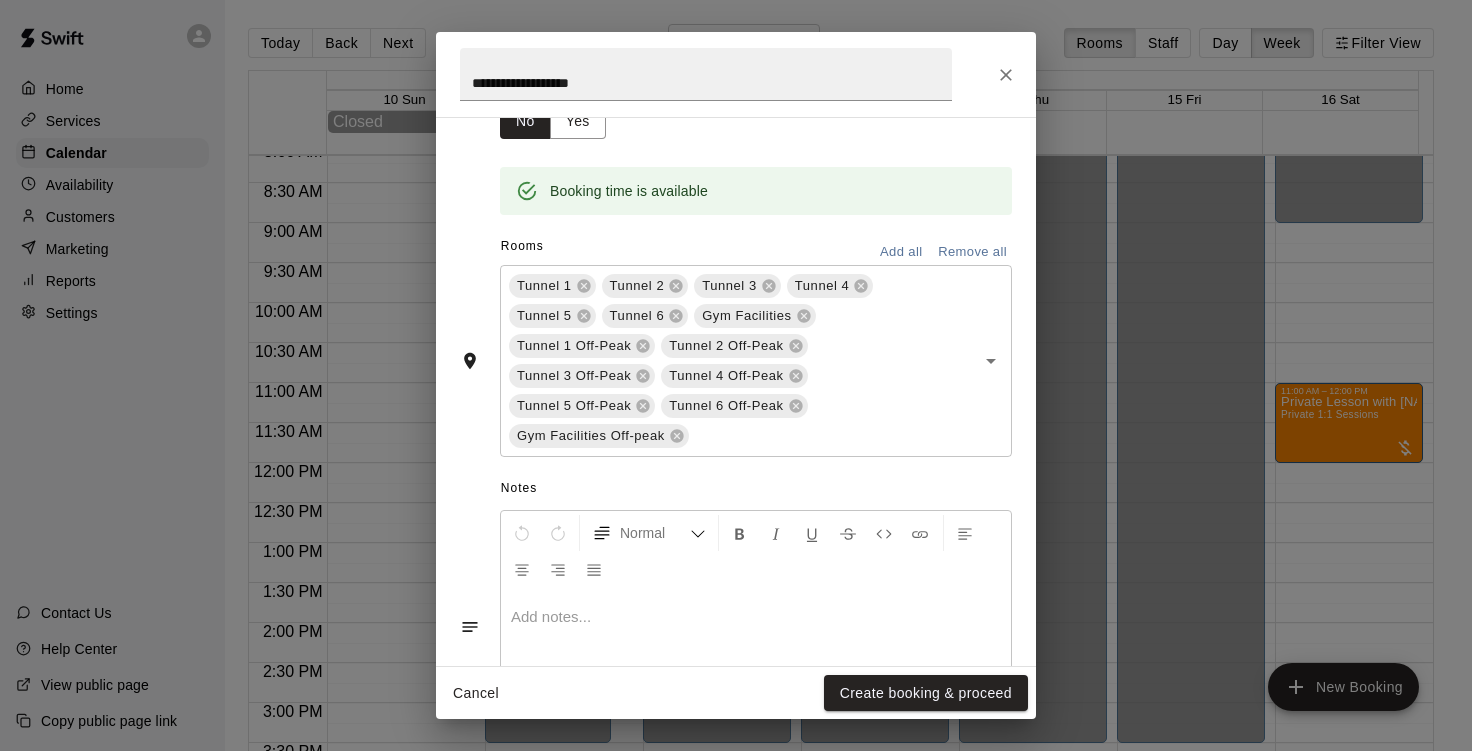 scroll, scrollTop: 367, scrollLeft: 0, axis: vertical 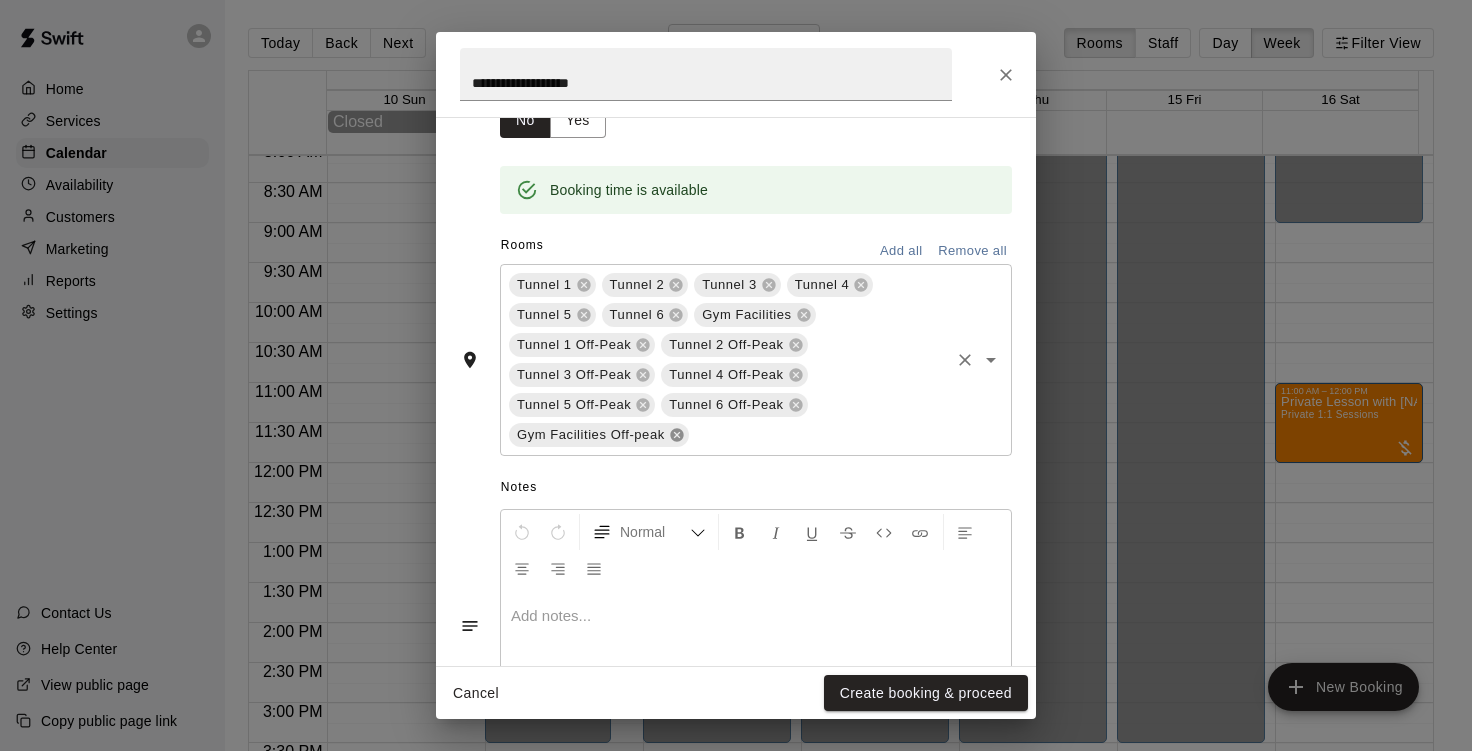 click 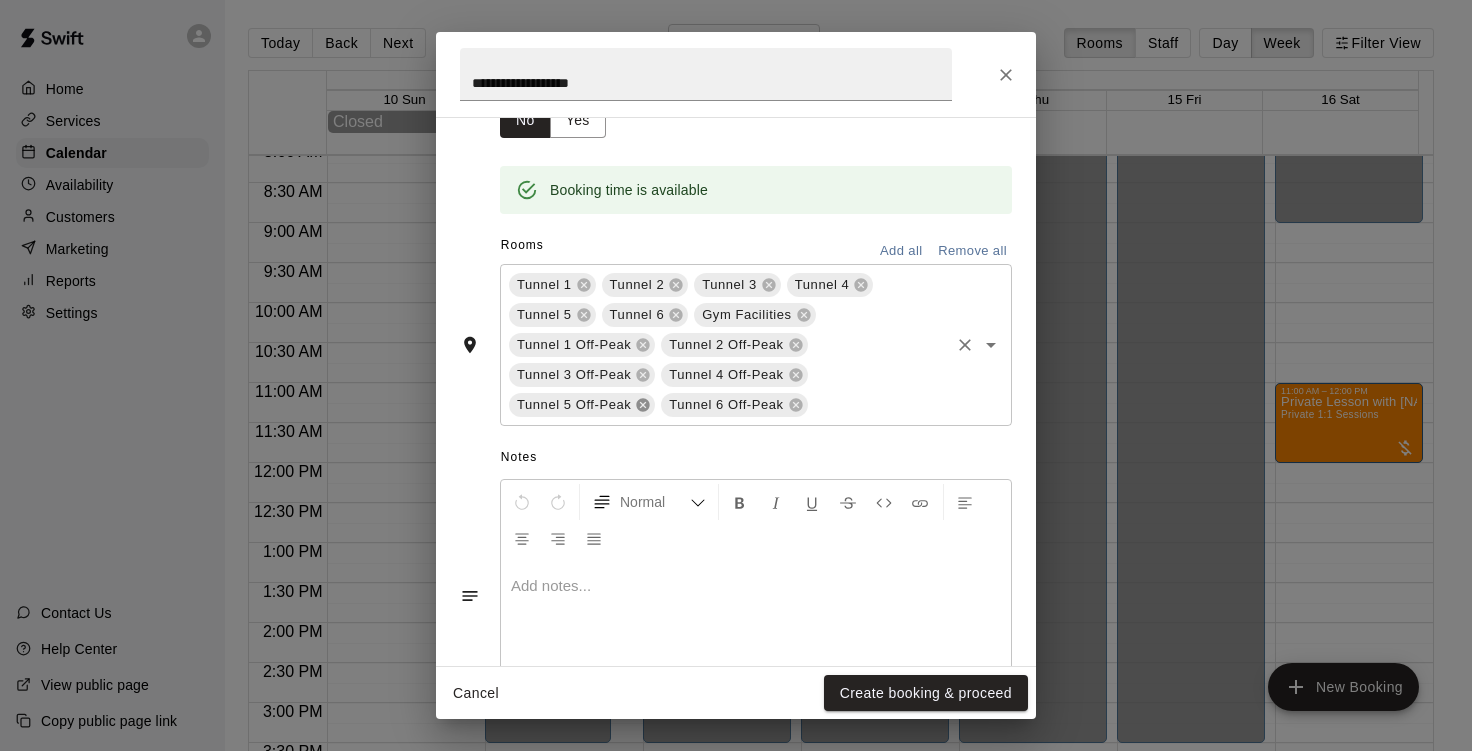 click 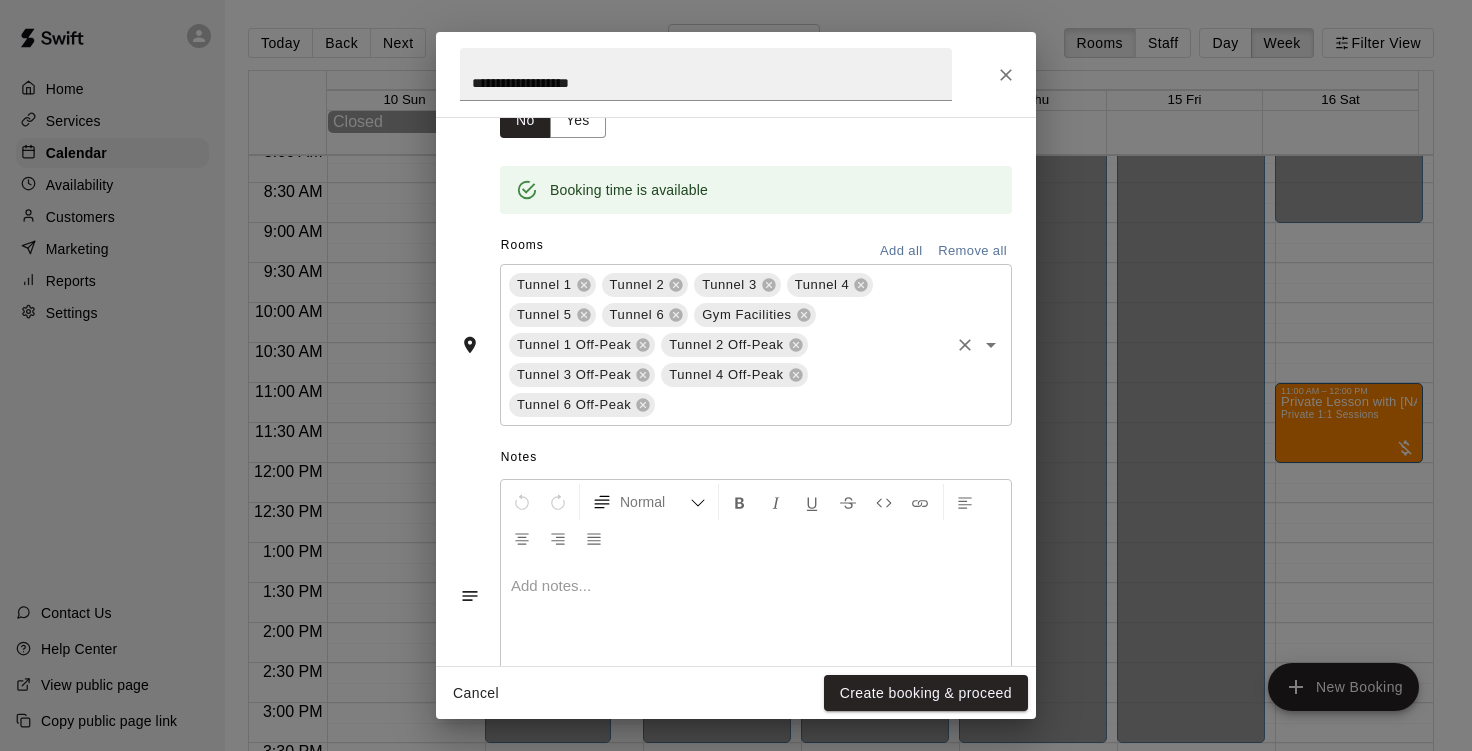 click on "Tunnel 1 Tunnel 2 Tunnel 3 Tunnel 4 Tunnel 5 Tunnel 6 Gym Facilities Tunnel 1 Off-Peak Tunnel 2 Off-Peak Tunnel 3 Off-Peak Tunnel 4 Off-Peak Tunnel 6 Off-Peak ​" at bounding box center (756, 345) 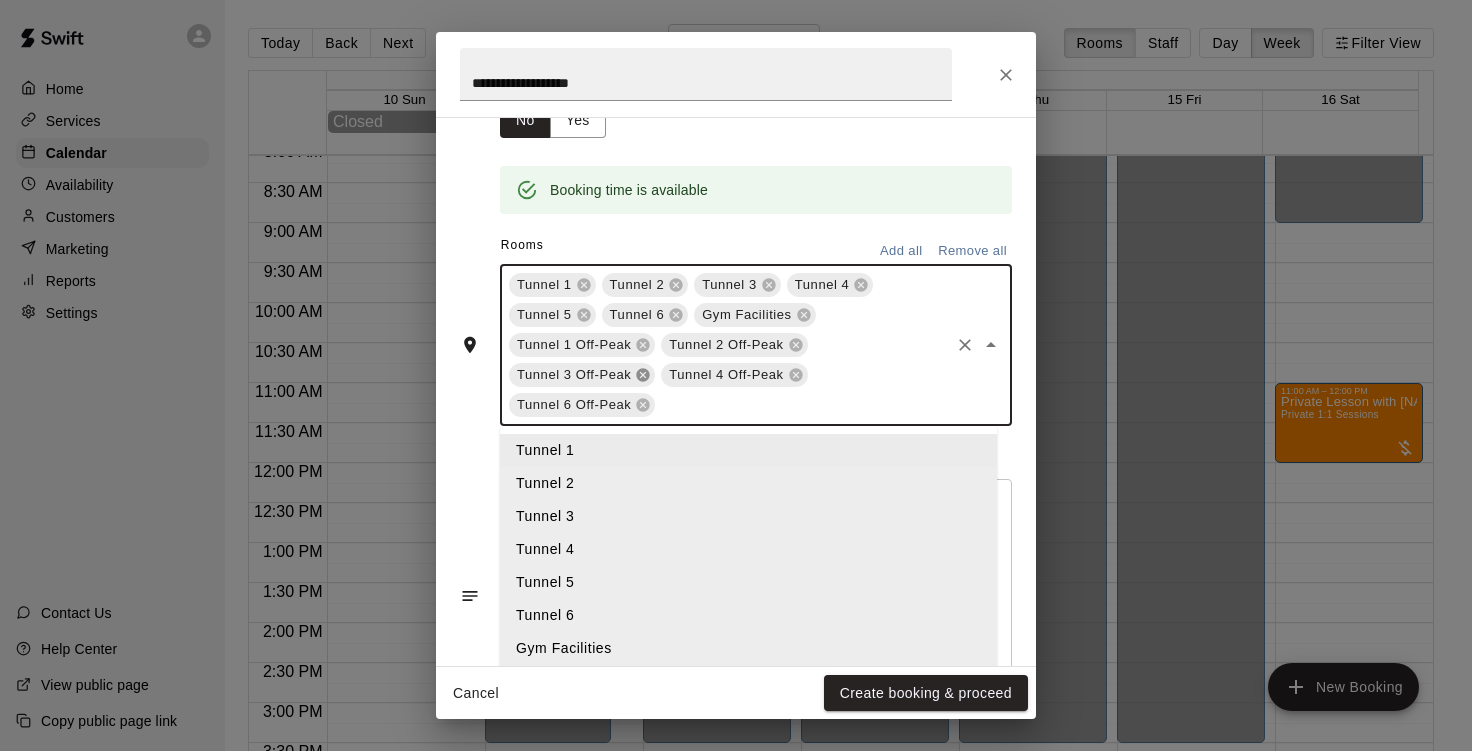 click 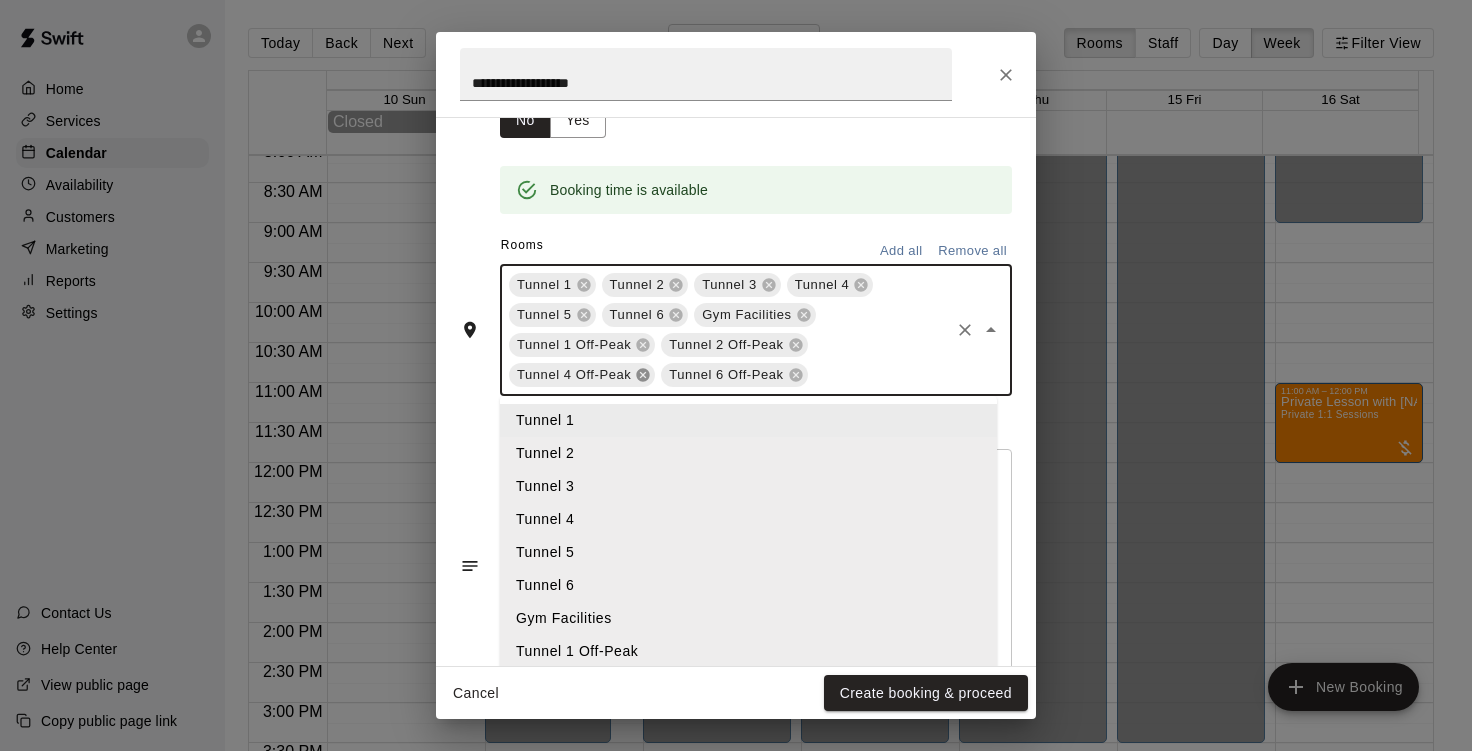 click 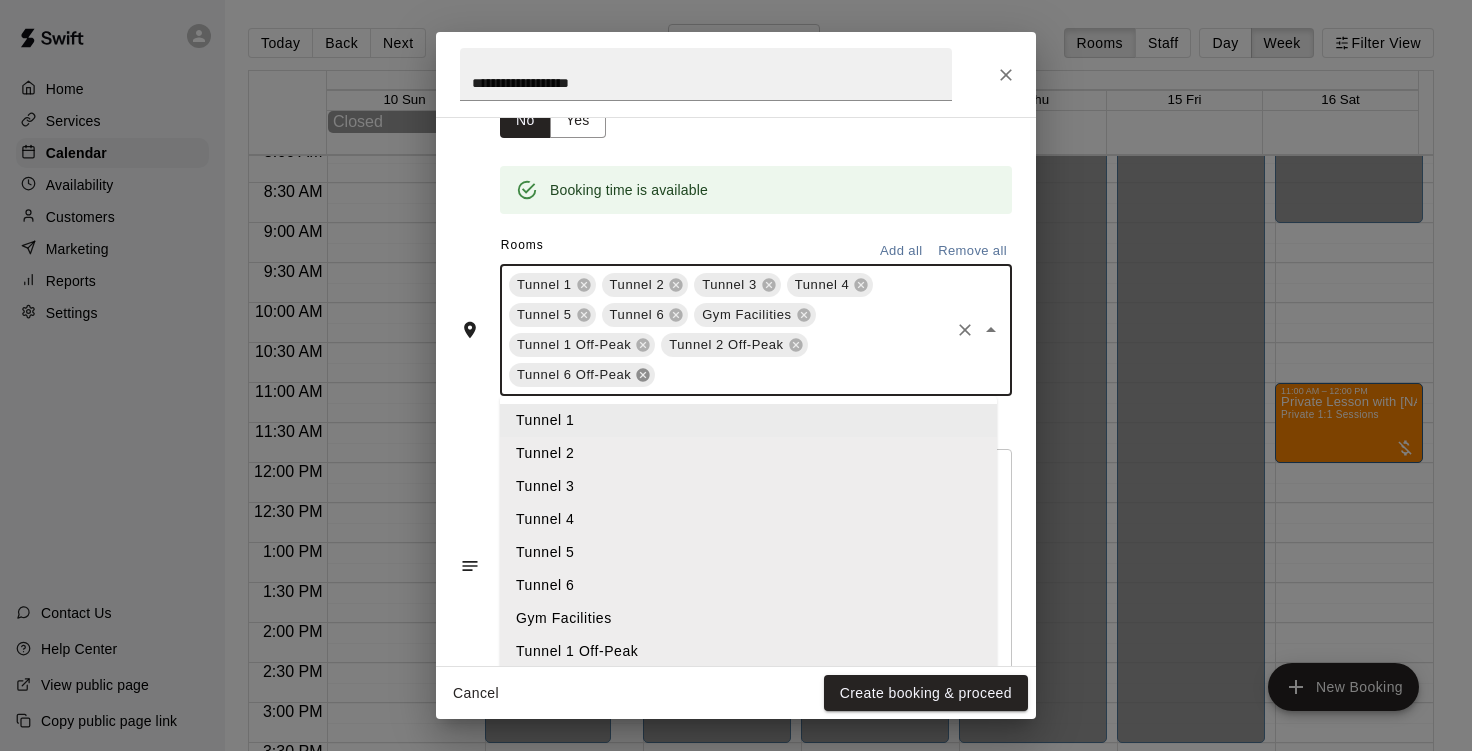 click 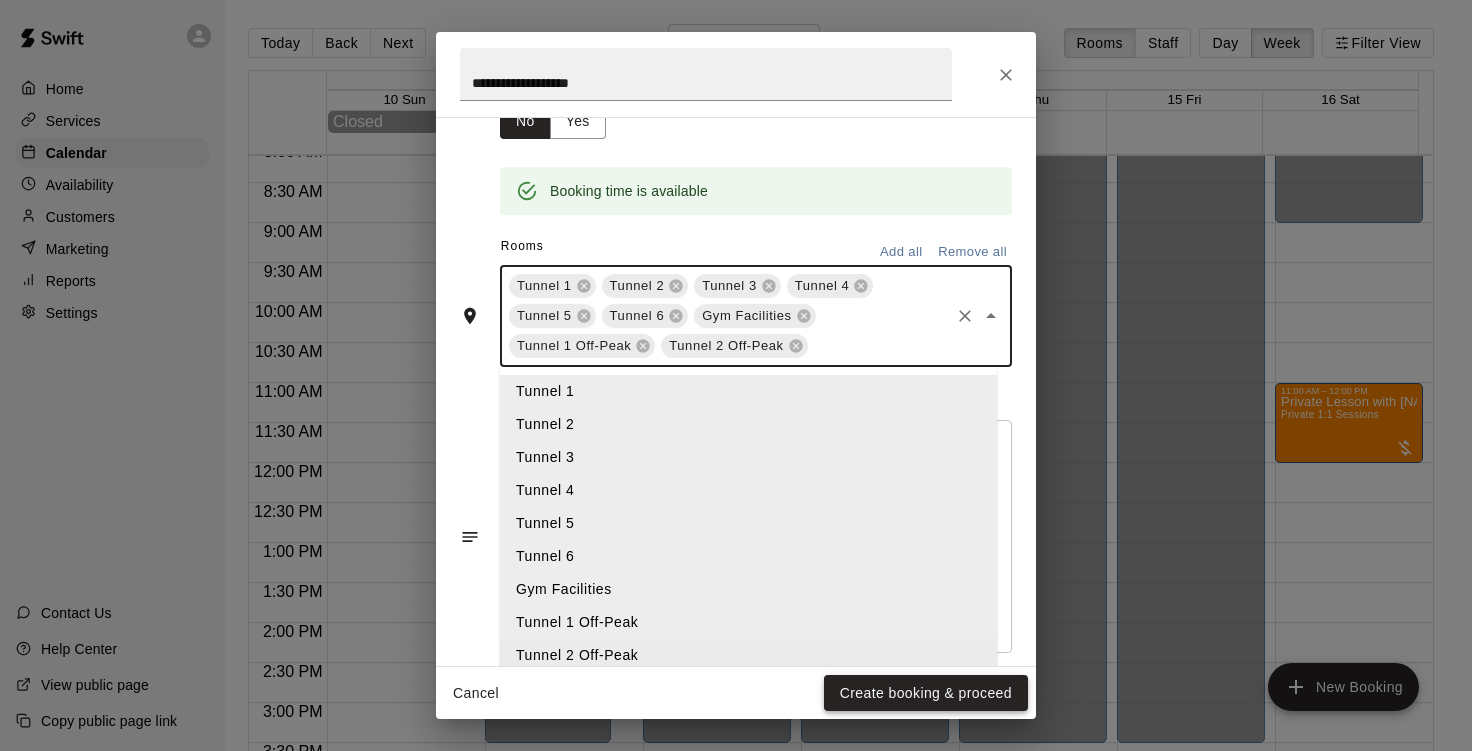 scroll, scrollTop: 367, scrollLeft: 0, axis: vertical 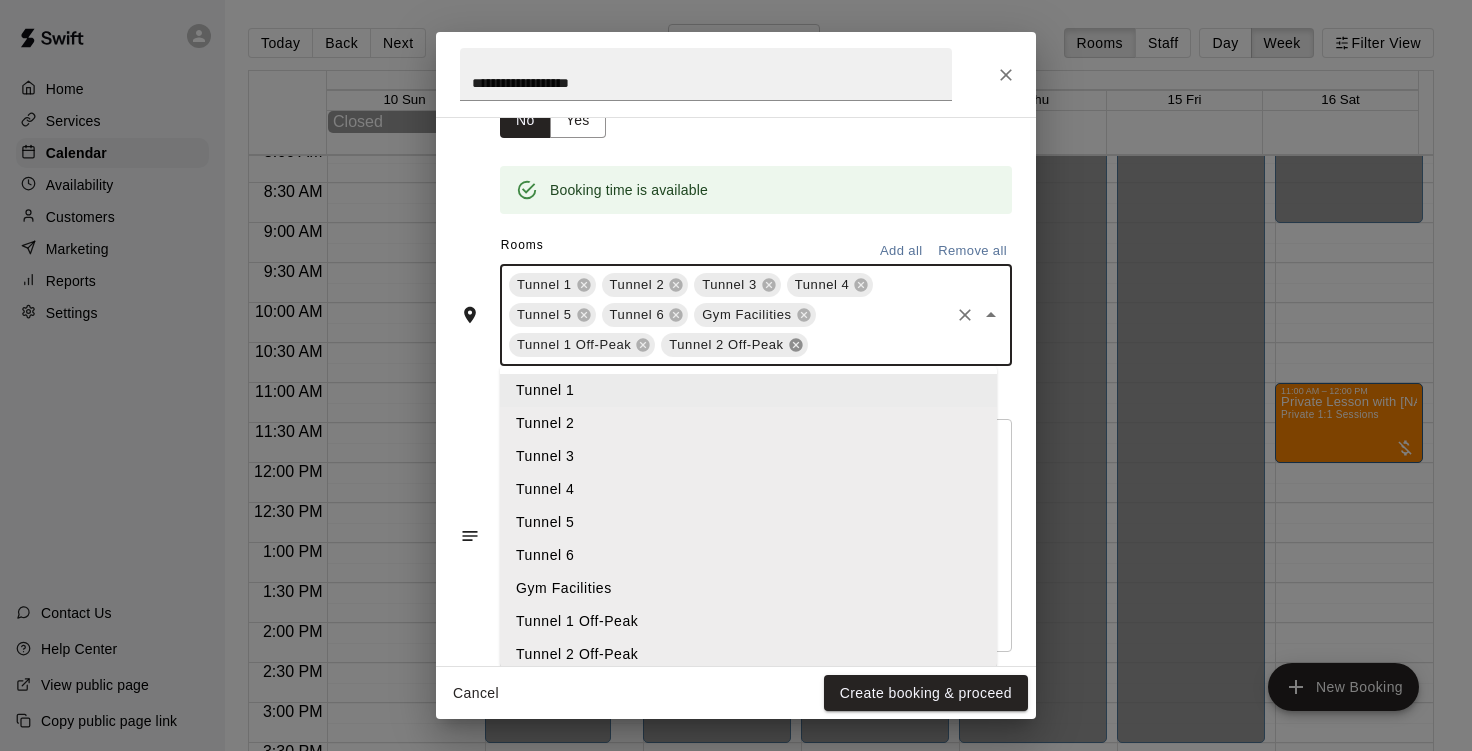 click 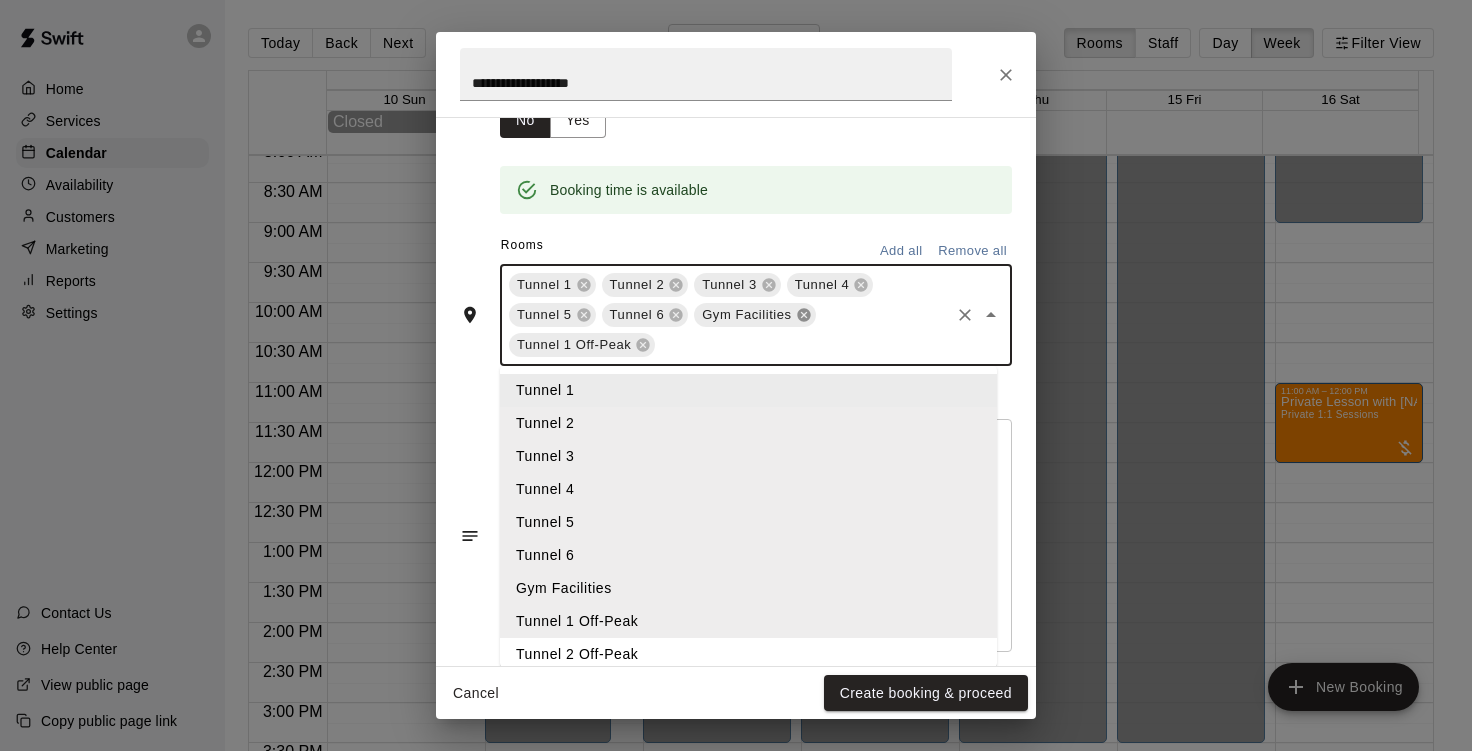 click 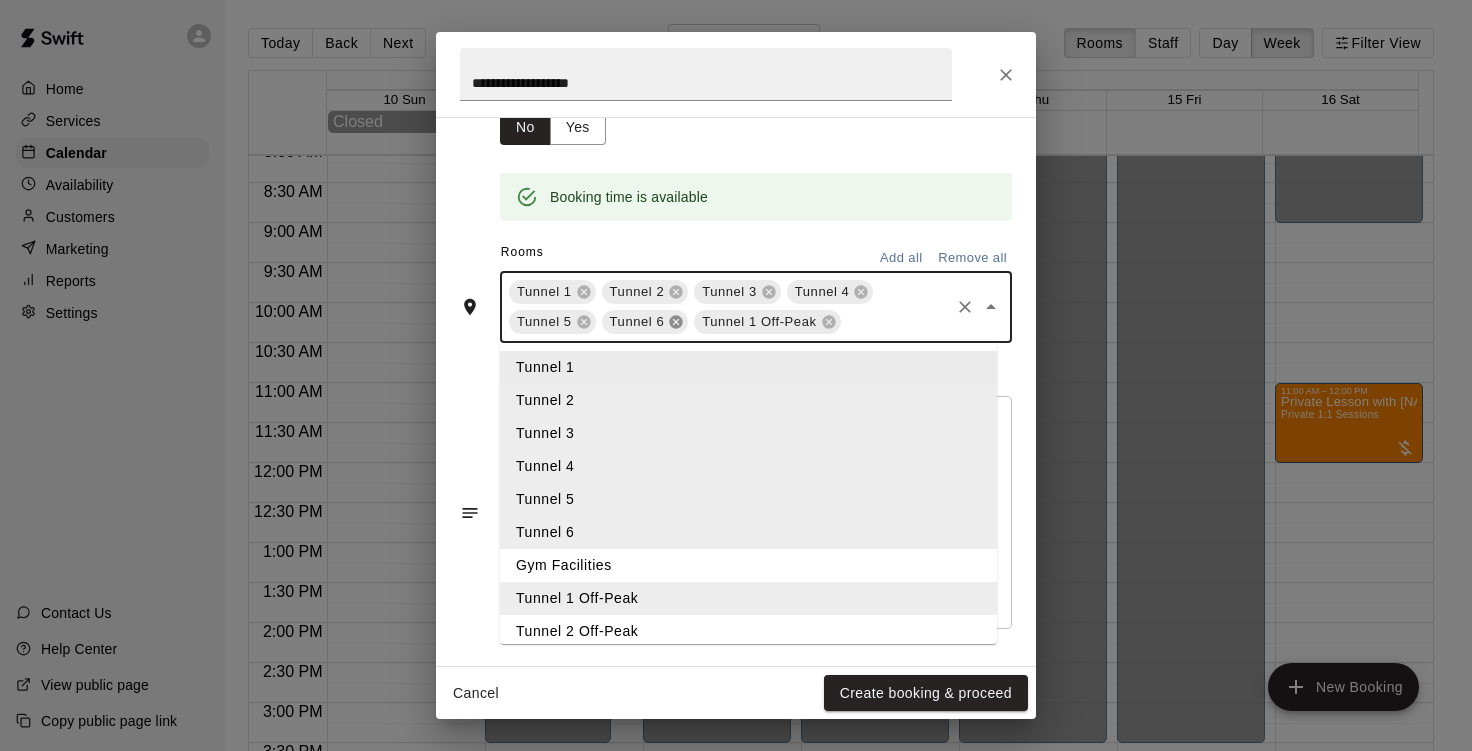 click 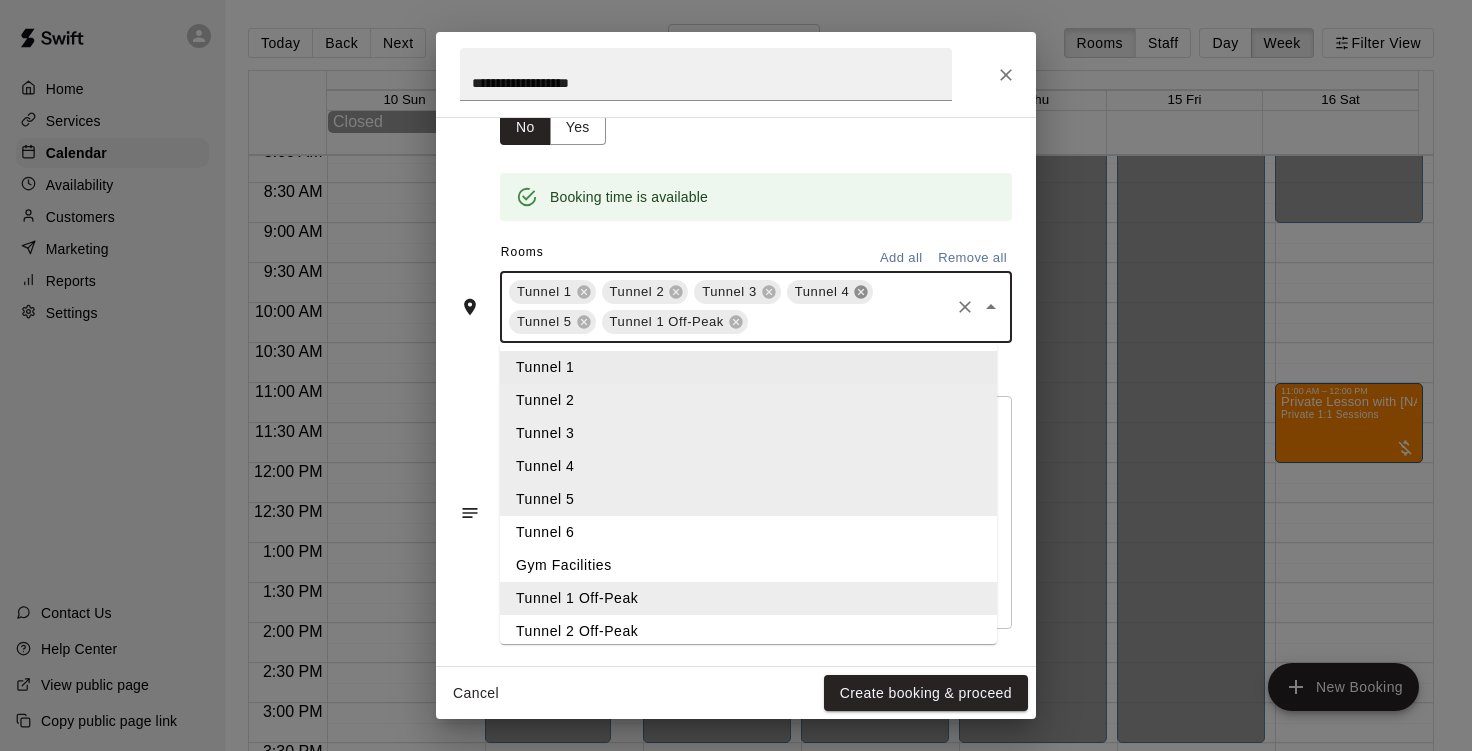 click 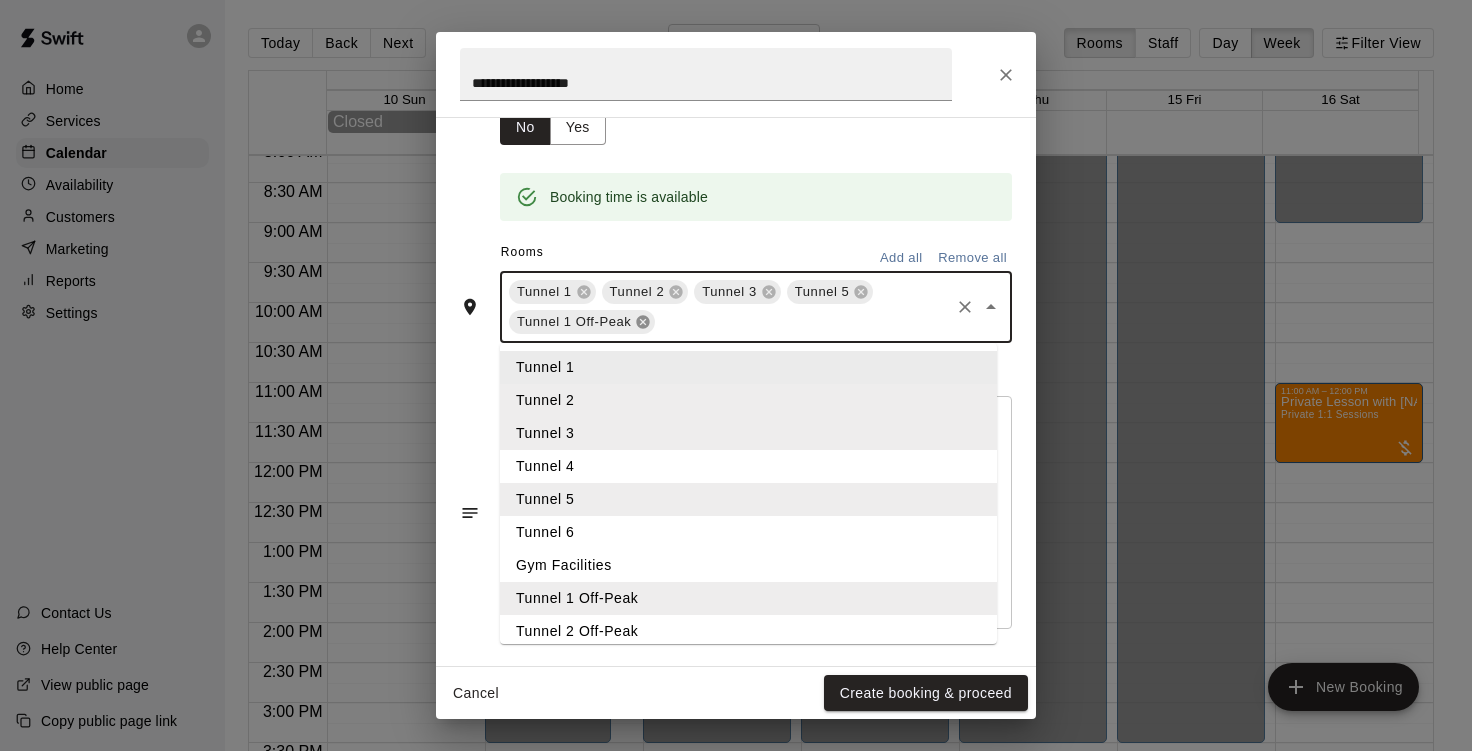 click 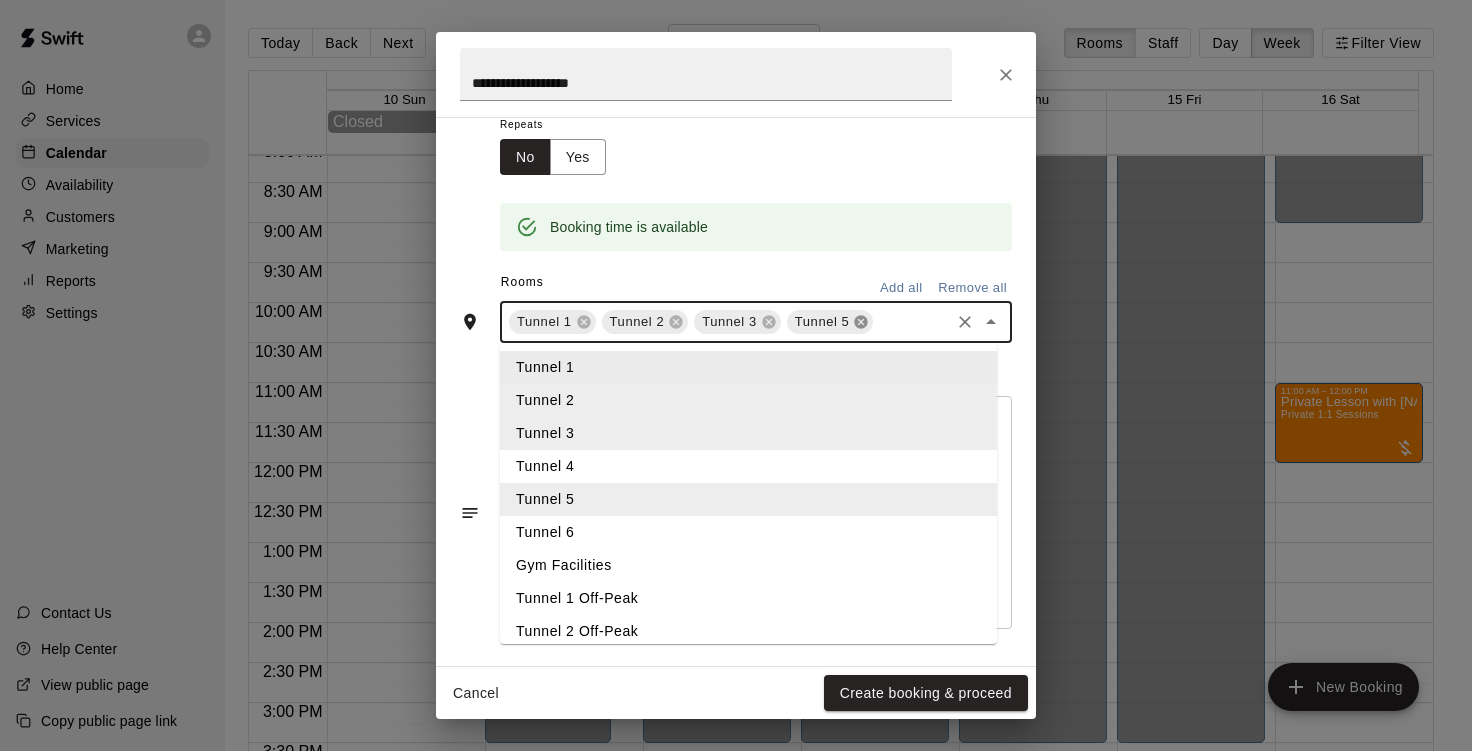 click 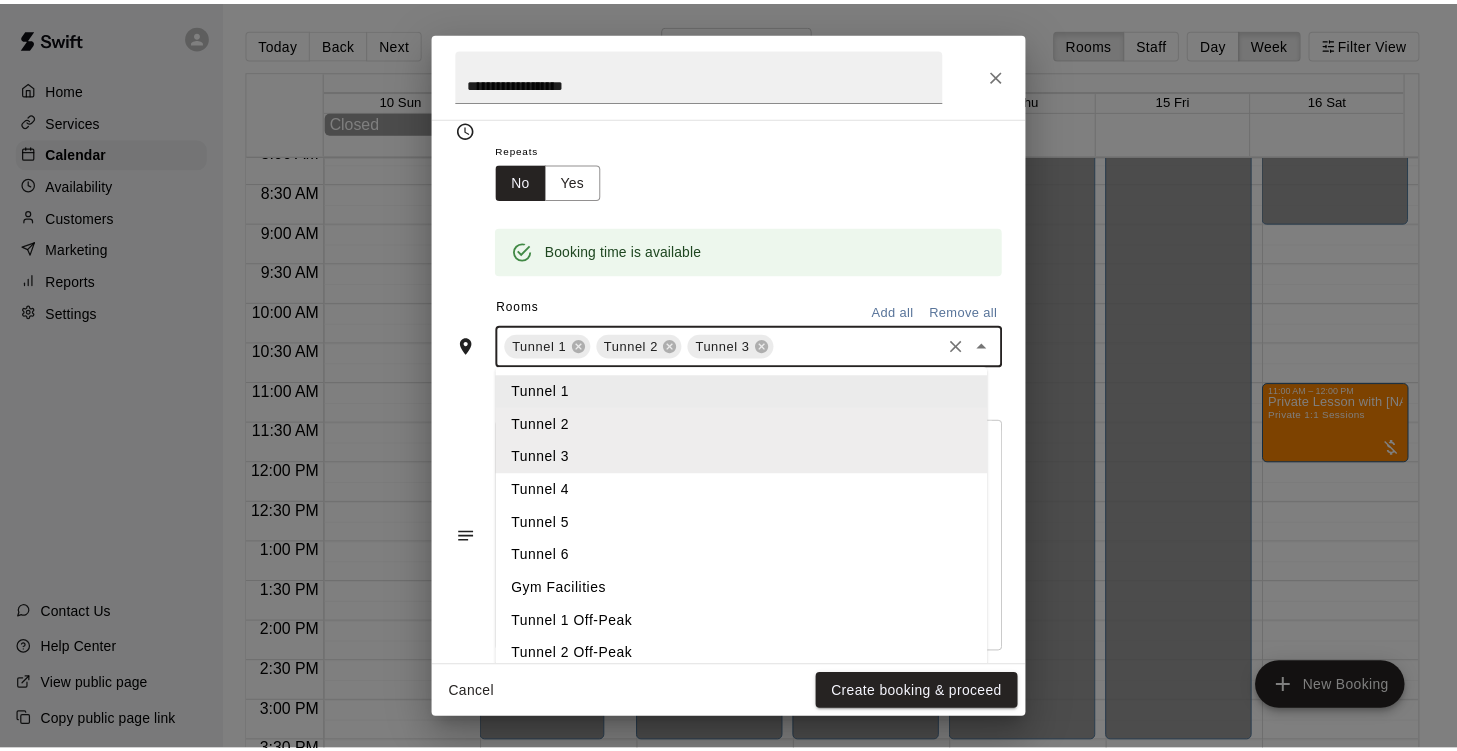 scroll, scrollTop: 330, scrollLeft: 0, axis: vertical 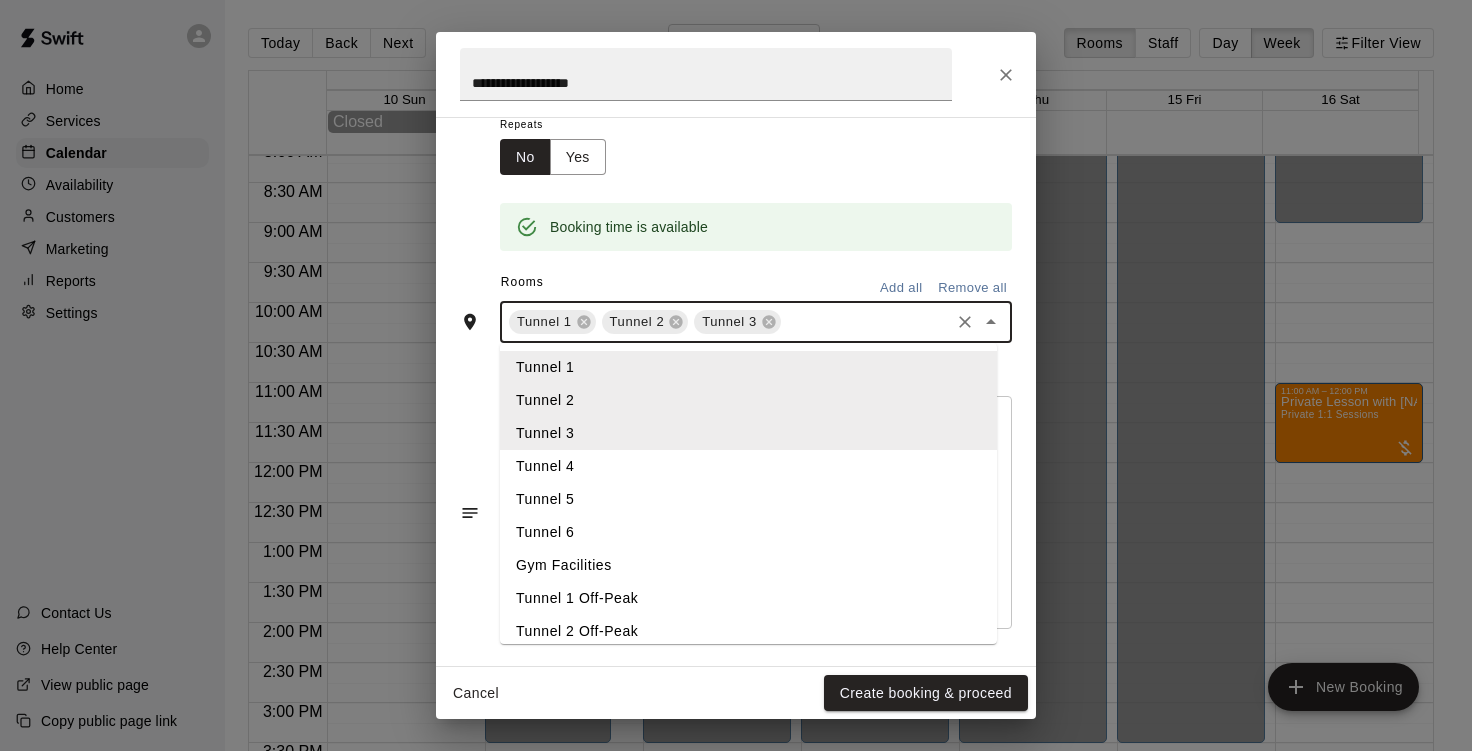click on "**********" at bounding box center (736, 391) 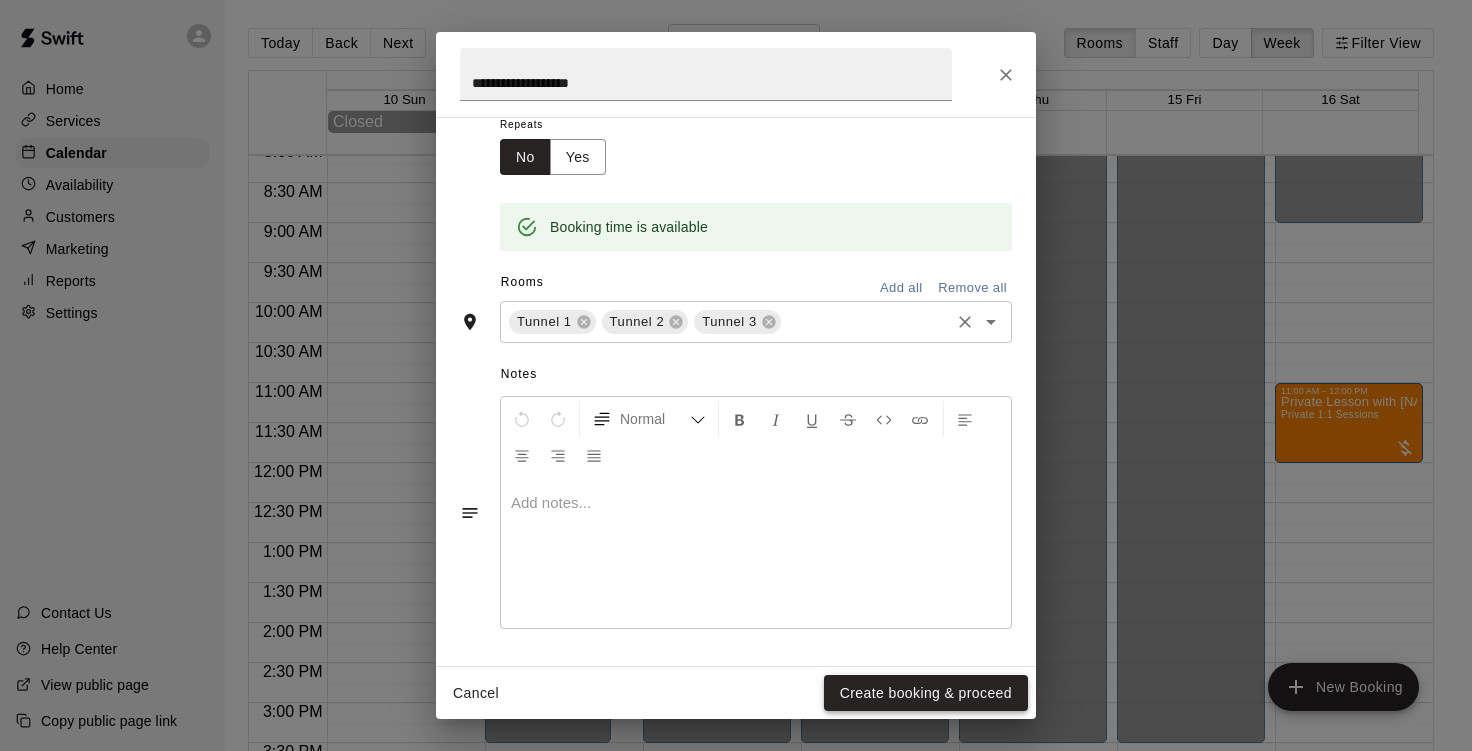 click on "Create booking & proceed" at bounding box center (926, 693) 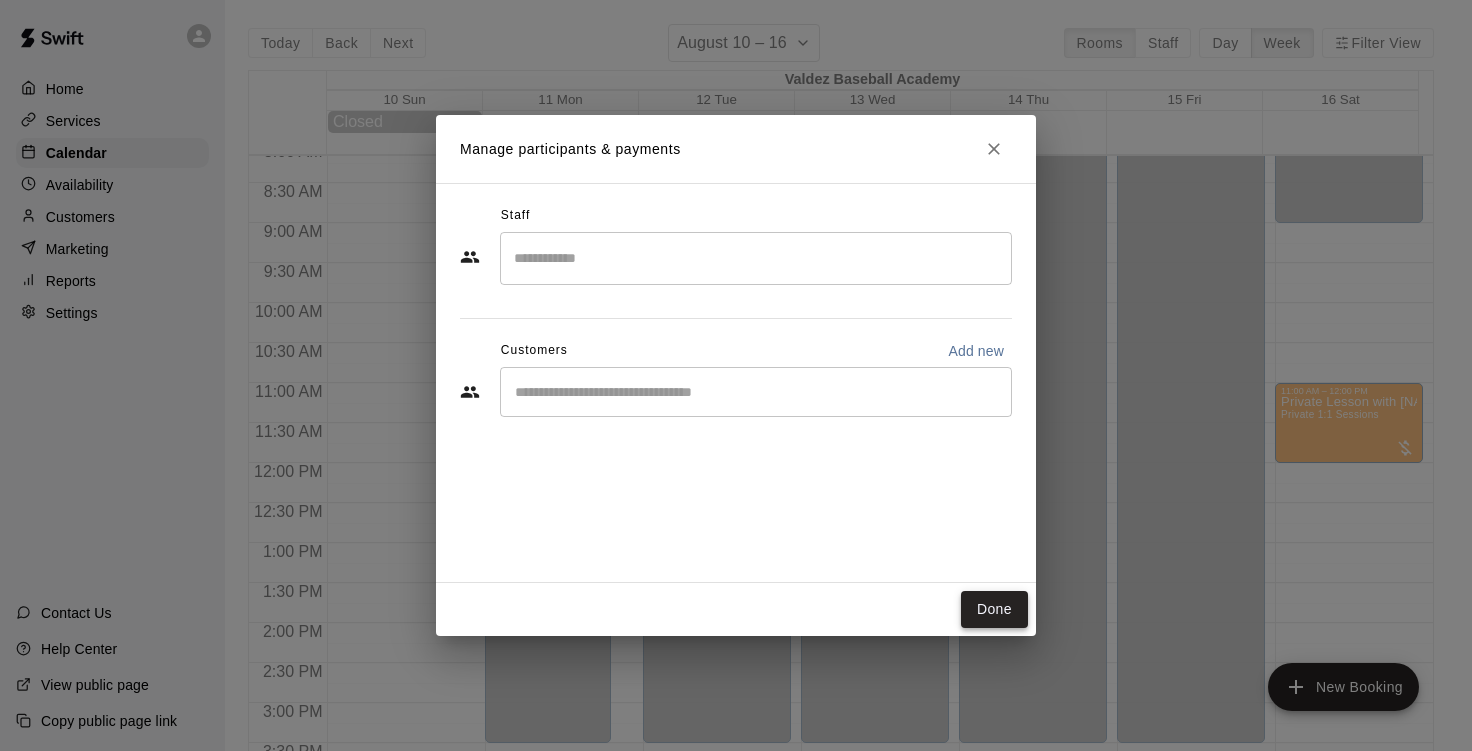 click on "Done" at bounding box center [994, 609] 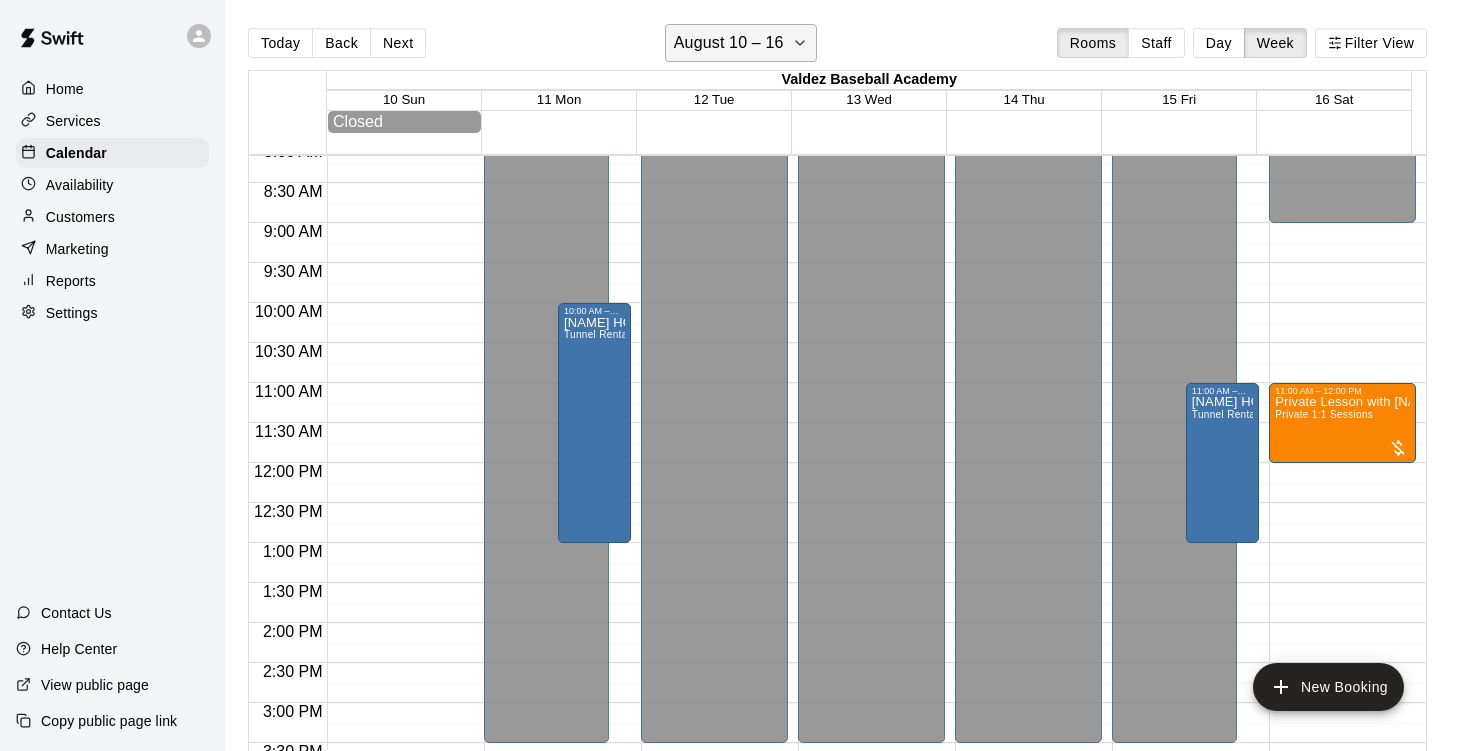 click on "August 10 – 16" at bounding box center (741, 43) 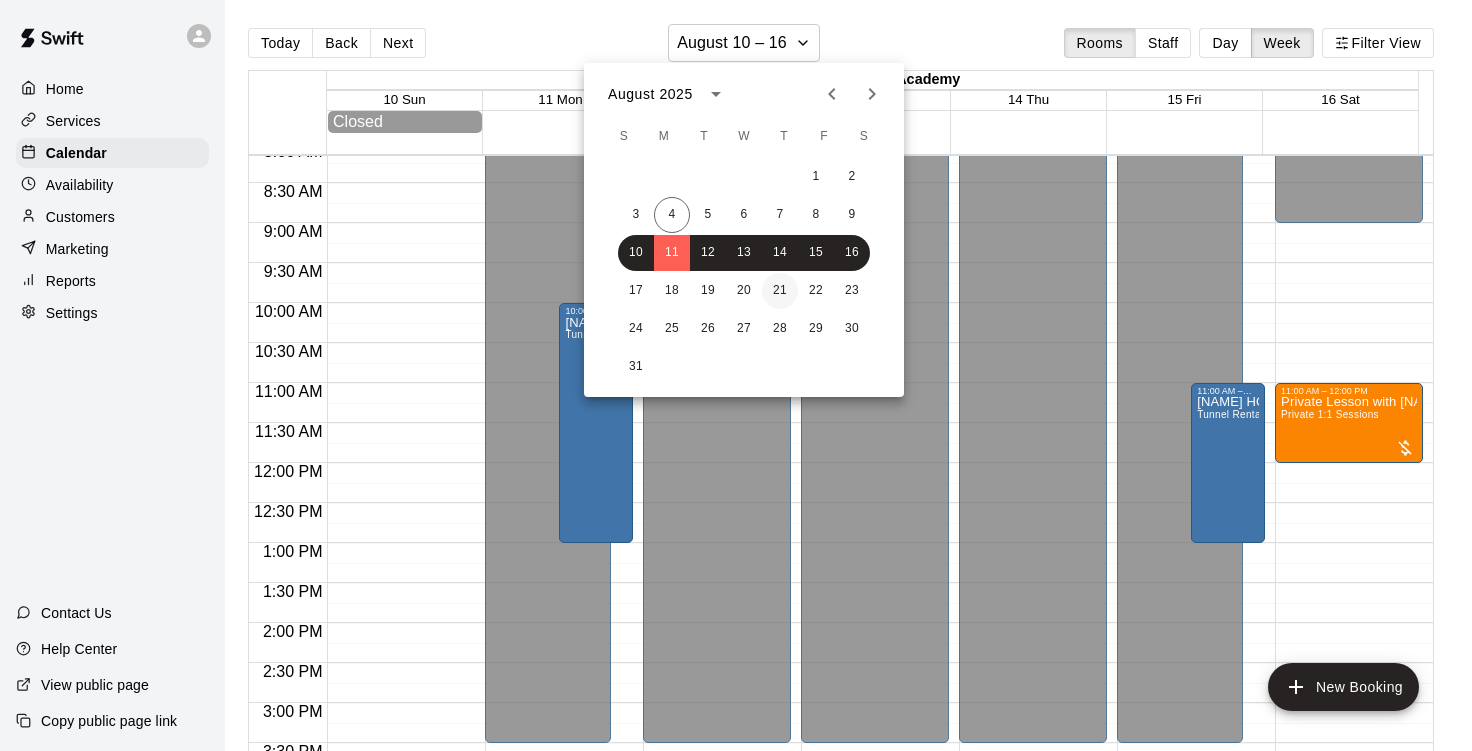 click on "21" at bounding box center (780, 291) 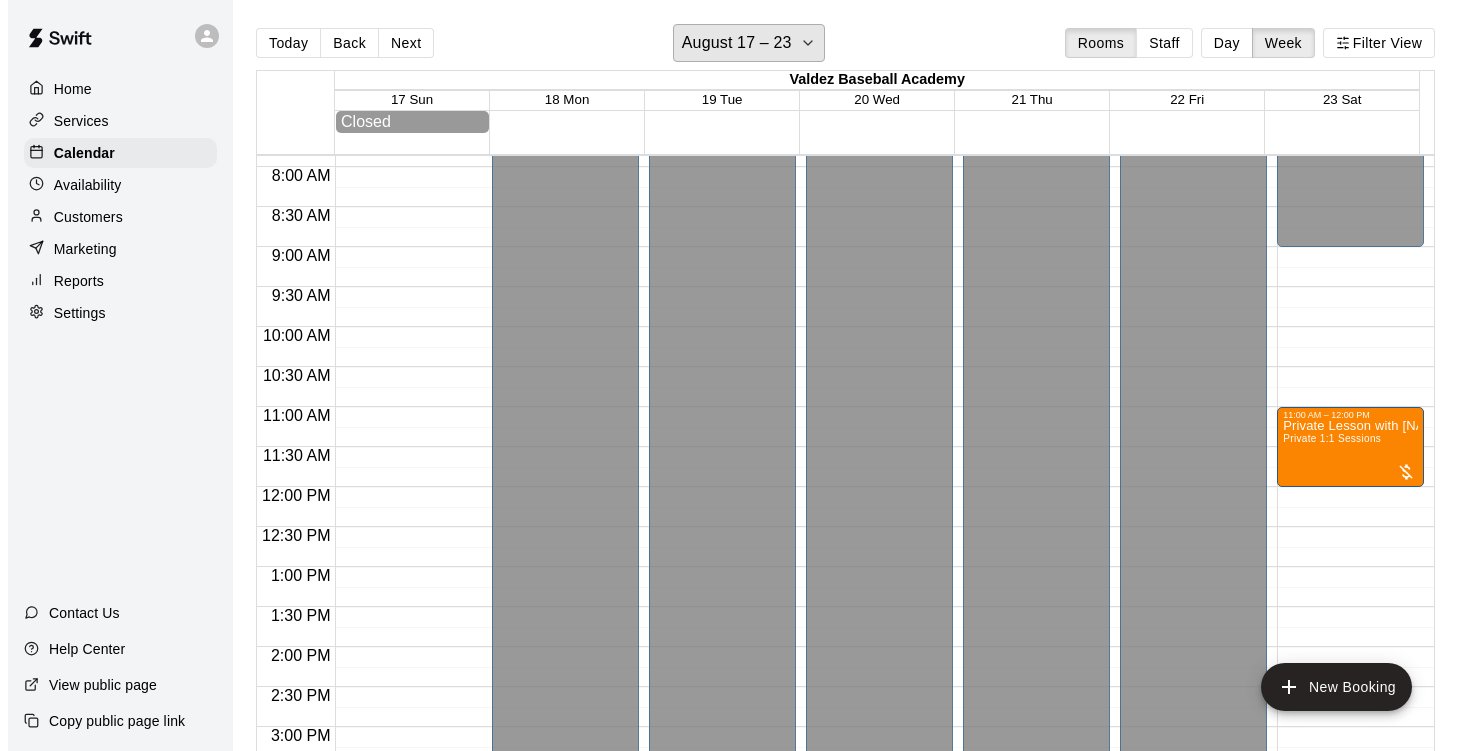 scroll, scrollTop: 666, scrollLeft: 0, axis: vertical 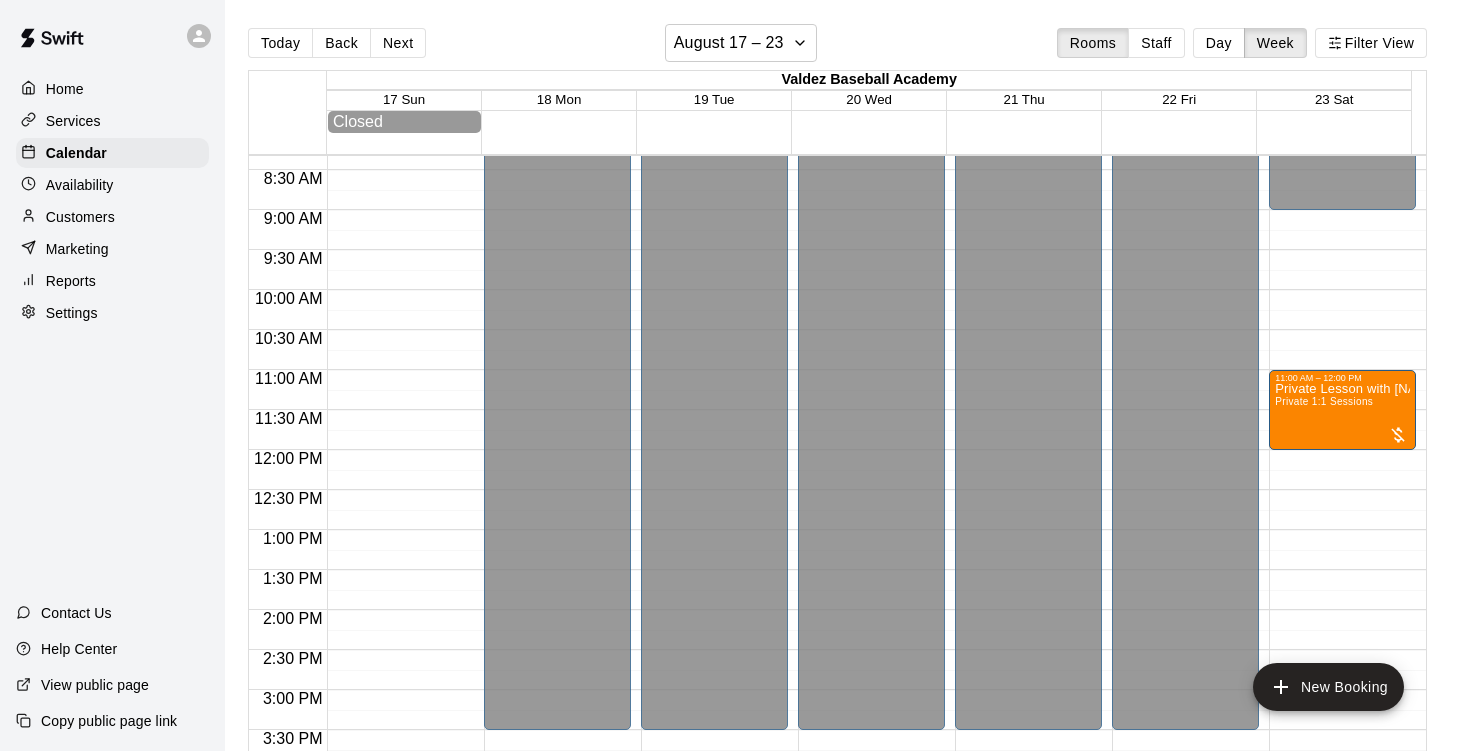 click at bounding box center (1034, 380) 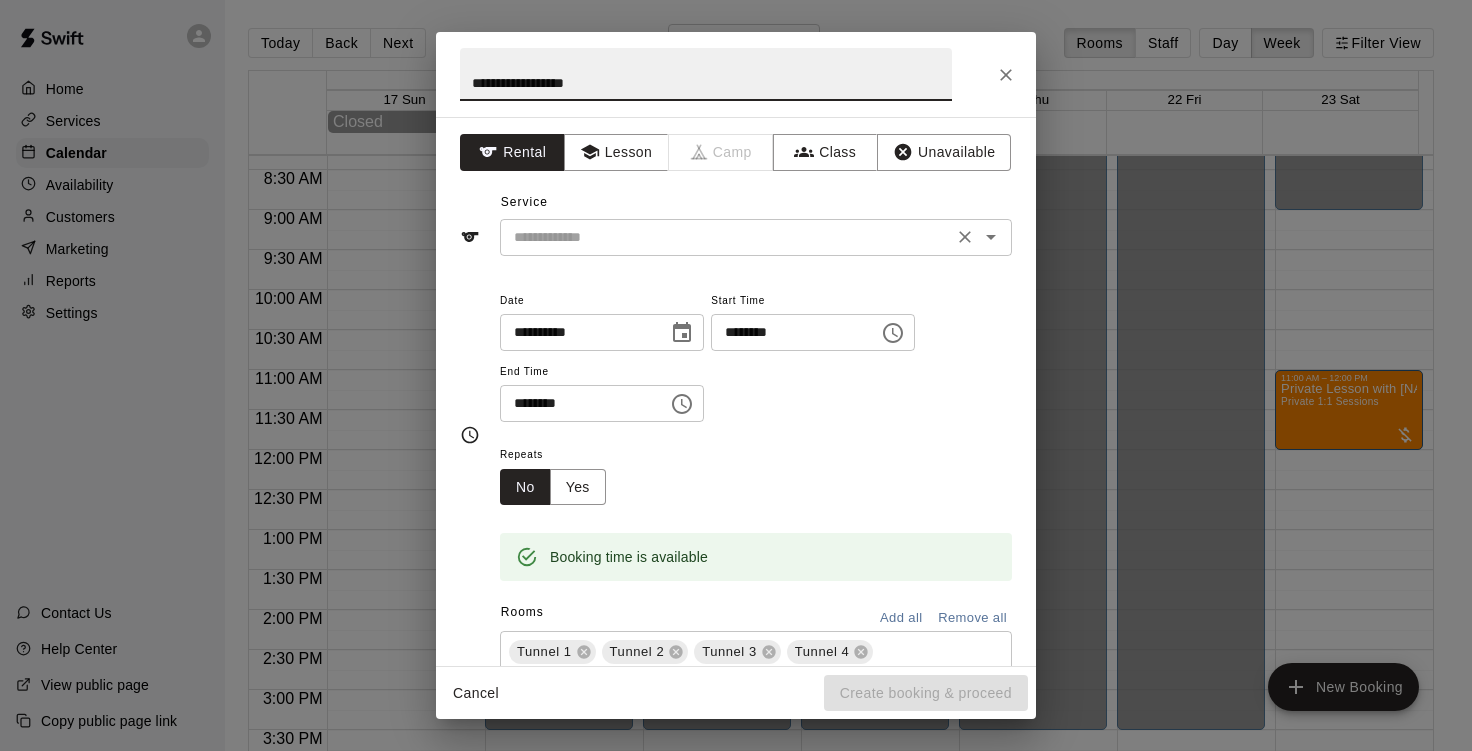 type on "**********" 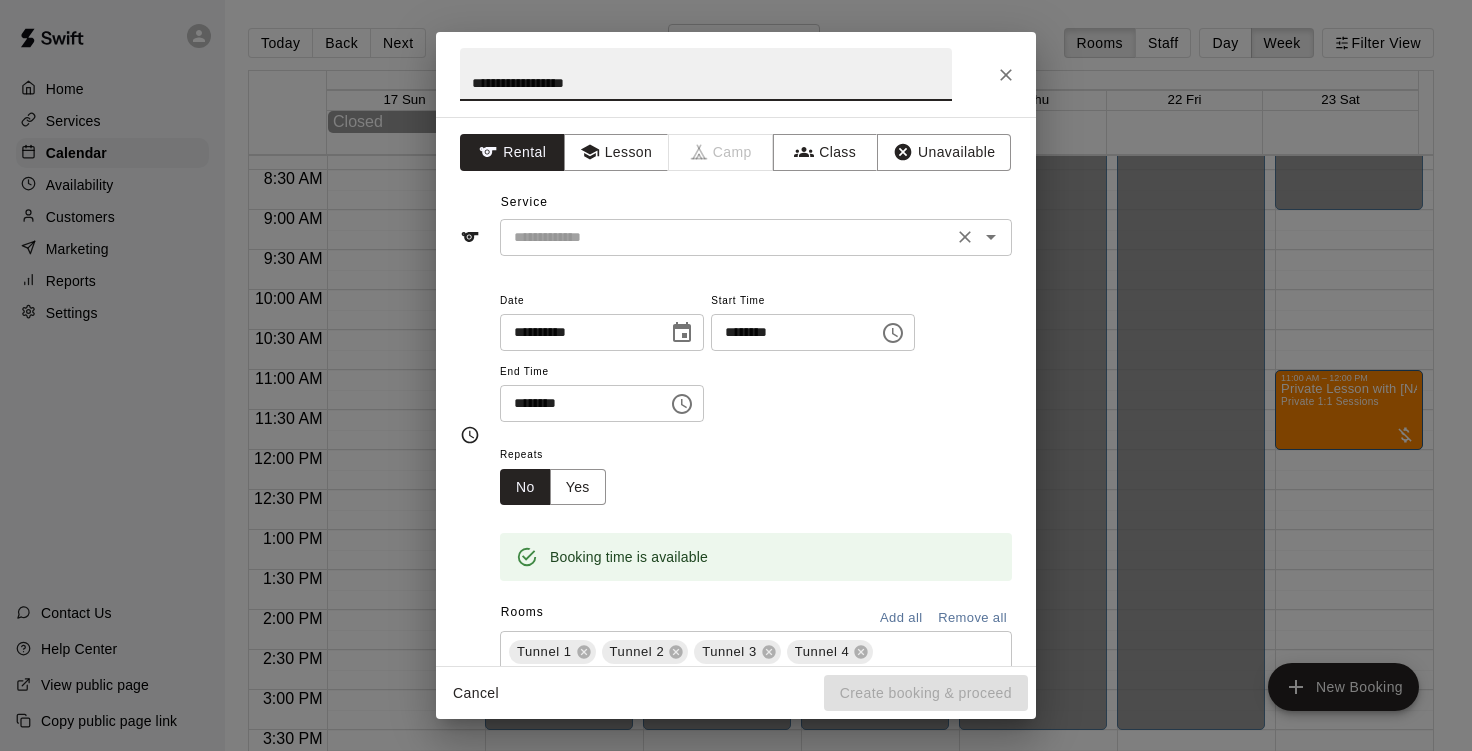 click at bounding box center (726, 237) 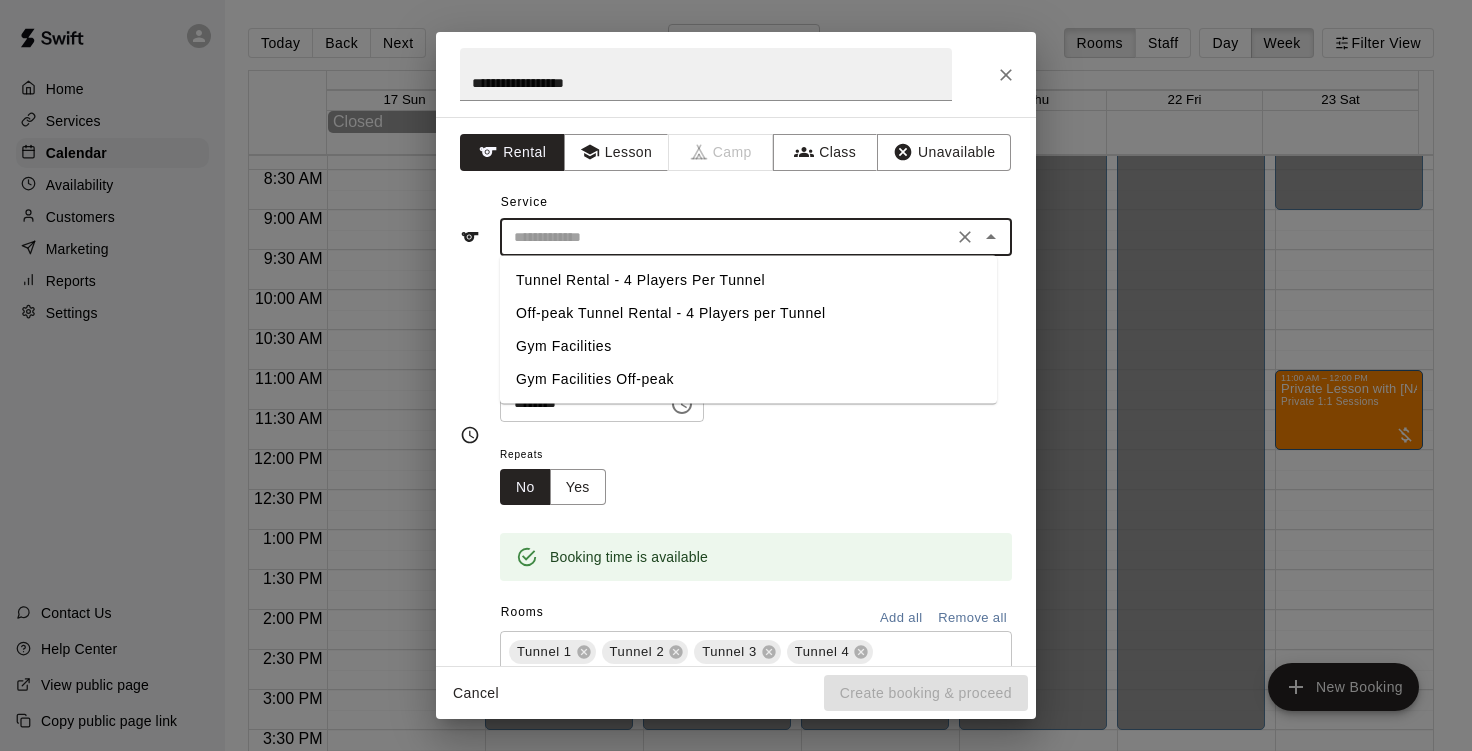 click on "Tunnel Rental - 4 Players Per Tunnel" at bounding box center (748, 280) 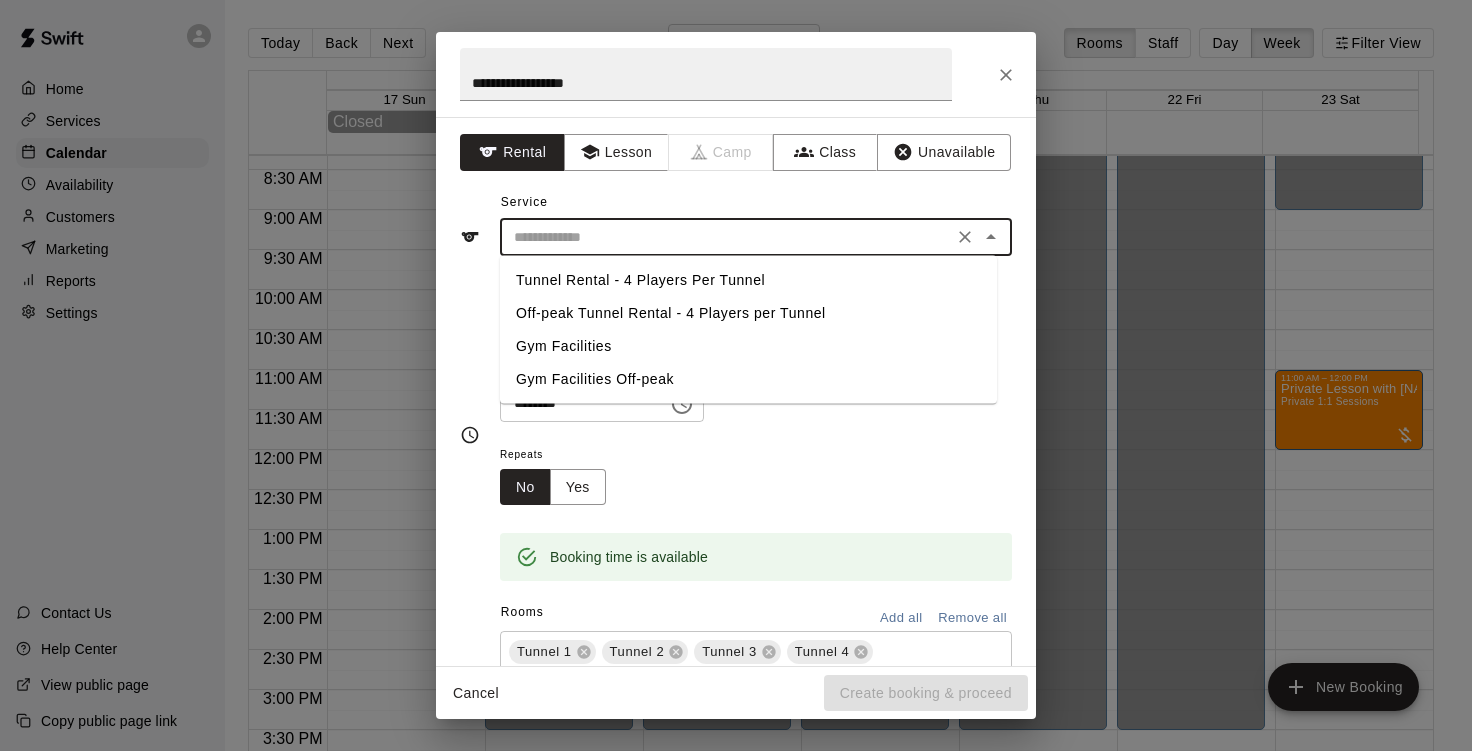 type on "**********" 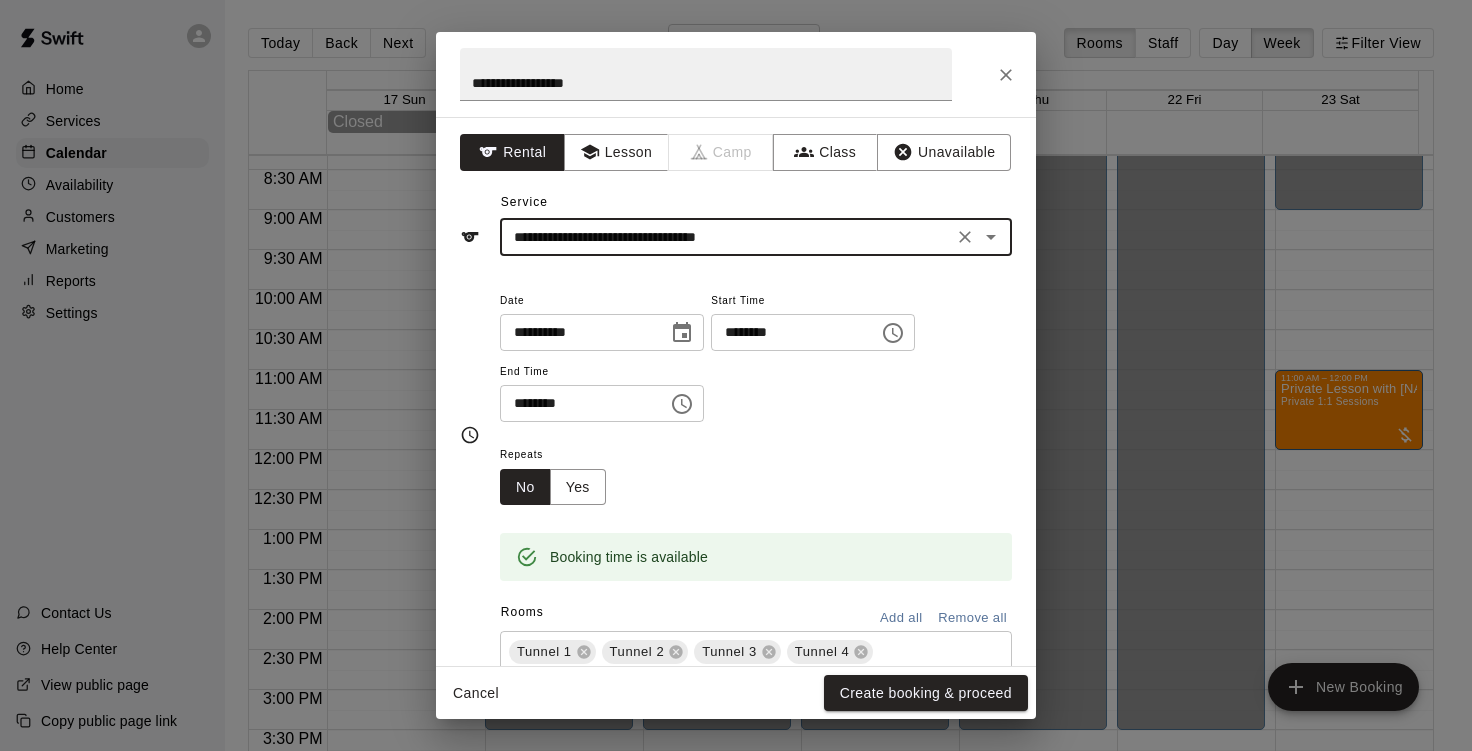 click on "********" at bounding box center (577, 403) 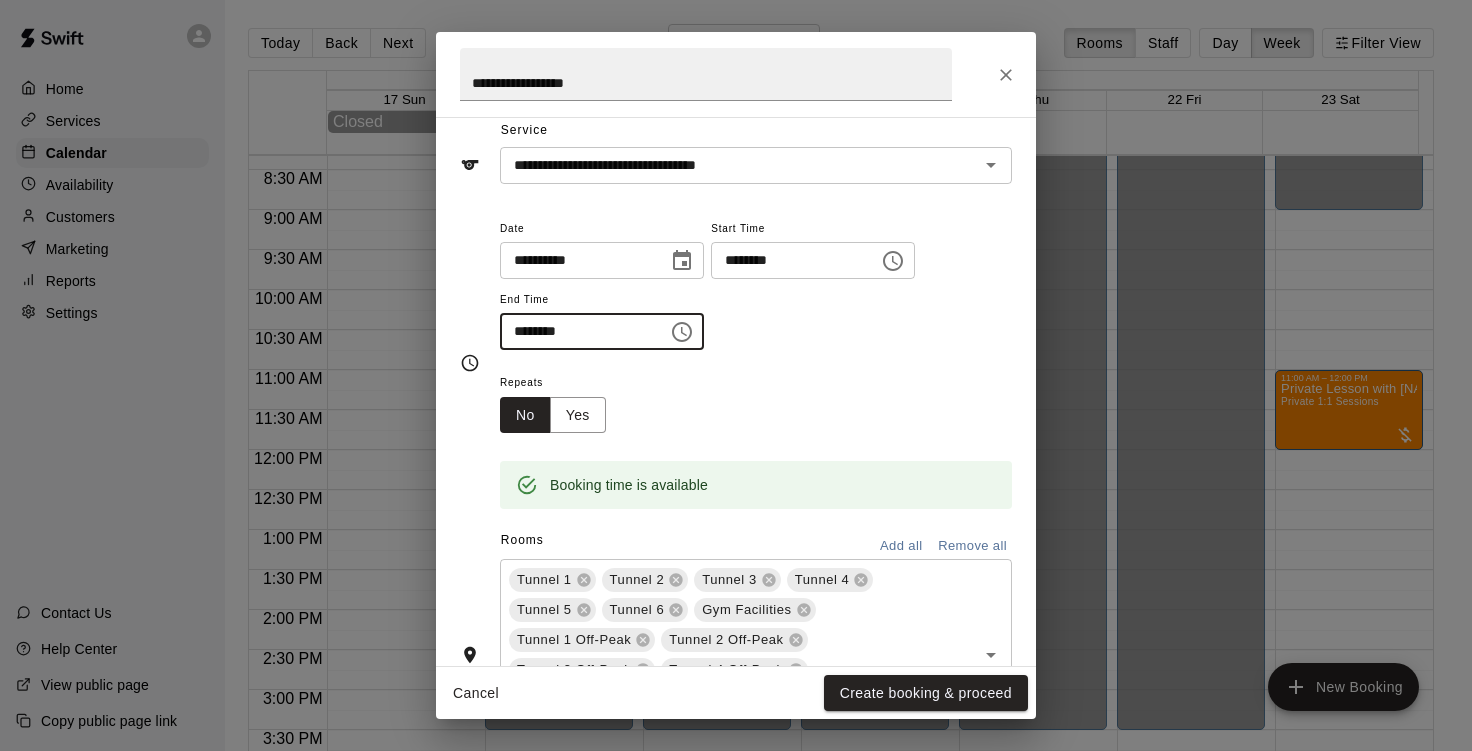 scroll, scrollTop: 73, scrollLeft: 0, axis: vertical 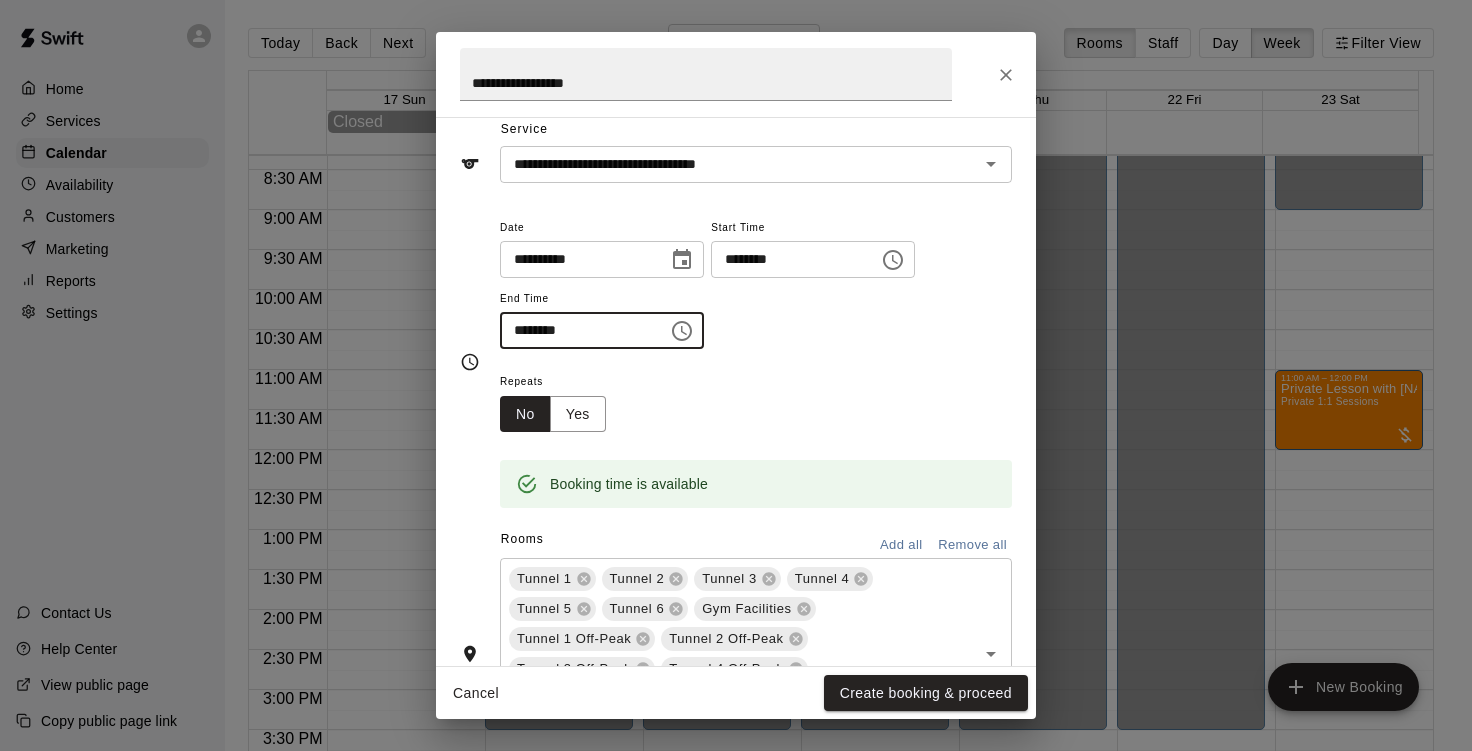 click on "********" at bounding box center (577, 330) 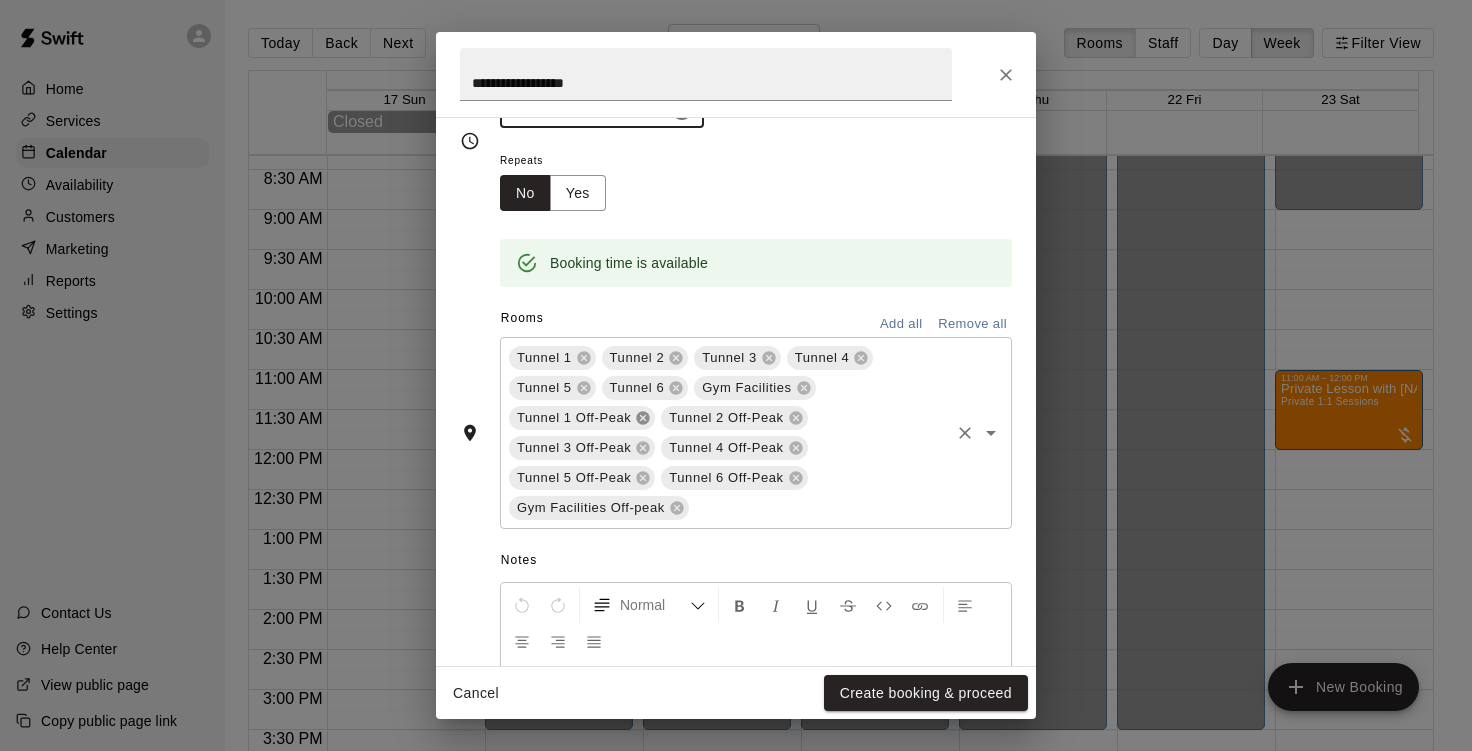 click 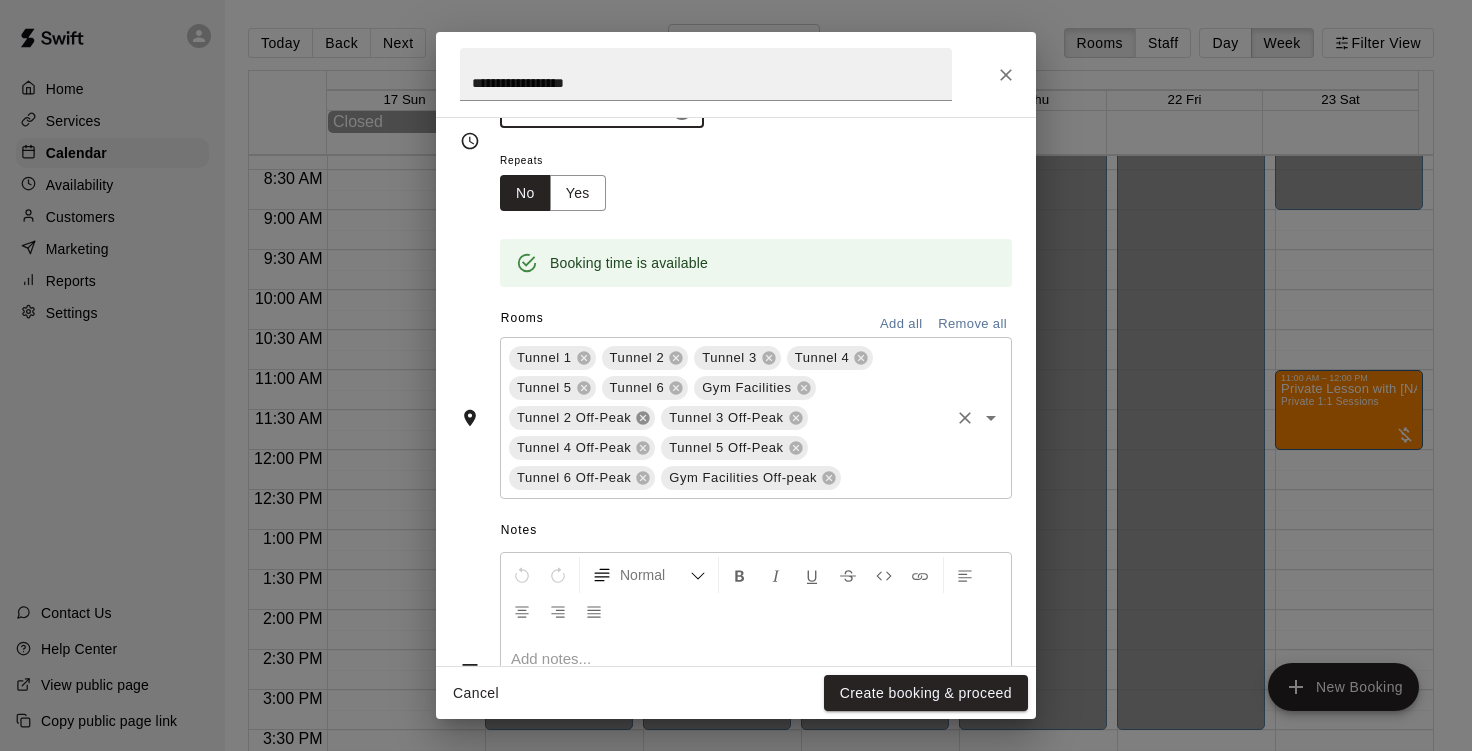 click 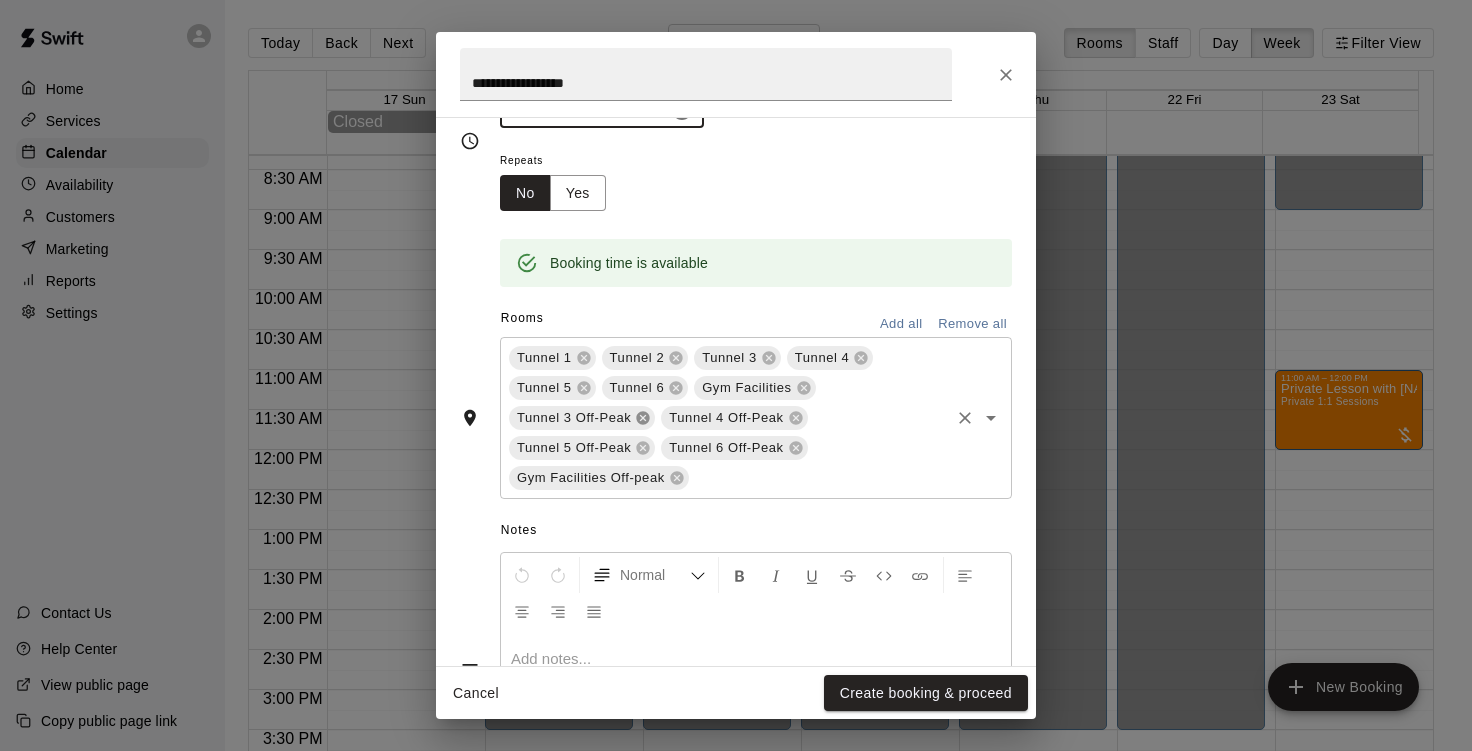 click 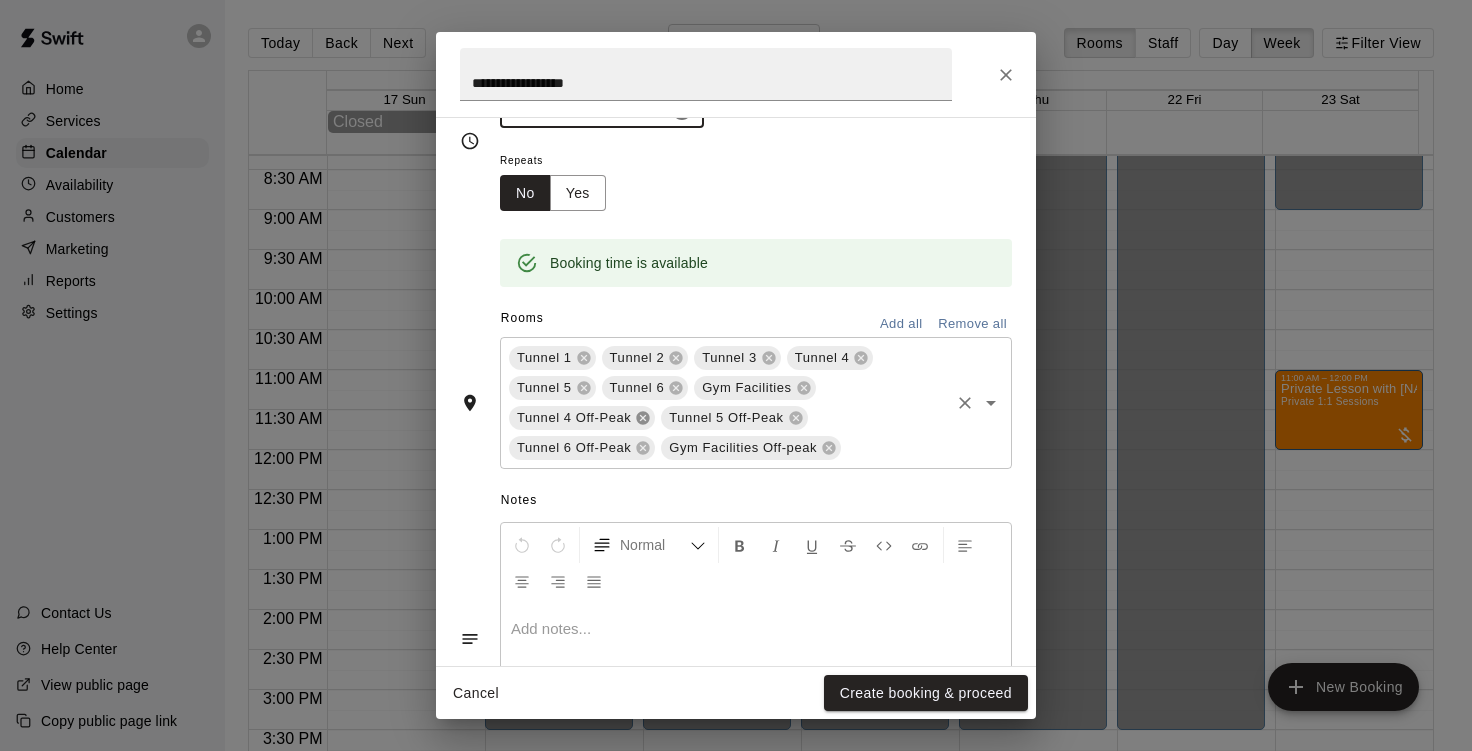 click 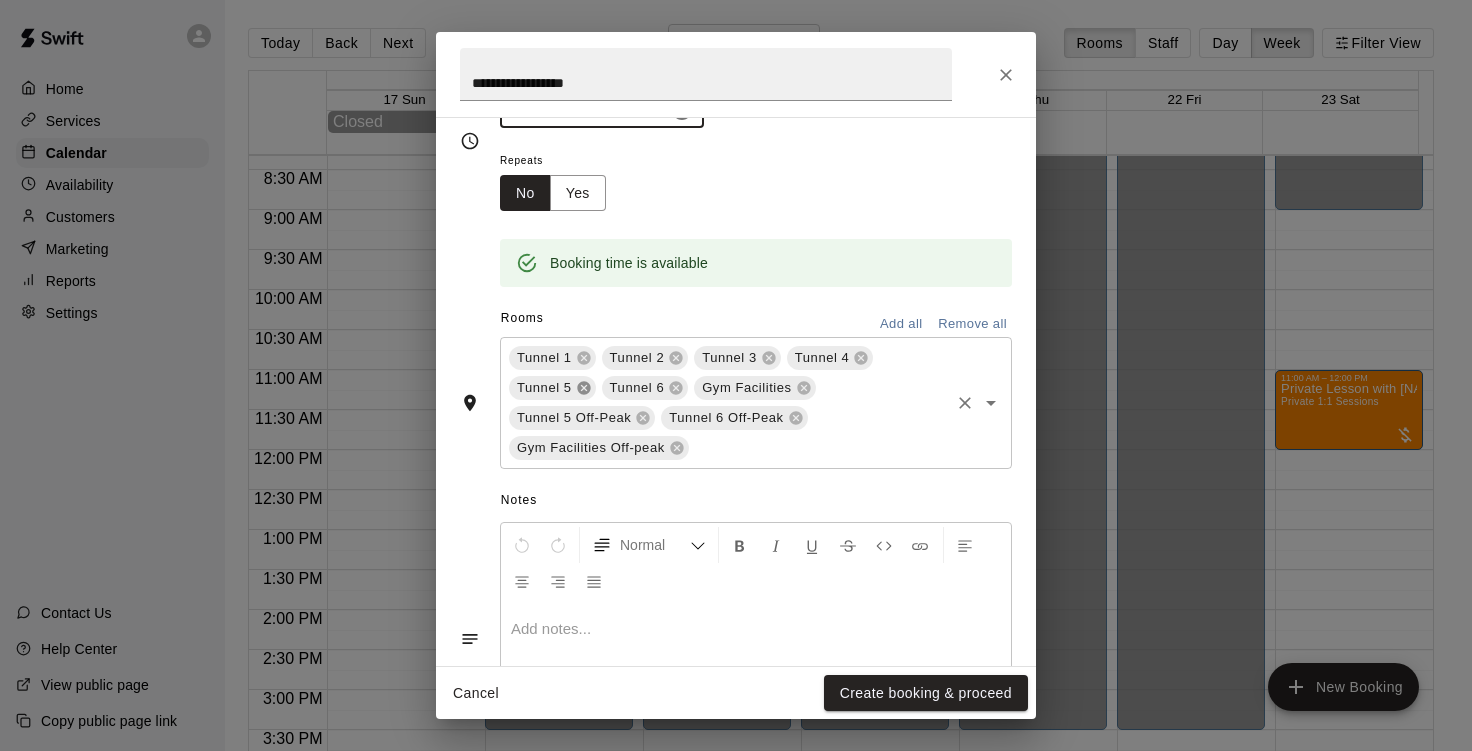 click 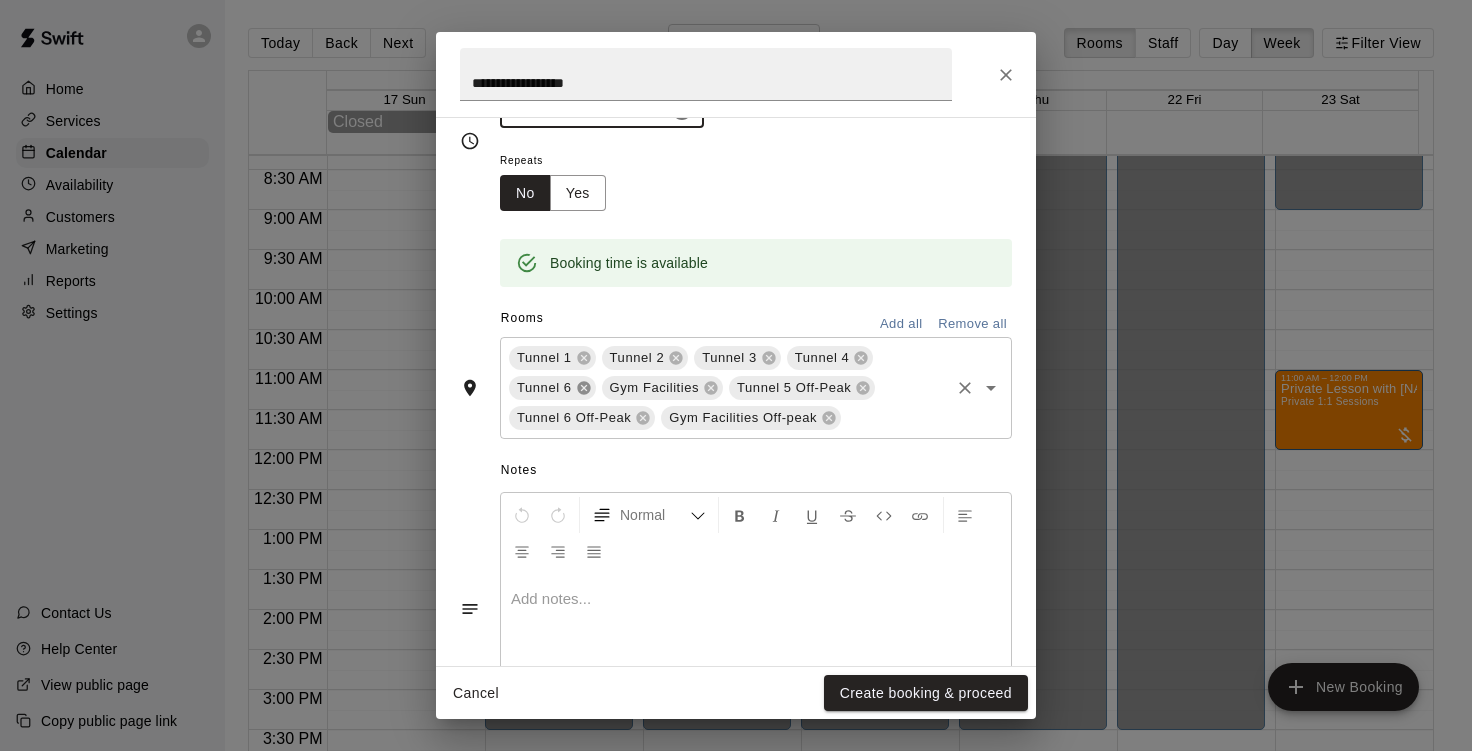 click 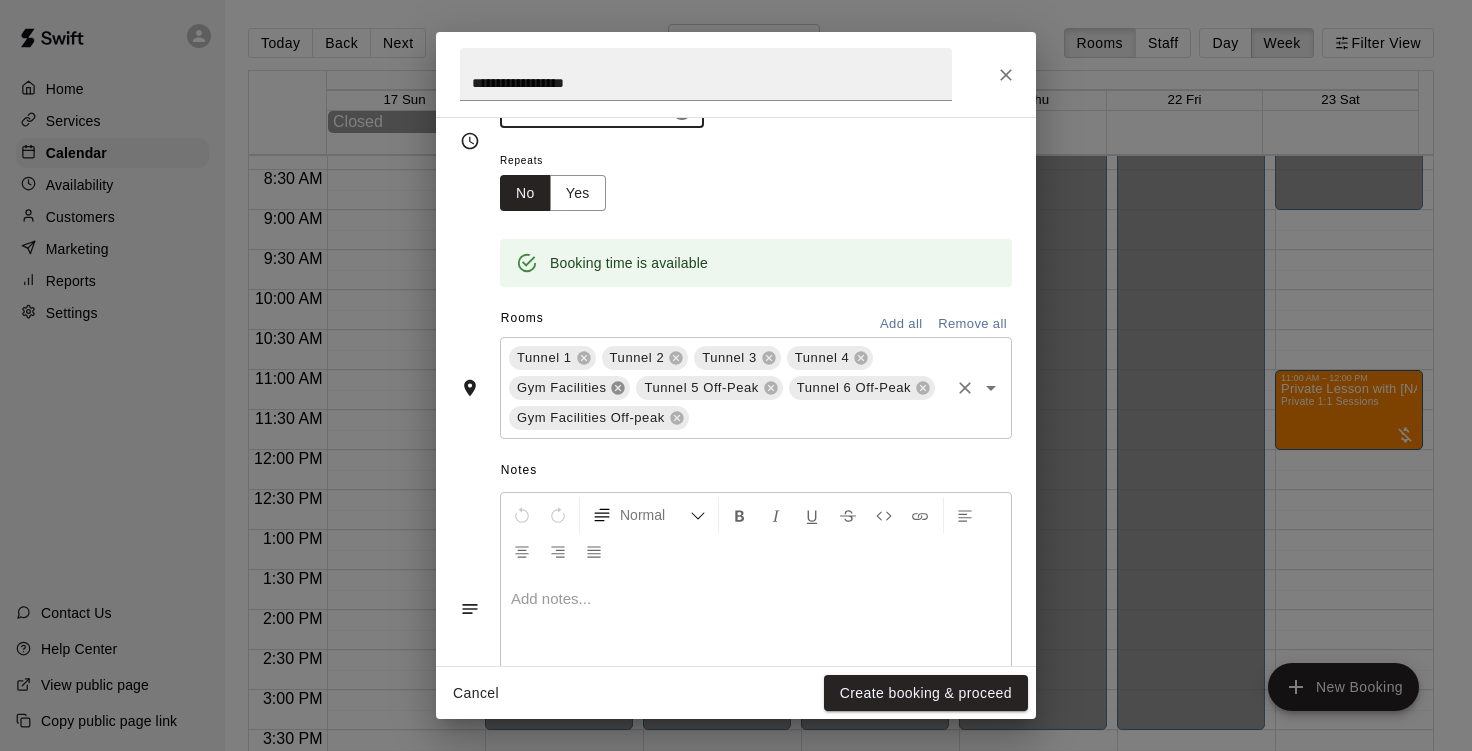 click 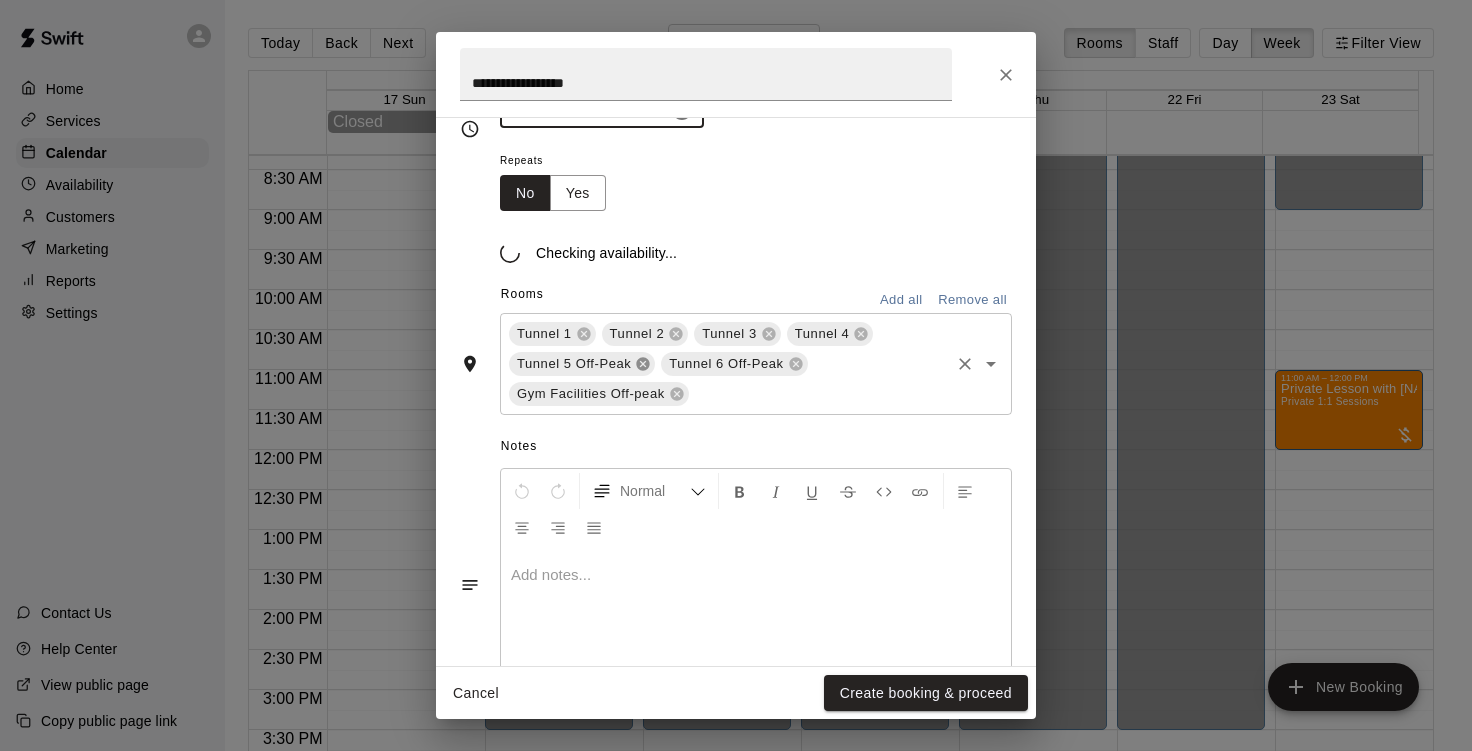 scroll, scrollTop: 294, scrollLeft: 0, axis: vertical 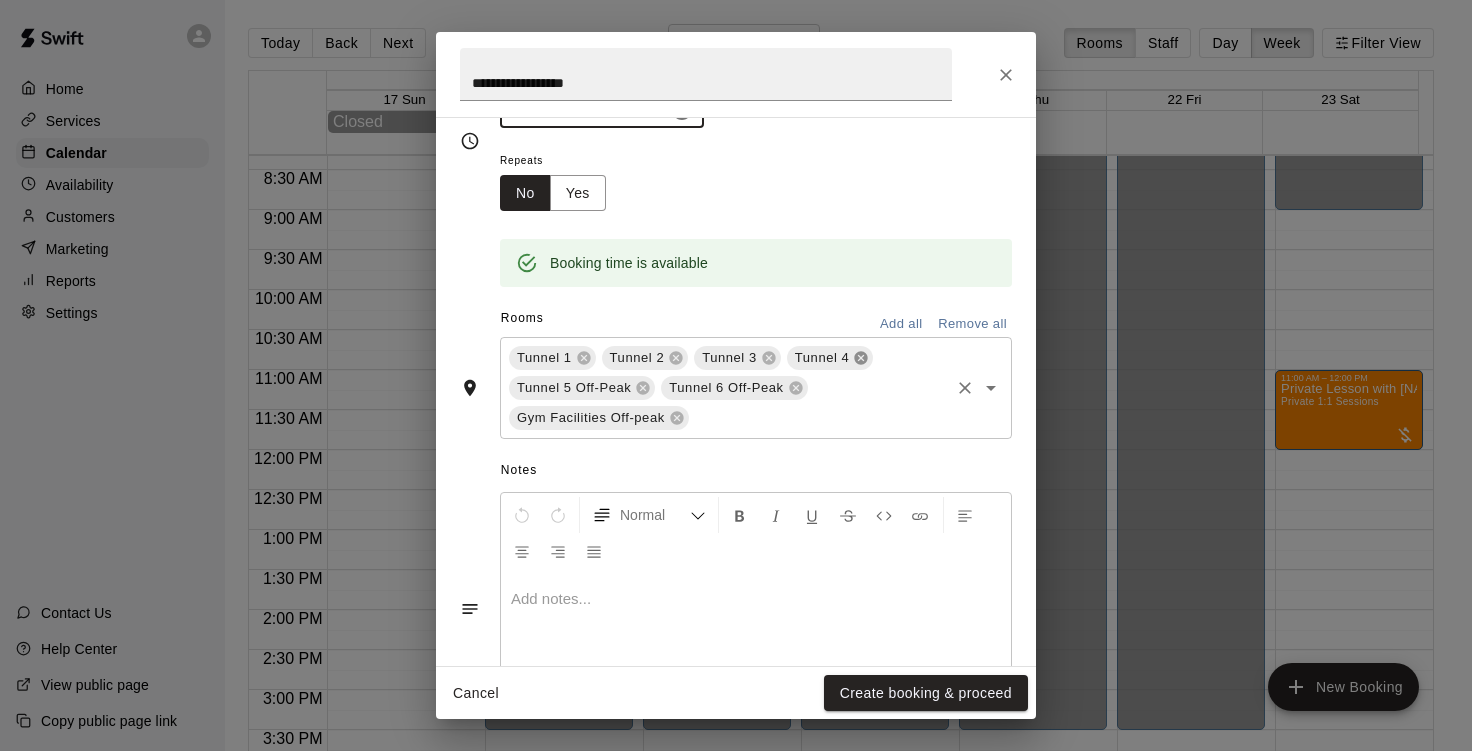 click 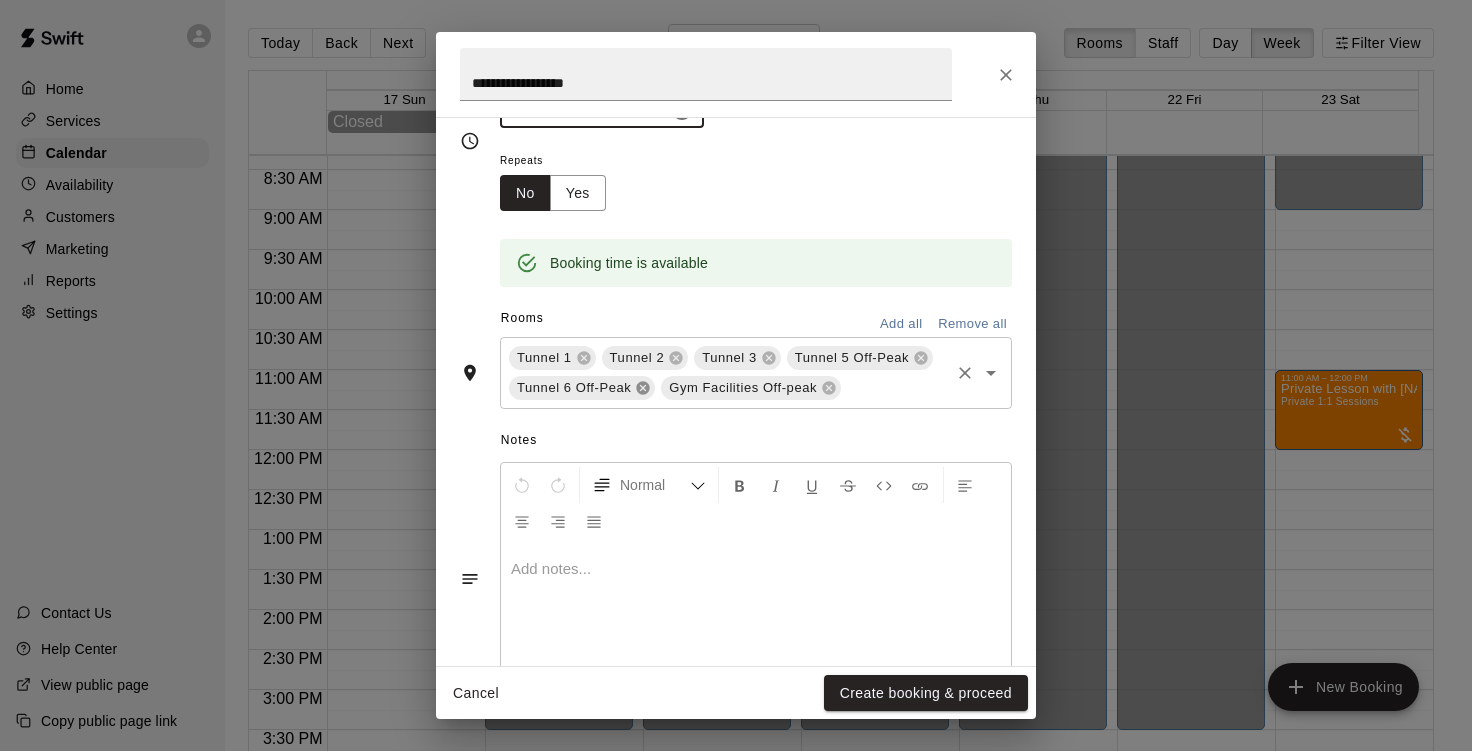 click 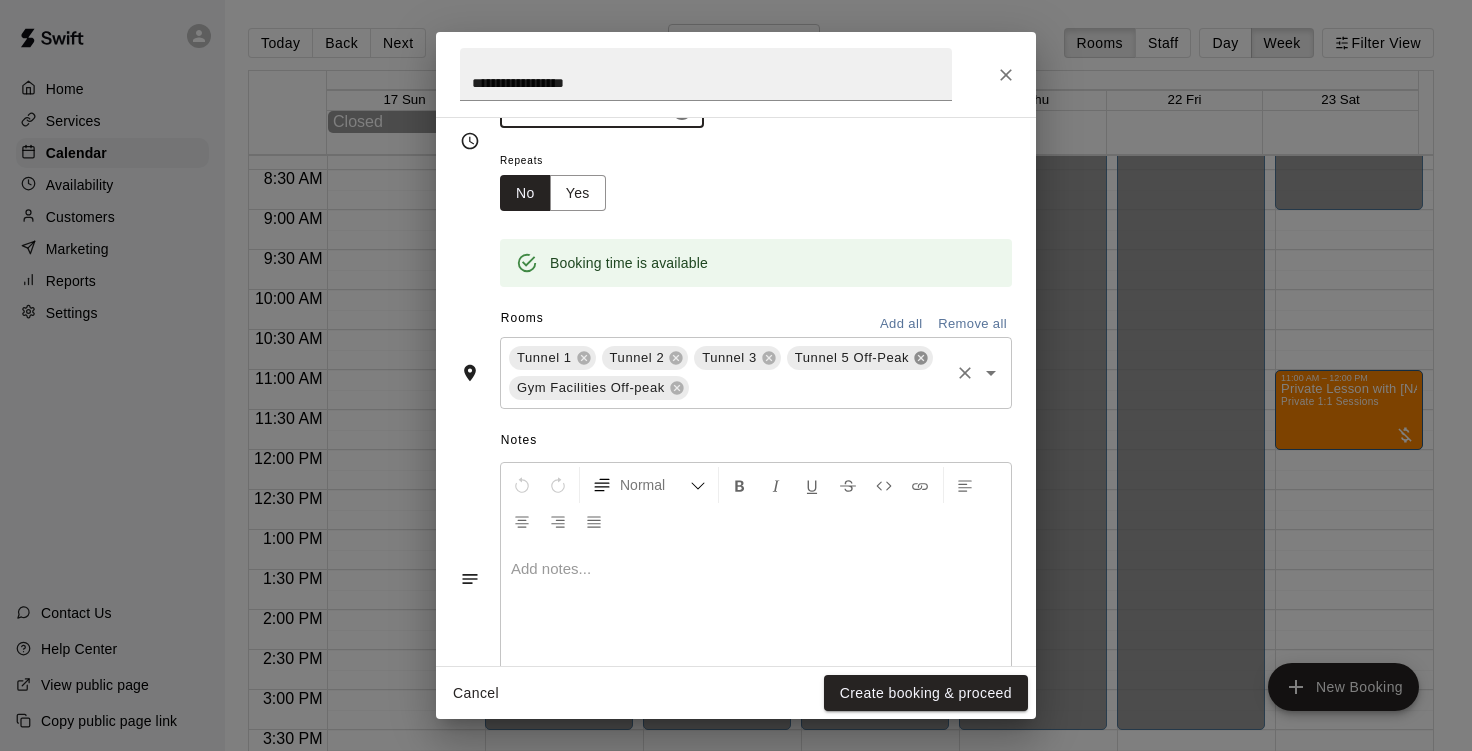 click 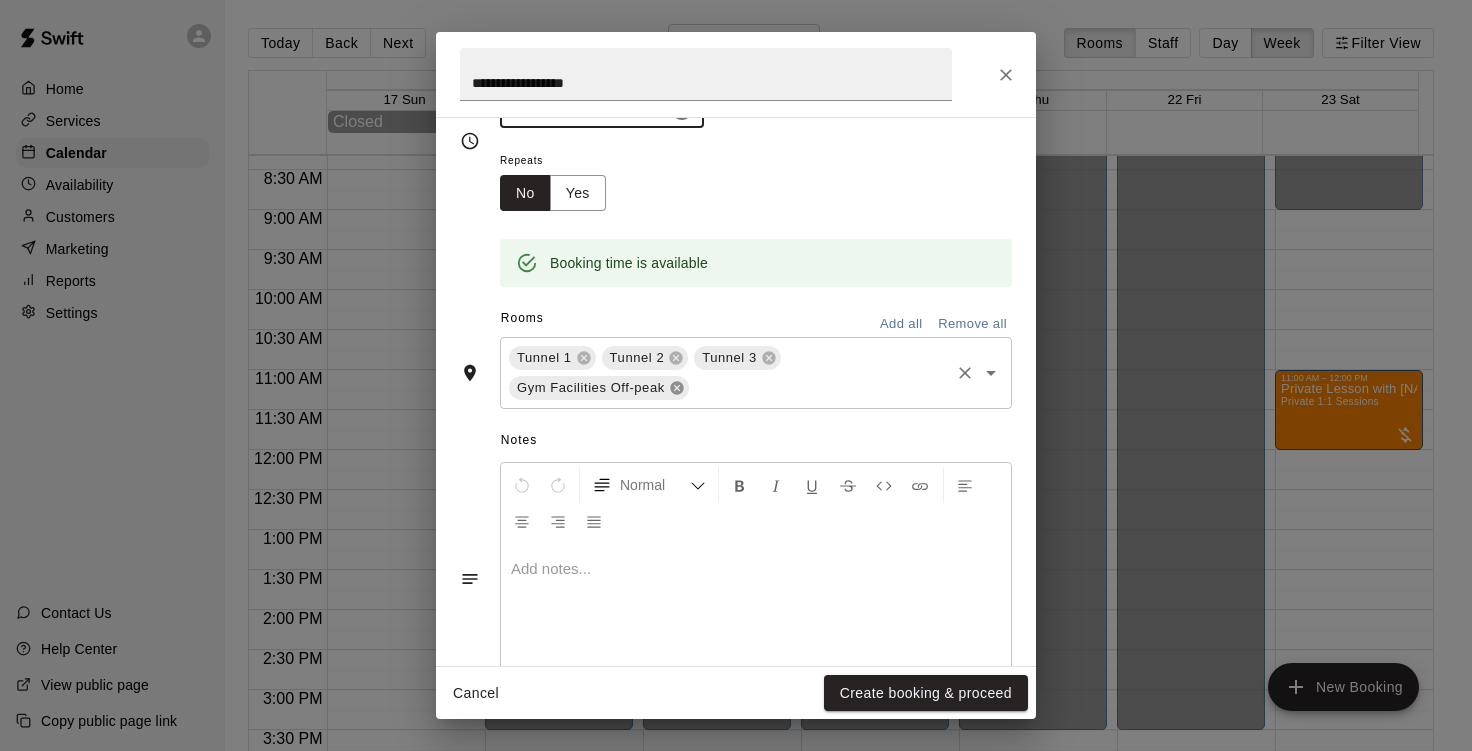 click 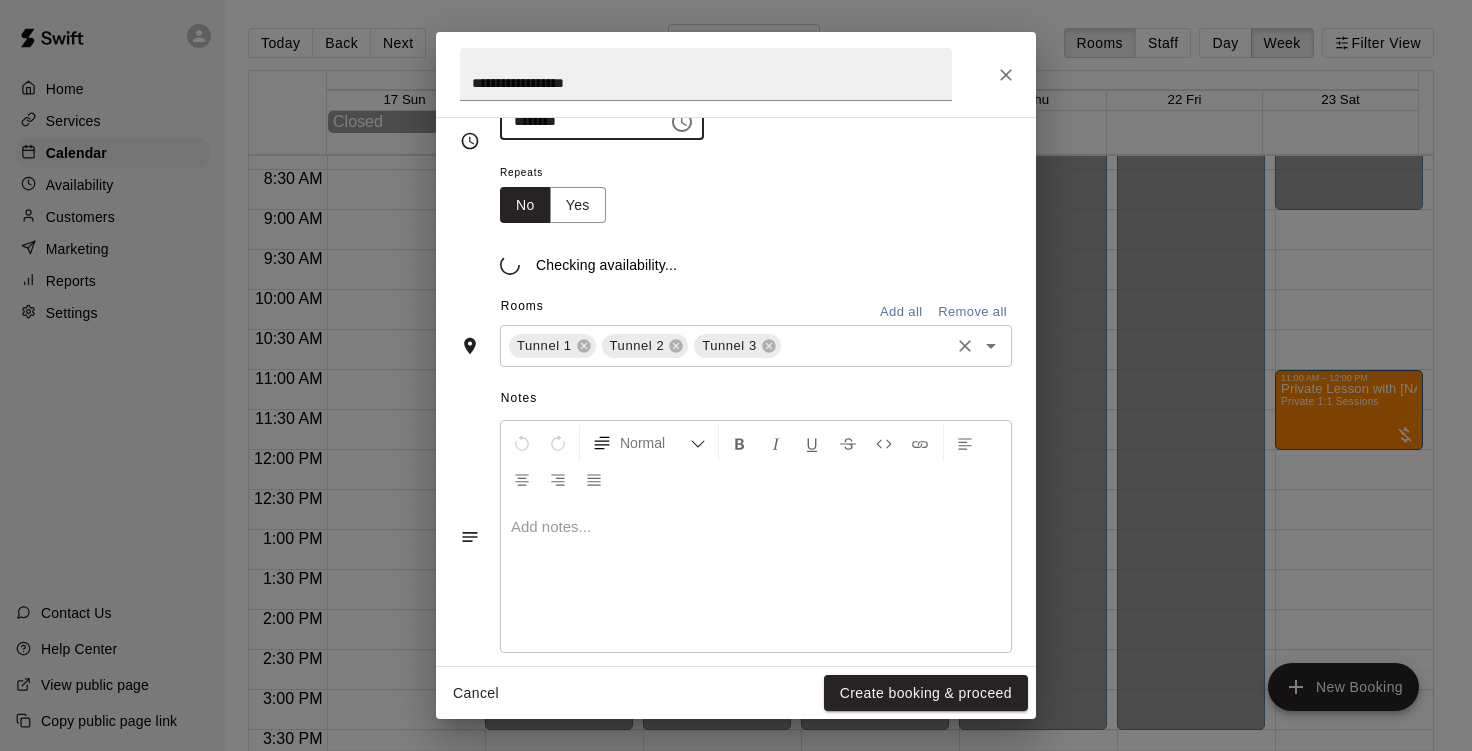 scroll, scrollTop: 294, scrollLeft: 0, axis: vertical 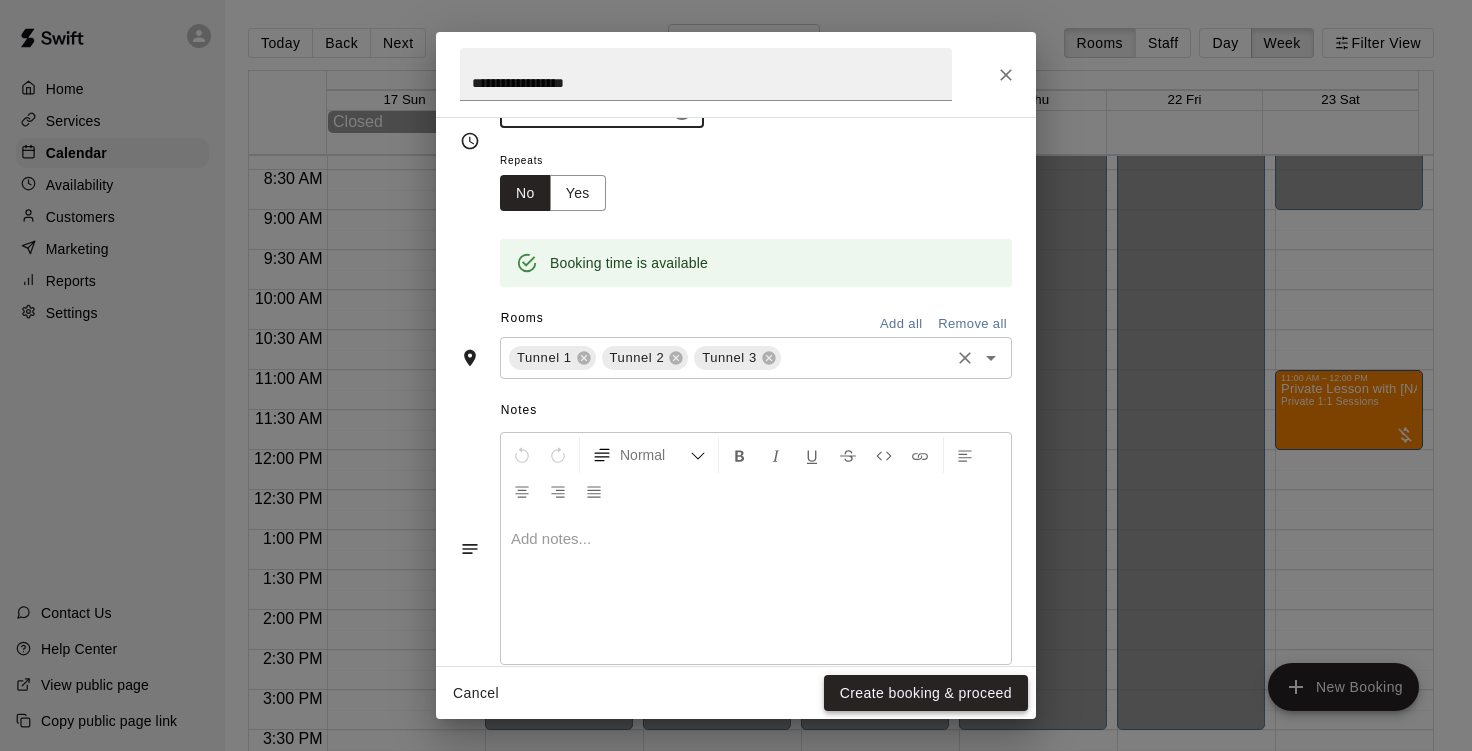 type on "********" 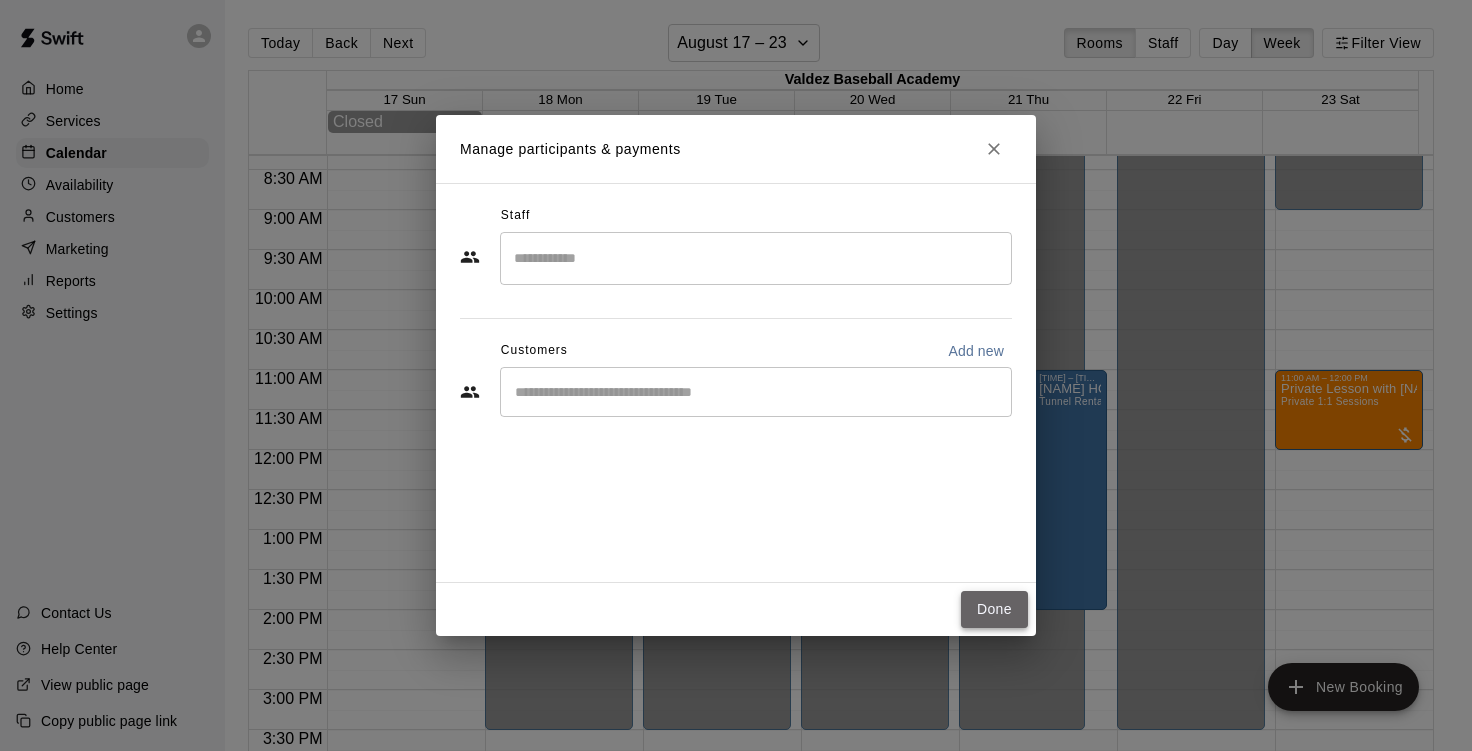 click on "Done" at bounding box center [994, 609] 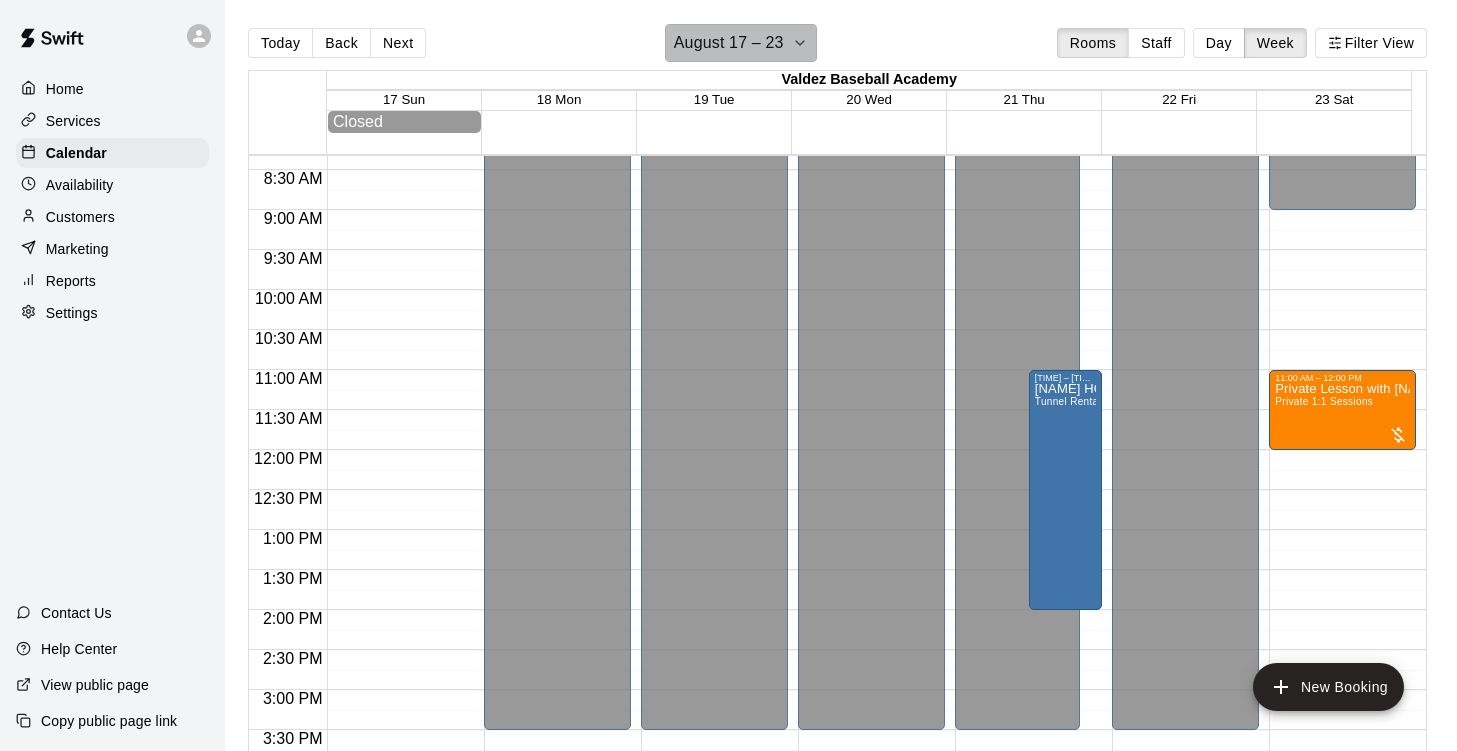 click 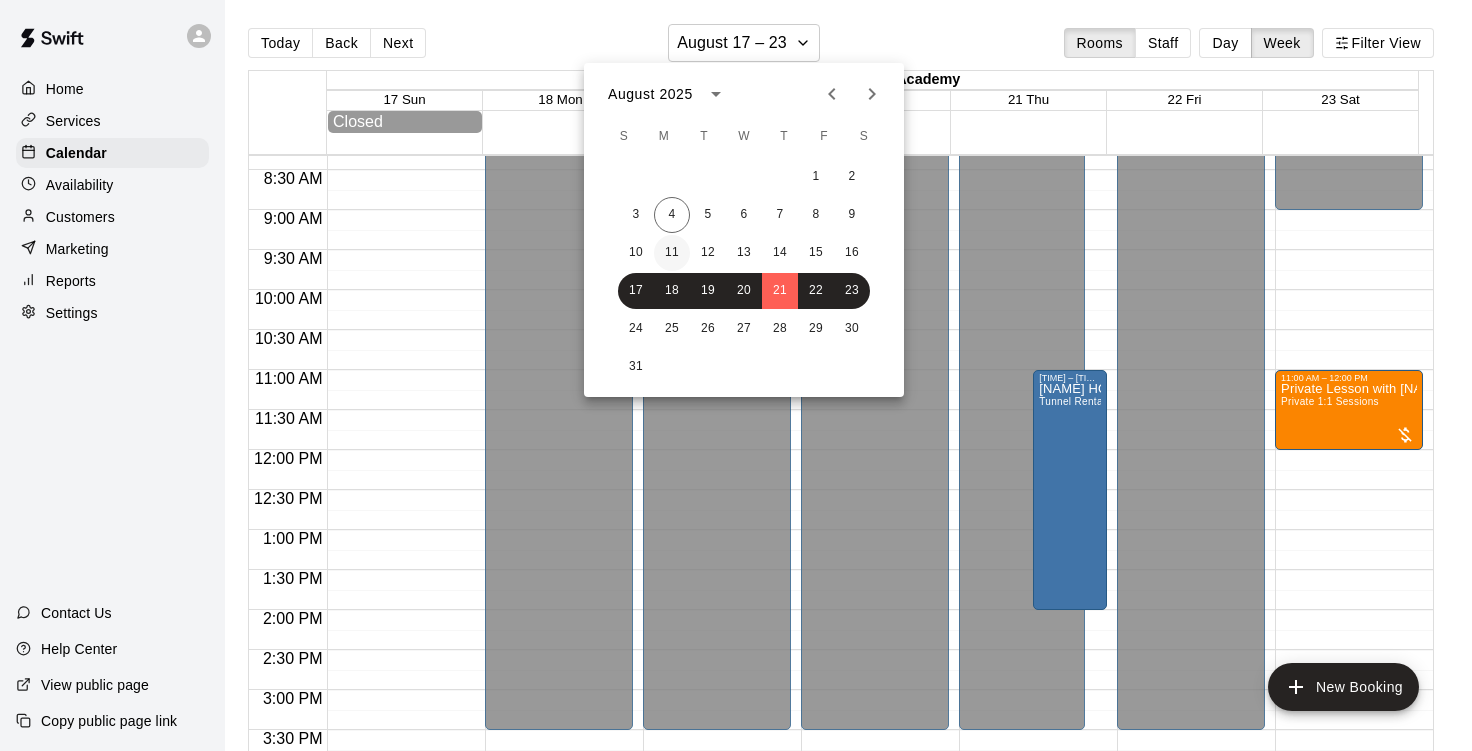 click on "11" at bounding box center [672, 253] 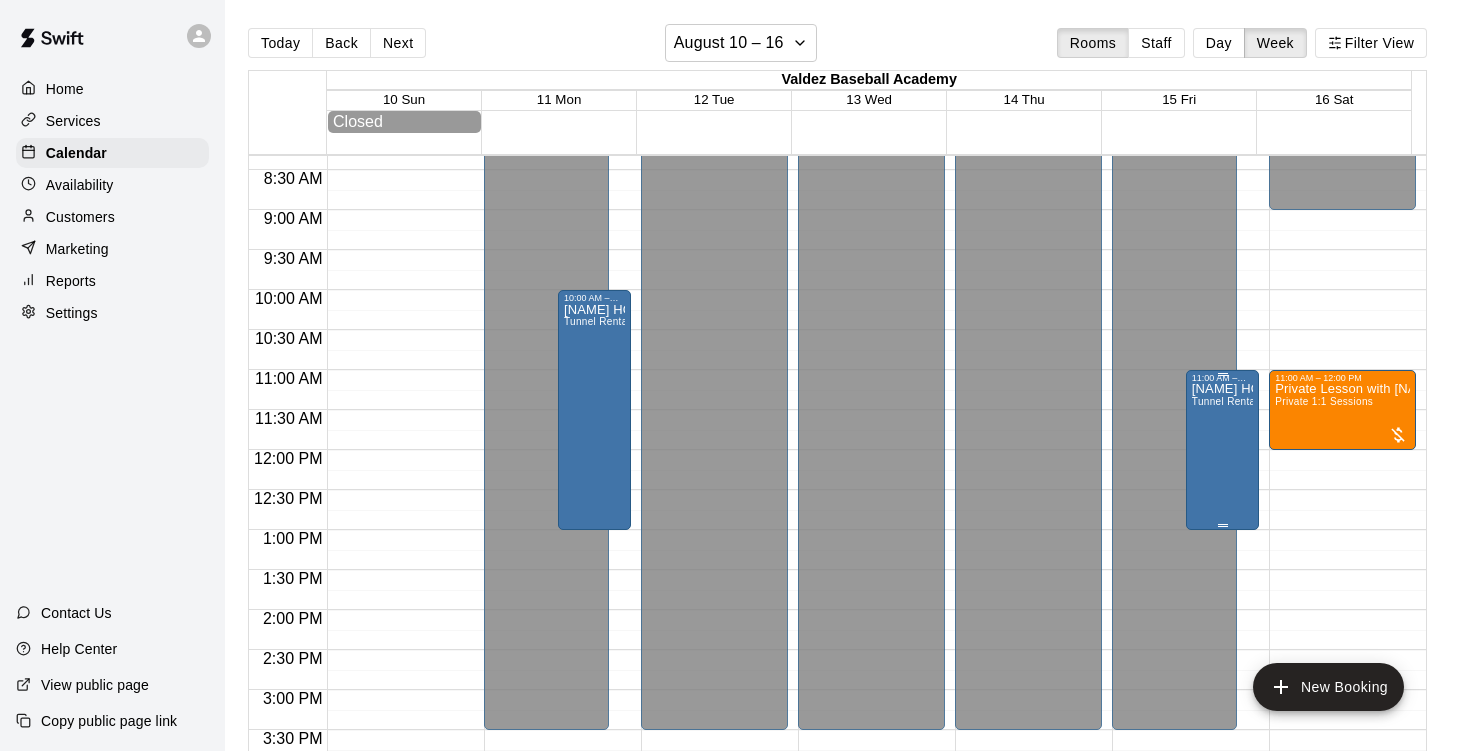click on "Tunnel Rental - 4 Players Per Tunnel" at bounding box center [1280, 401] 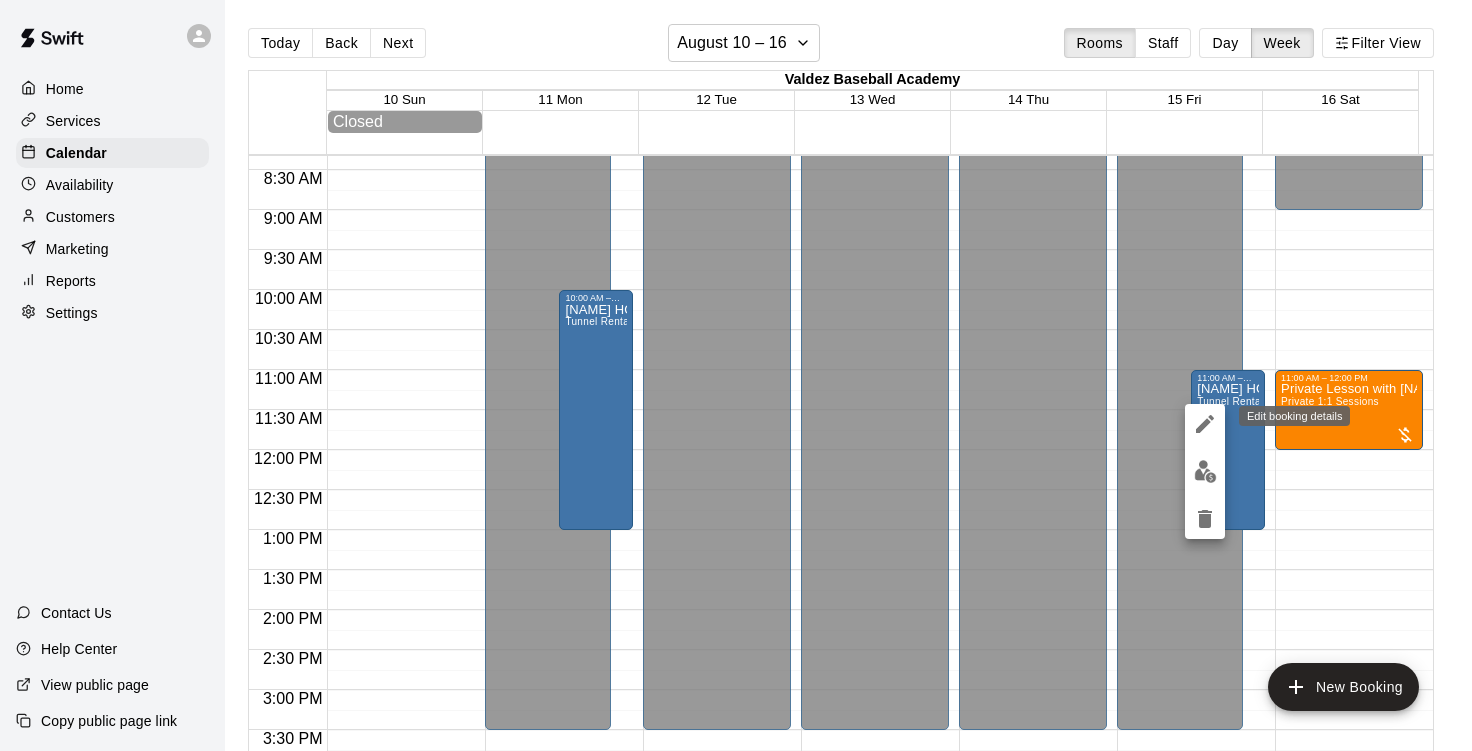 click 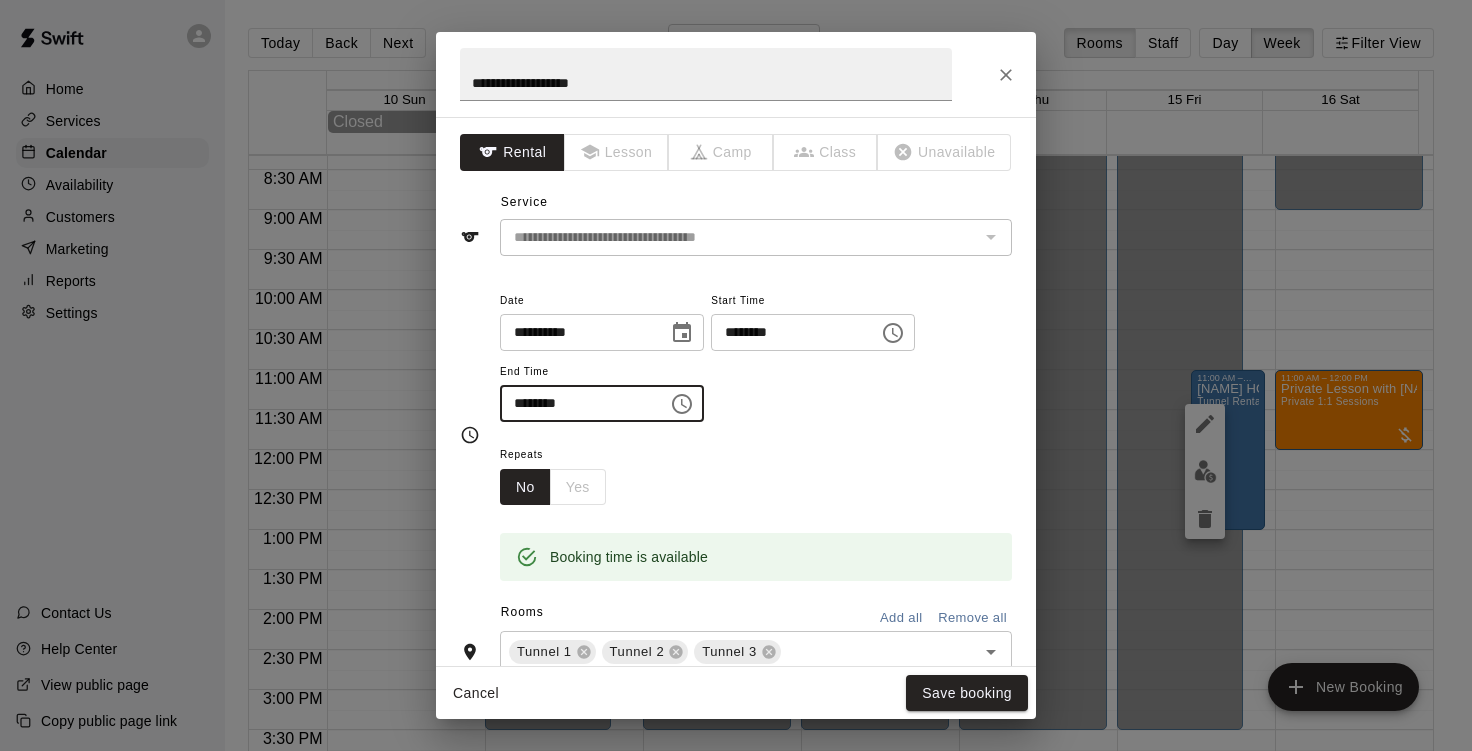 click on "********" at bounding box center [577, 403] 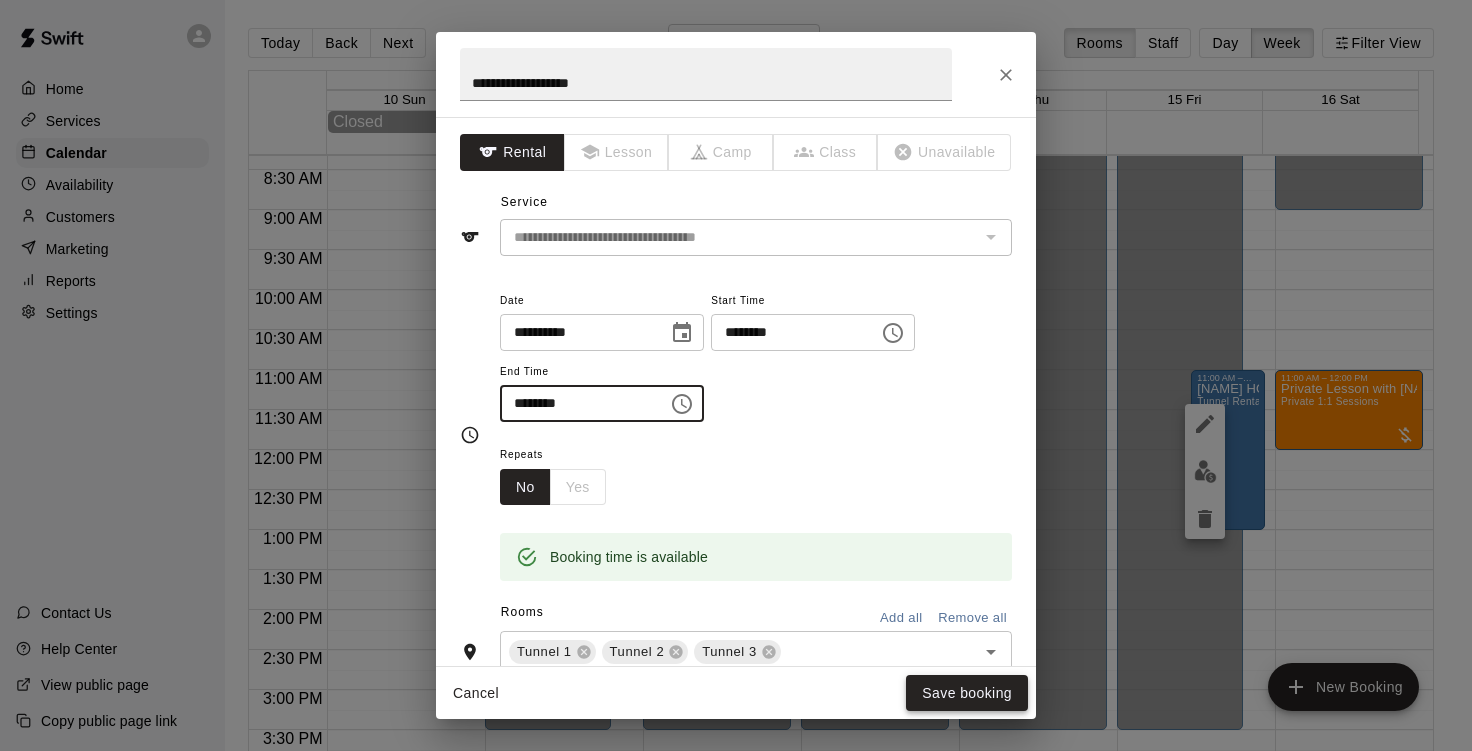 type on "********" 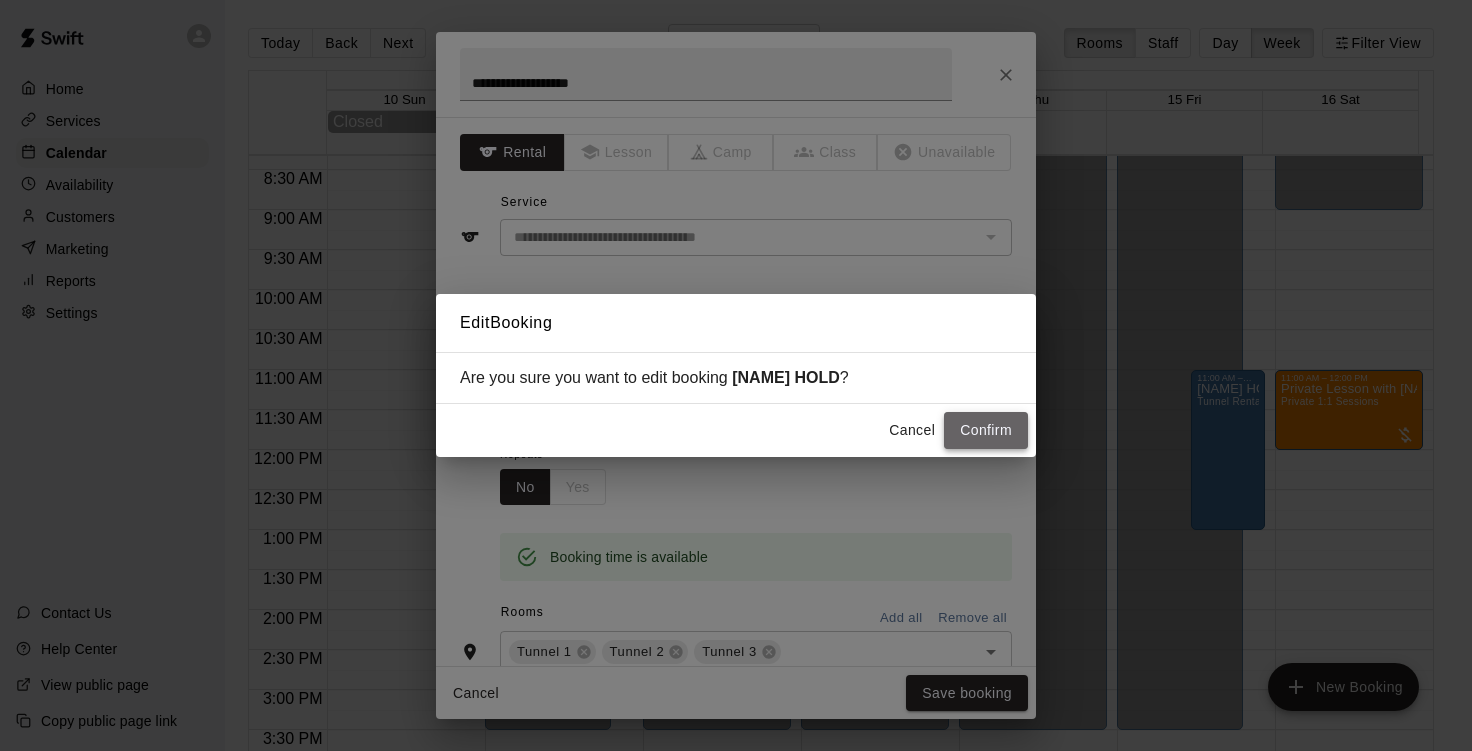 click on "Confirm" at bounding box center [986, 430] 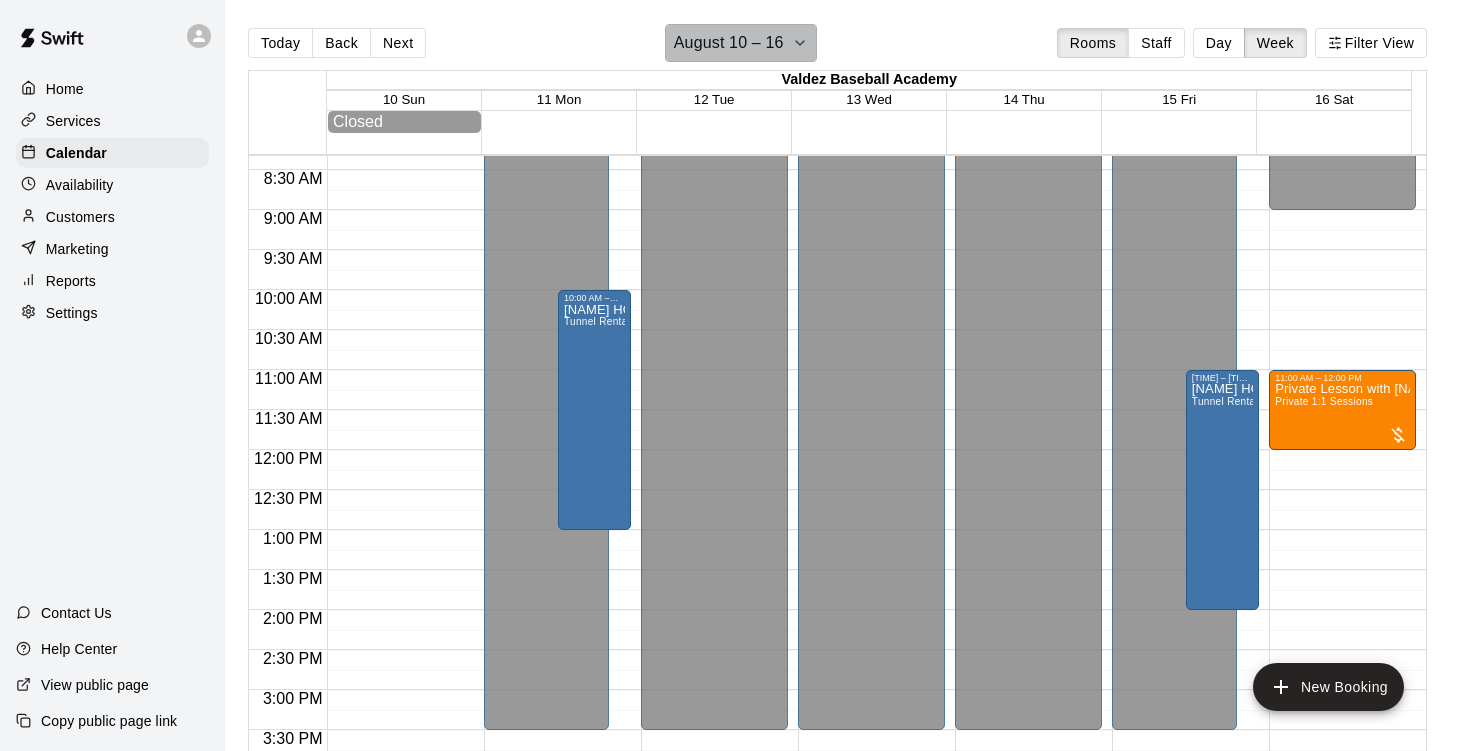 click 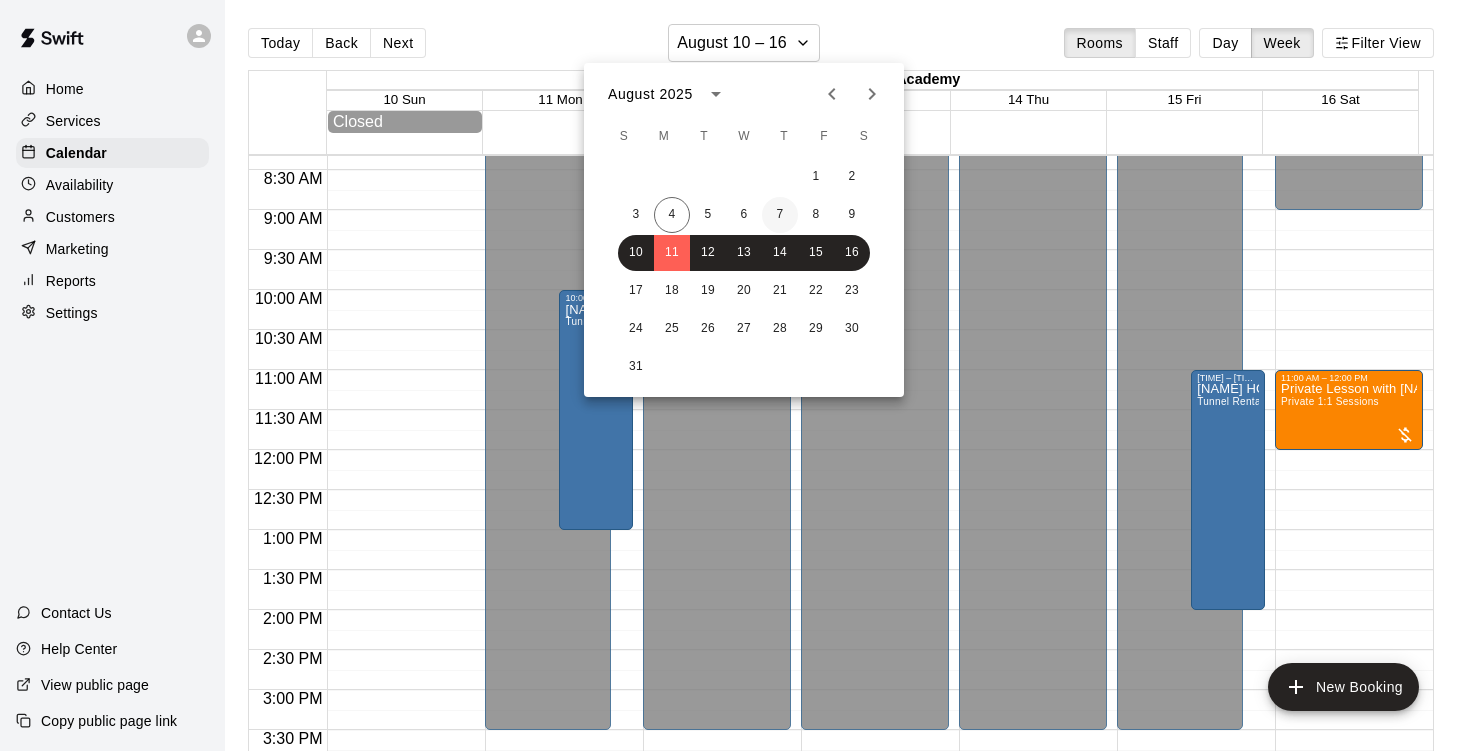 click on "7" at bounding box center (780, 215) 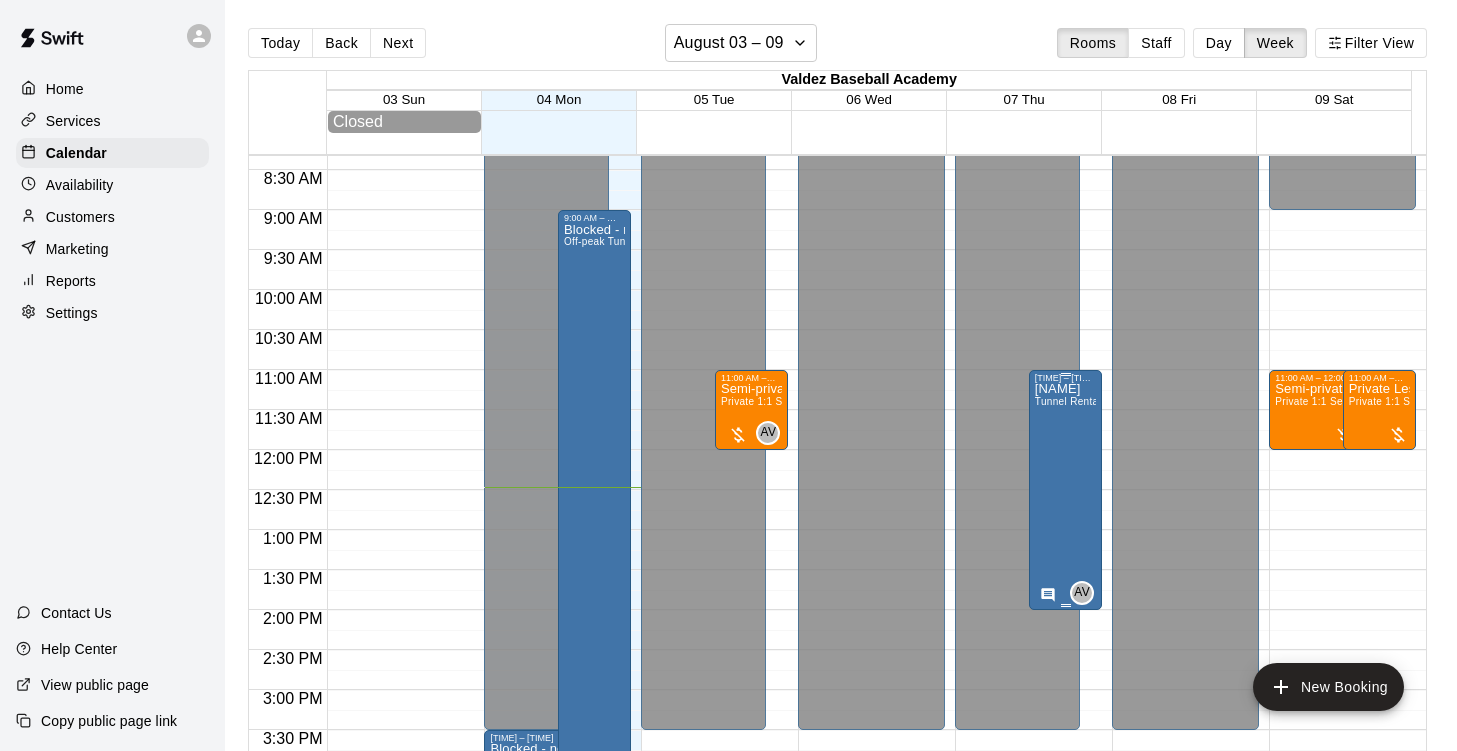 click on "[NAME] Tunnel Rental - [NUMBER] Players Per Tunnel" at bounding box center (1065, 758) 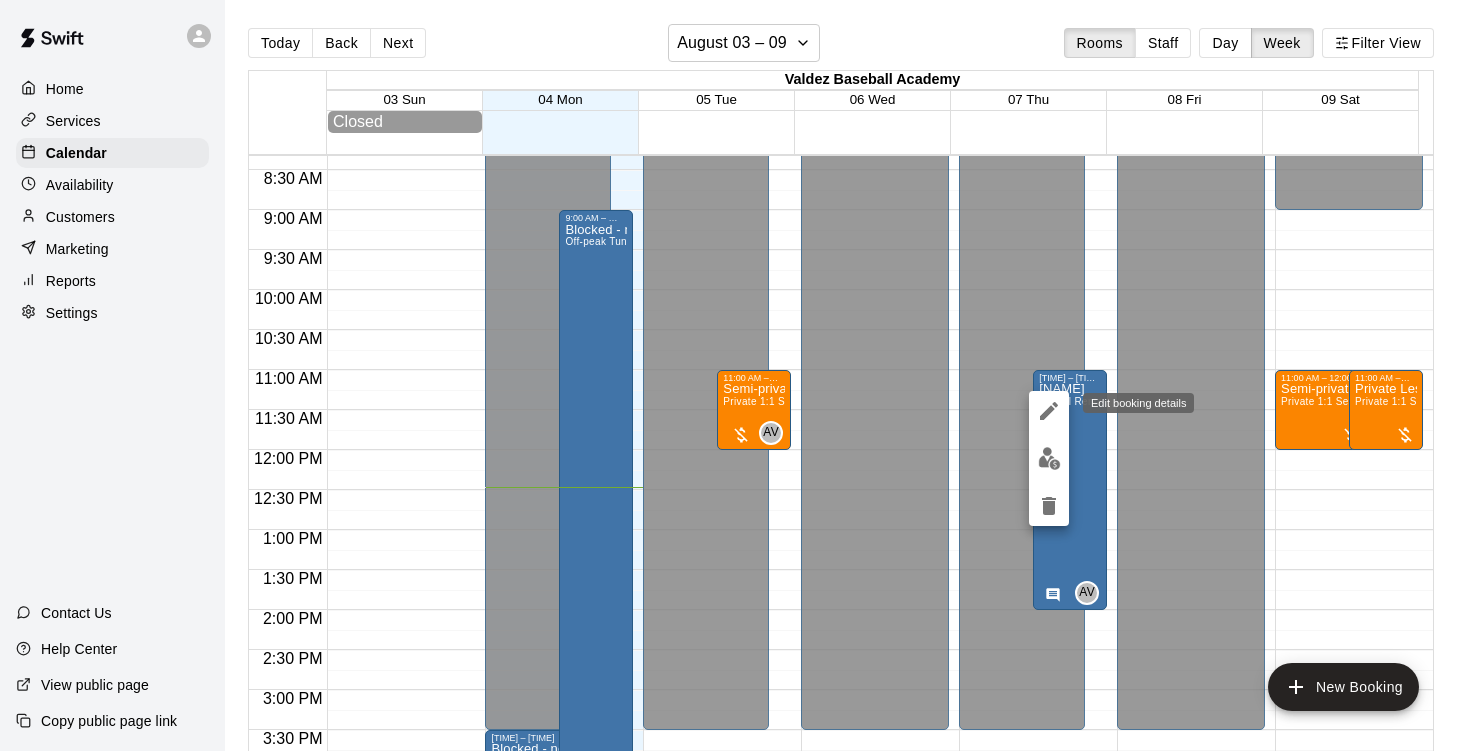 click 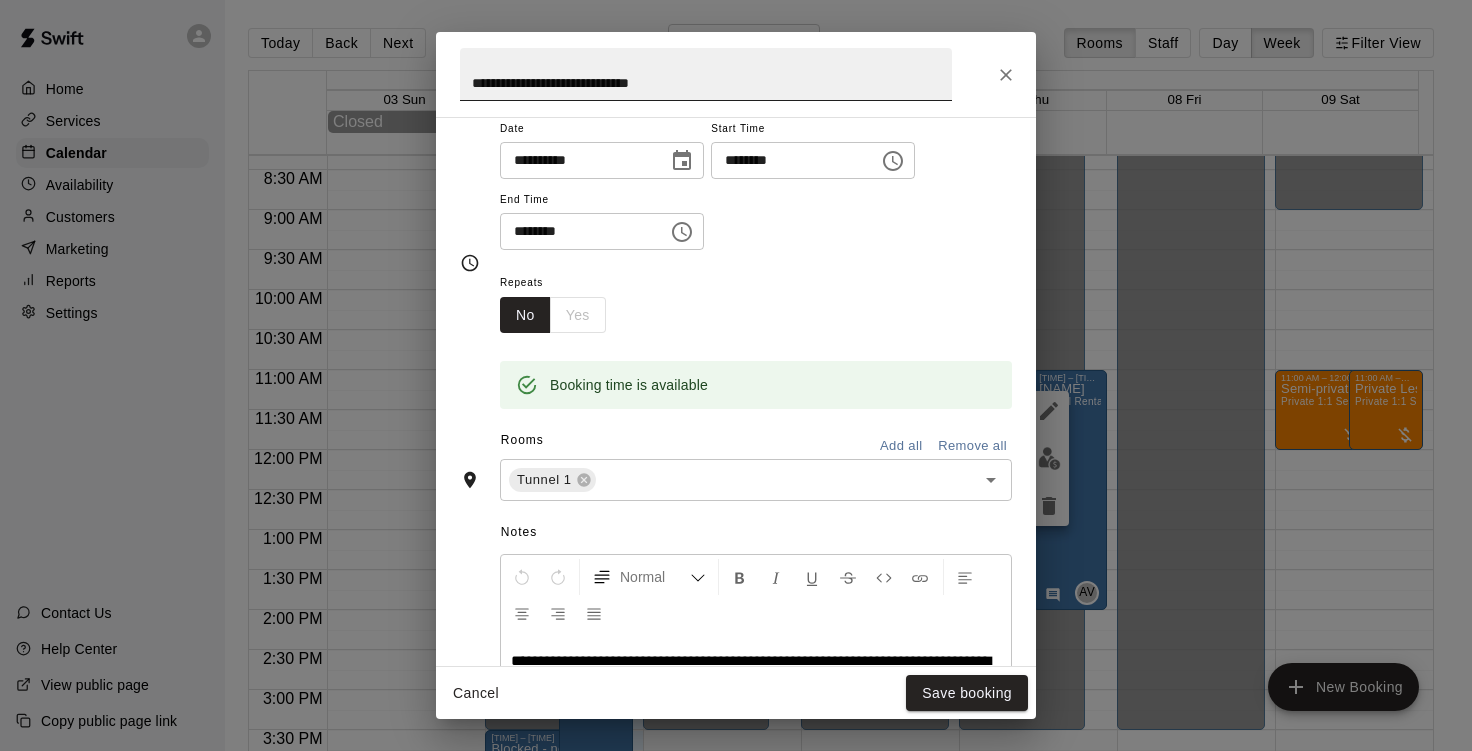 scroll, scrollTop: 196, scrollLeft: 0, axis: vertical 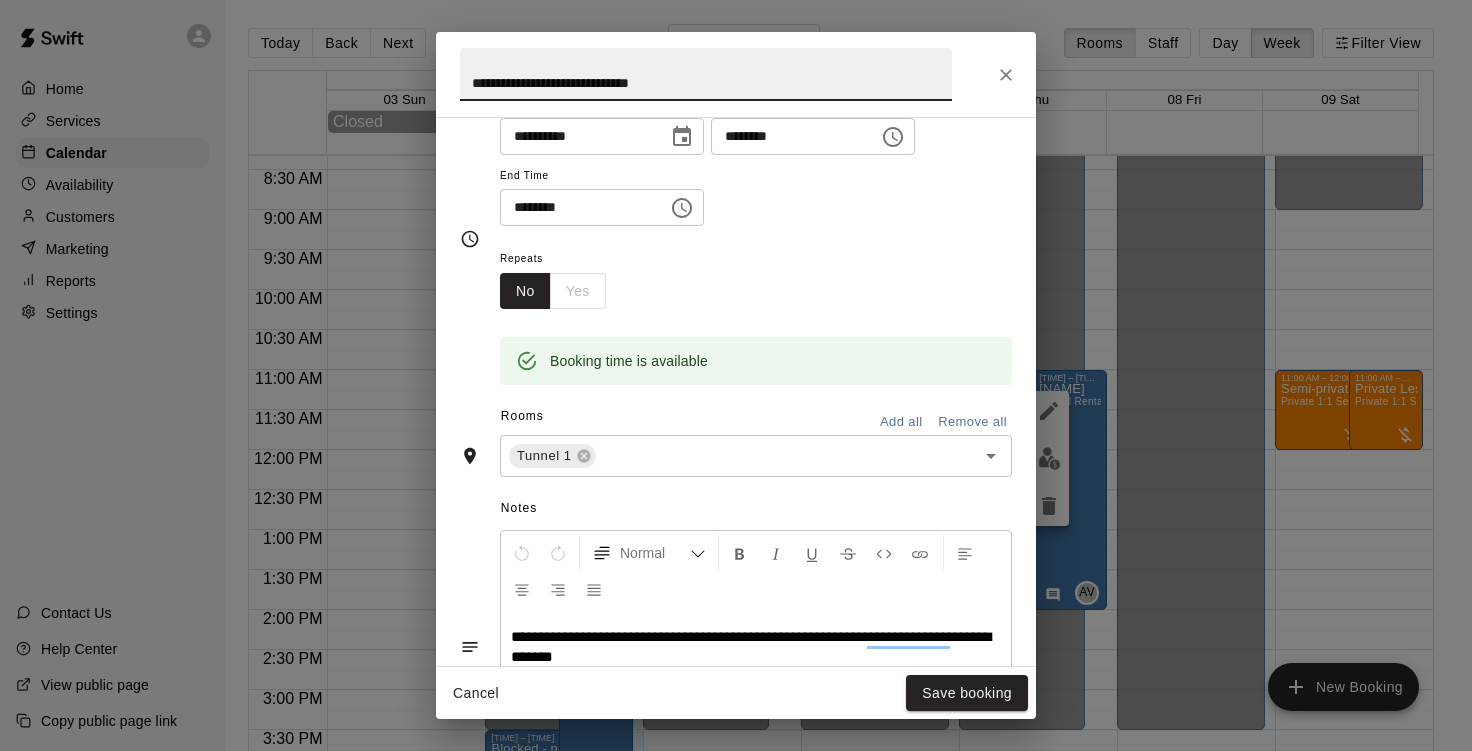 drag, startPoint x: 706, startPoint y: 84, endPoint x: 449, endPoint y: 89, distance: 257.04865 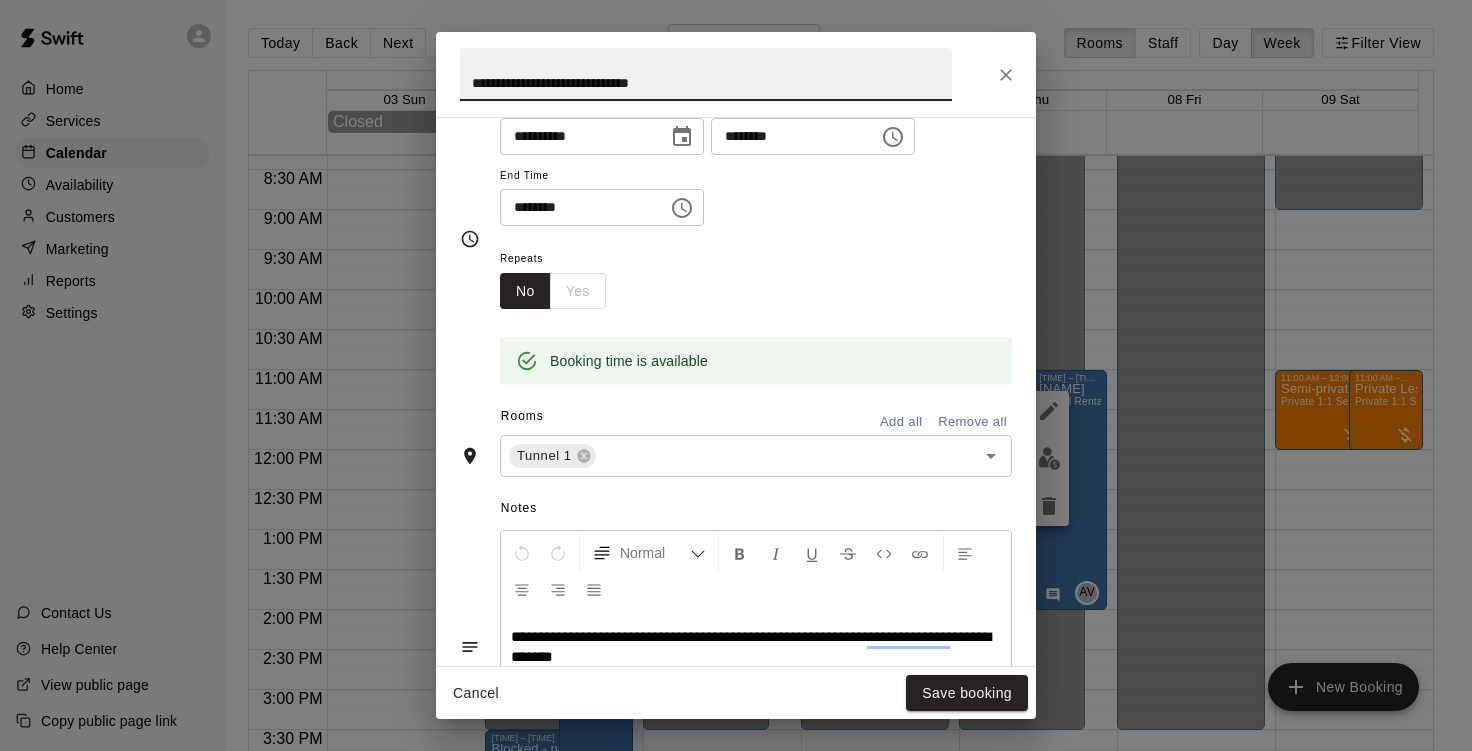 click on "**********" at bounding box center [706, 74] 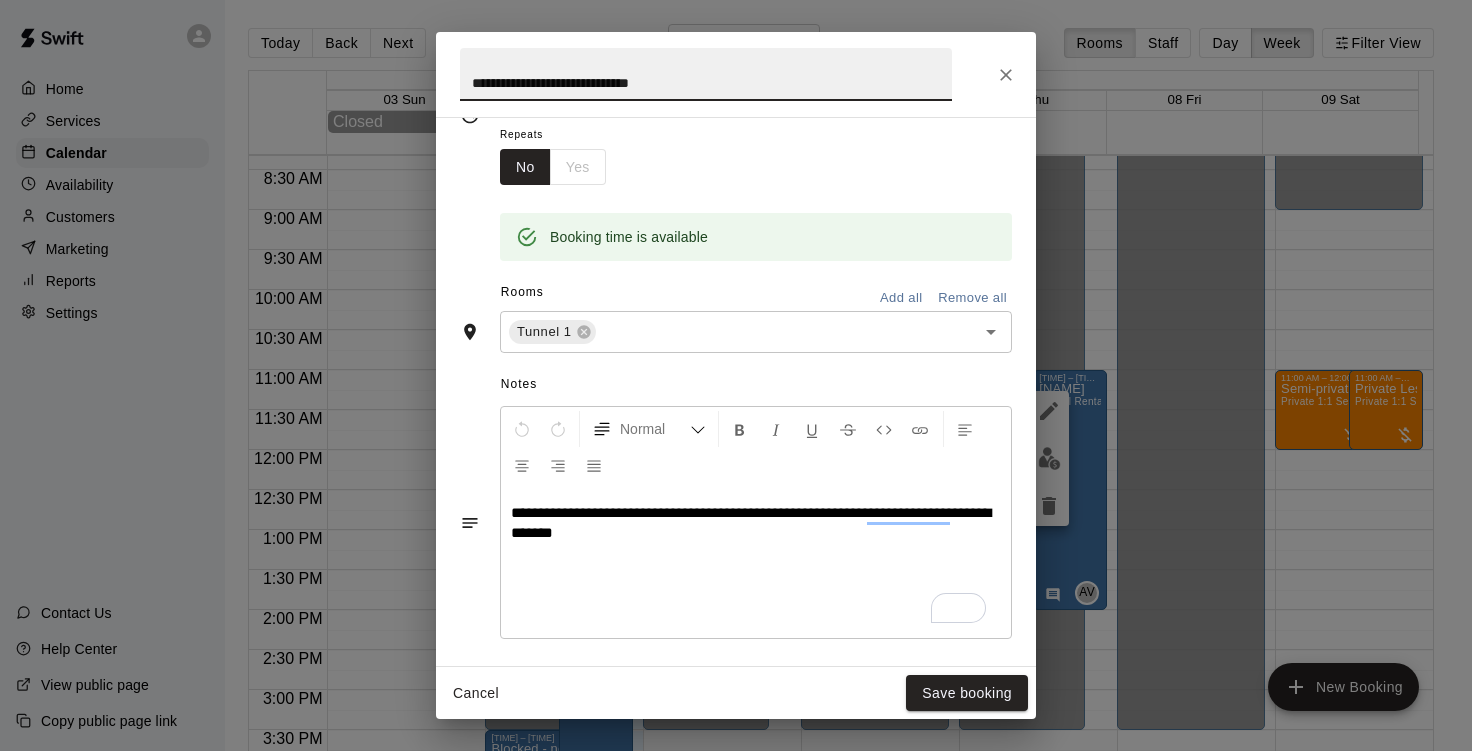 scroll, scrollTop: 321, scrollLeft: 0, axis: vertical 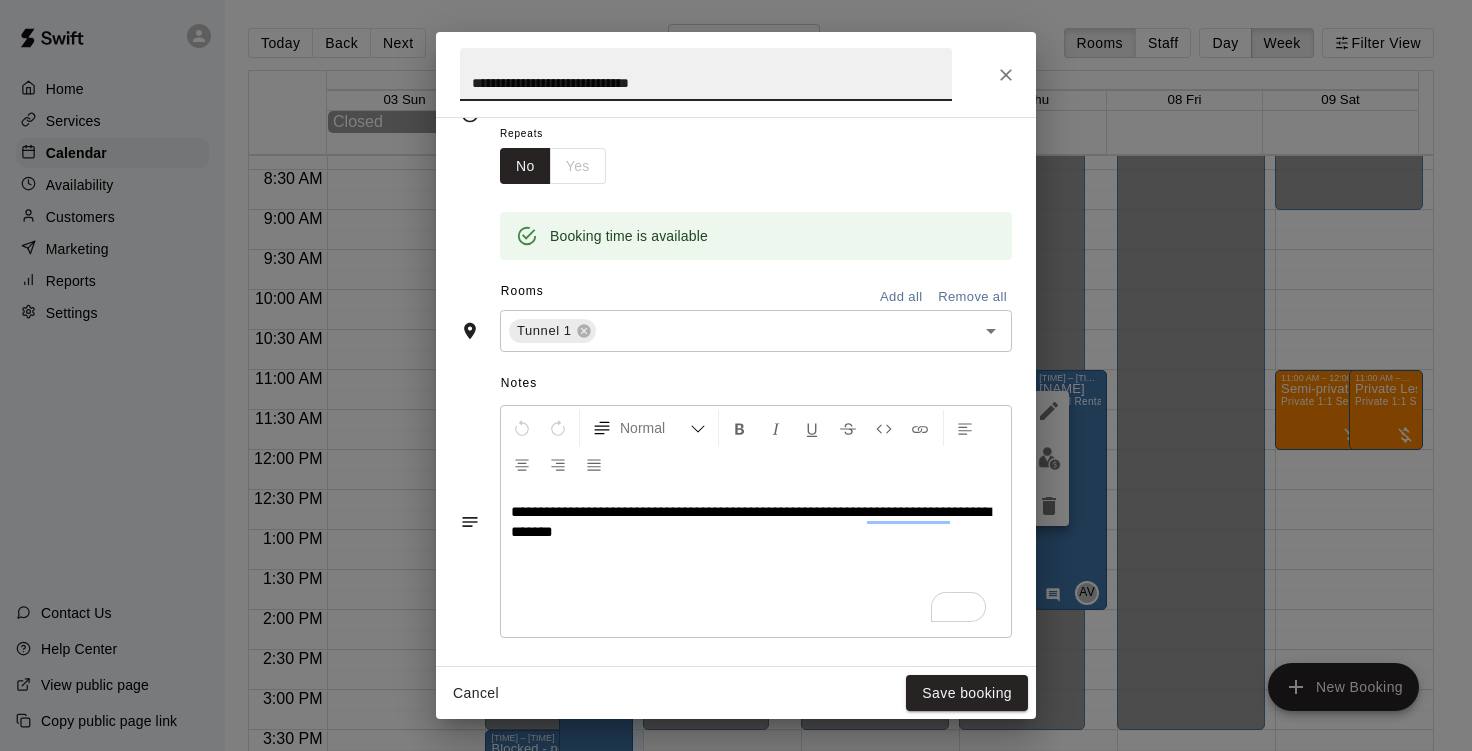 click on "**********" at bounding box center (756, 522) 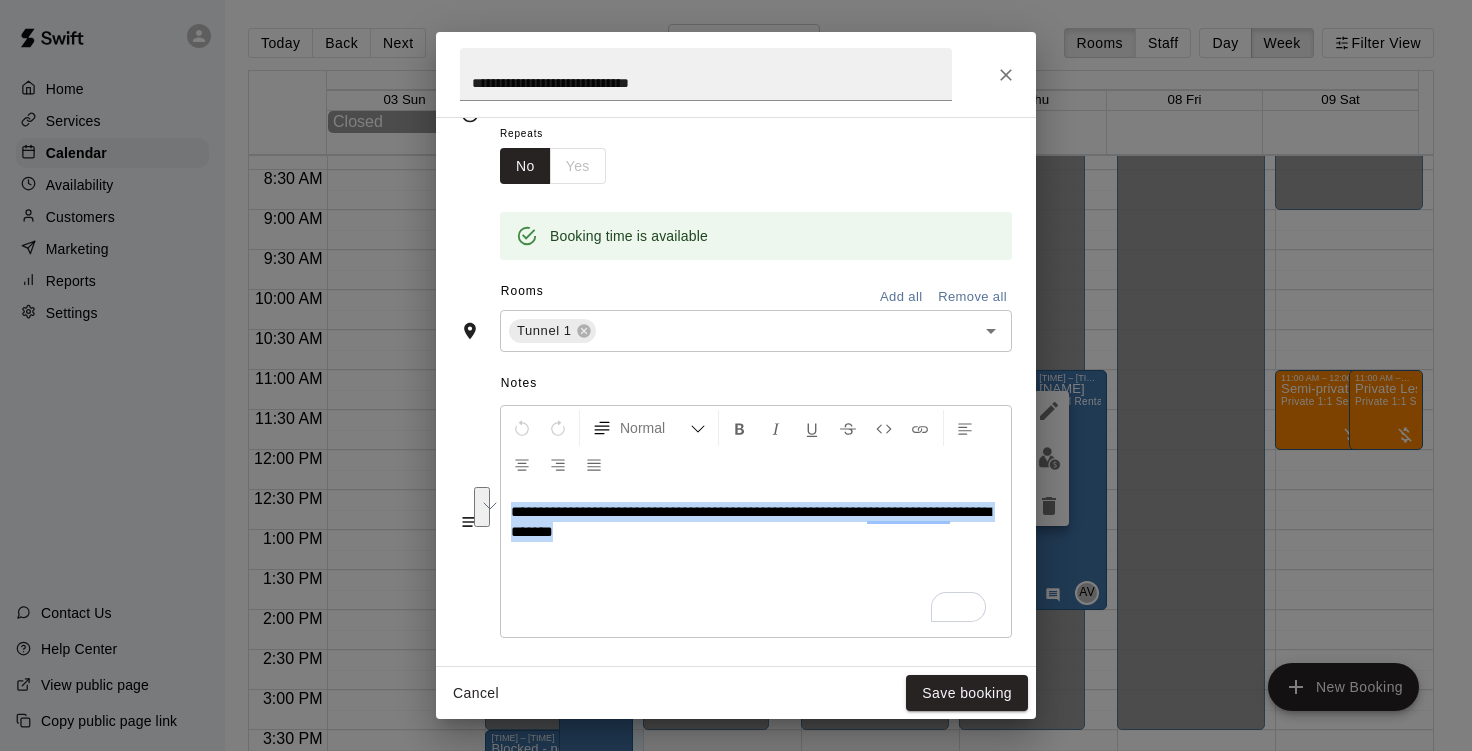 drag, startPoint x: 663, startPoint y: 534, endPoint x: 501, endPoint y: 513, distance: 163.35544 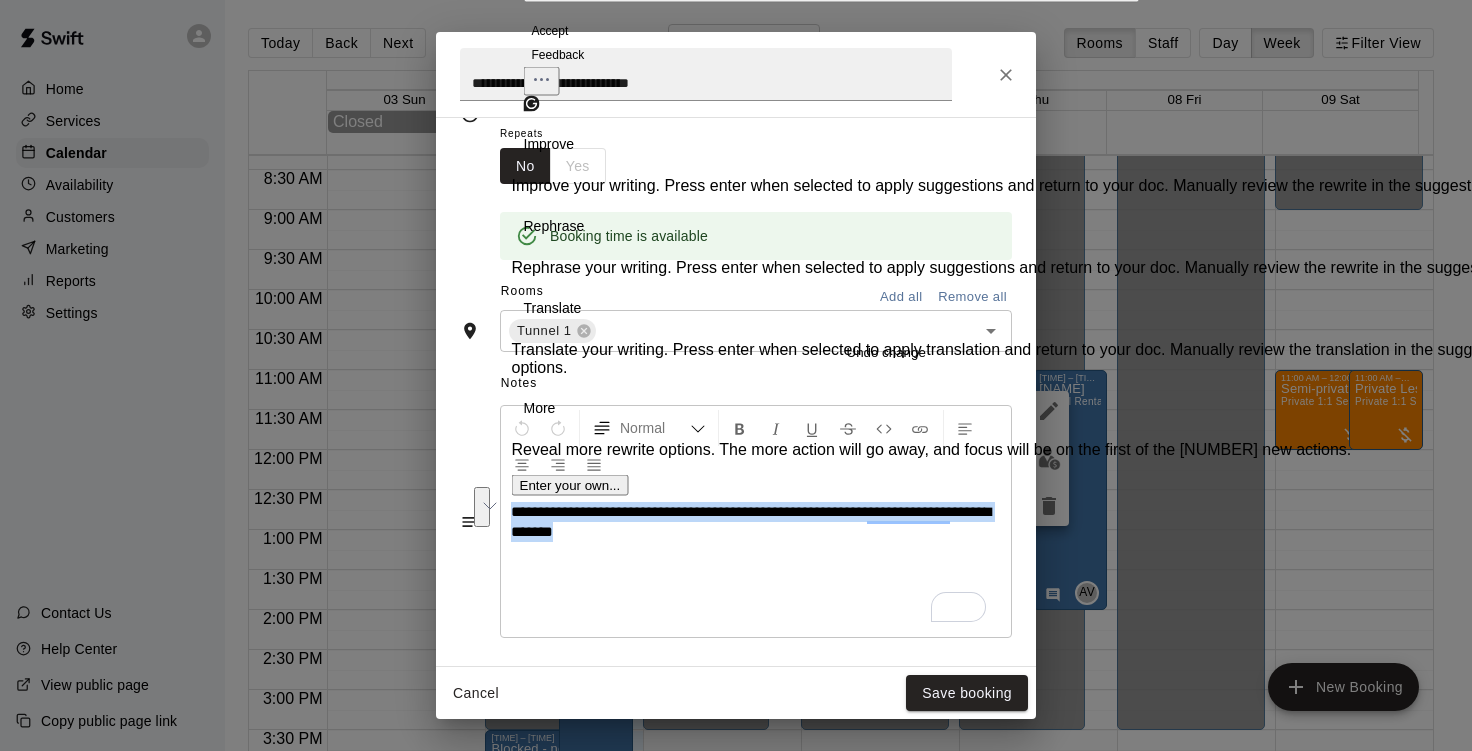 click on "**********" at bounding box center (756, 562) 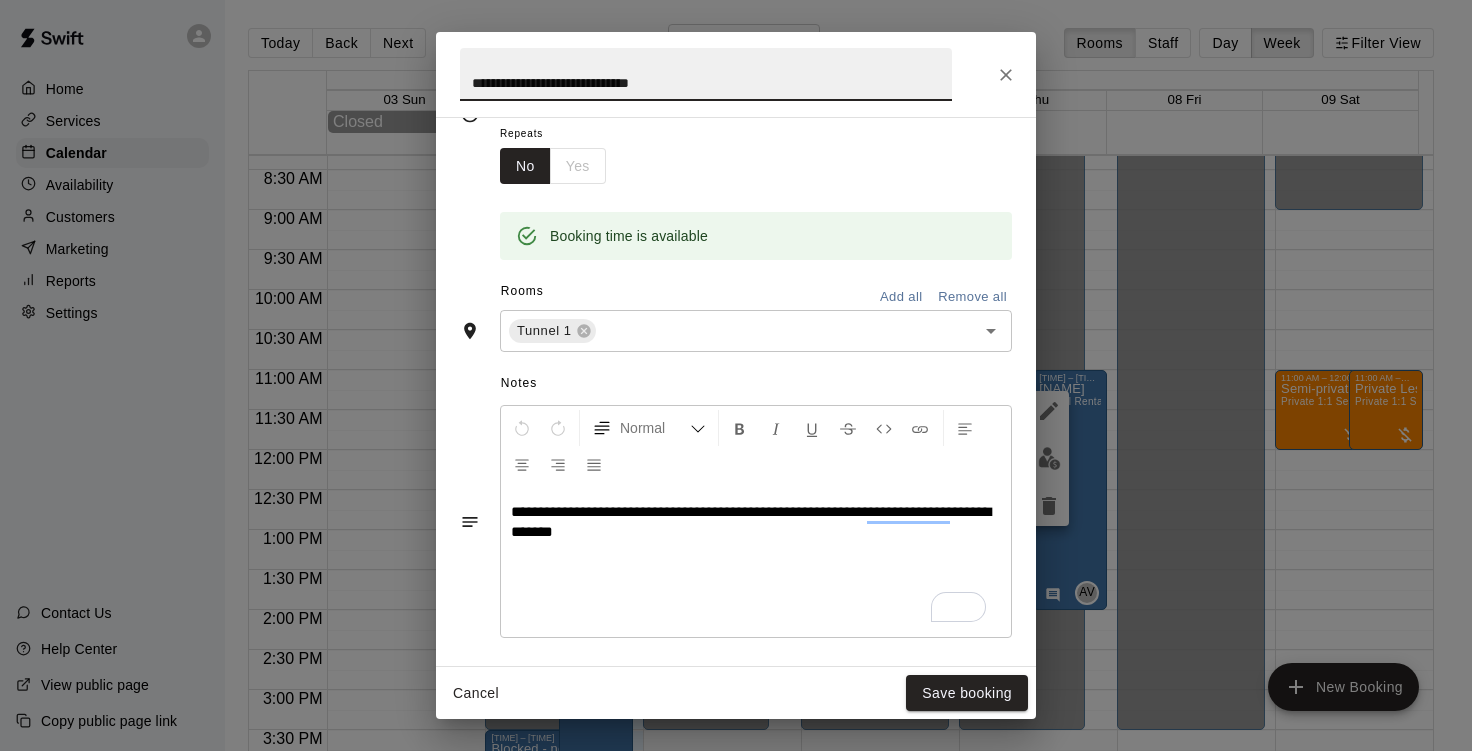drag, startPoint x: 710, startPoint y: 83, endPoint x: 411, endPoint y: 96, distance: 299.28247 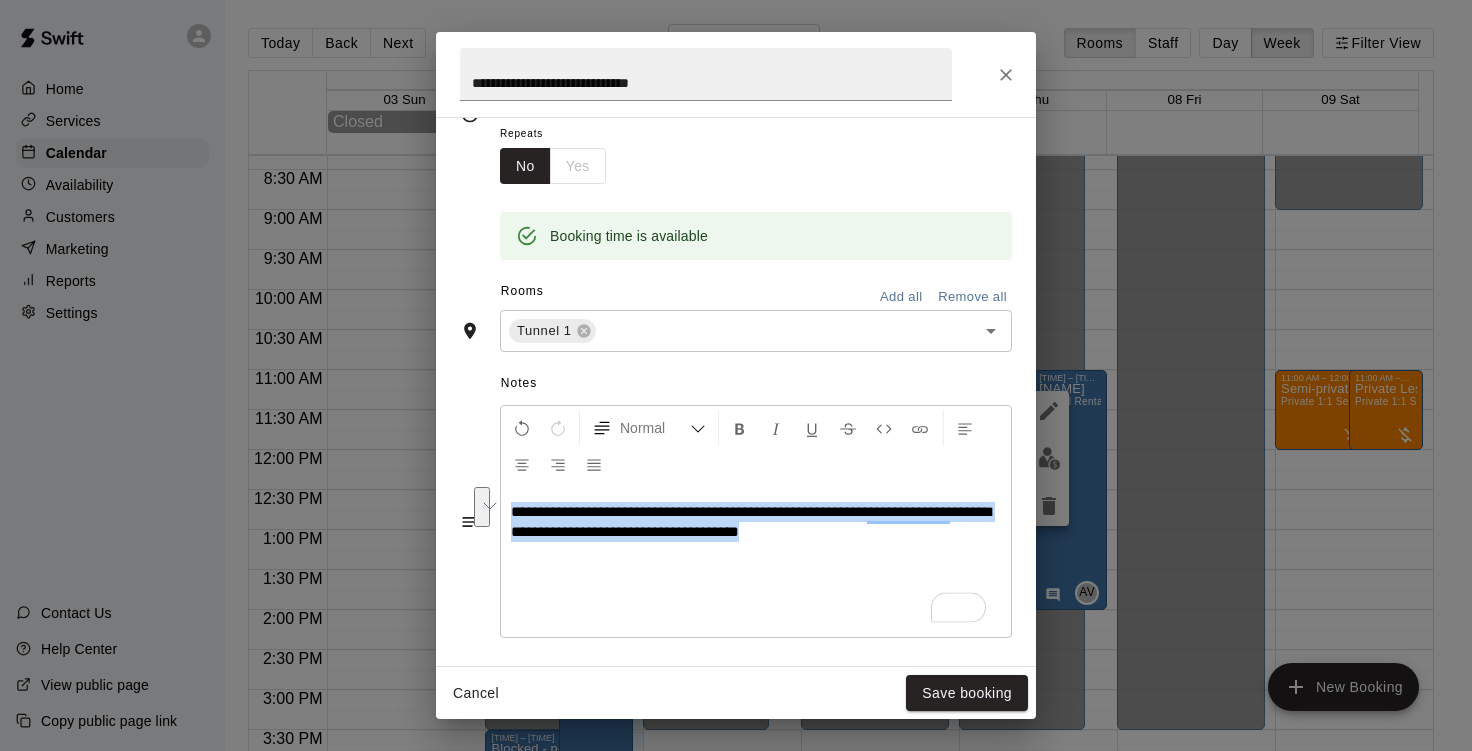 copy on "**********" 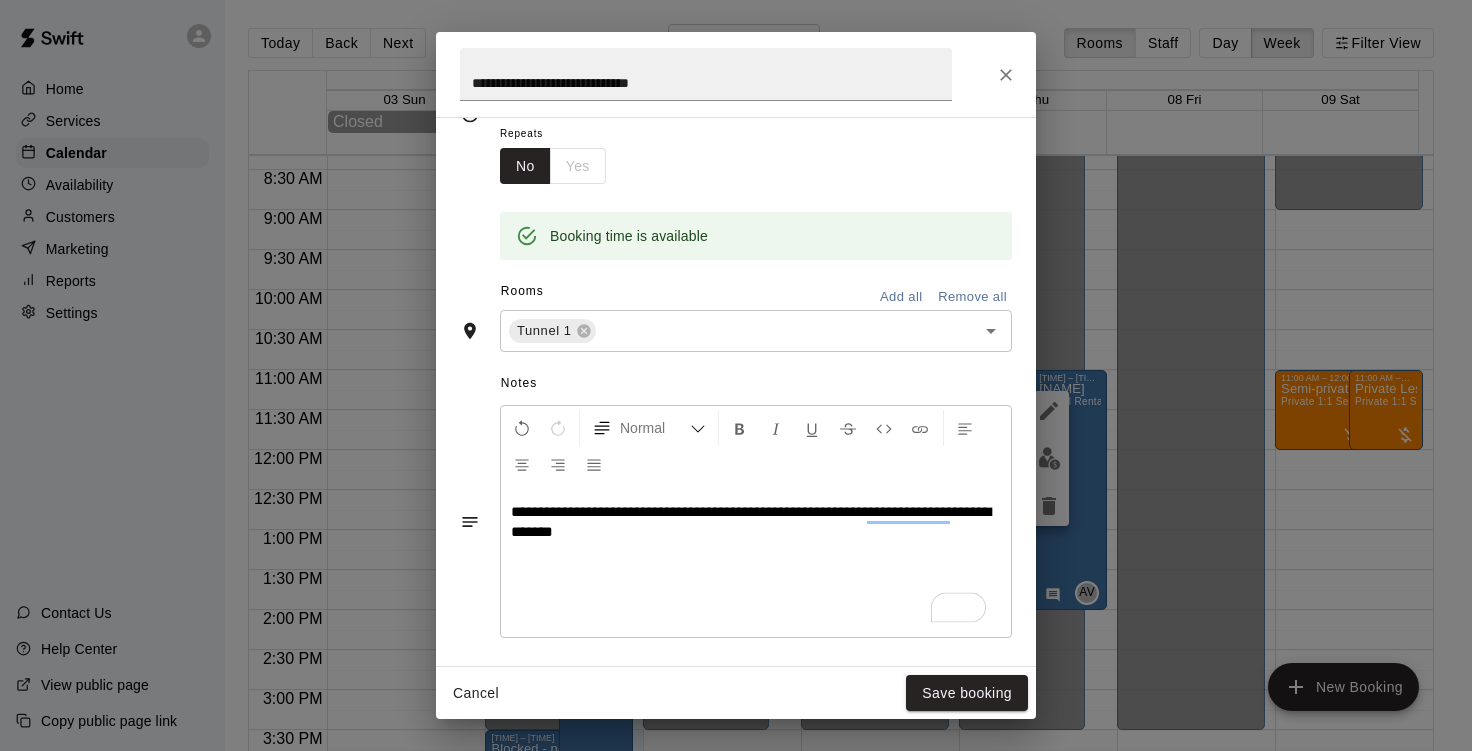 click 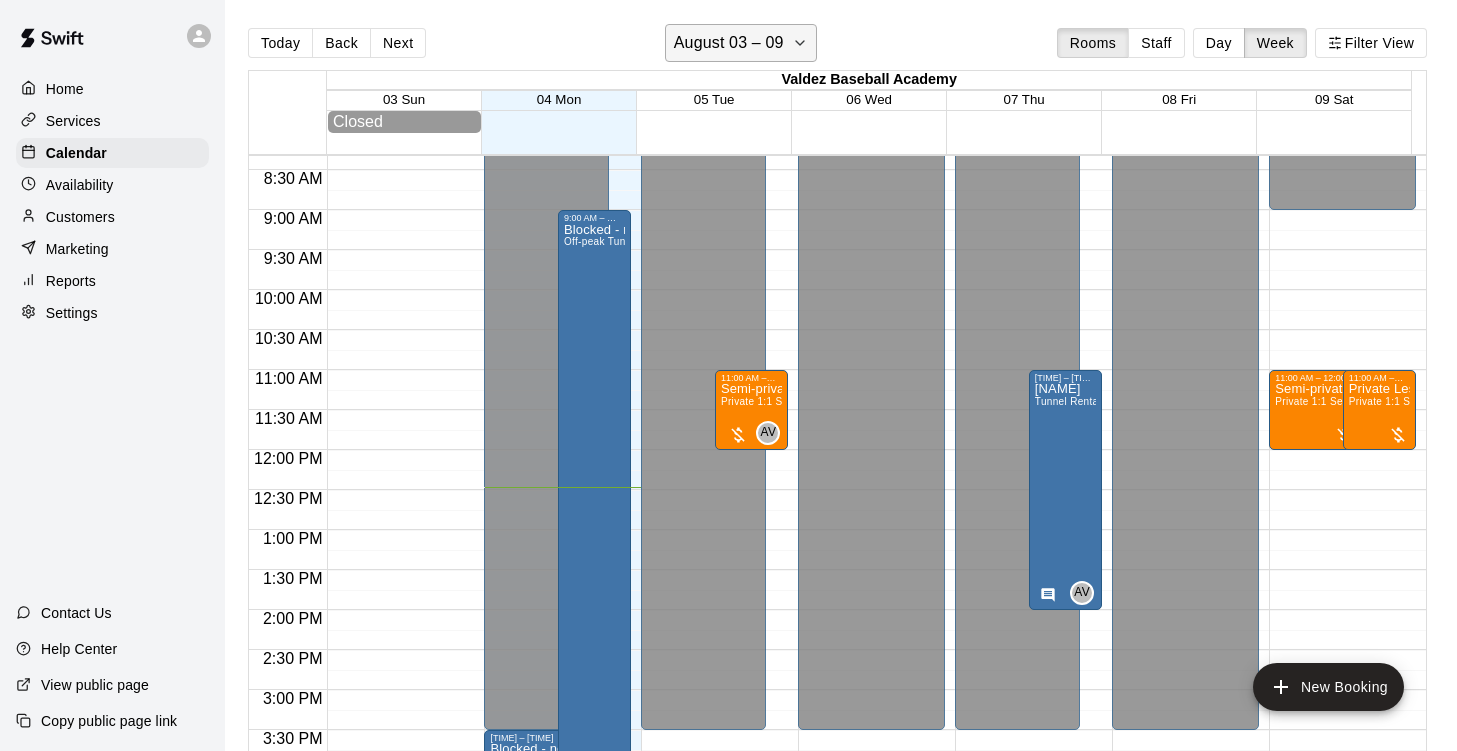click 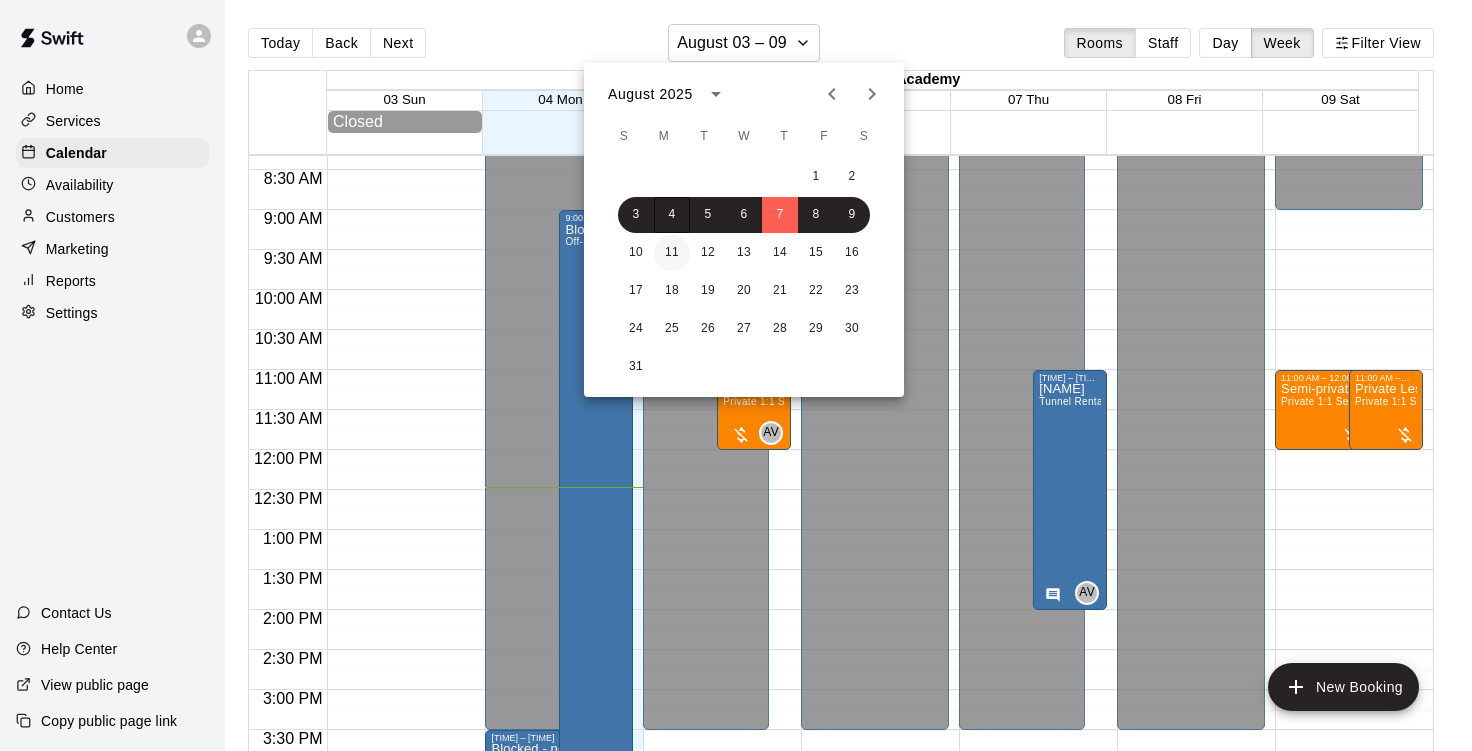 click on "11" at bounding box center (672, 253) 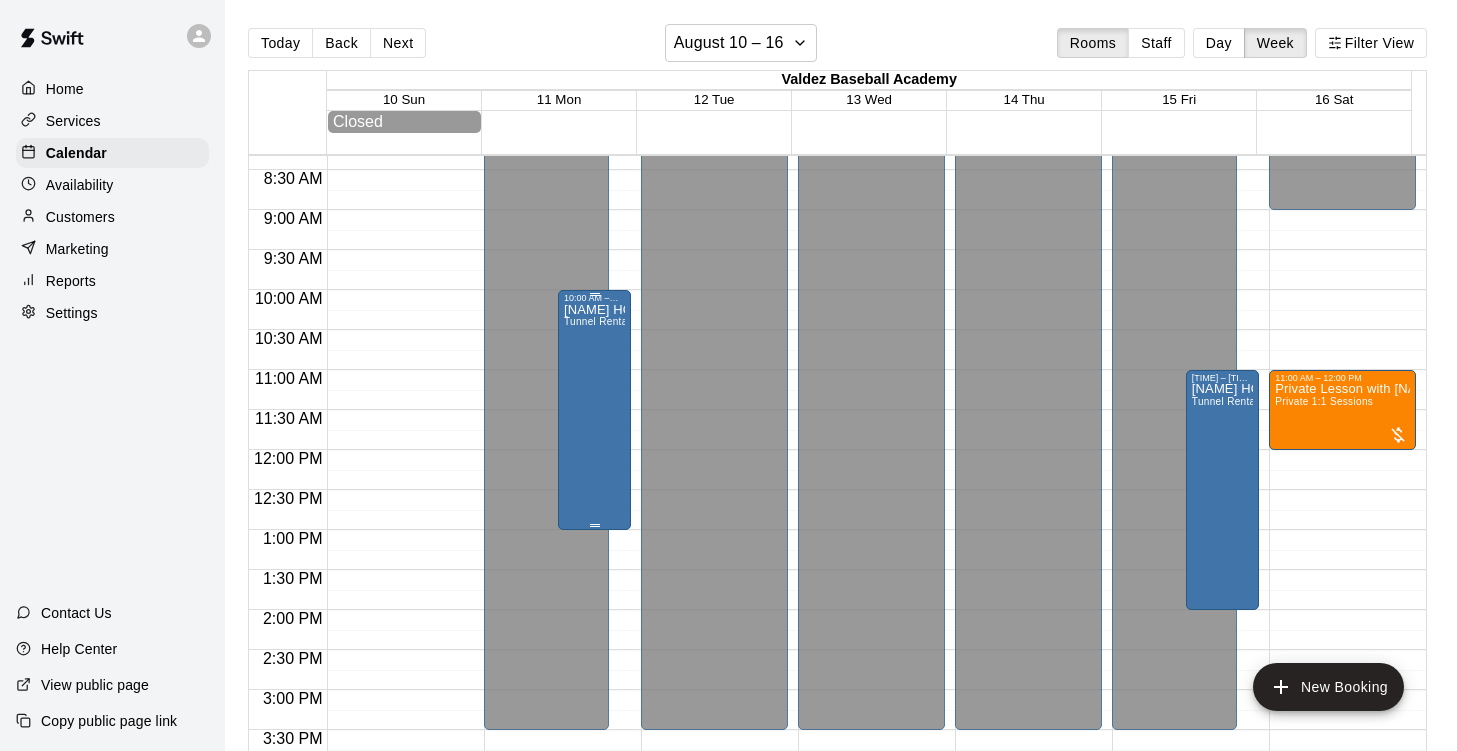 click on "[NAME] HOLD" at bounding box center [594, 310] 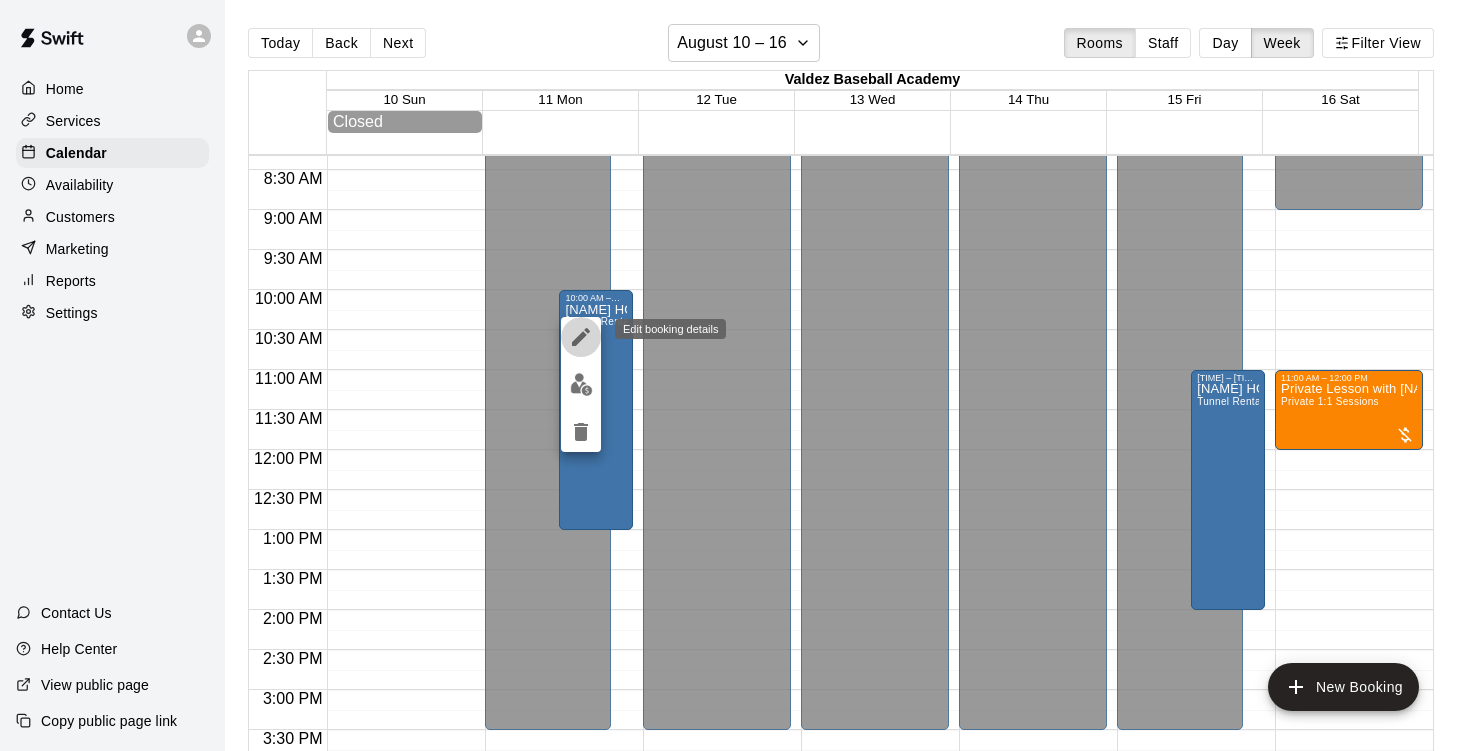 click 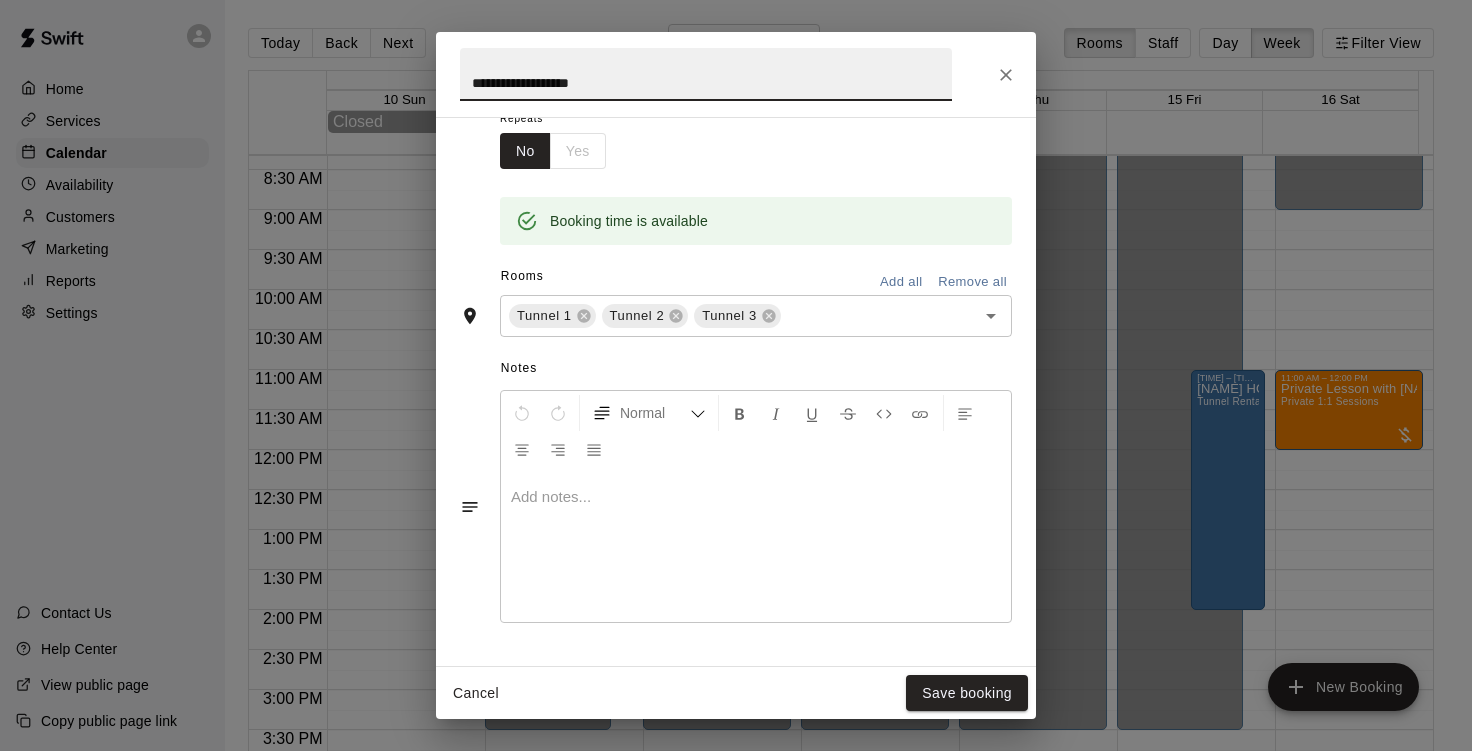 scroll, scrollTop: 349, scrollLeft: 0, axis: vertical 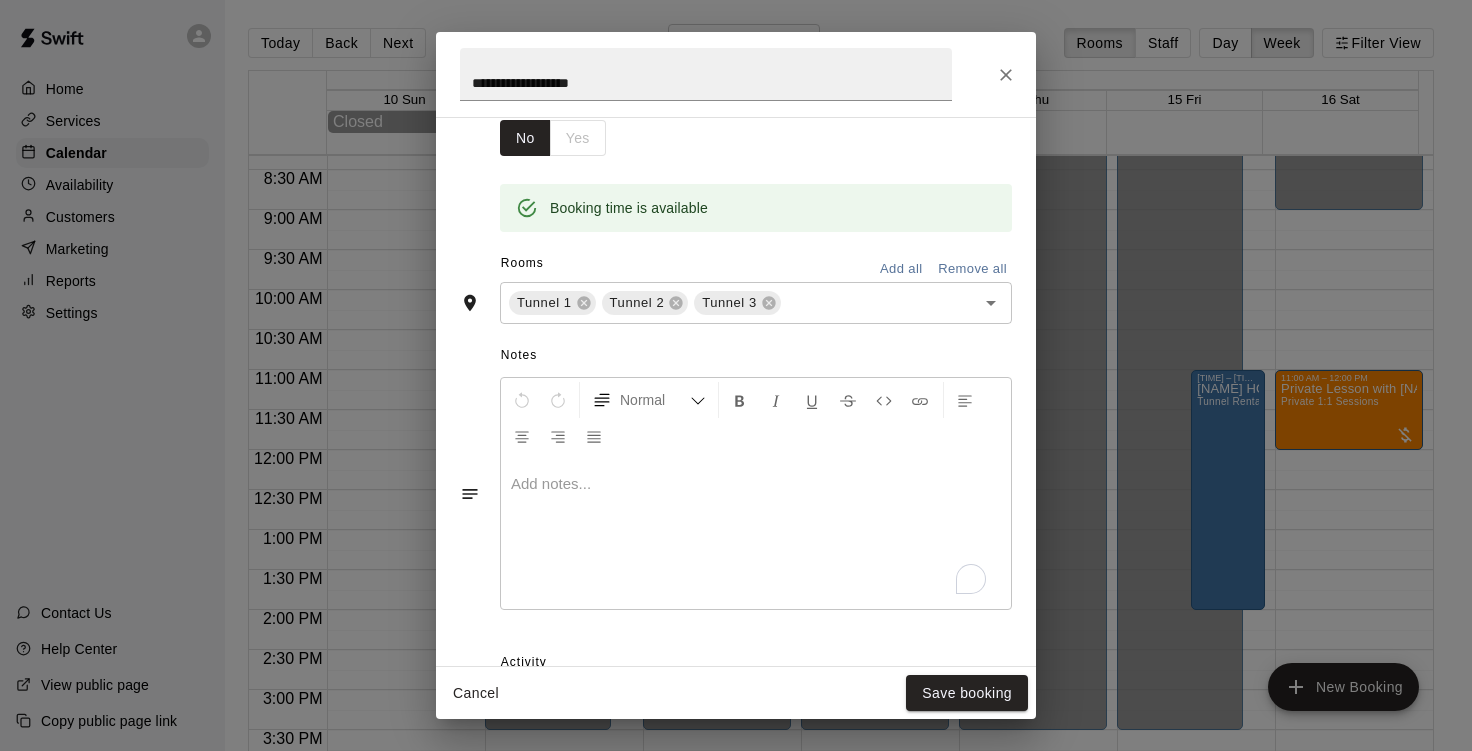 click at bounding box center [756, 534] 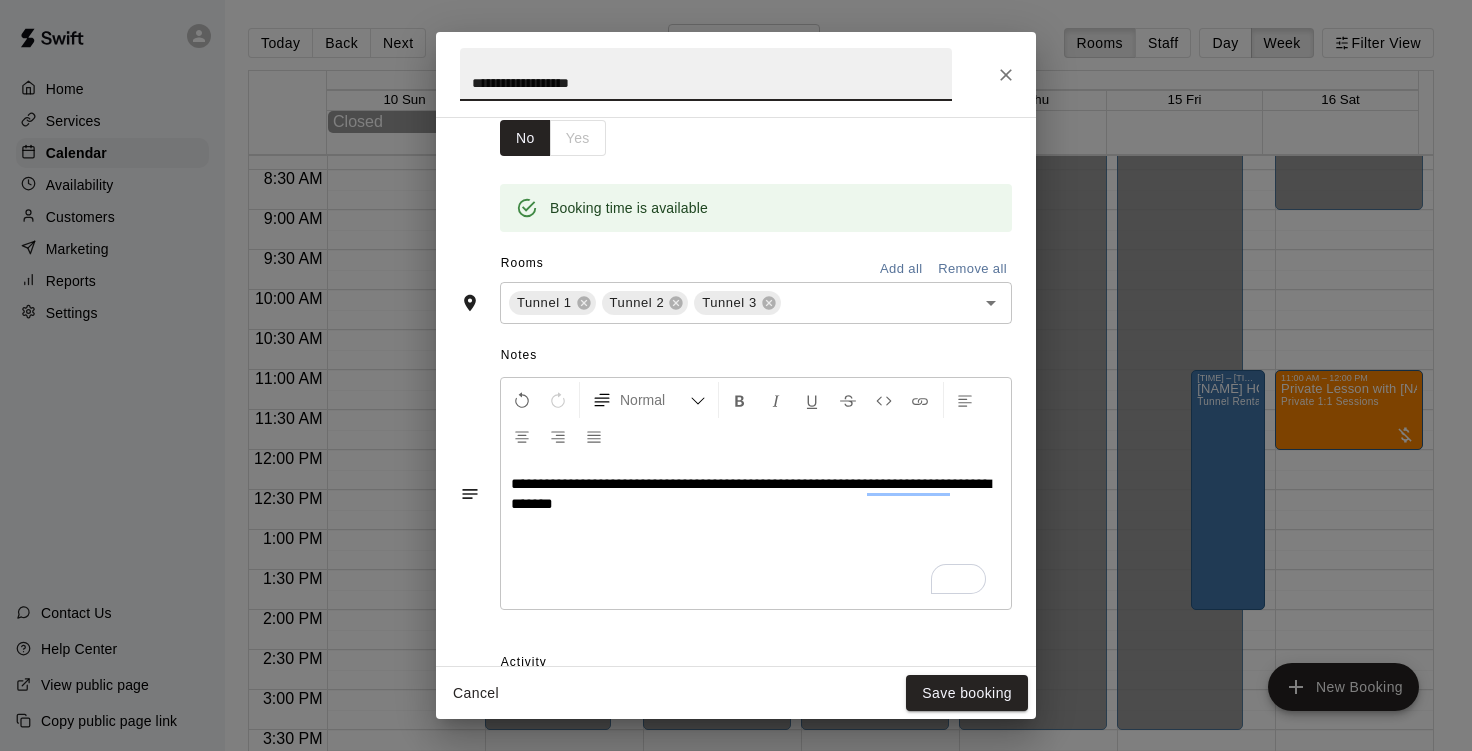 drag, startPoint x: 667, startPoint y: 75, endPoint x: 420, endPoint y: 90, distance: 247.45505 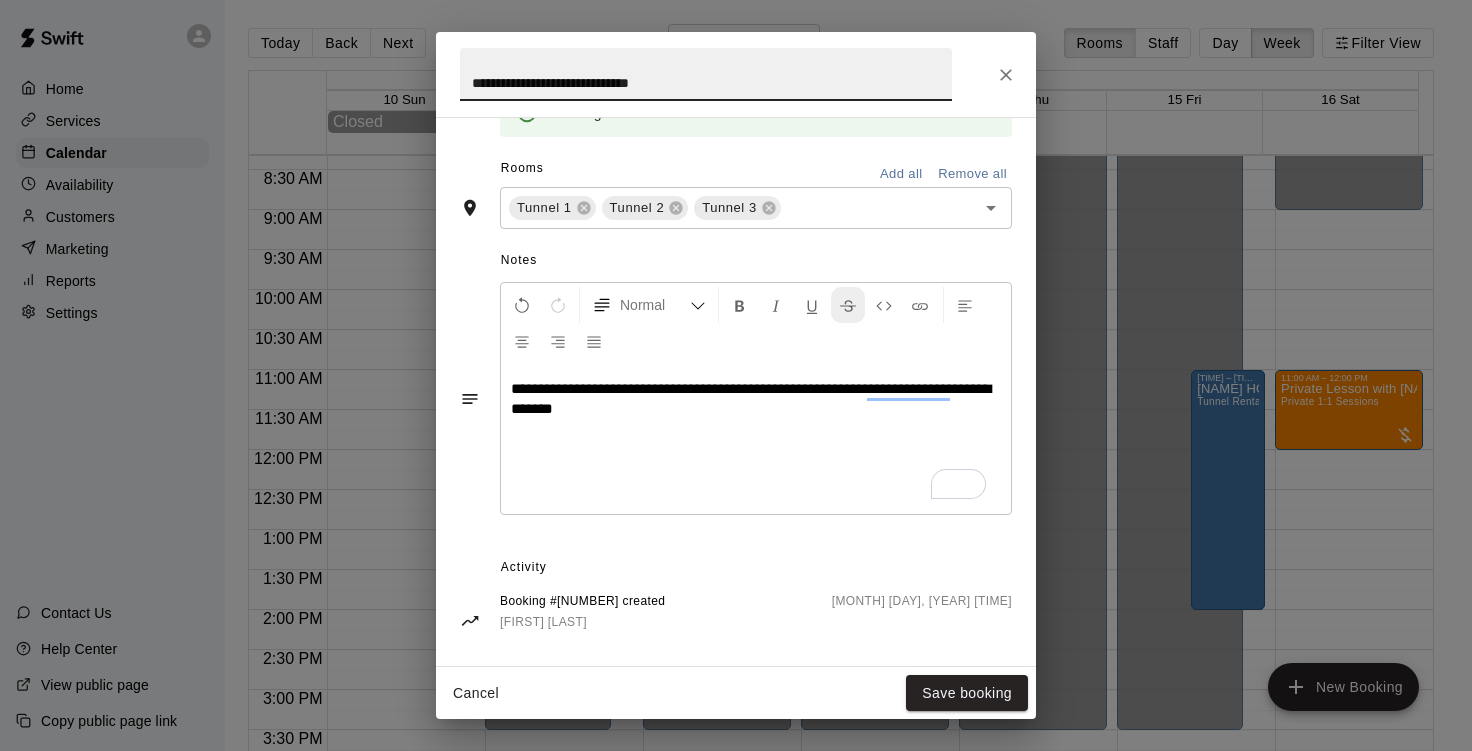 scroll, scrollTop: 445, scrollLeft: 0, axis: vertical 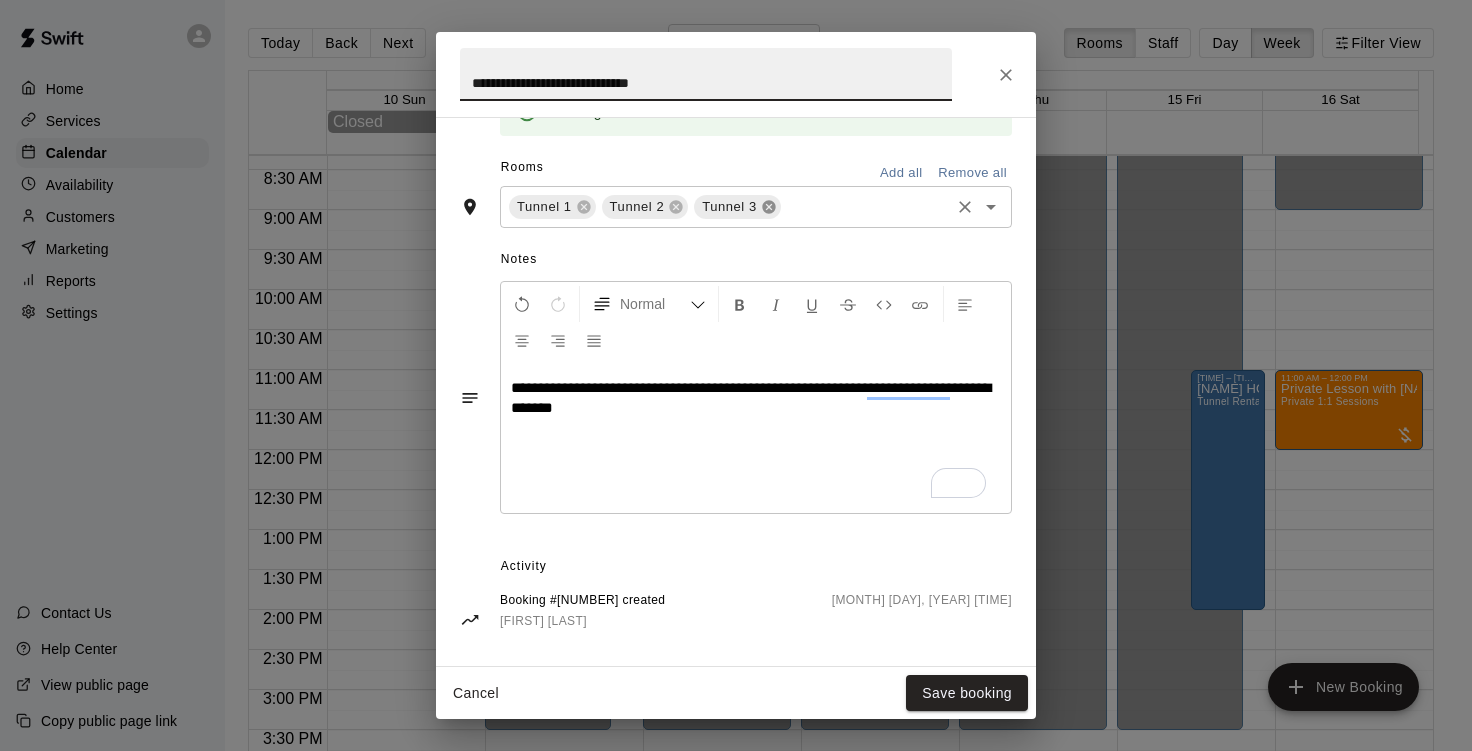 click 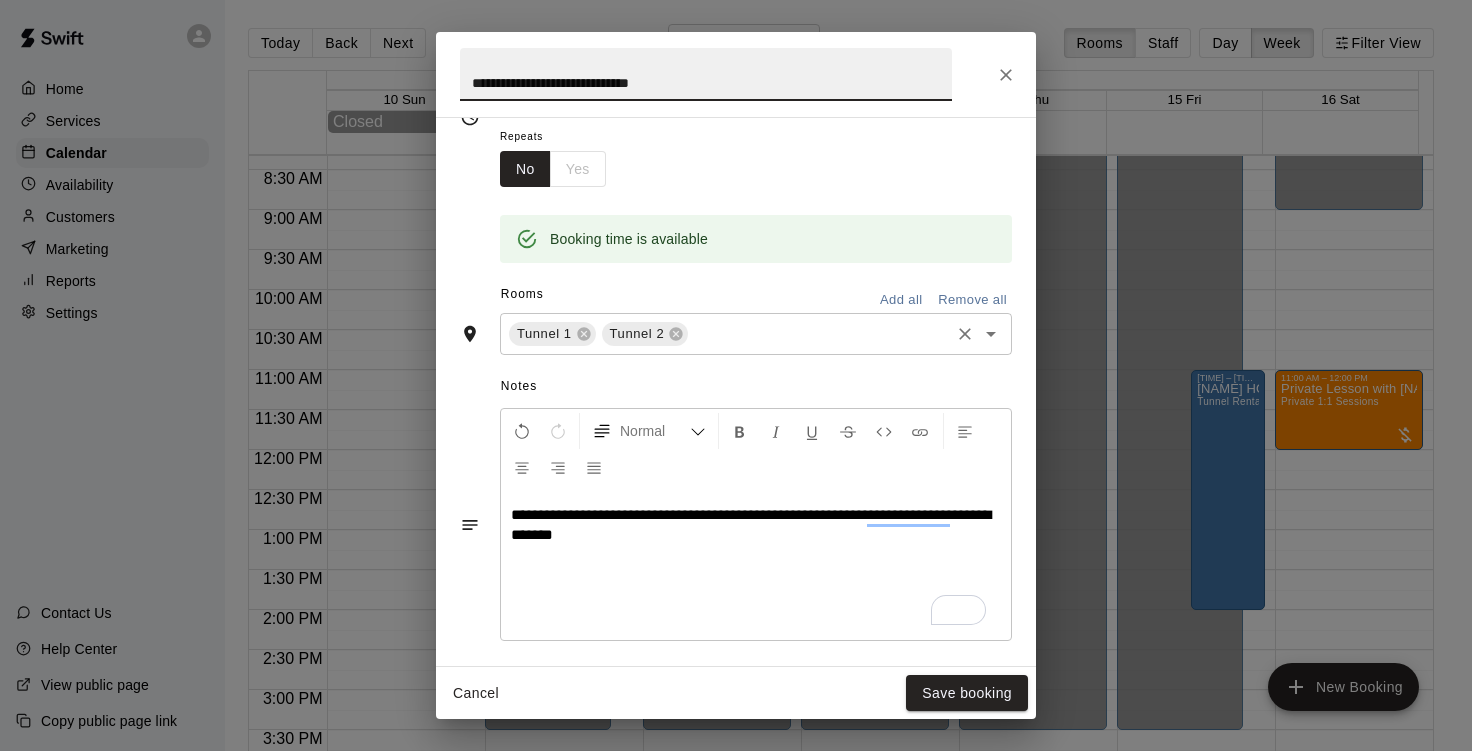scroll, scrollTop: 184, scrollLeft: 0, axis: vertical 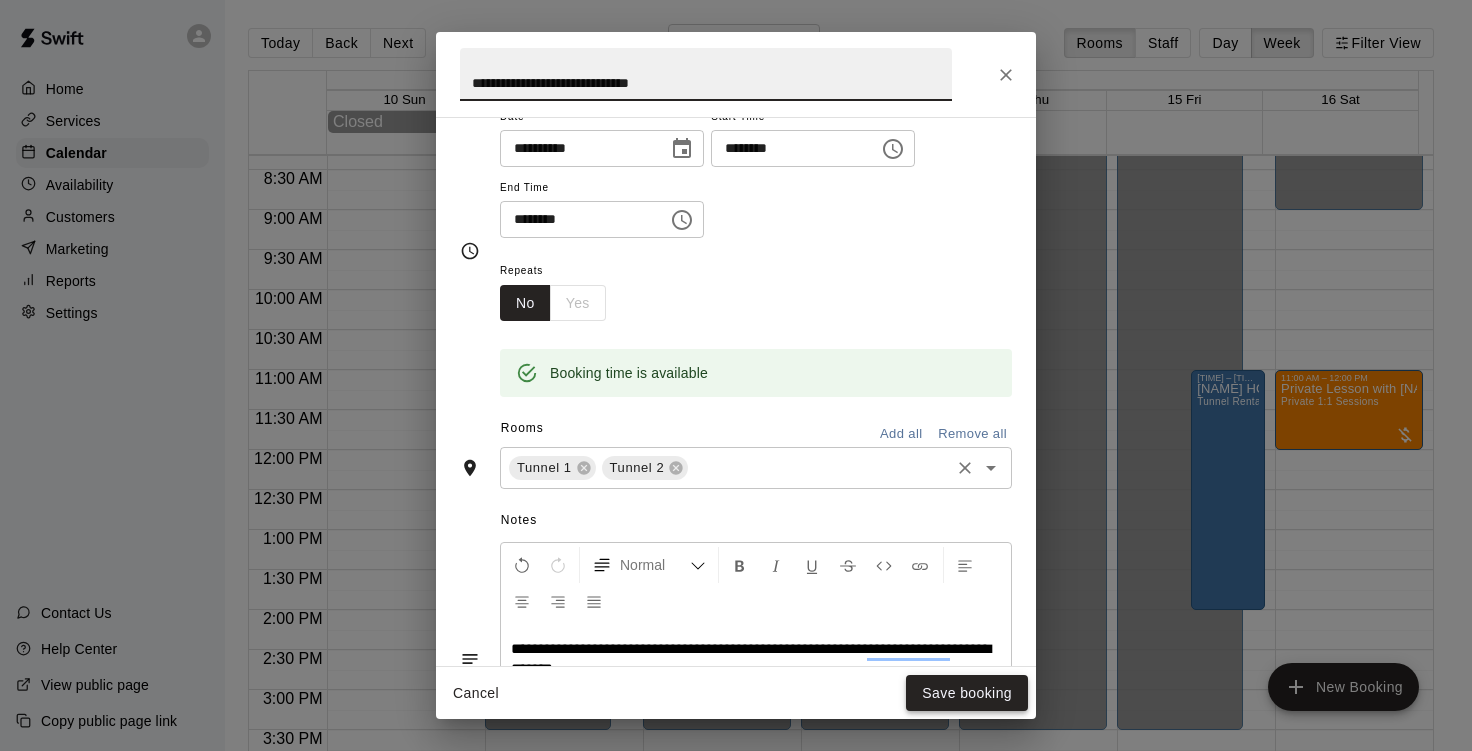 type on "**********" 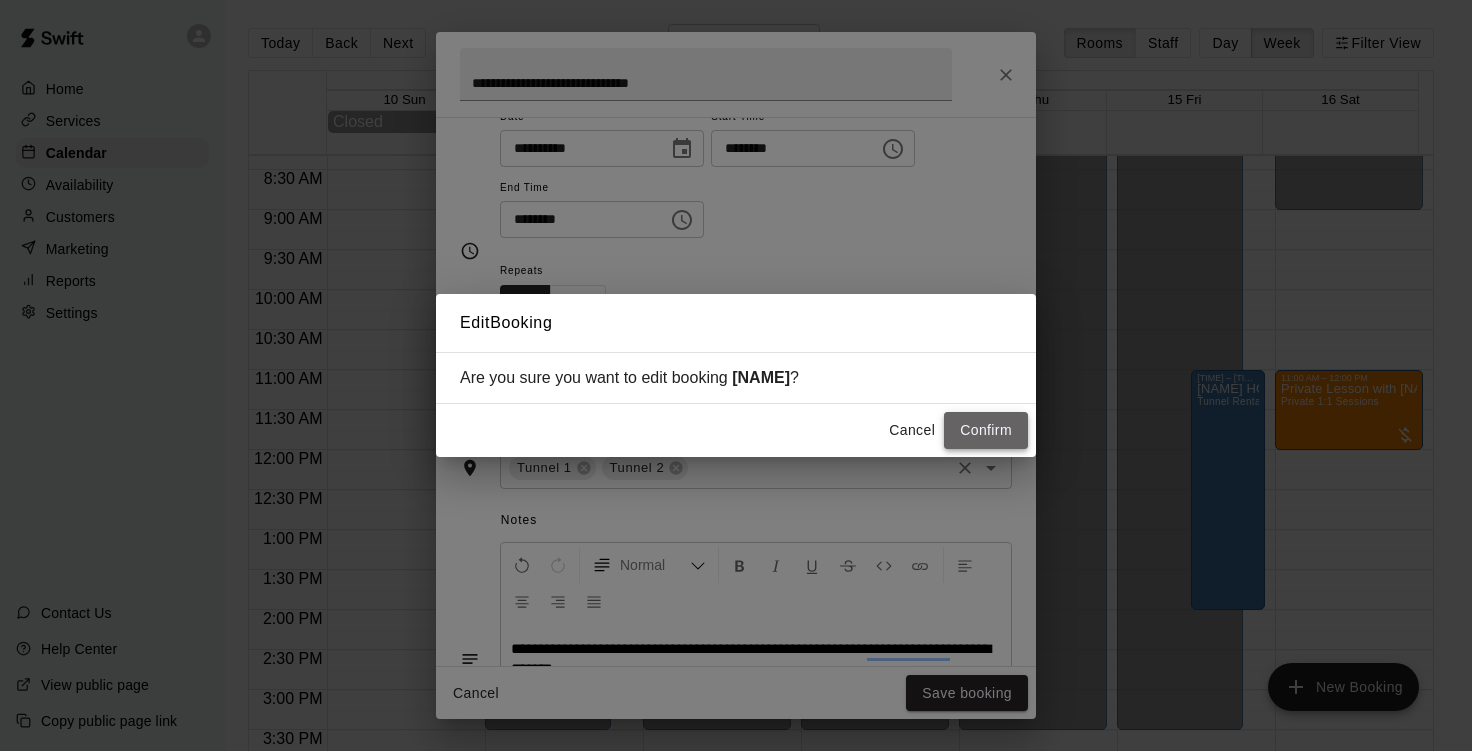 click on "Confirm" at bounding box center (986, 430) 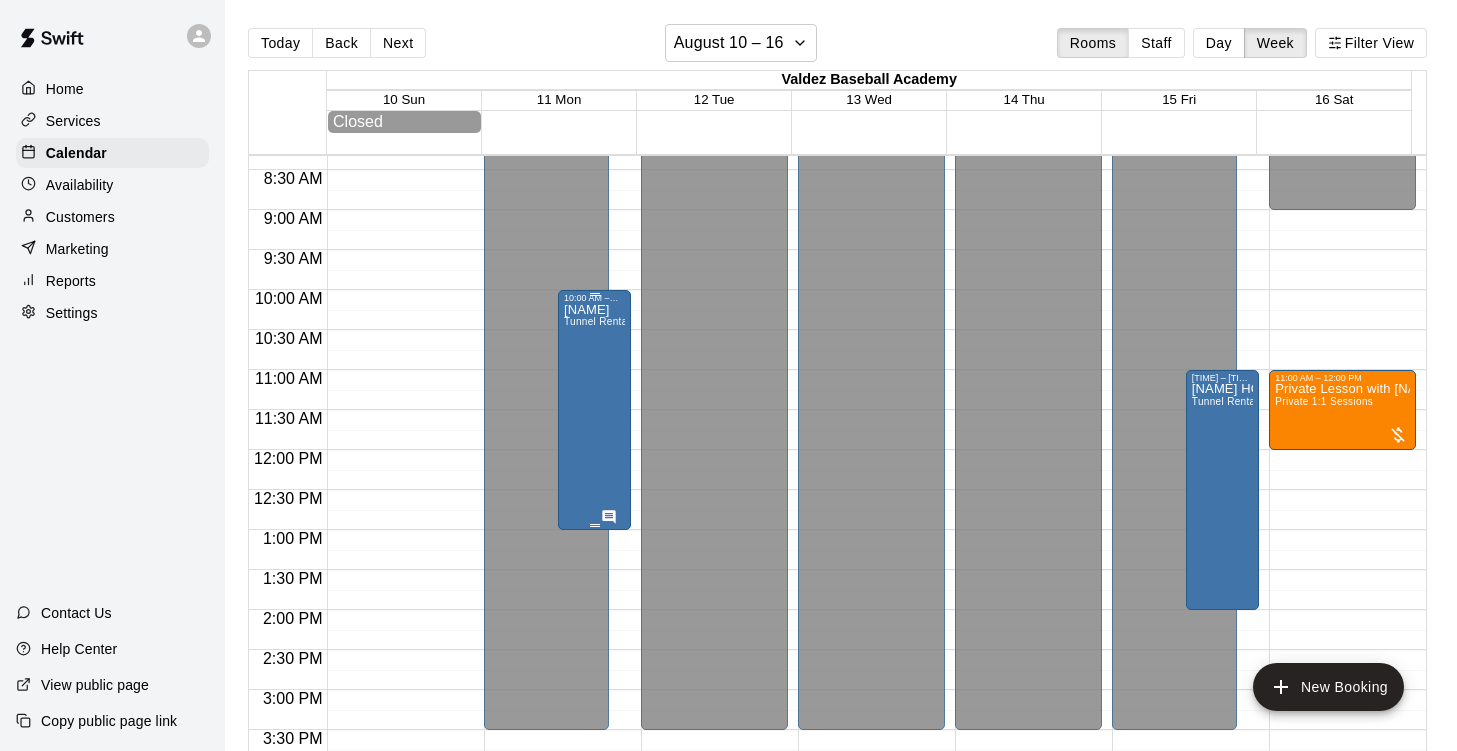 click on "[NAME] Tunnel Rental - [NUMBER] Players Per Tunnel" at bounding box center (594, 678) 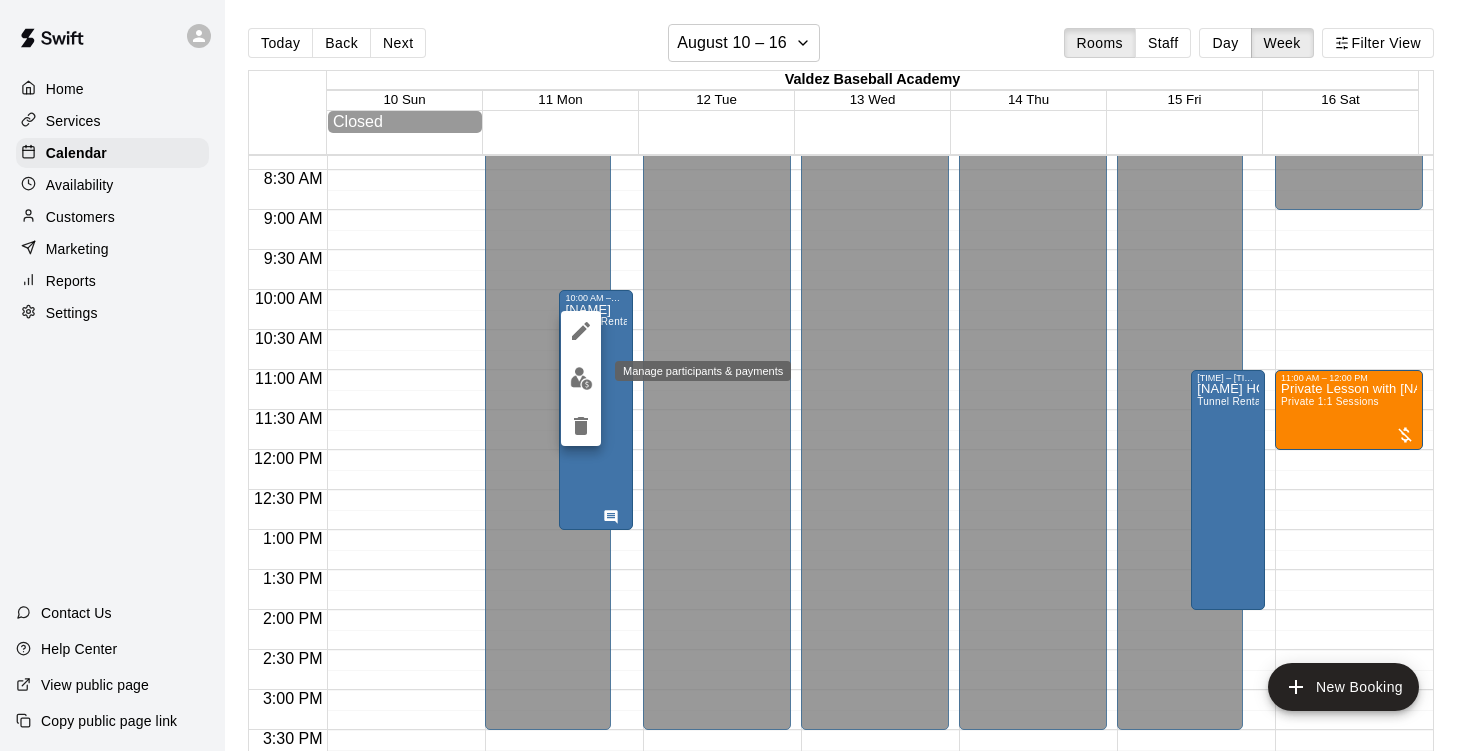 click at bounding box center (581, 378) 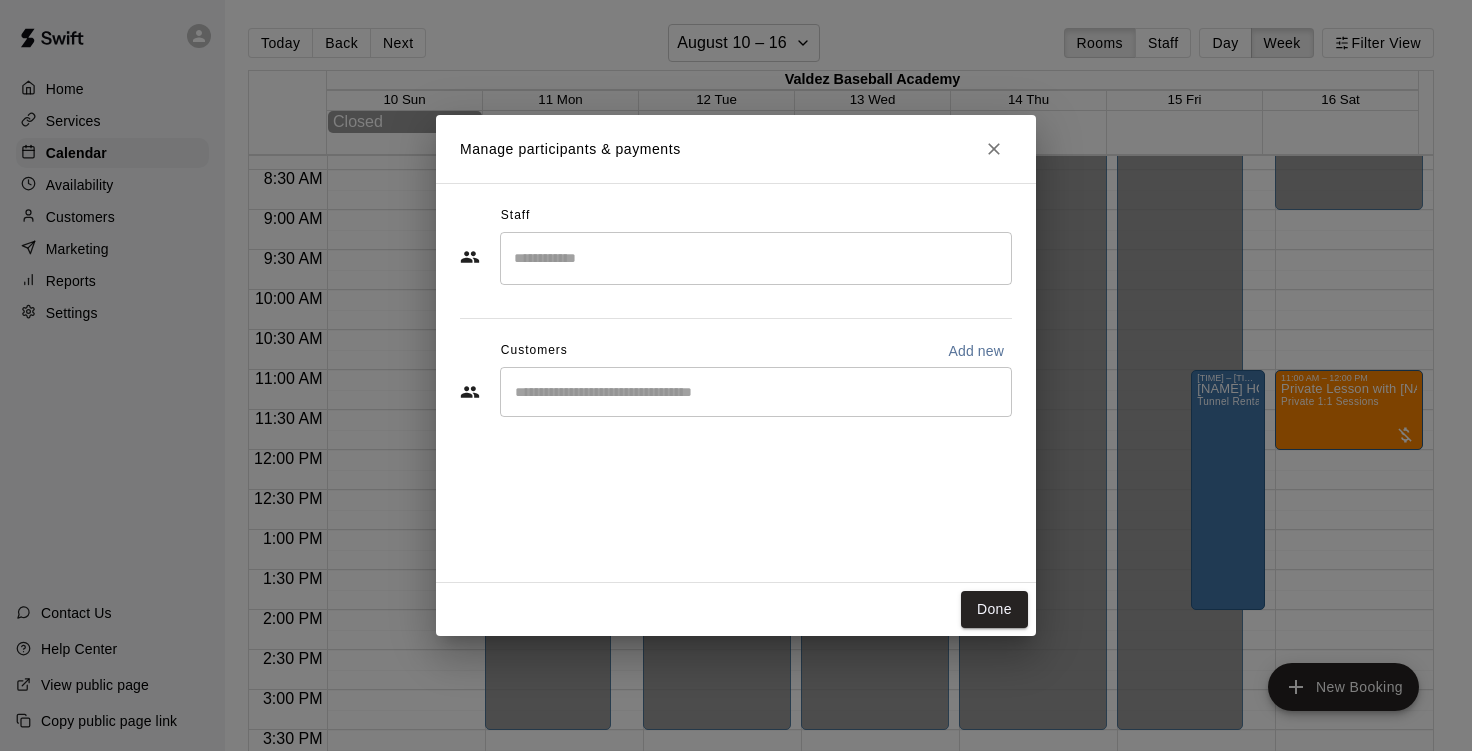 click at bounding box center (756, 258) 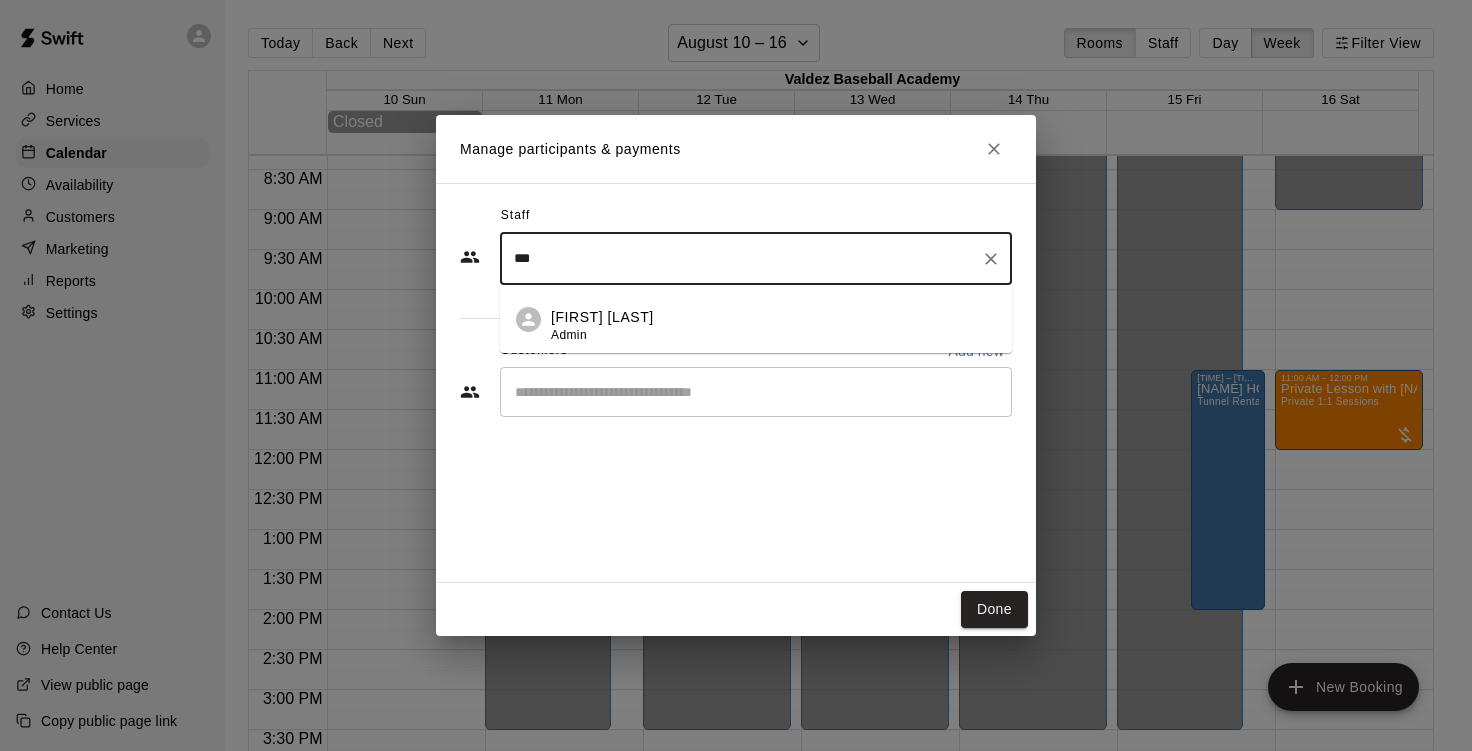 click on "[NAME] Admin" at bounding box center [602, 326] 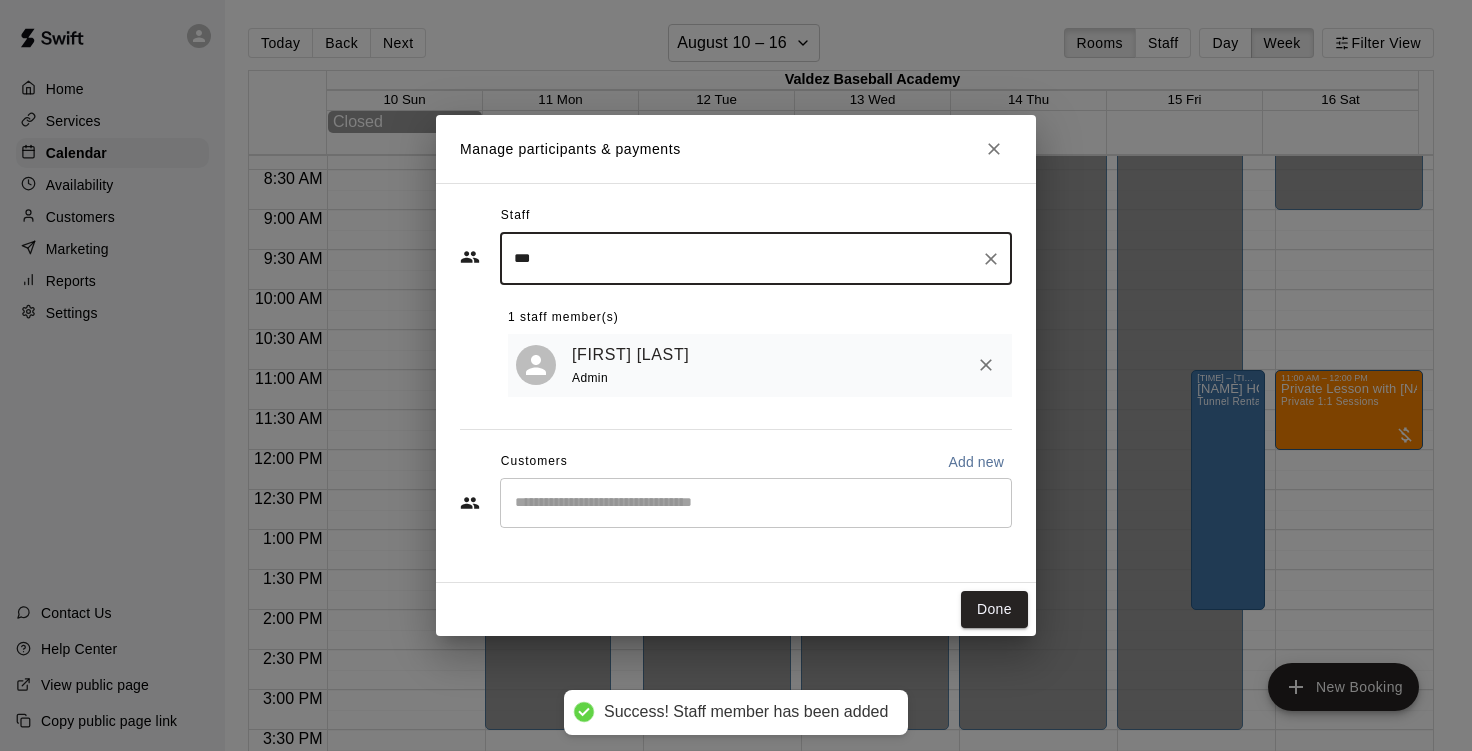 type on "***" 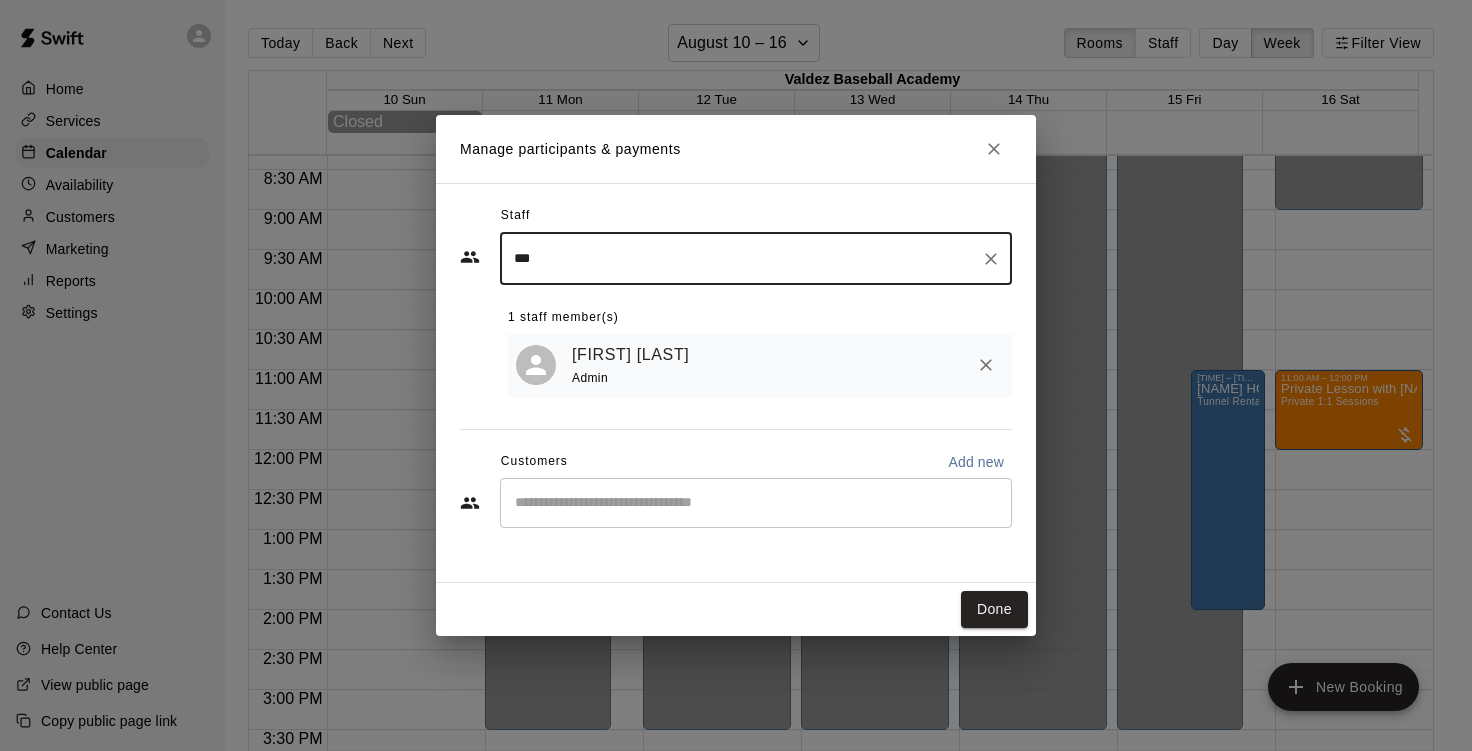 click at bounding box center [756, 503] 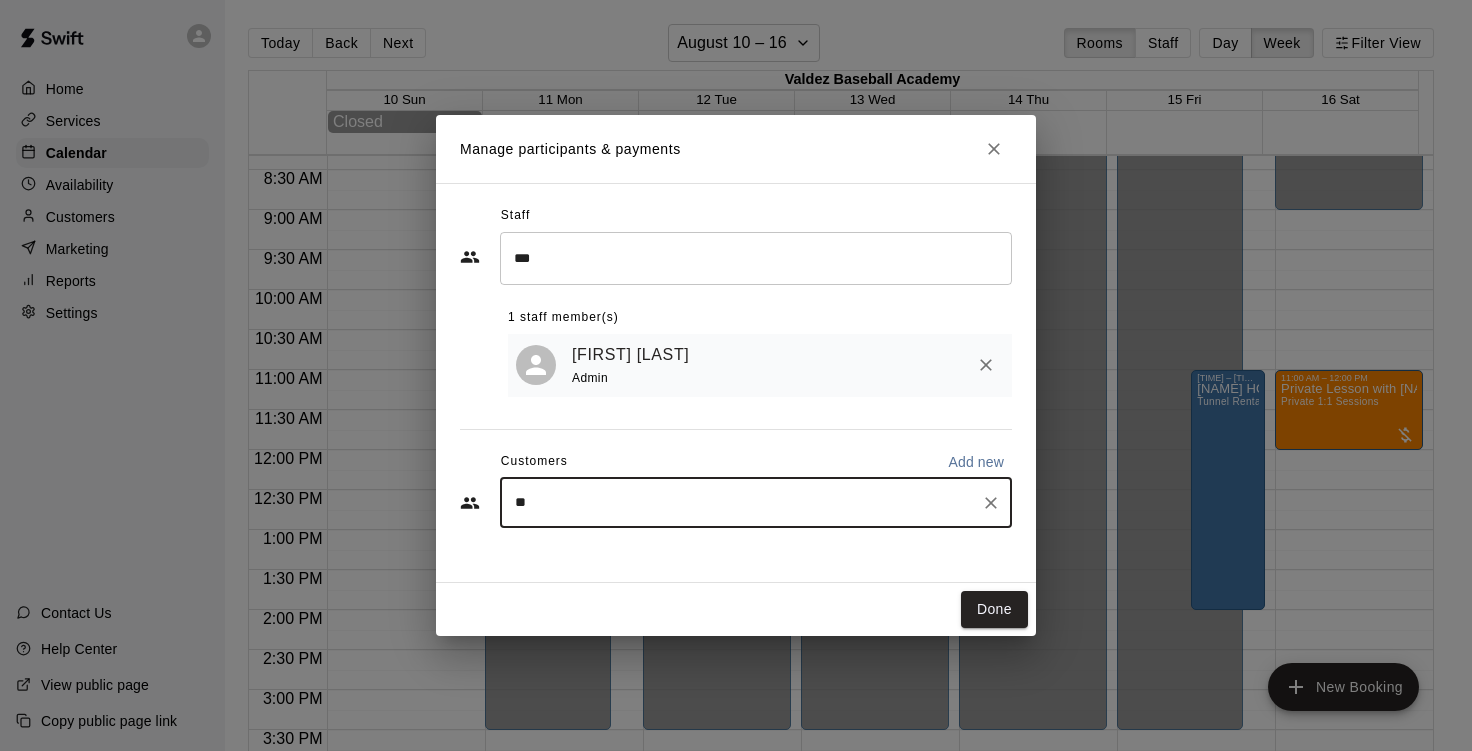 type on "*" 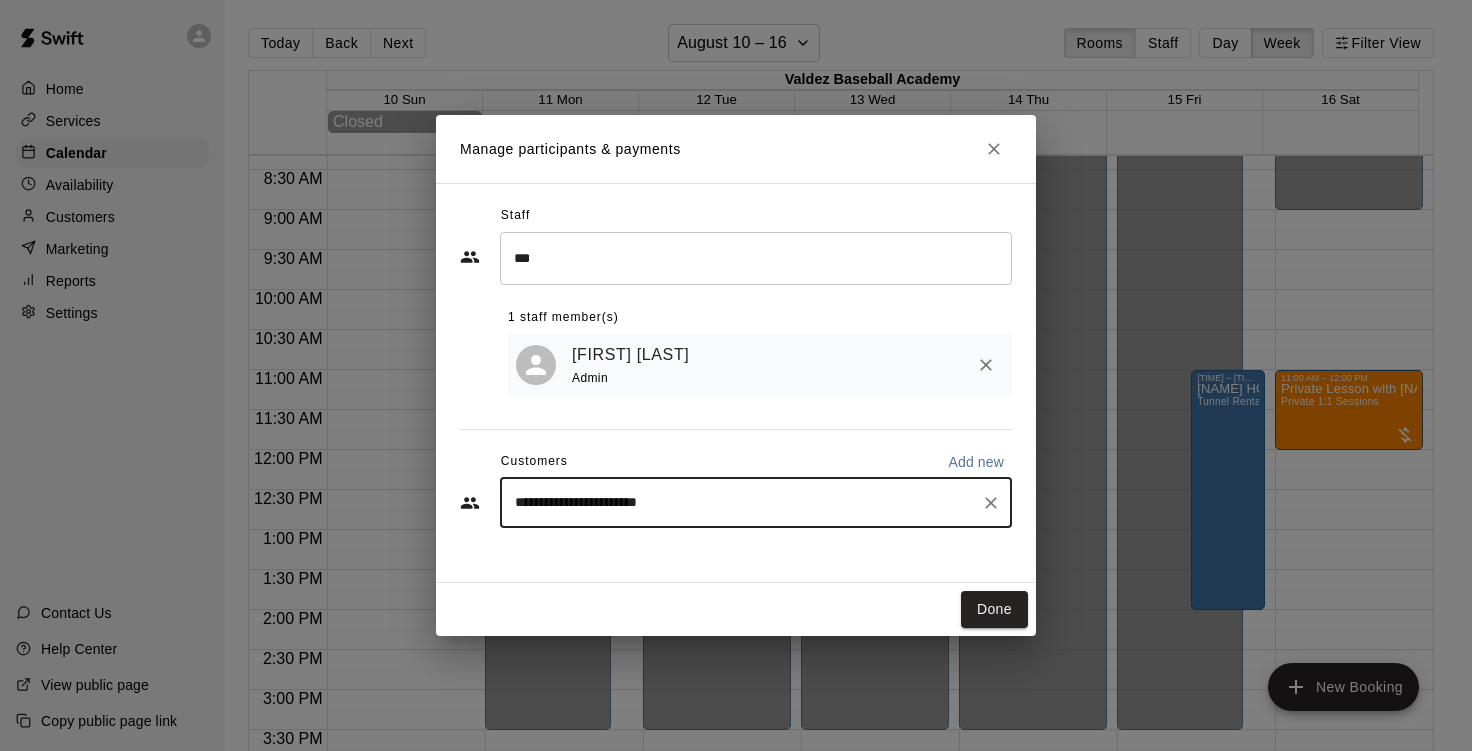 type on "**********" 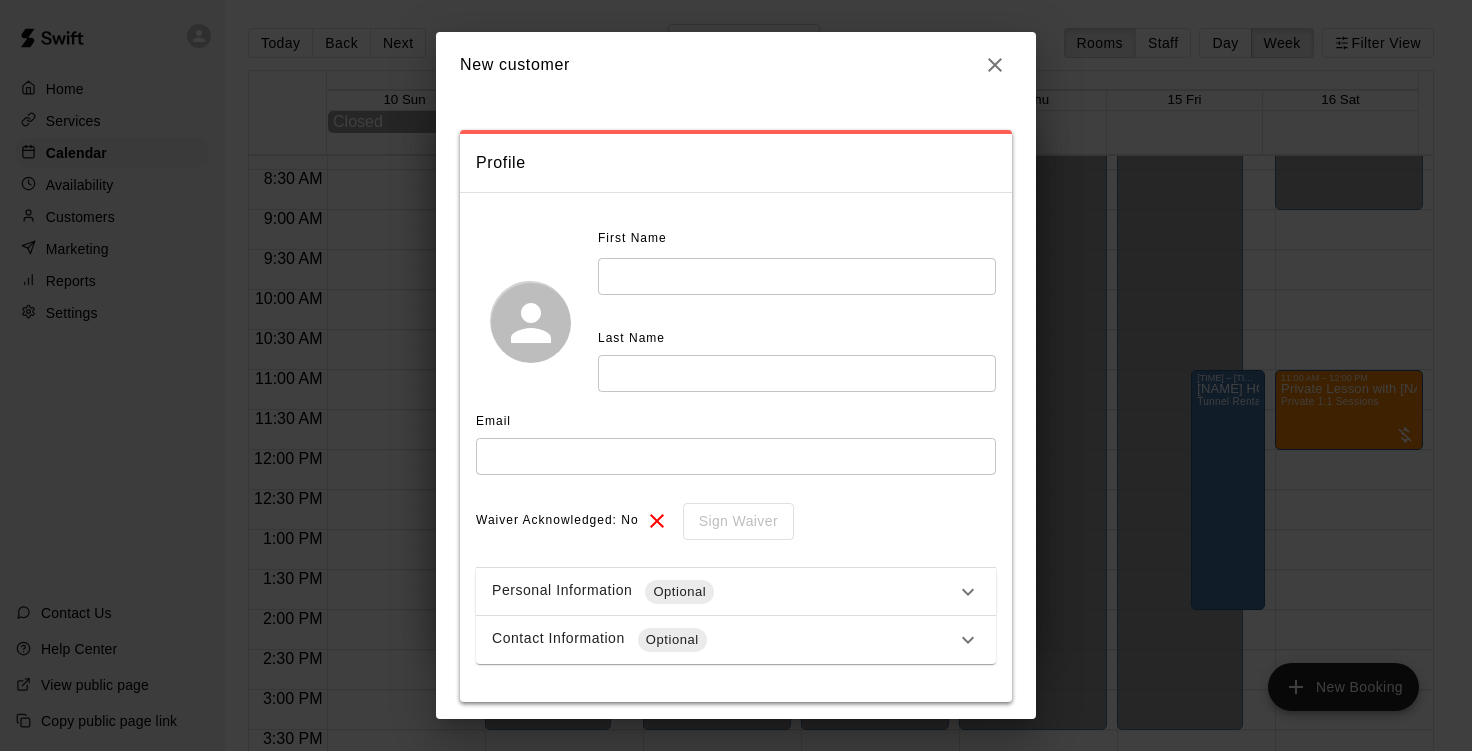 click at bounding box center (797, 276) 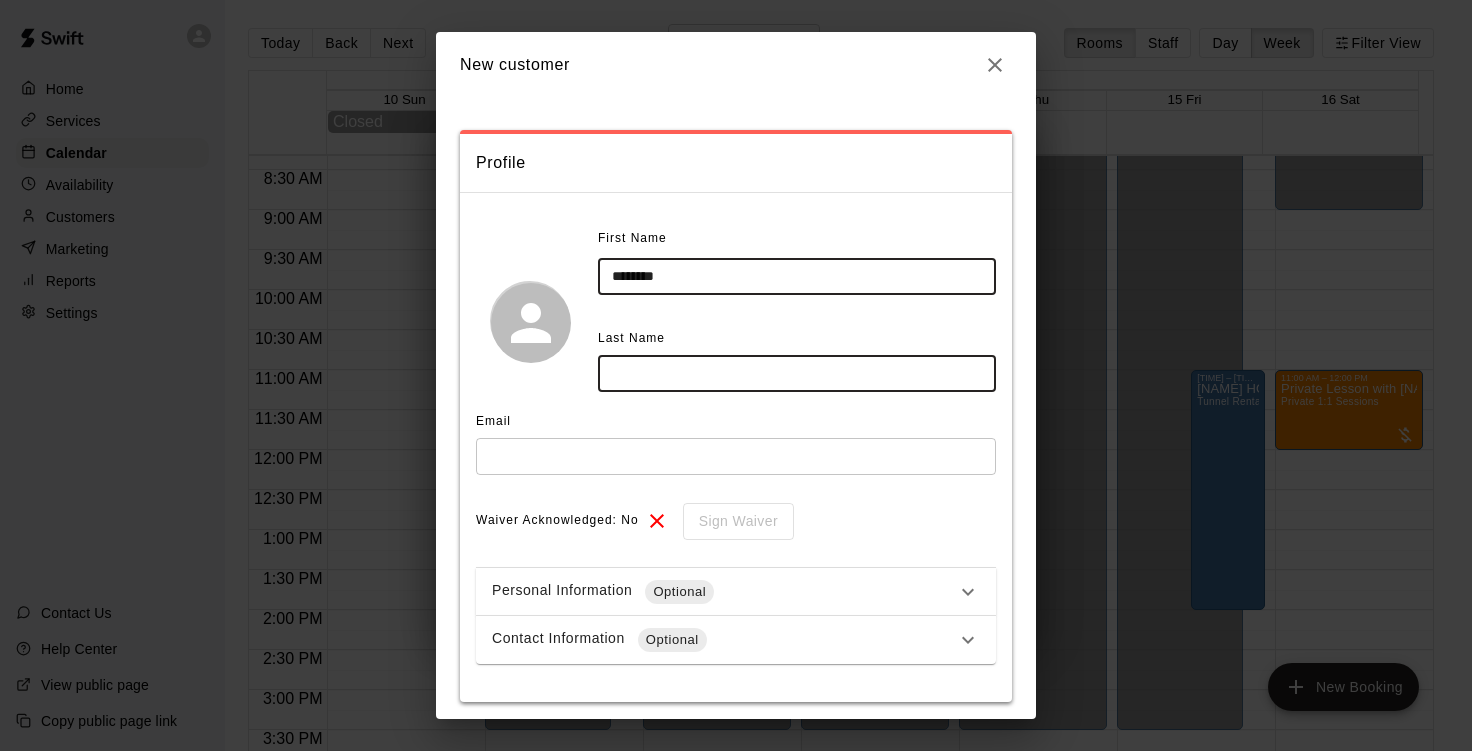 type on "********" 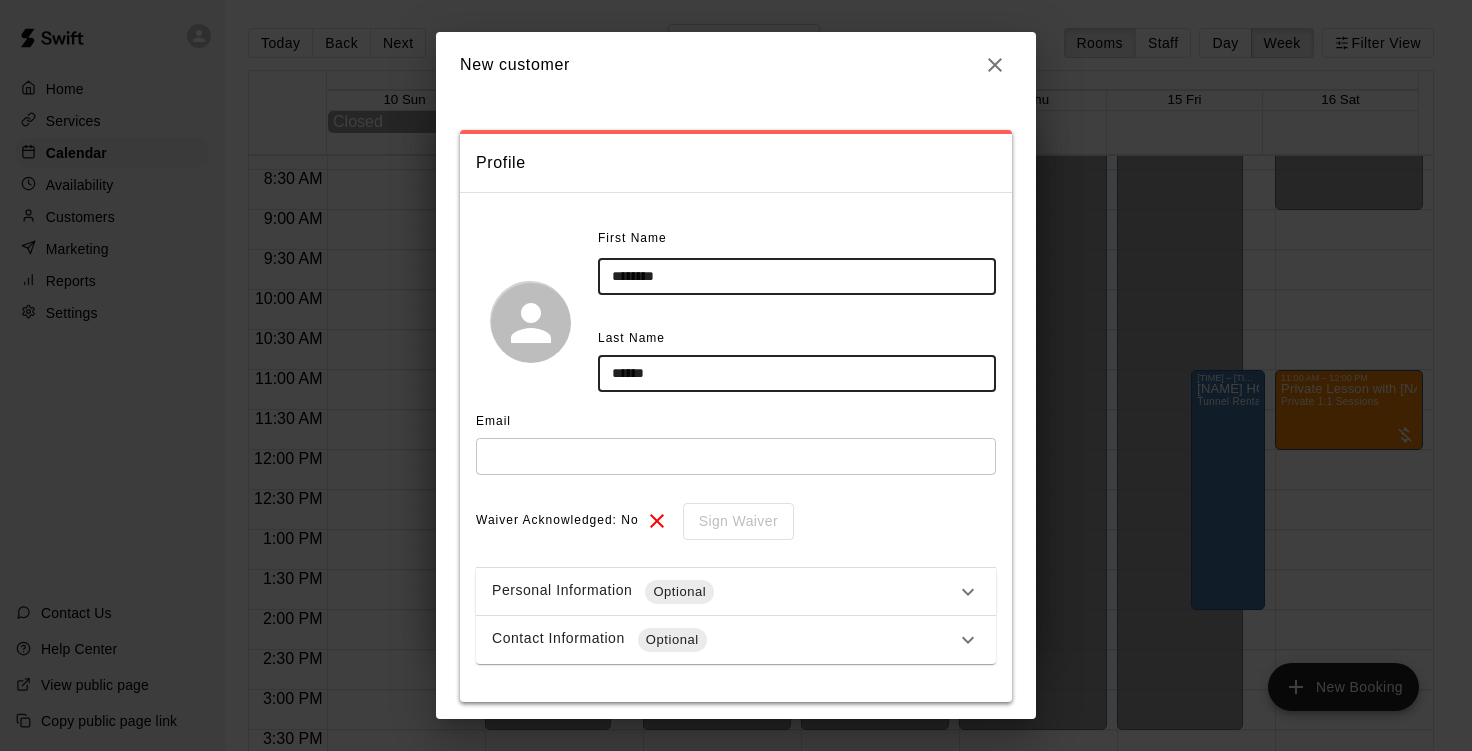 type on "******" 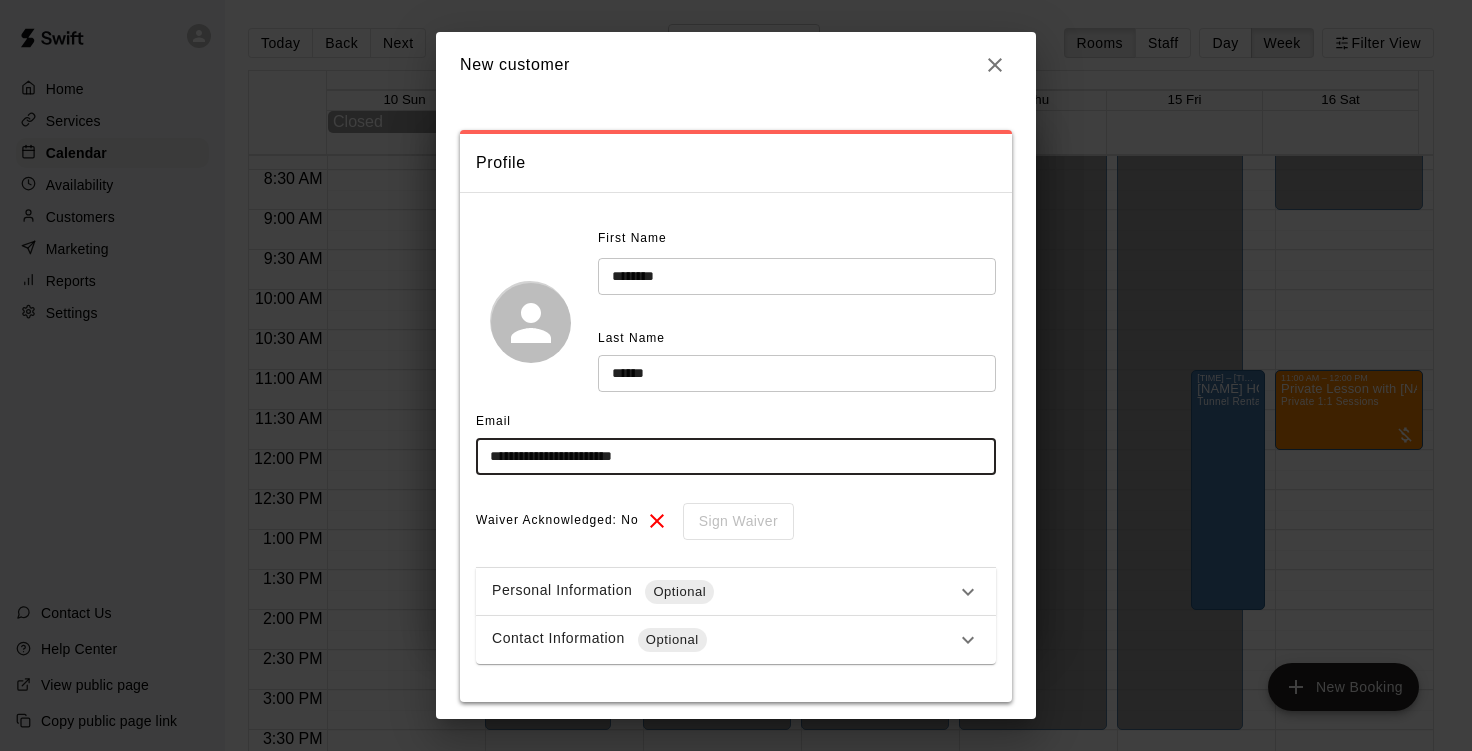 scroll, scrollTop: 75, scrollLeft: 0, axis: vertical 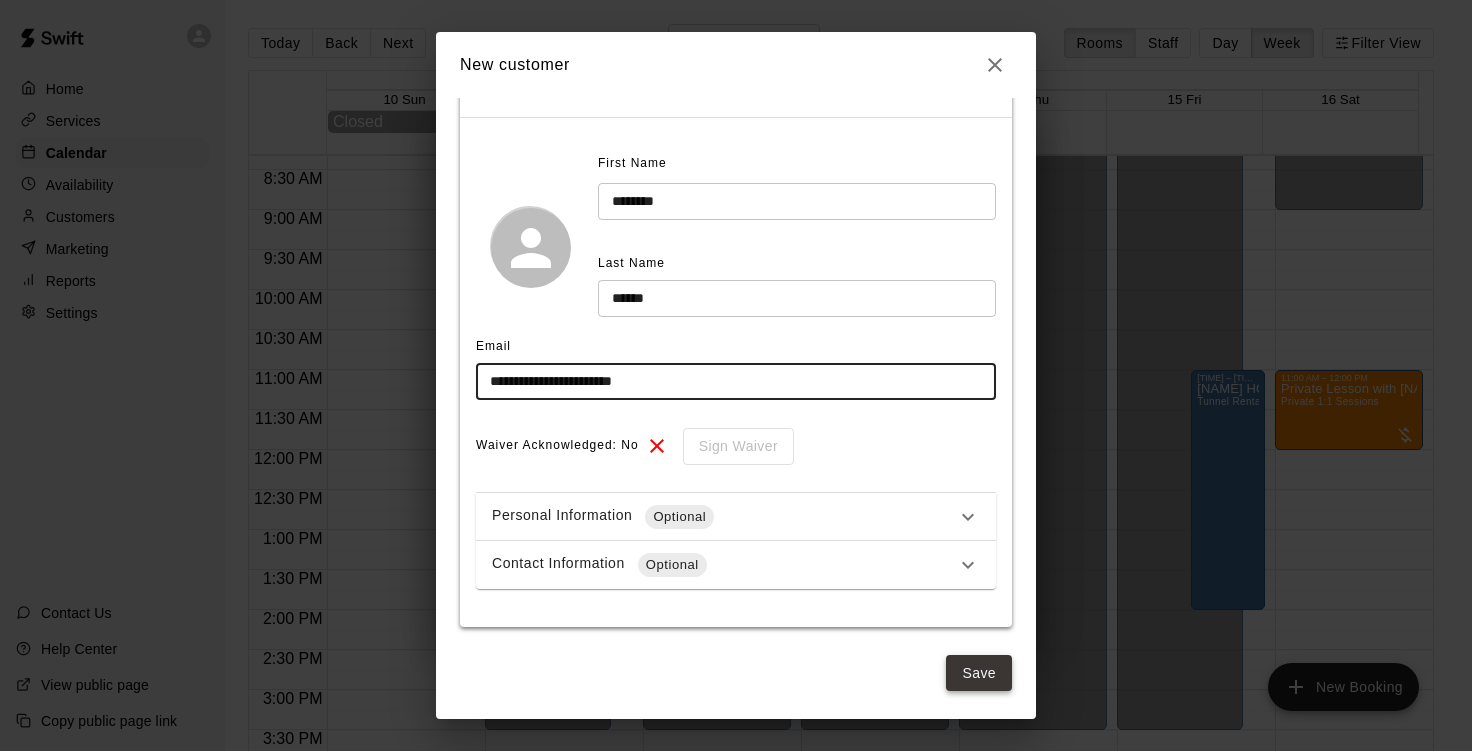 type on "**********" 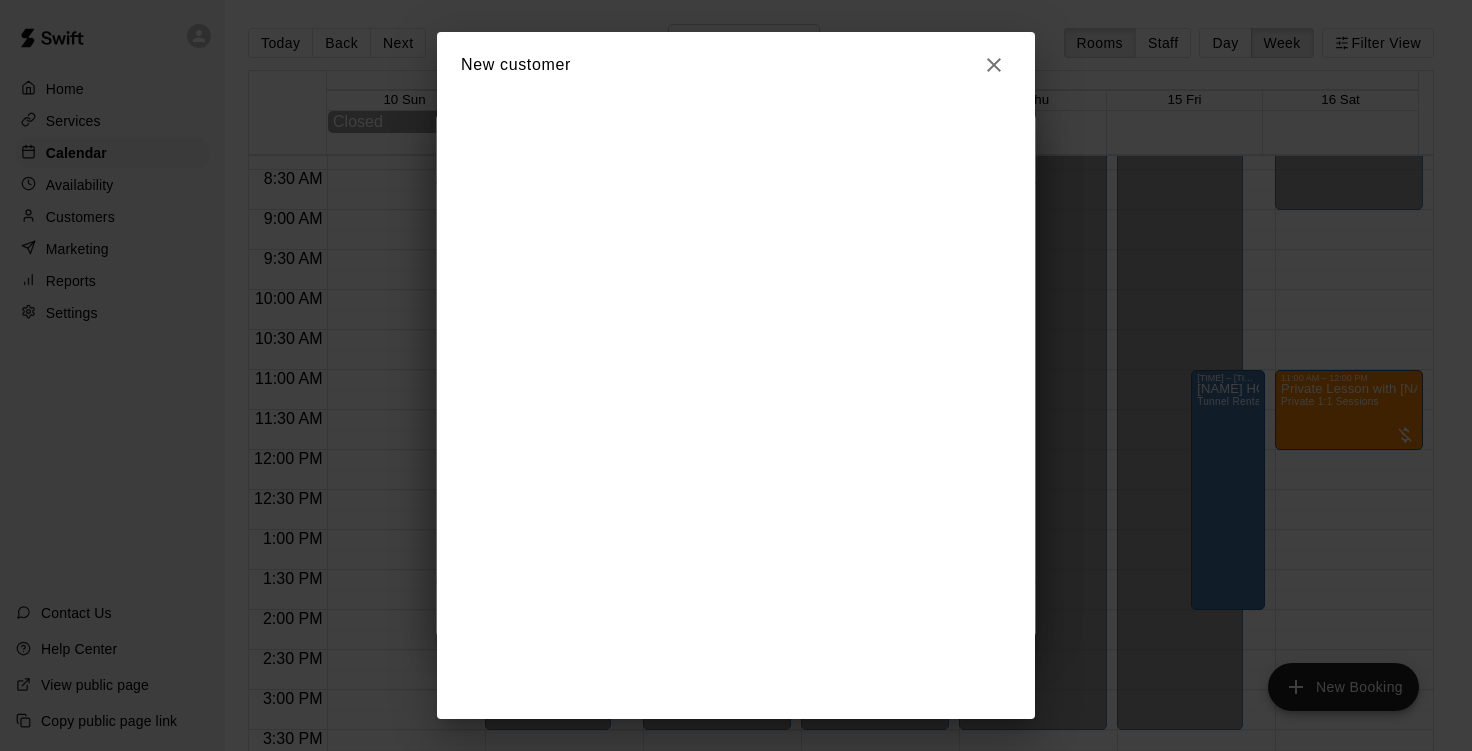 scroll, scrollTop: 0, scrollLeft: 0, axis: both 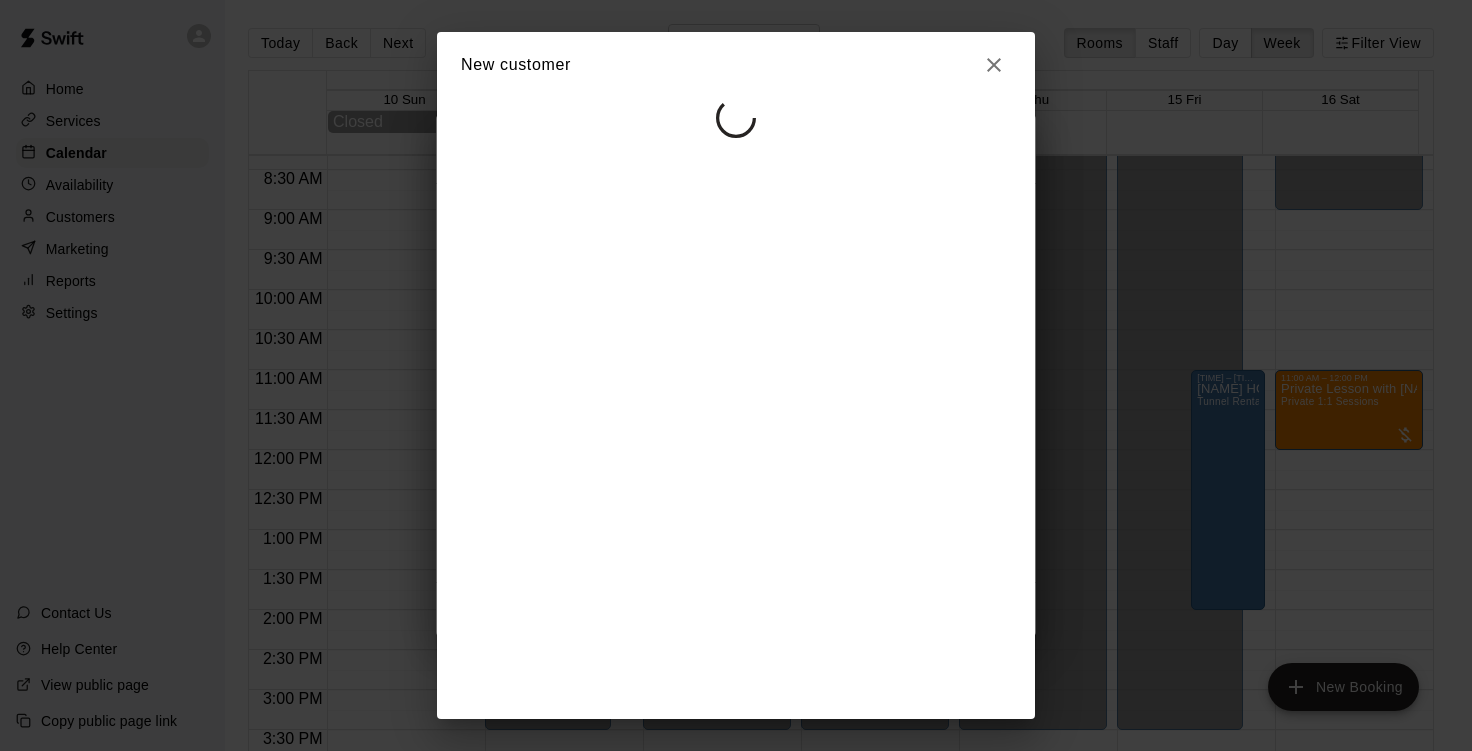 select on "**" 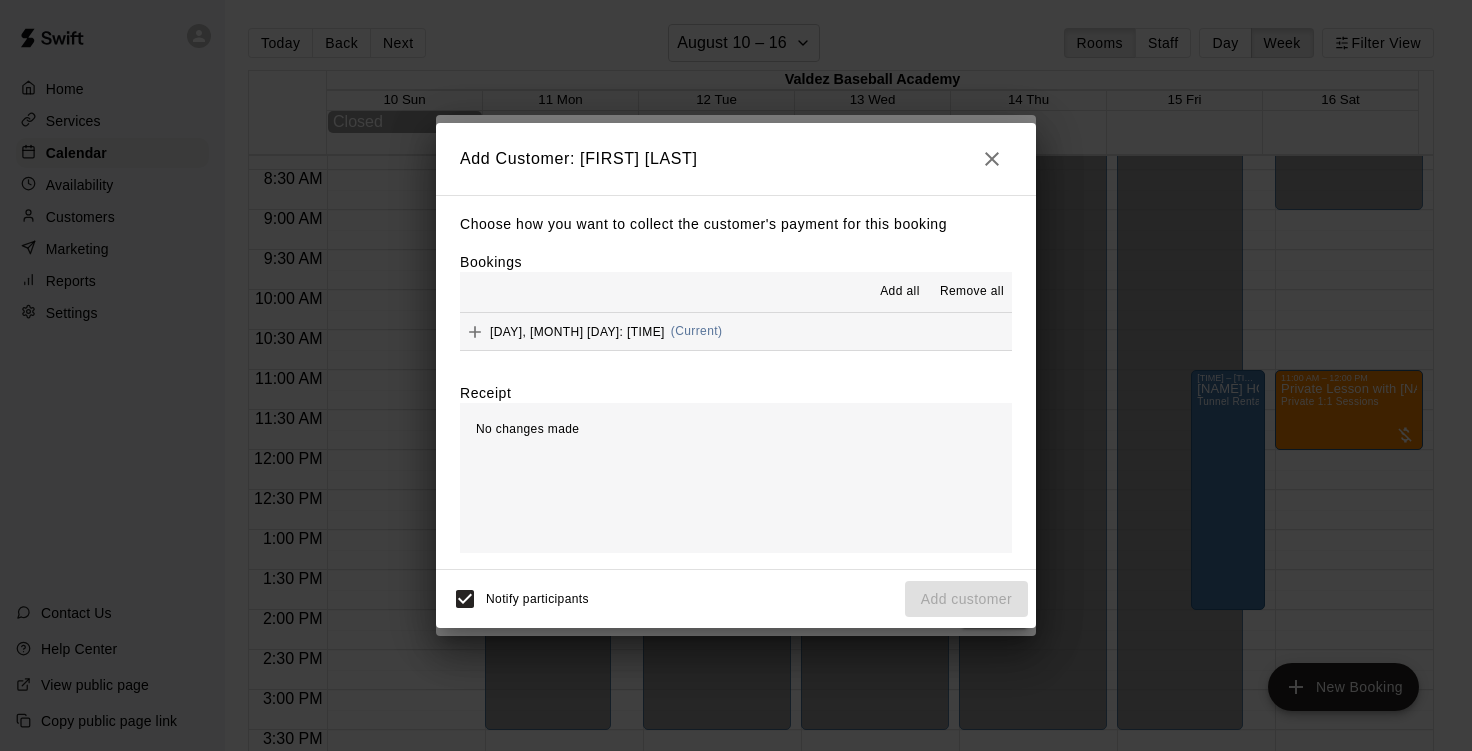 click on "Add all" at bounding box center (900, 292) 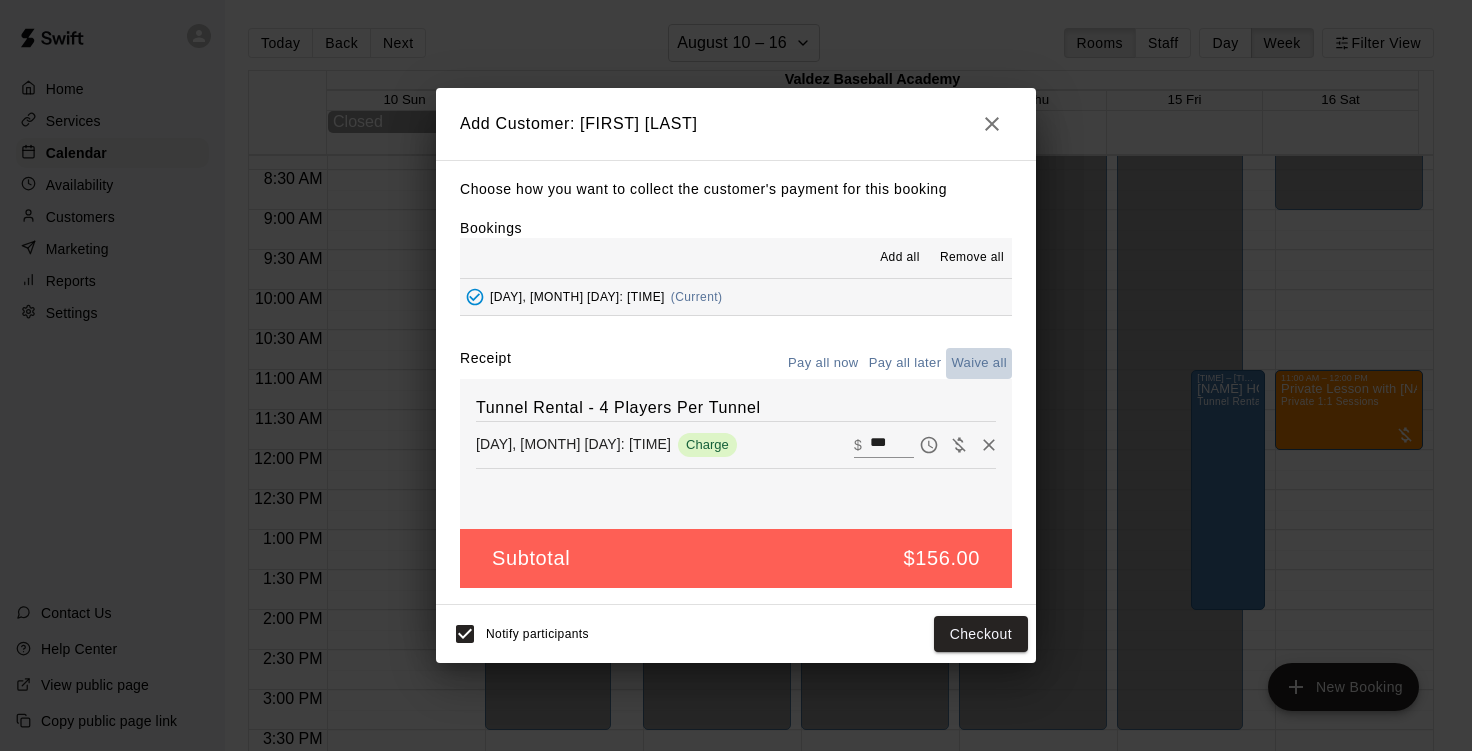 click on "Waive all" at bounding box center [979, 363] 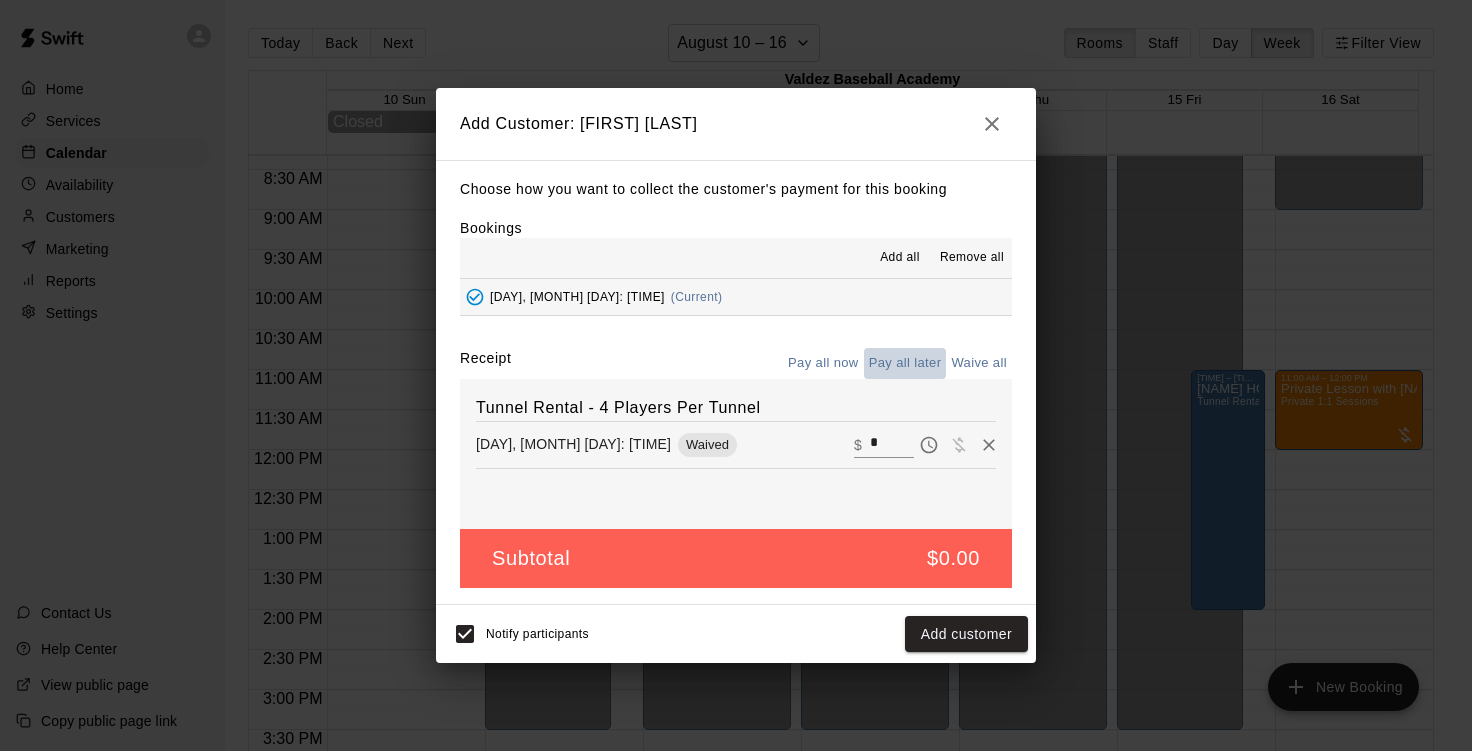click on "Pay all later" at bounding box center (905, 363) 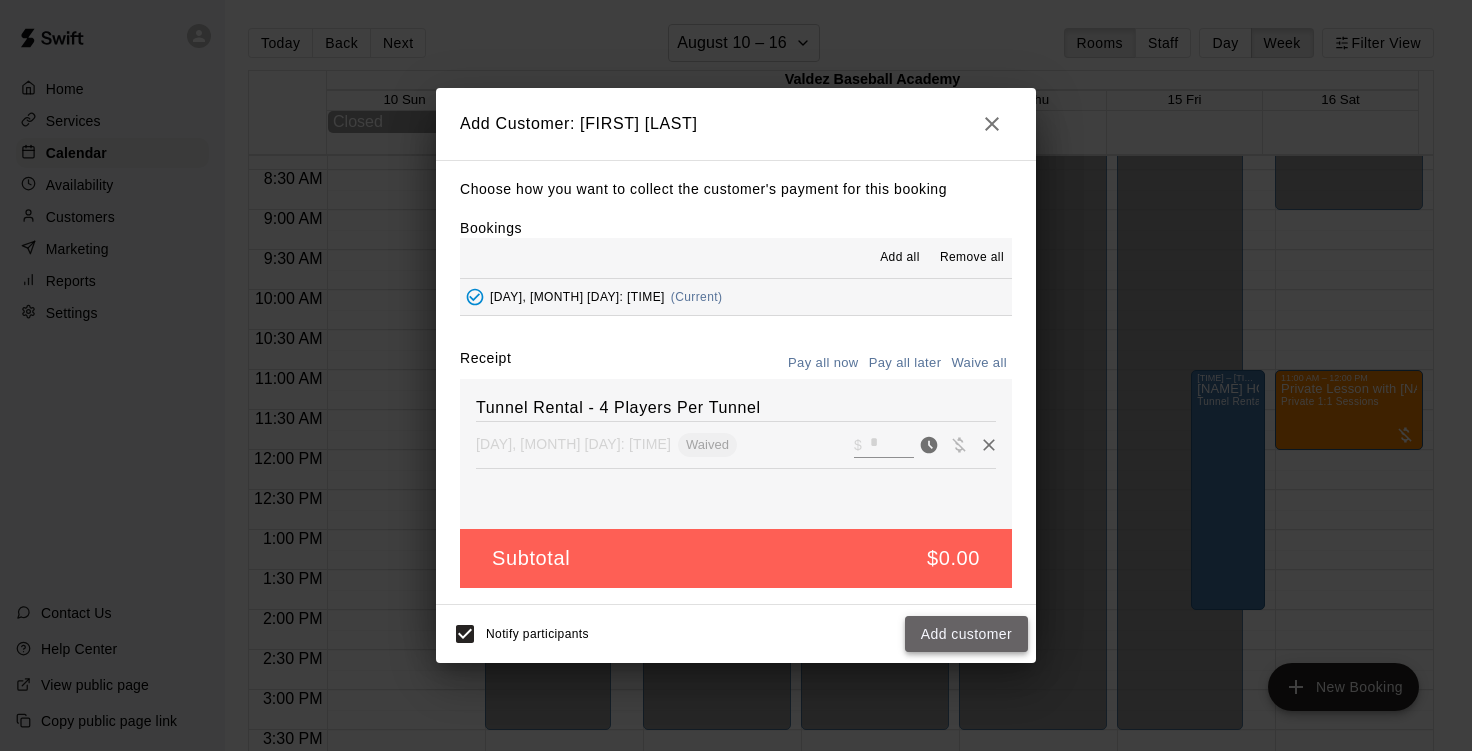 click on "Add customer" at bounding box center (966, 634) 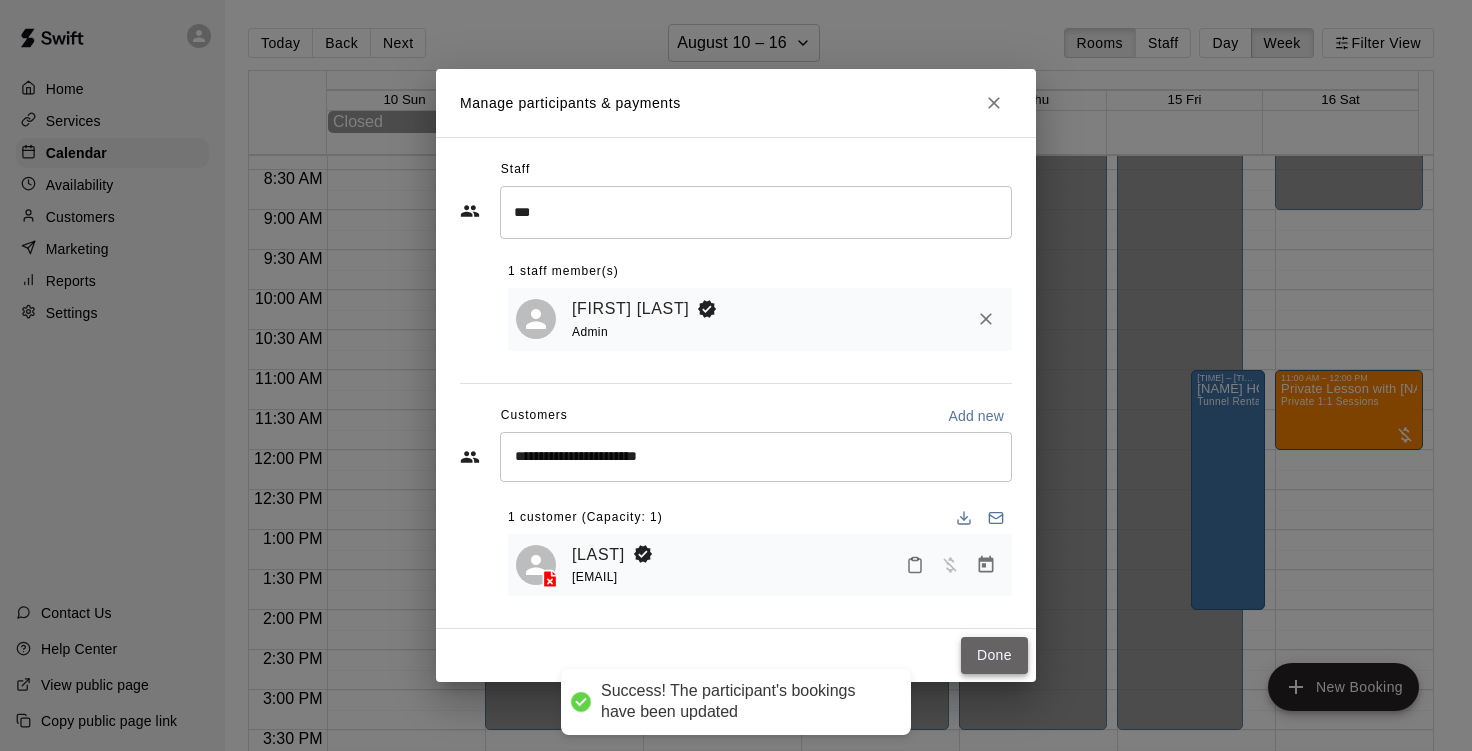 click on "Done" at bounding box center (994, 655) 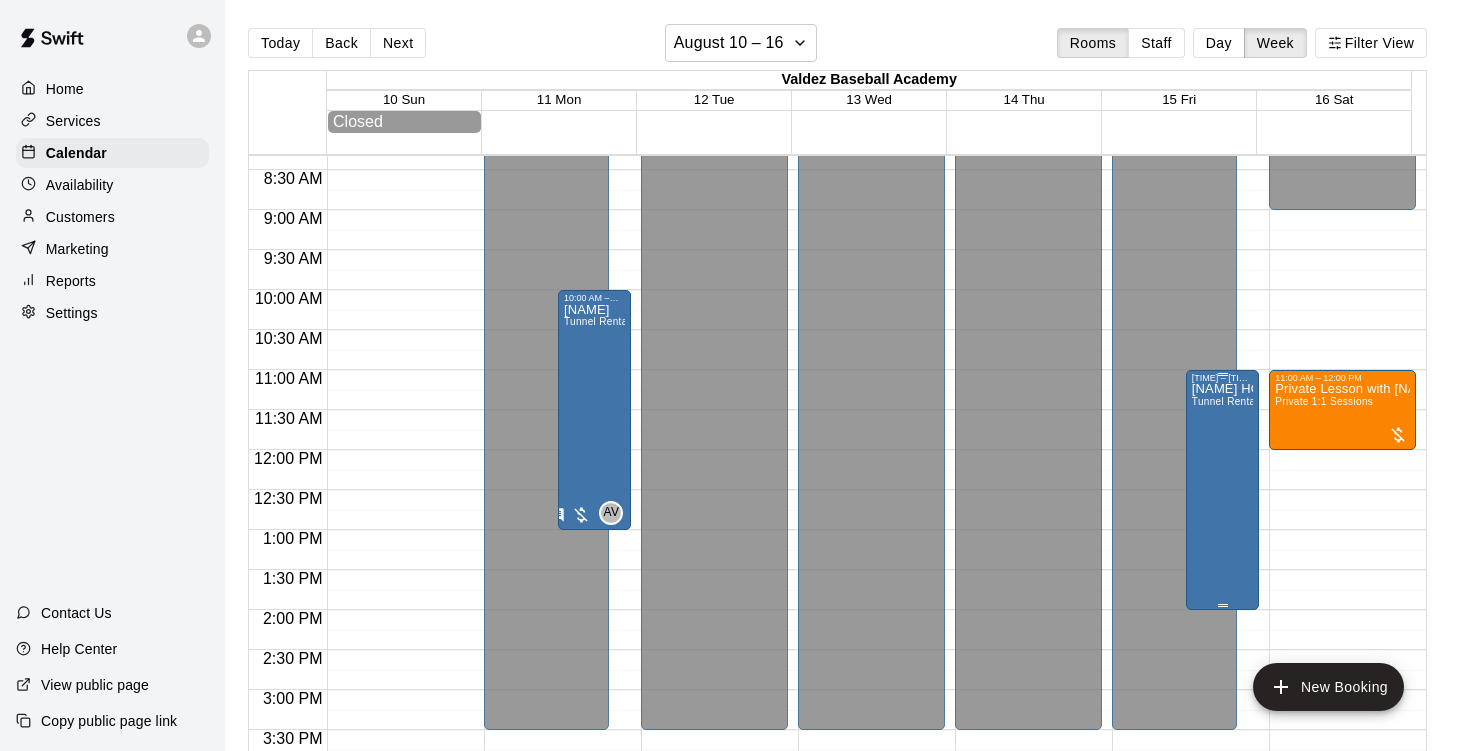 click on "[NAME] HOLD Tunnel Rental - [NUMBER] Players Per Tunnel" at bounding box center (1222, 758) 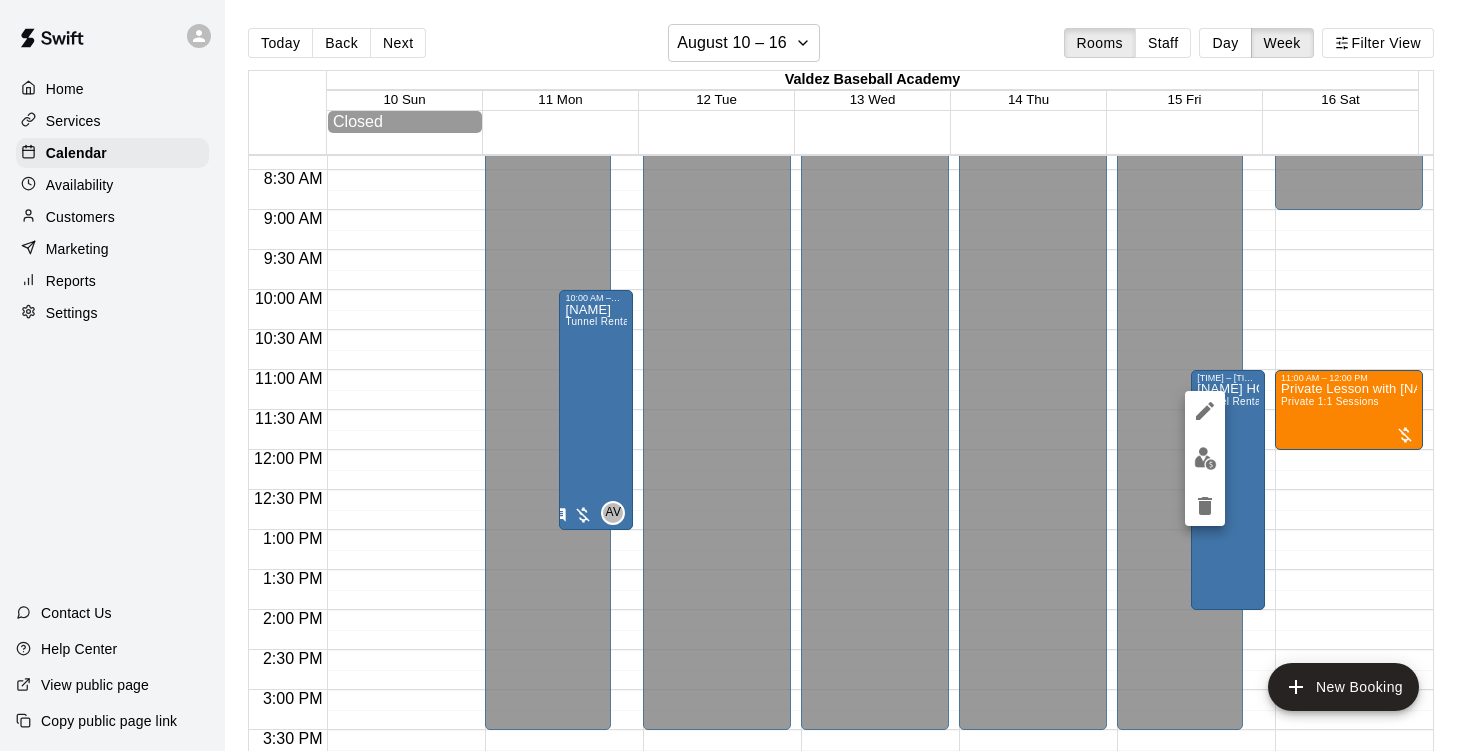 click 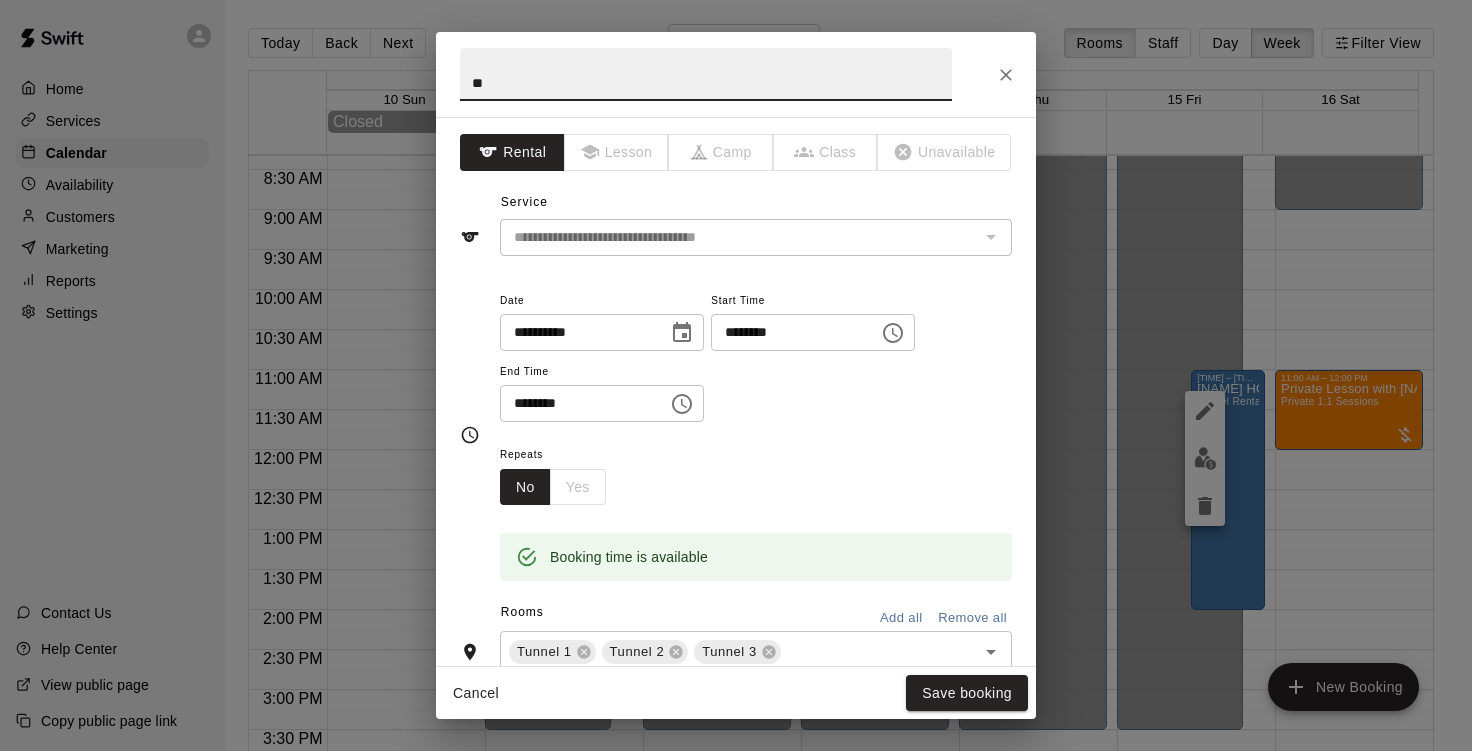 type on "*" 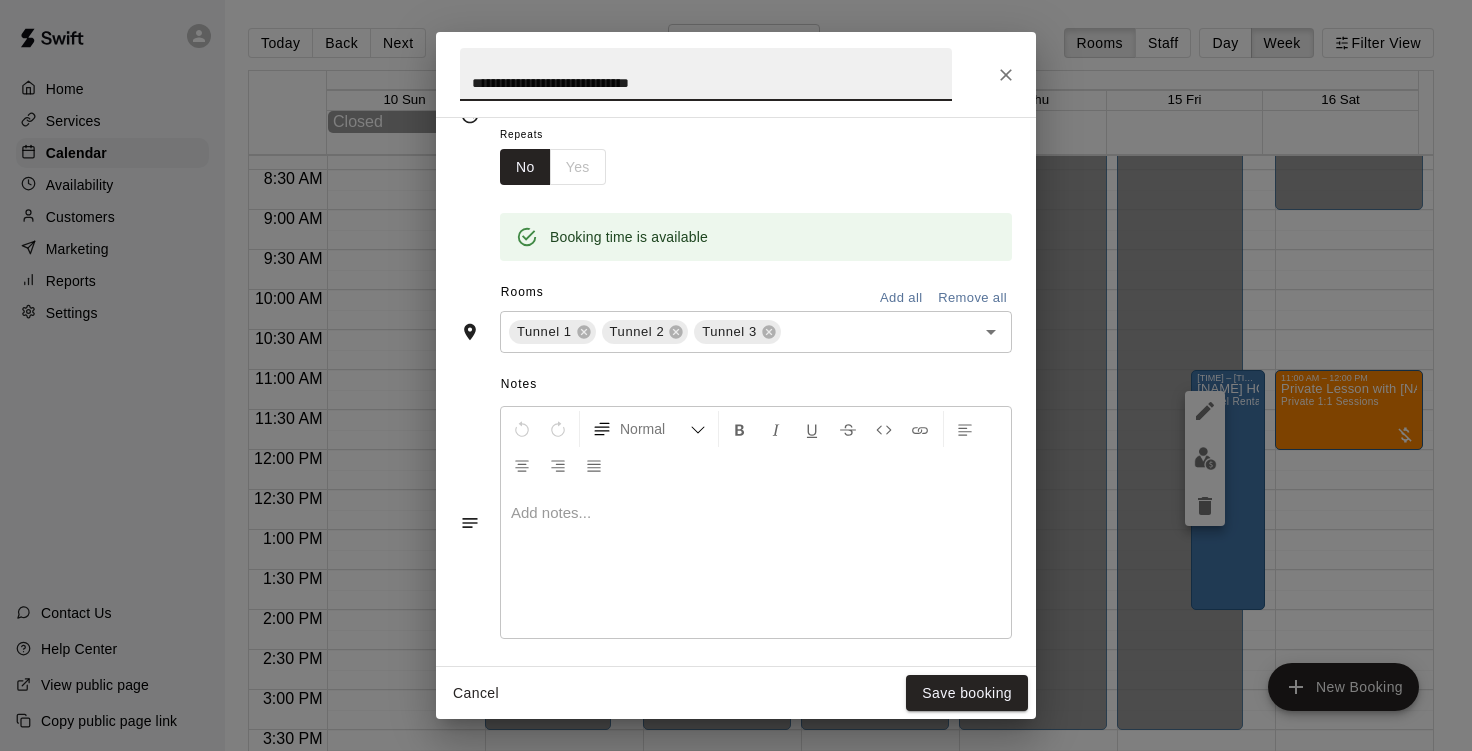 scroll, scrollTop: 321, scrollLeft: 0, axis: vertical 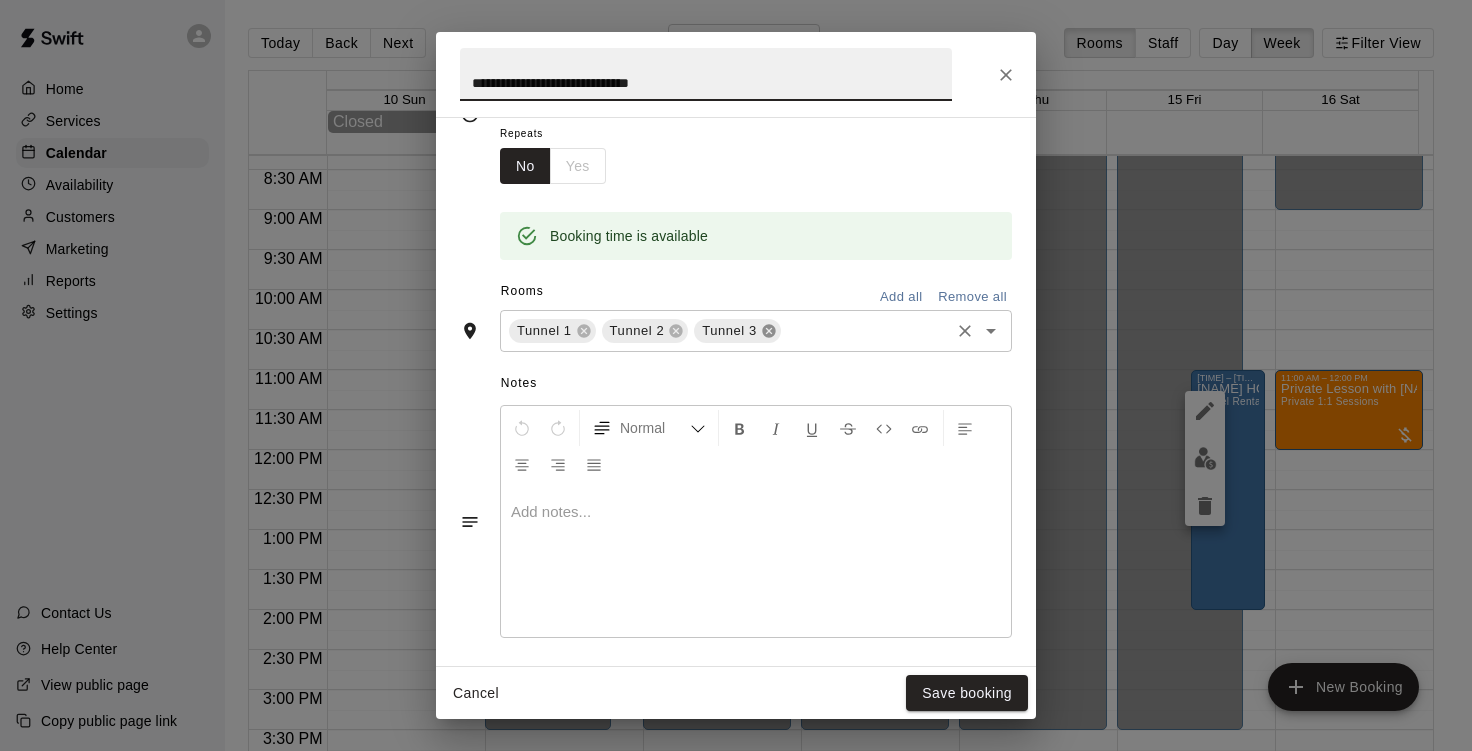 click 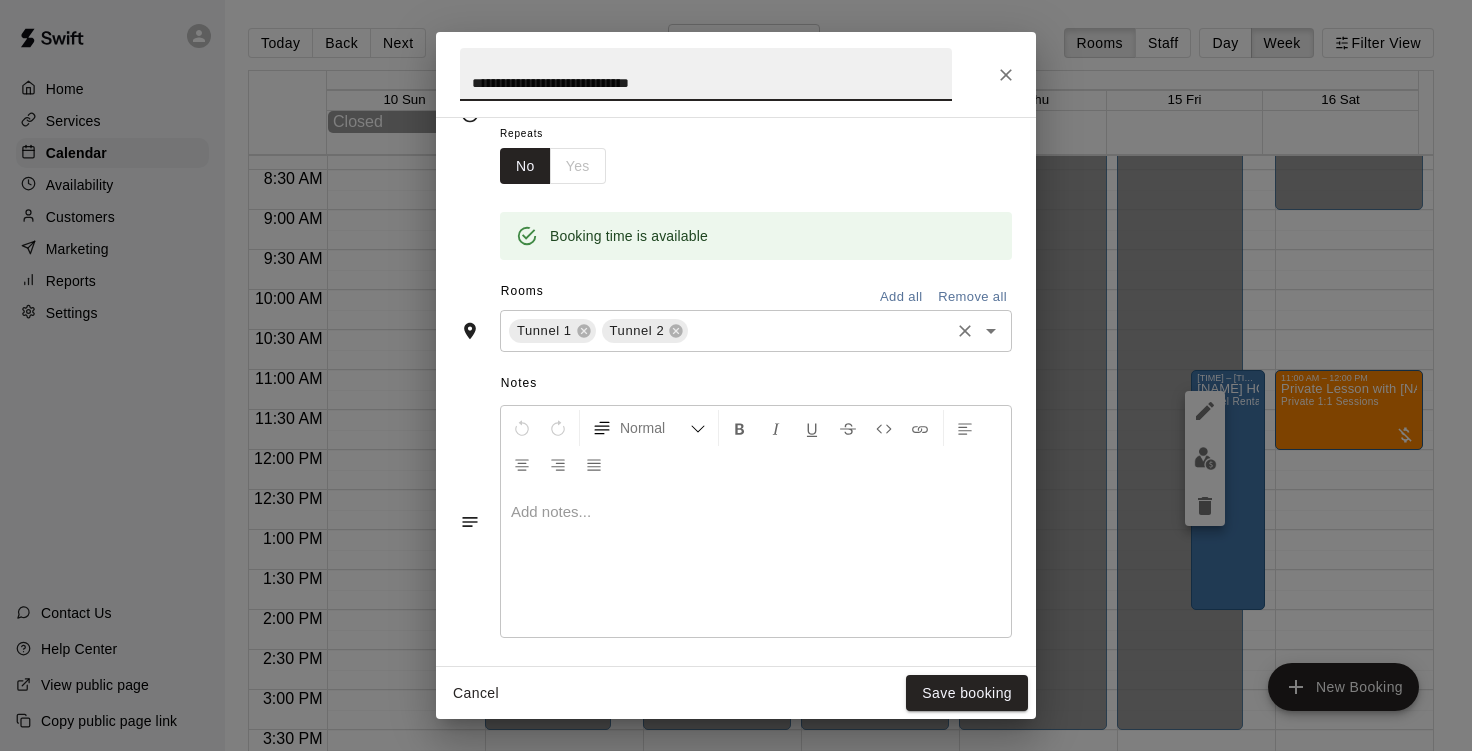 scroll, scrollTop: 462, scrollLeft: 0, axis: vertical 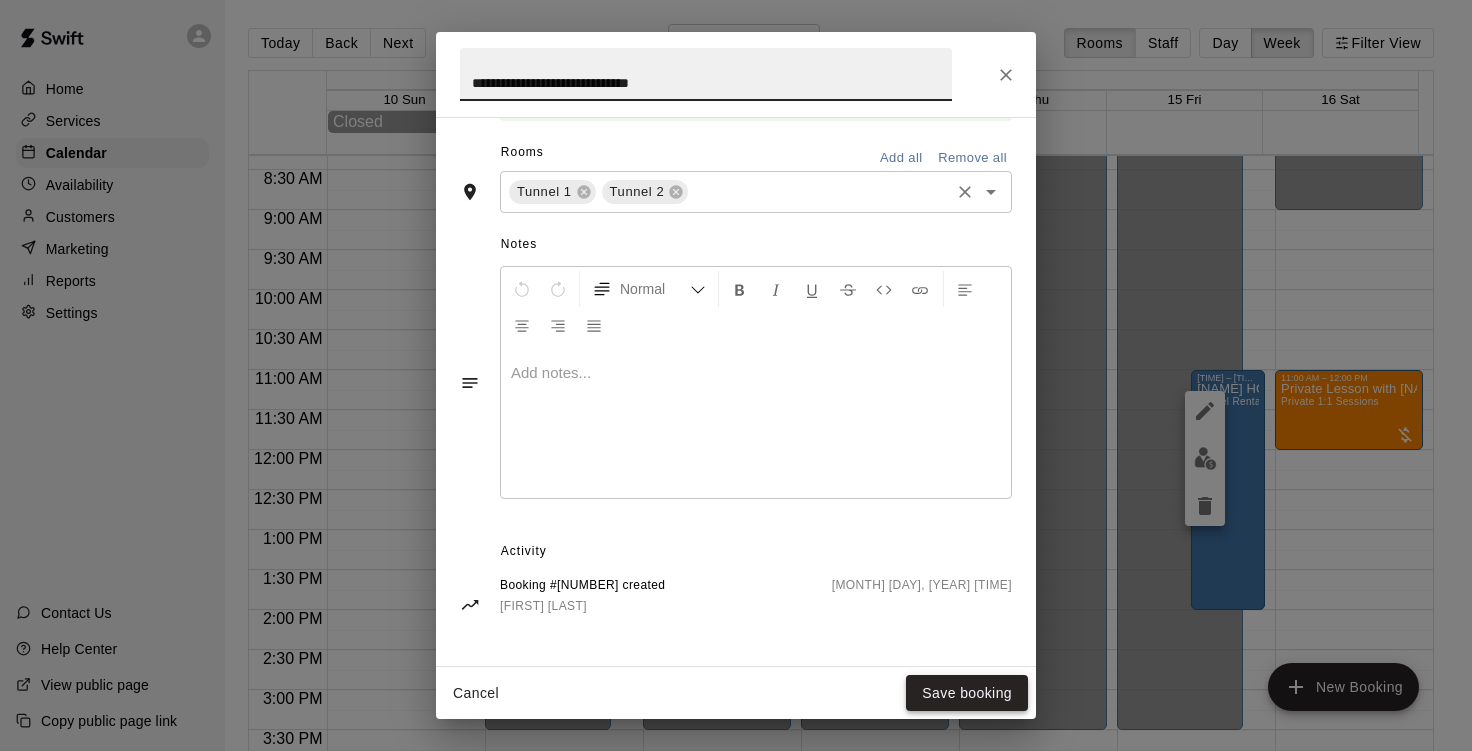 type on "**********" 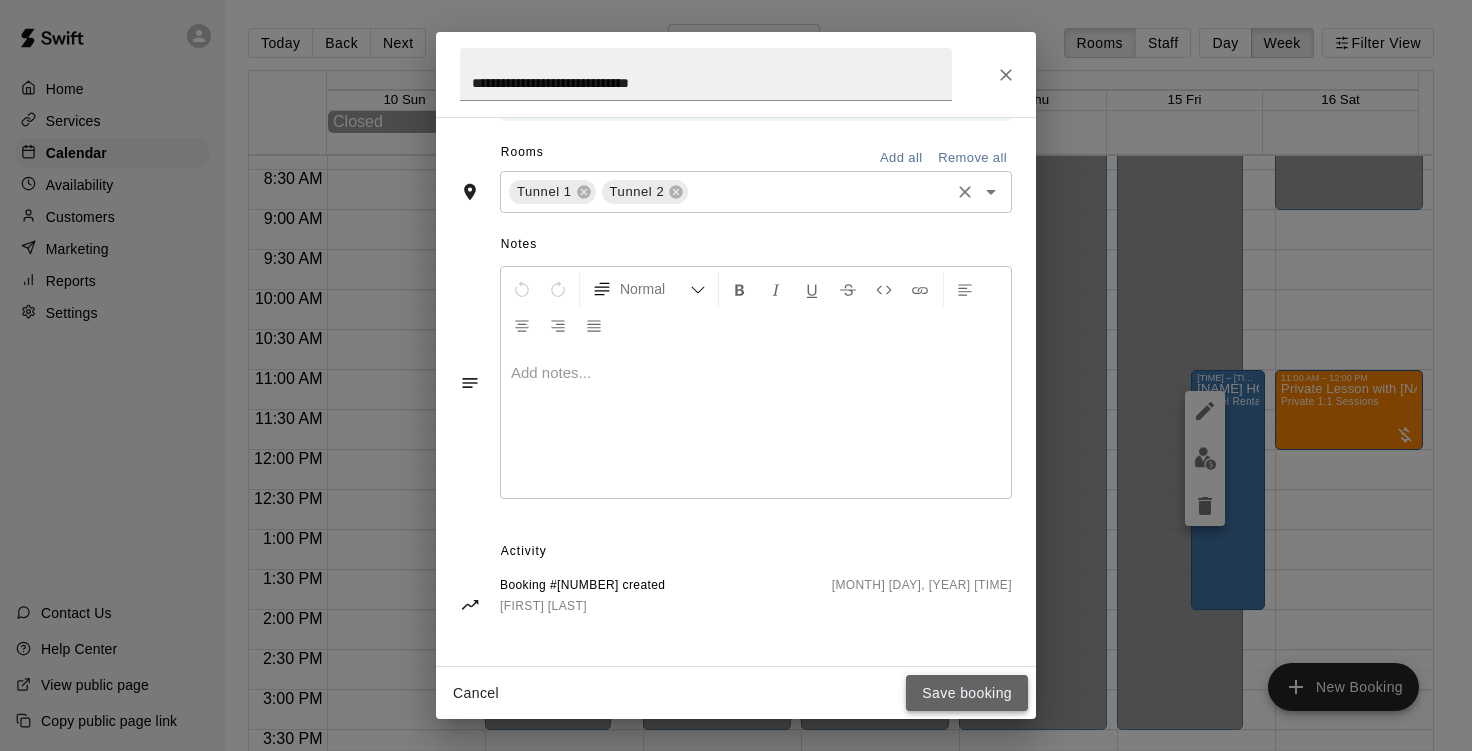 click on "Save booking" at bounding box center (967, 693) 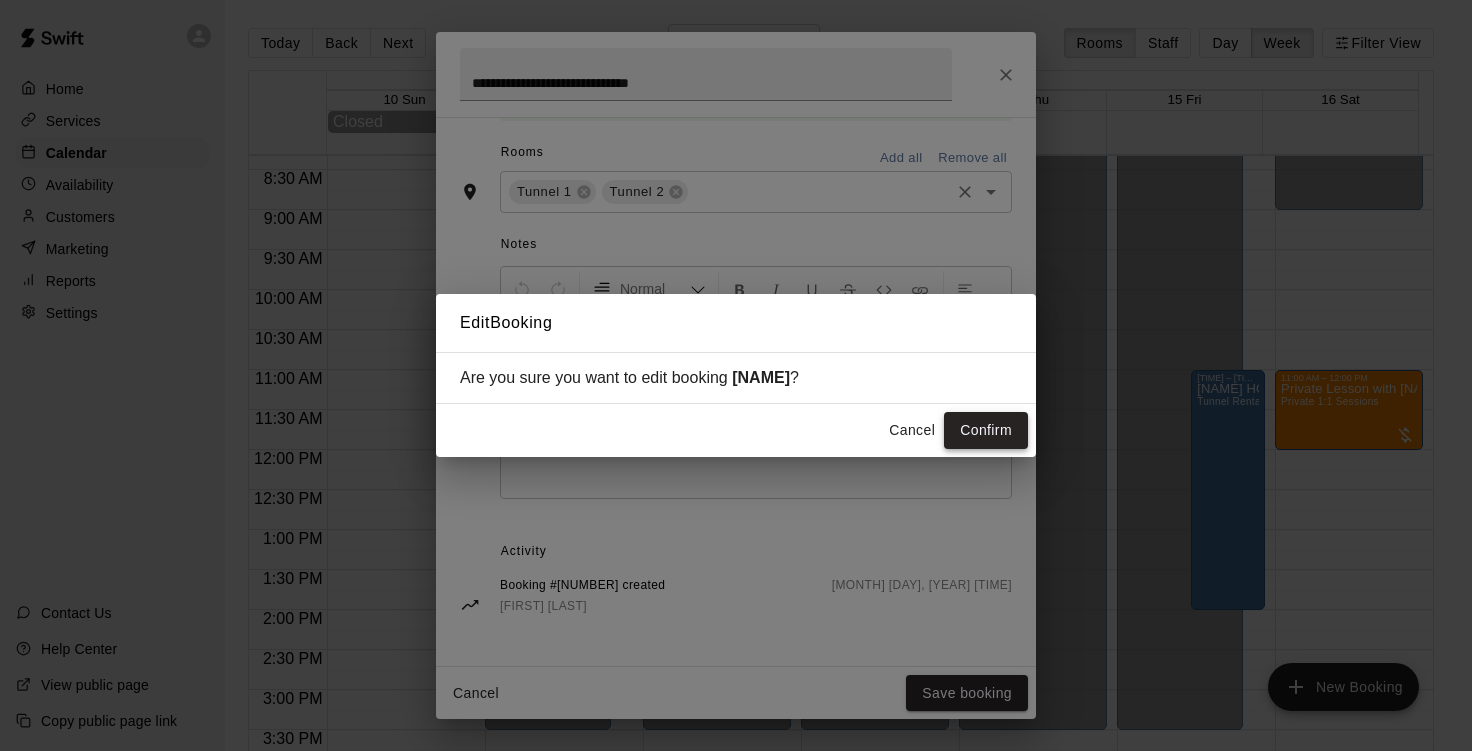 click on "Confirm" at bounding box center (986, 430) 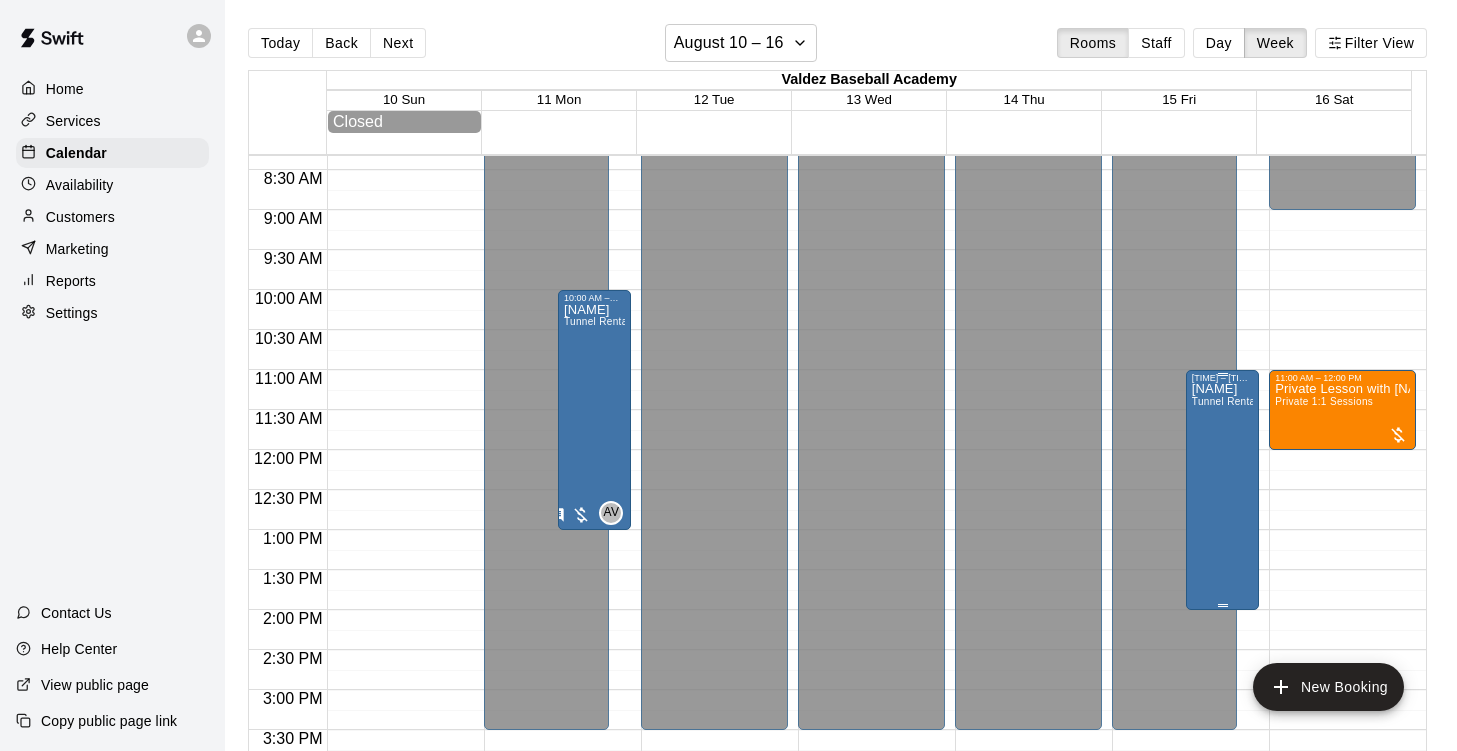 click on "[NAME] Tunnel Rental - [NUMBER] Players Per Tunnel" at bounding box center (1222, 758) 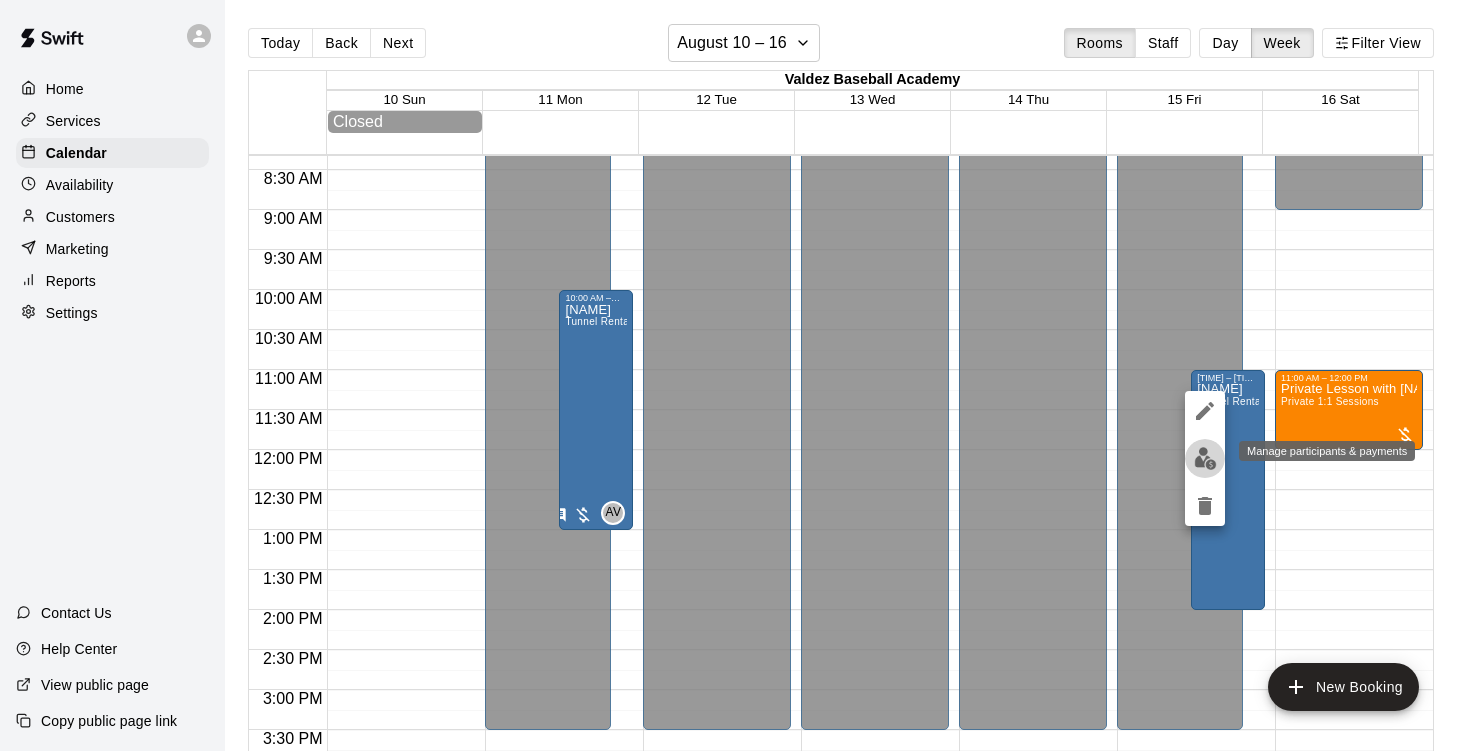click at bounding box center [1205, 458] 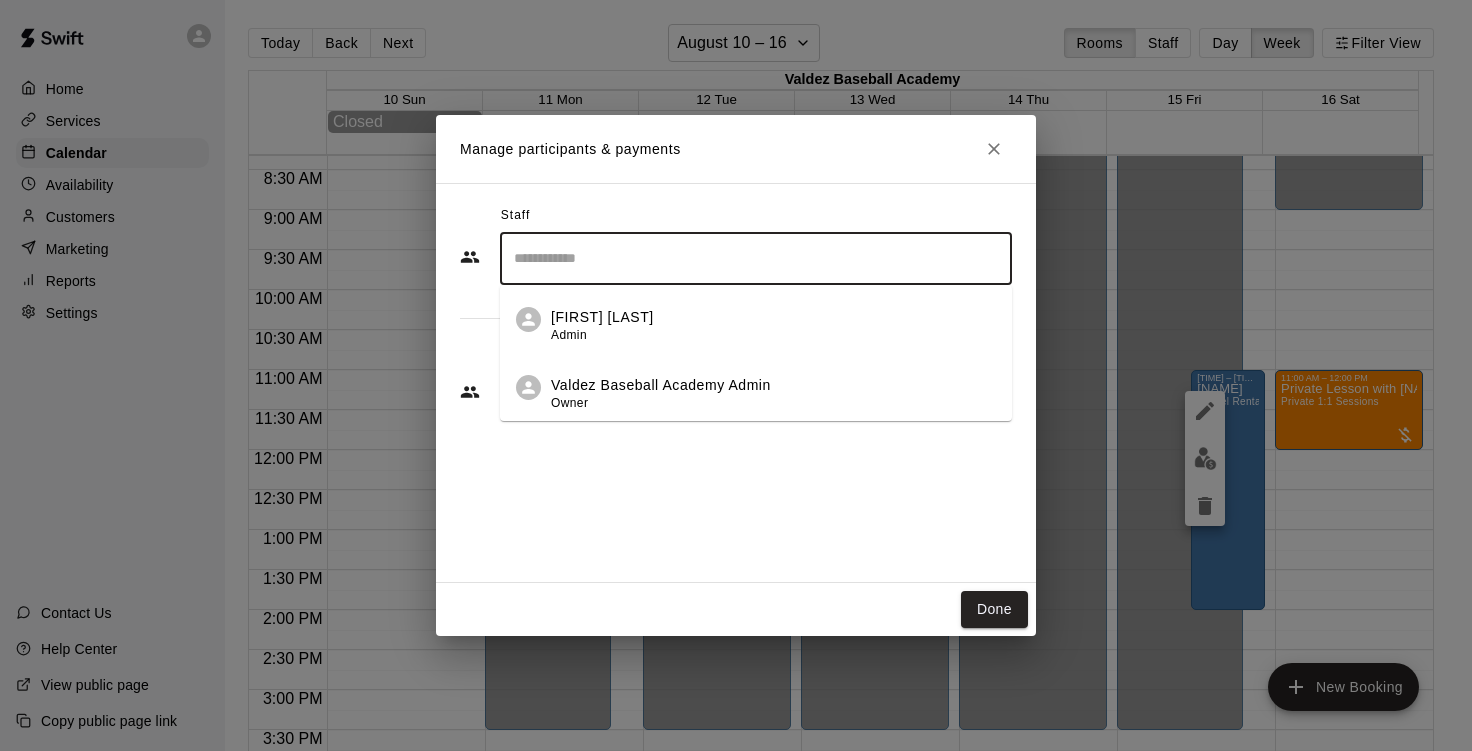 click at bounding box center [756, 258] 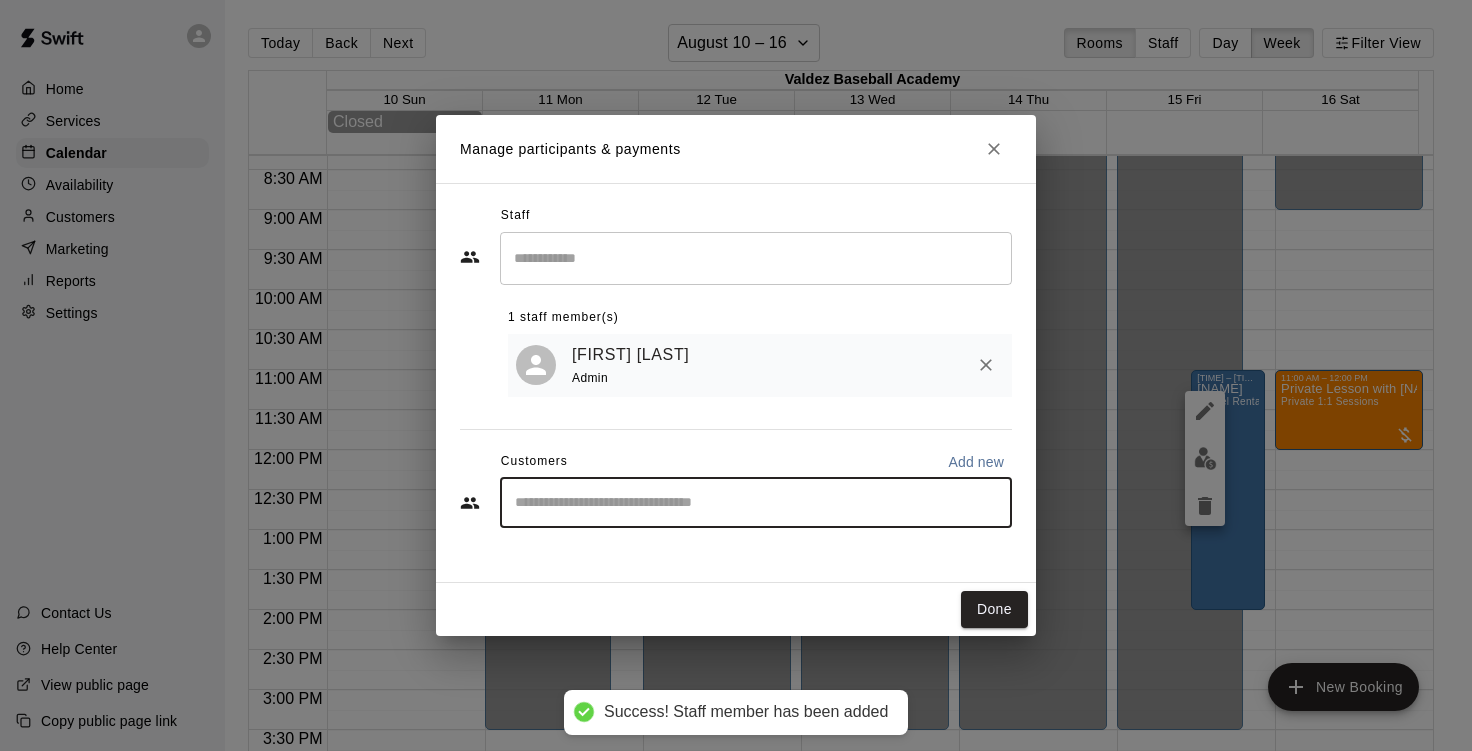 click at bounding box center [756, 503] 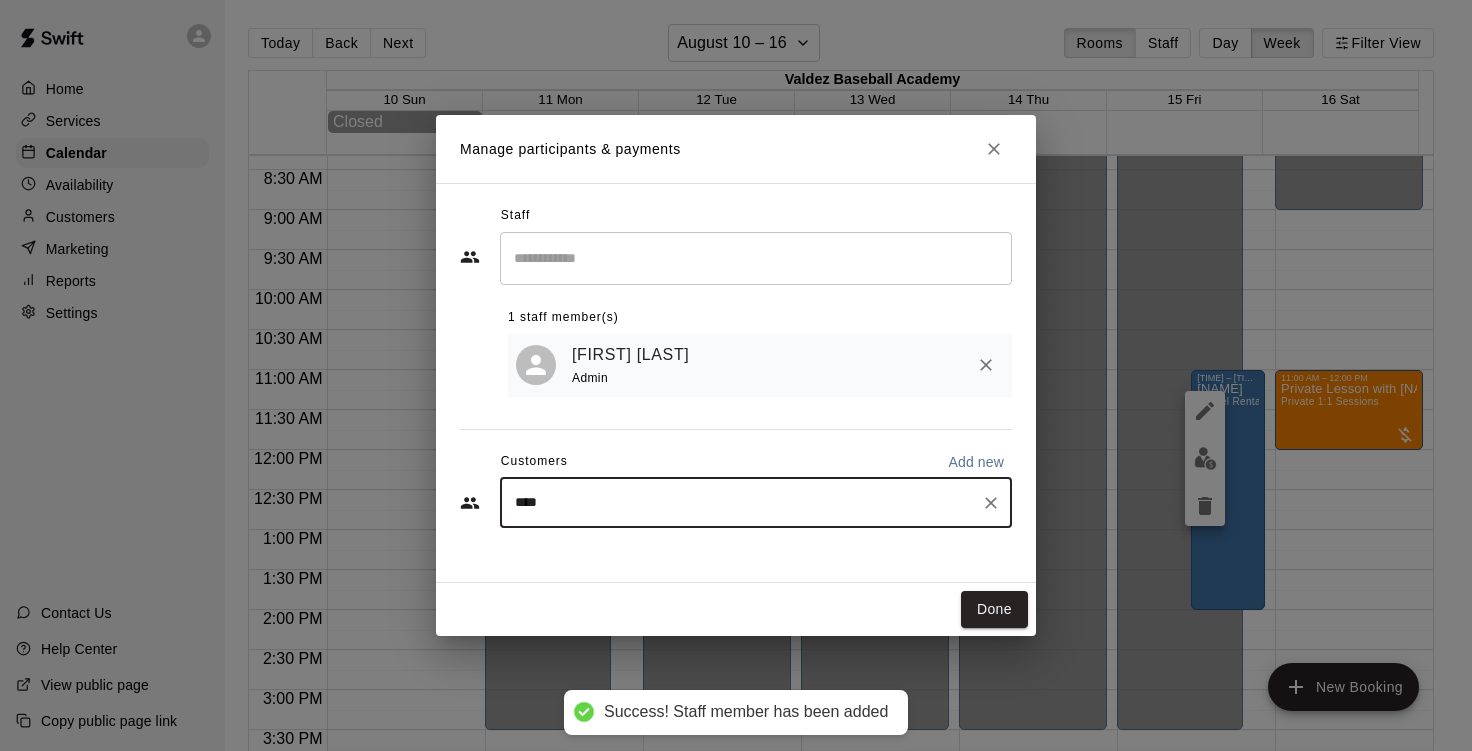 type on "*****" 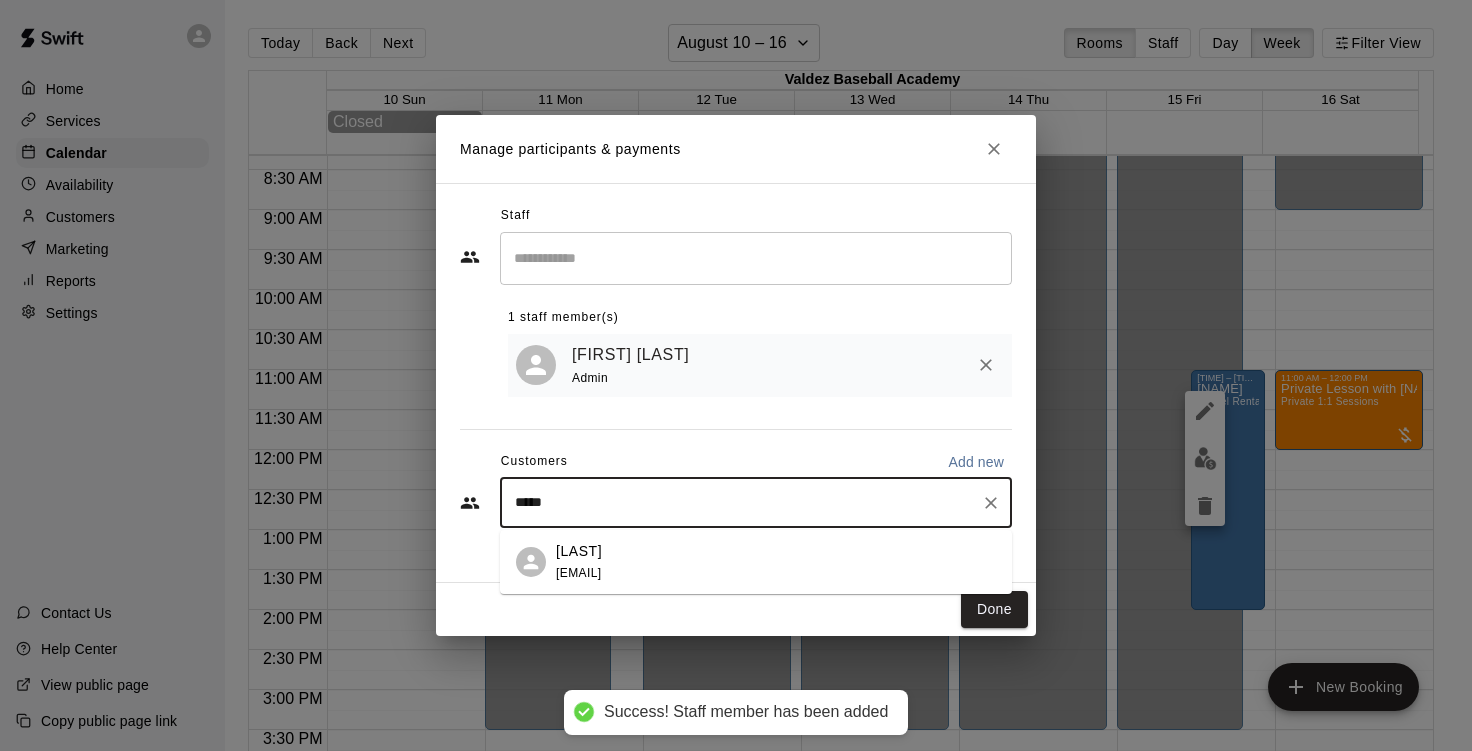 click on "[LAST]" at bounding box center (579, 551) 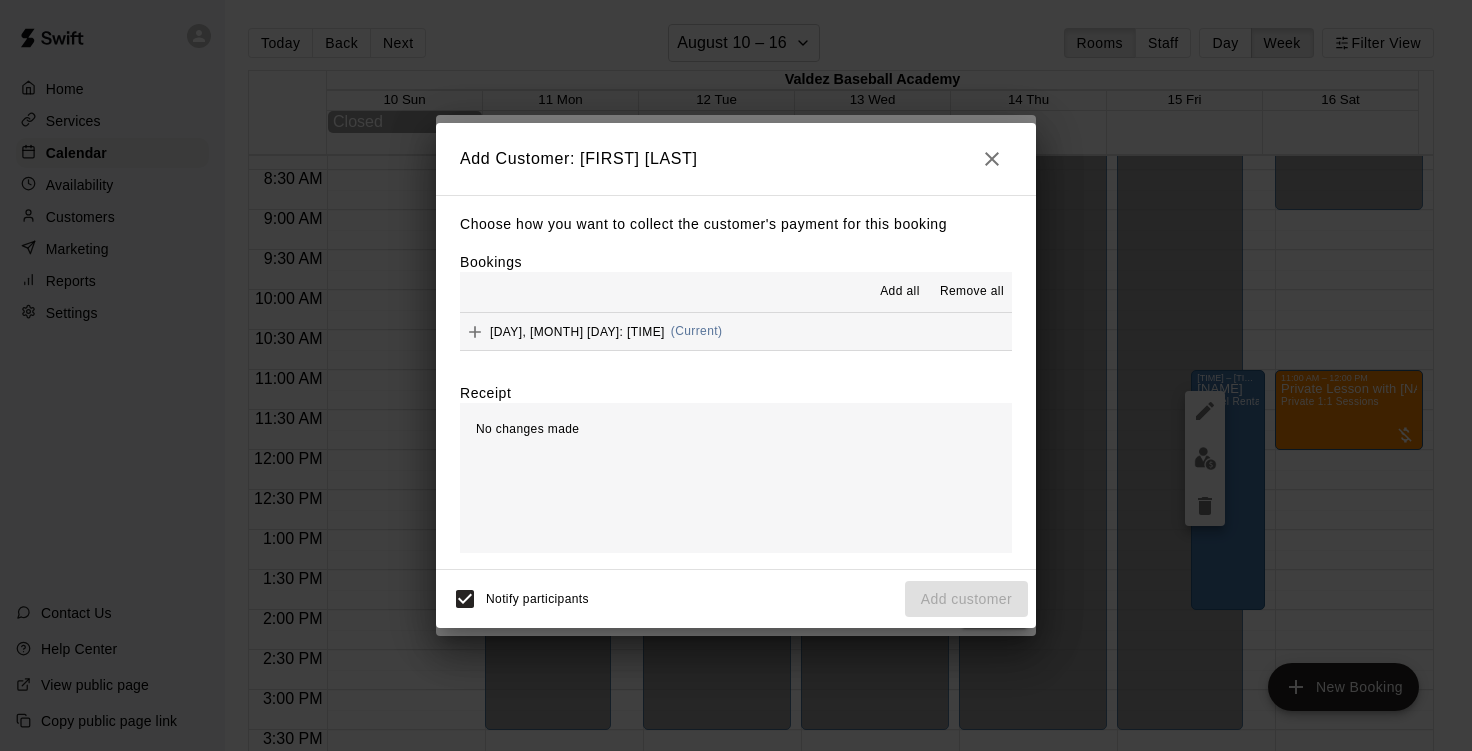 click on "Add all" at bounding box center (900, 292) 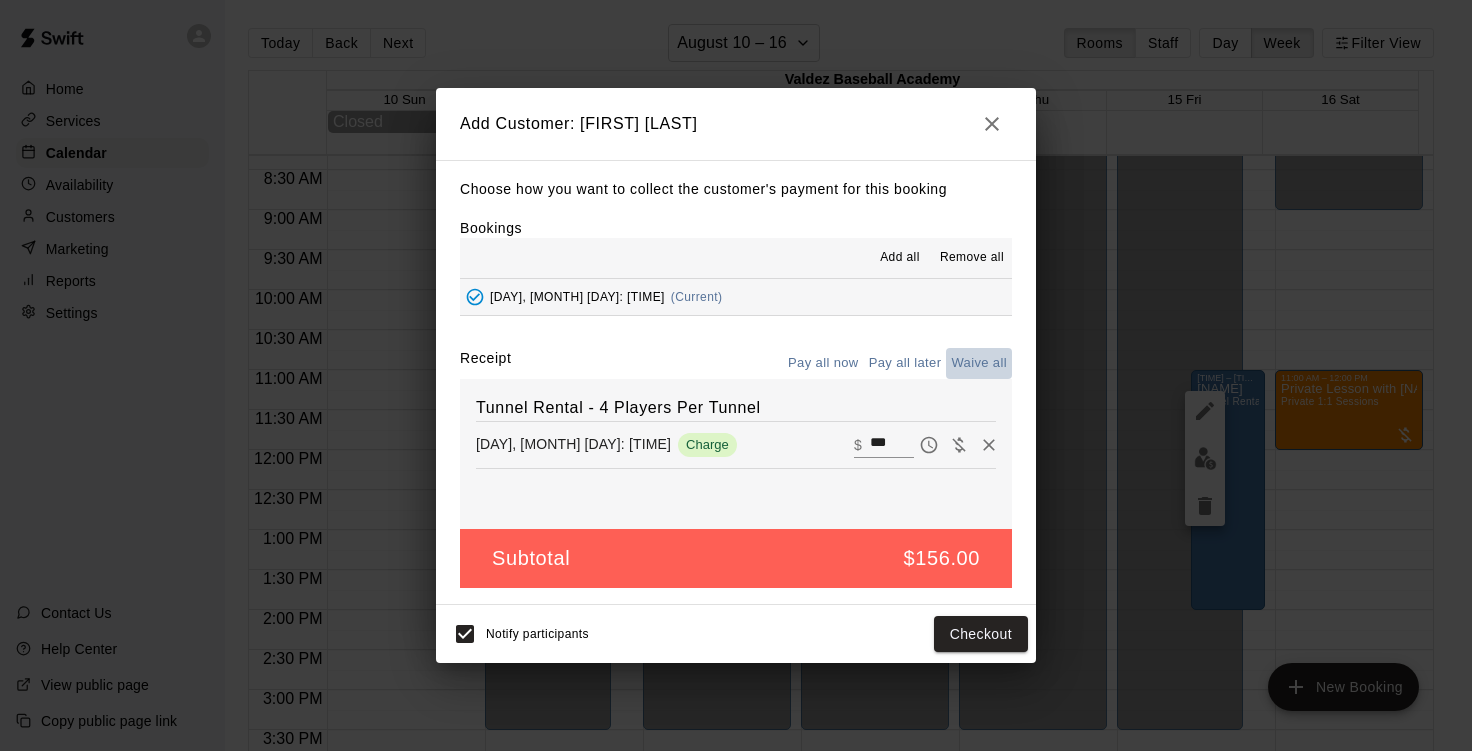 click on "Waive all" at bounding box center (979, 363) 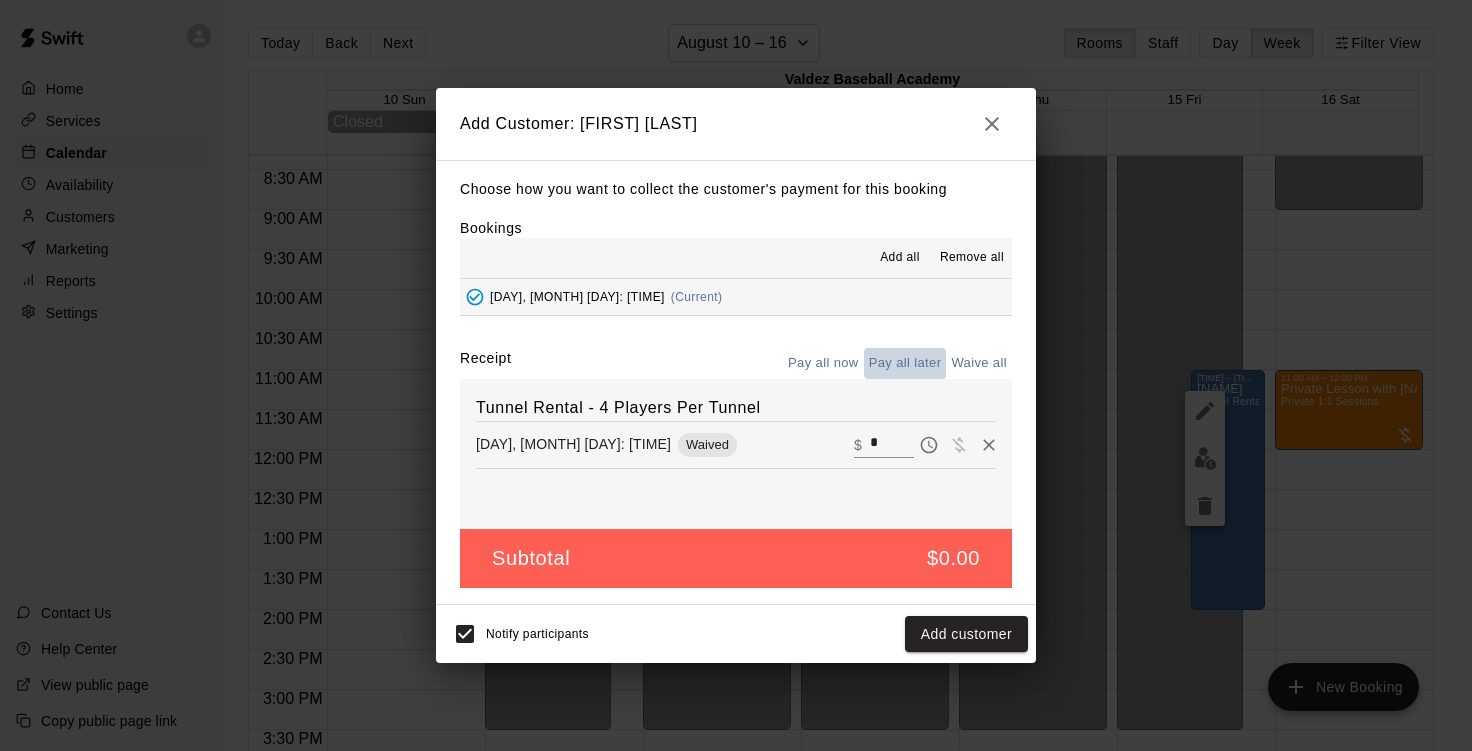 click on "Pay all later" at bounding box center [905, 363] 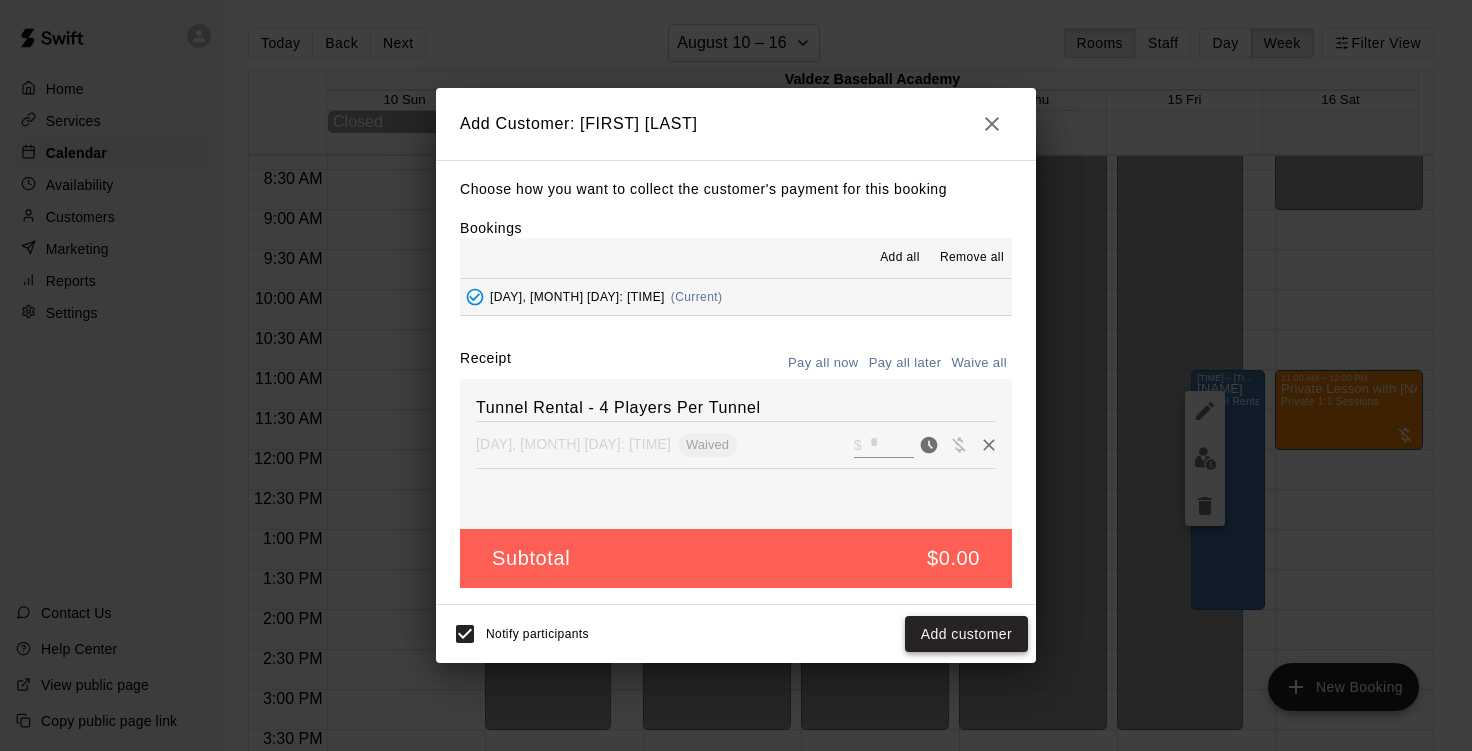 click on "Add customer" at bounding box center [966, 634] 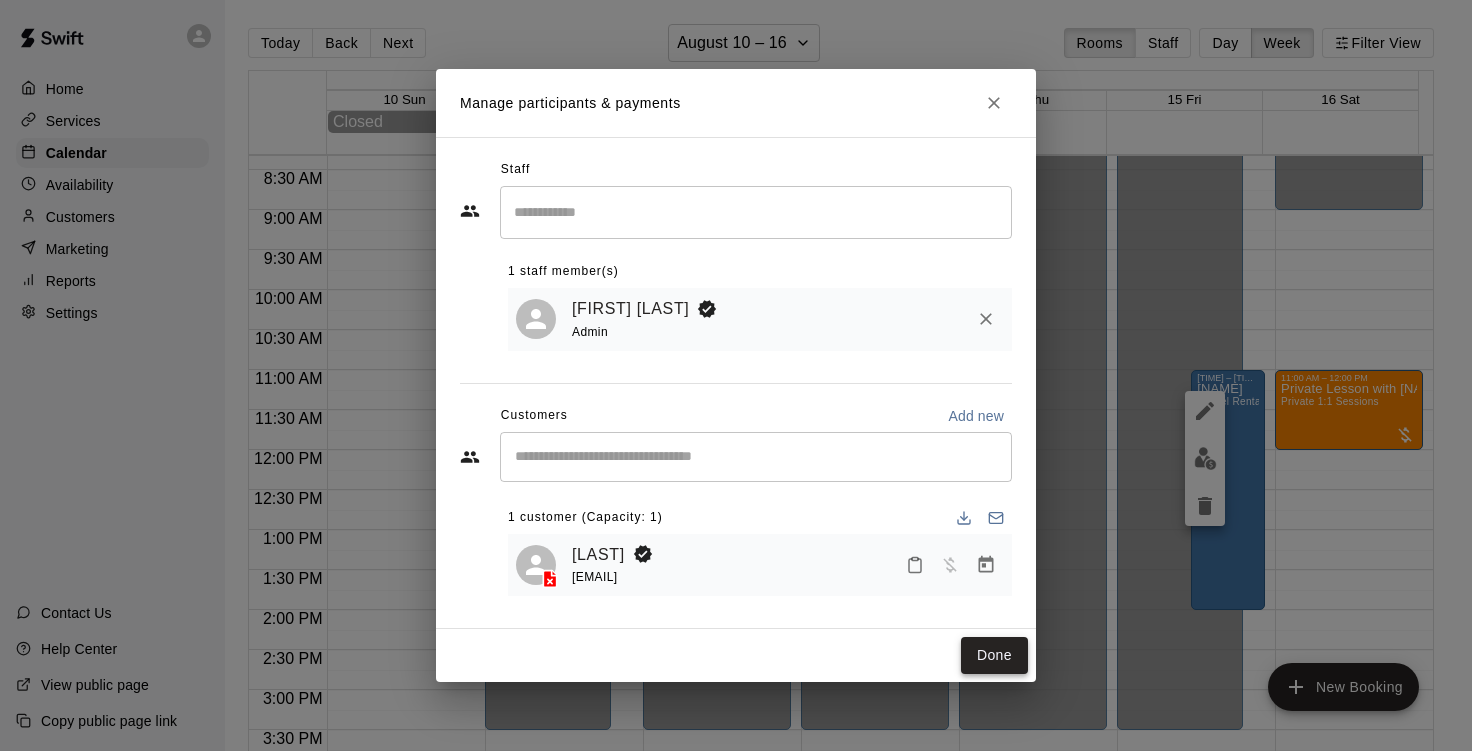 click on "Done" at bounding box center [994, 655] 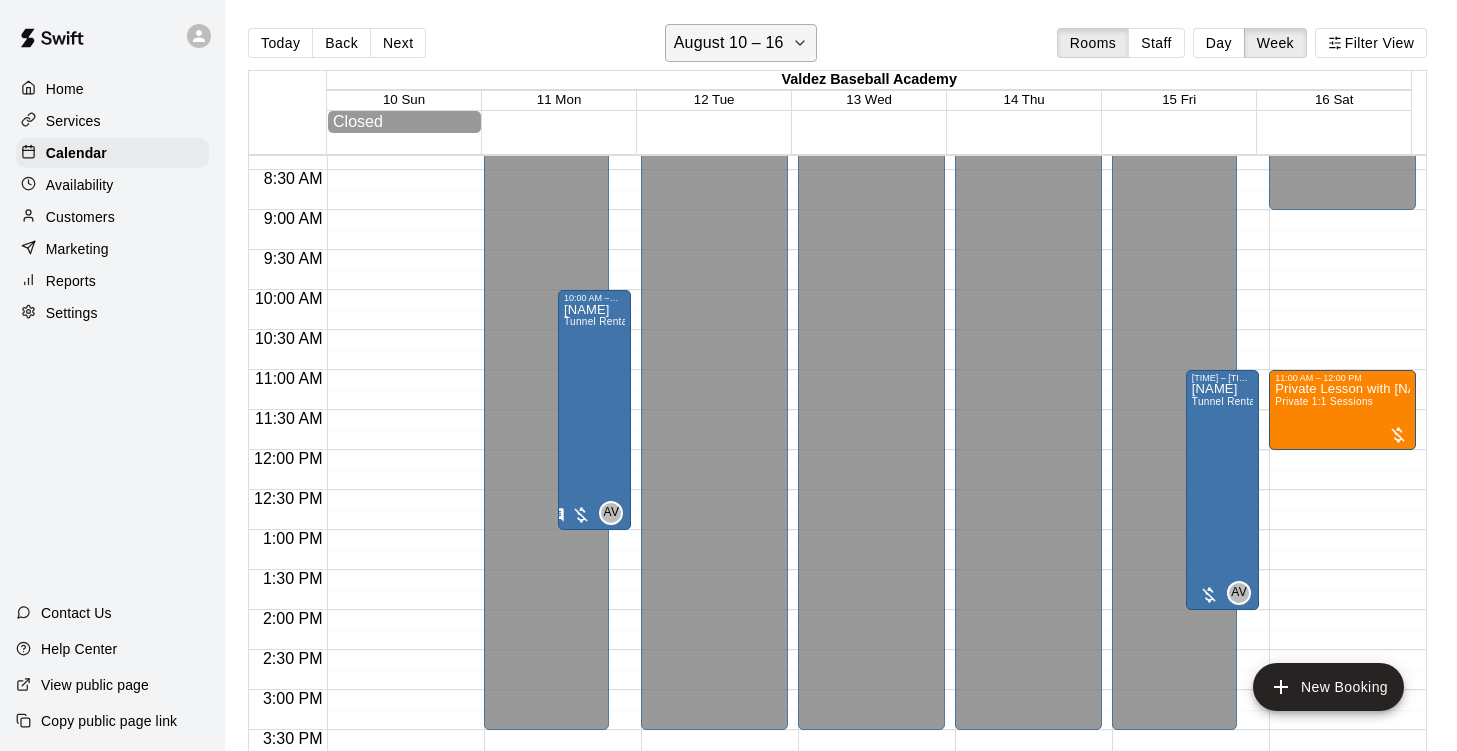 click 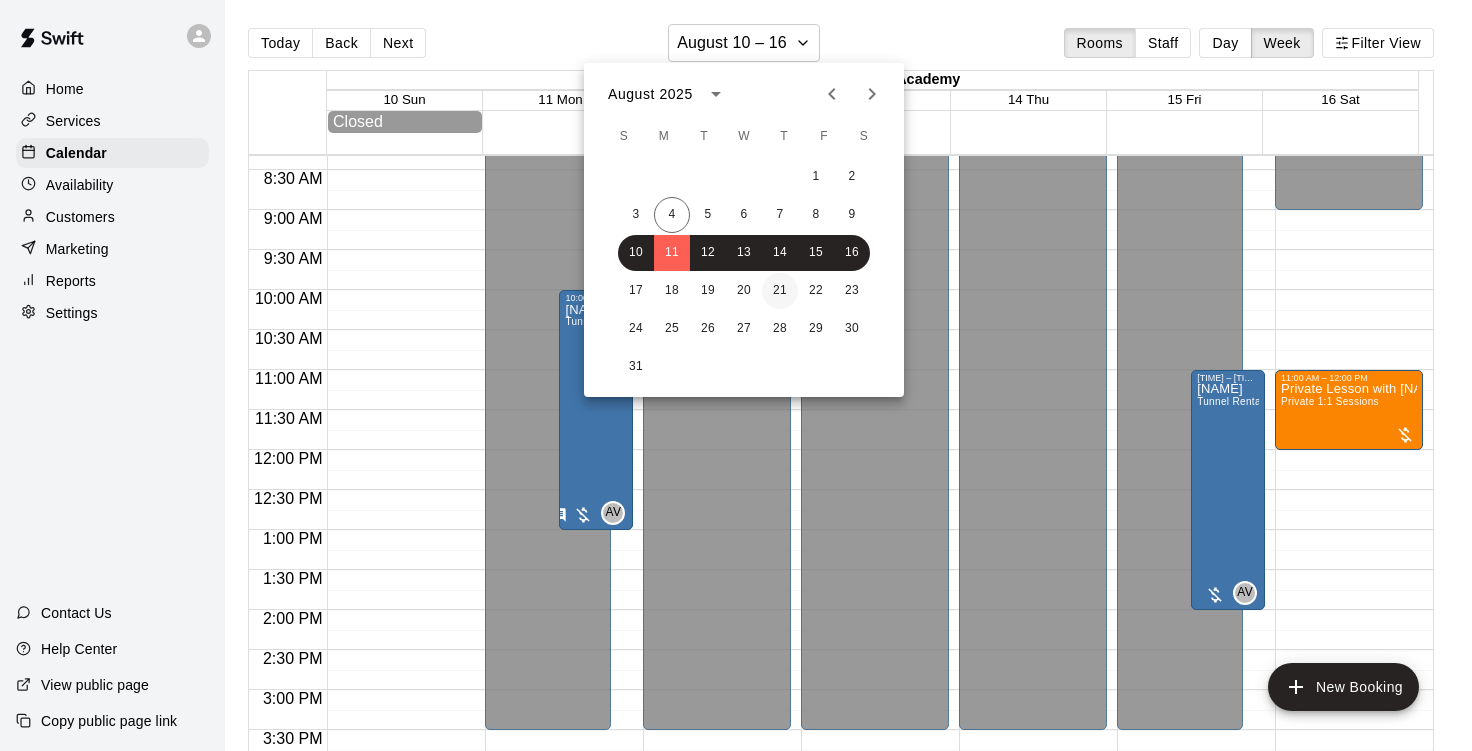 click on "21" at bounding box center [780, 291] 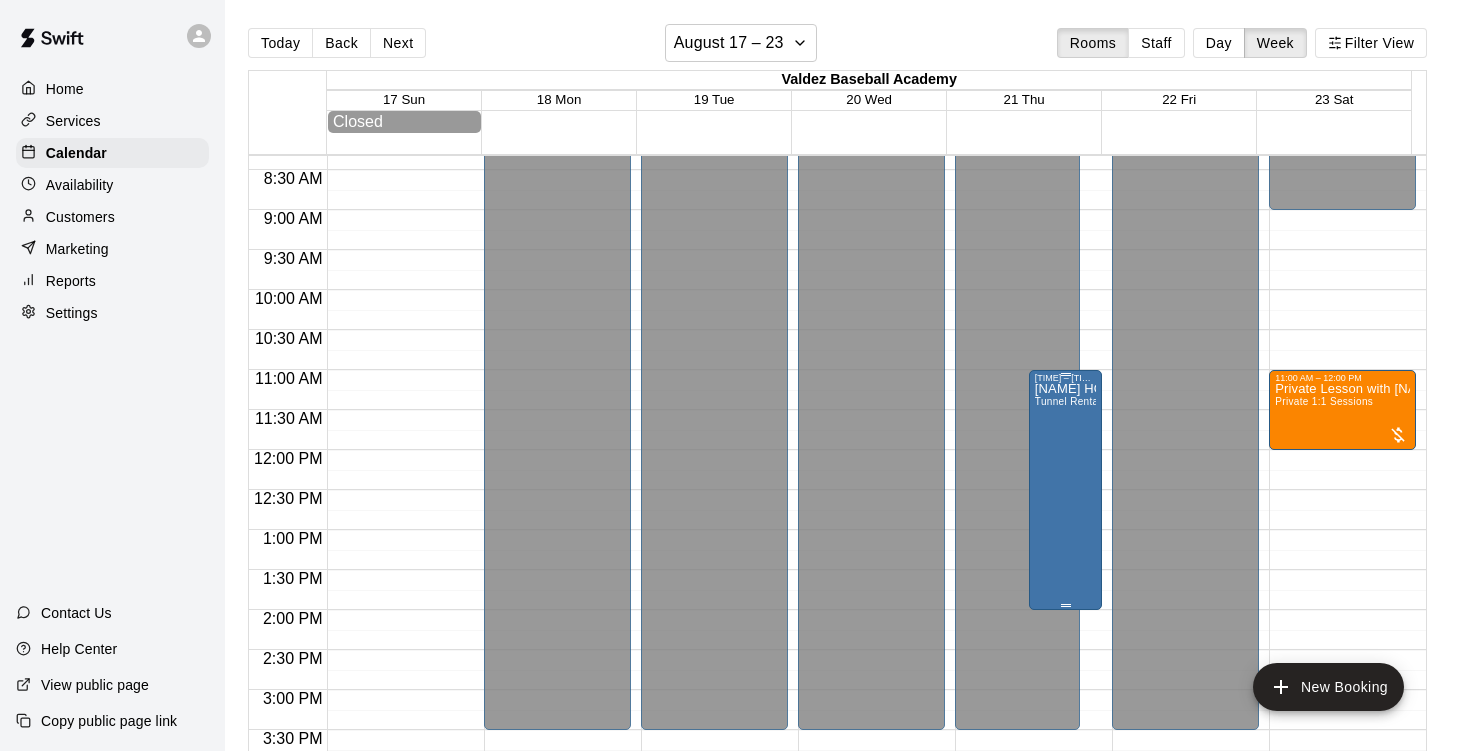 click on "TEAM TRAINING HOLD Tunnel Rental - 4 Players Per Tunnel" at bounding box center (1065, 758) 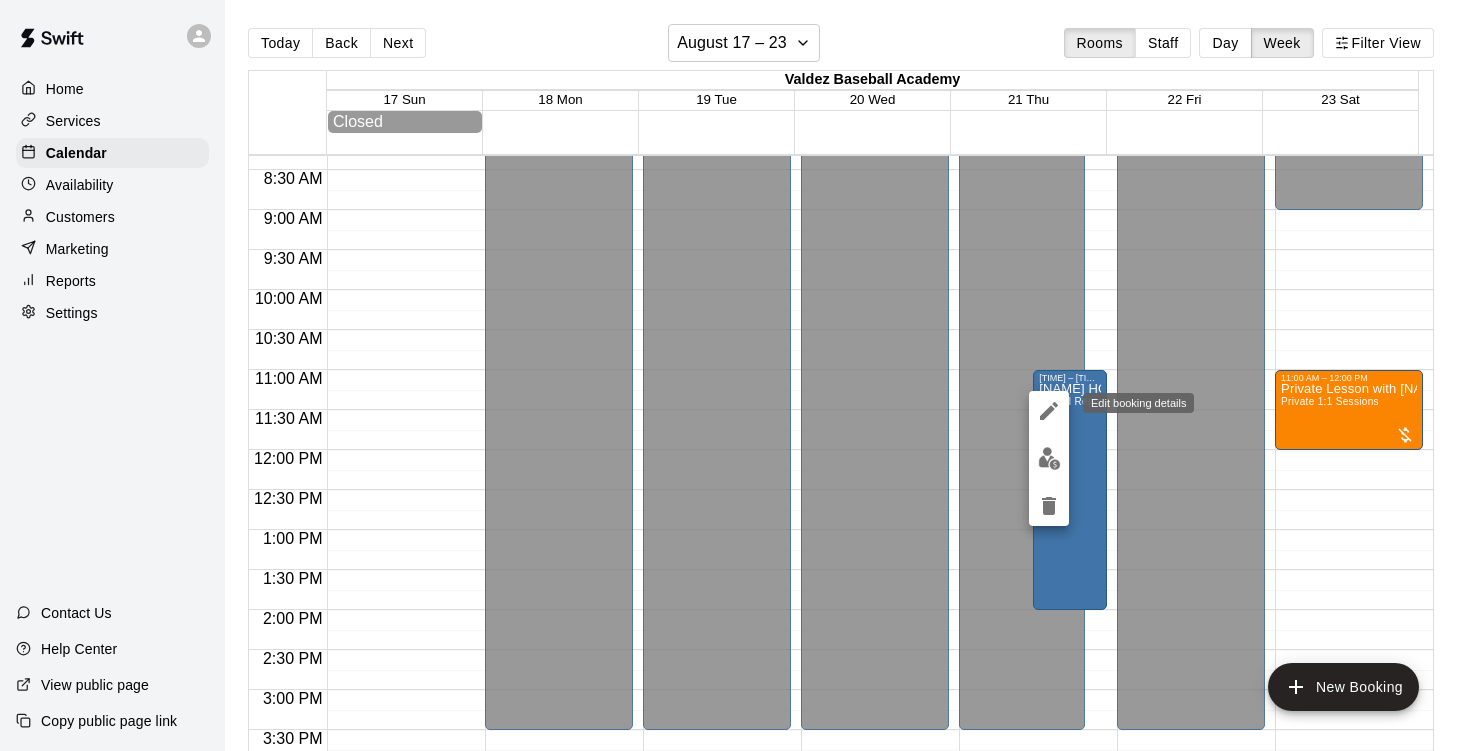 click 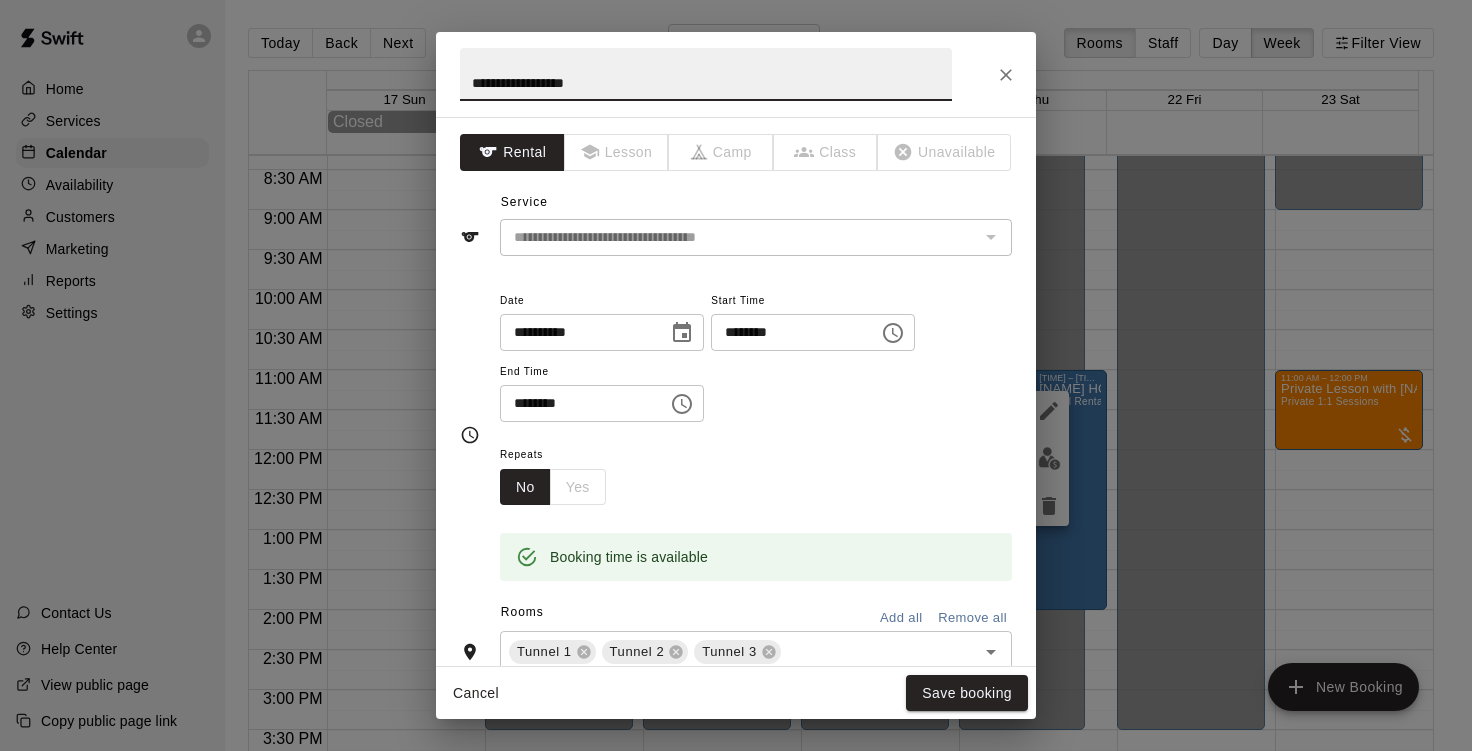 drag, startPoint x: 643, startPoint y: 84, endPoint x: 446, endPoint y: 87, distance: 197.02284 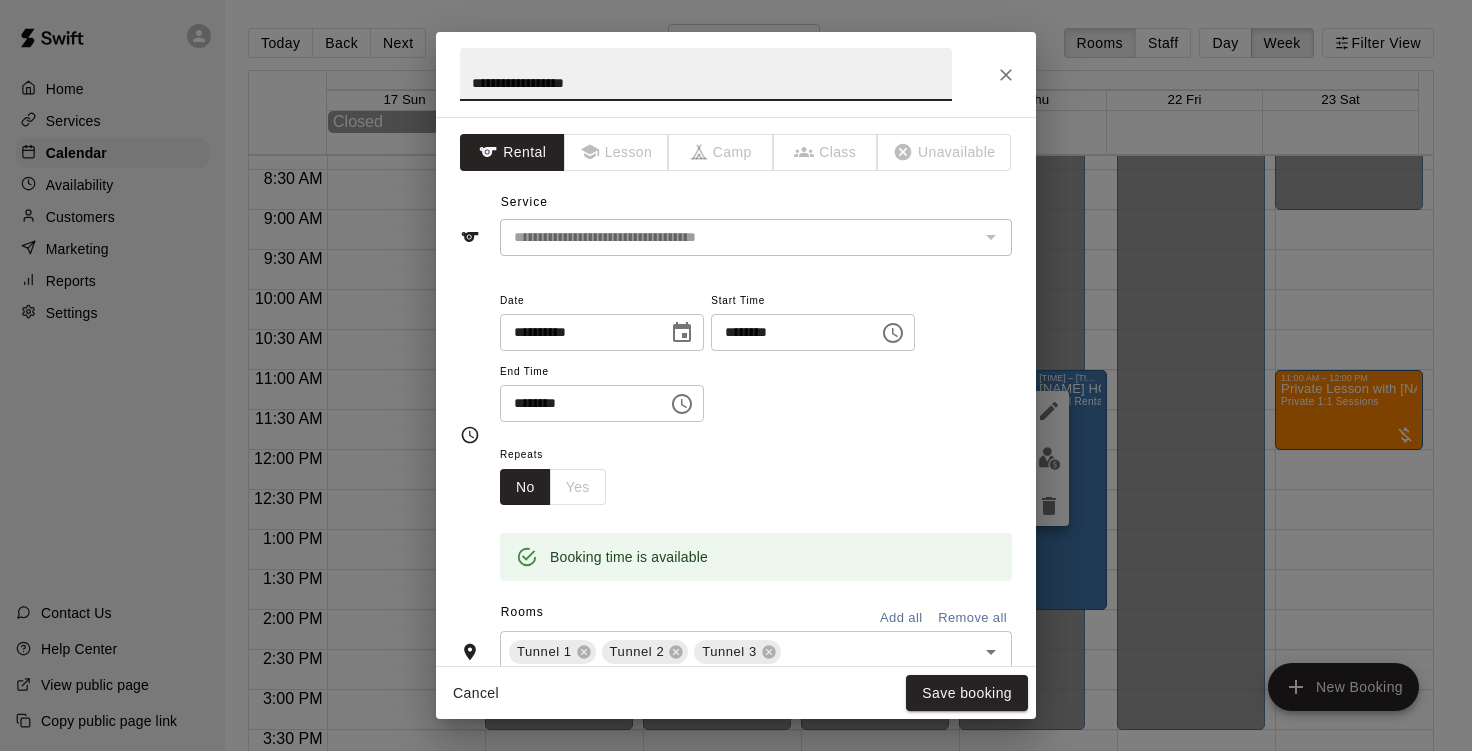 click on "**********" at bounding box center (706, 74) 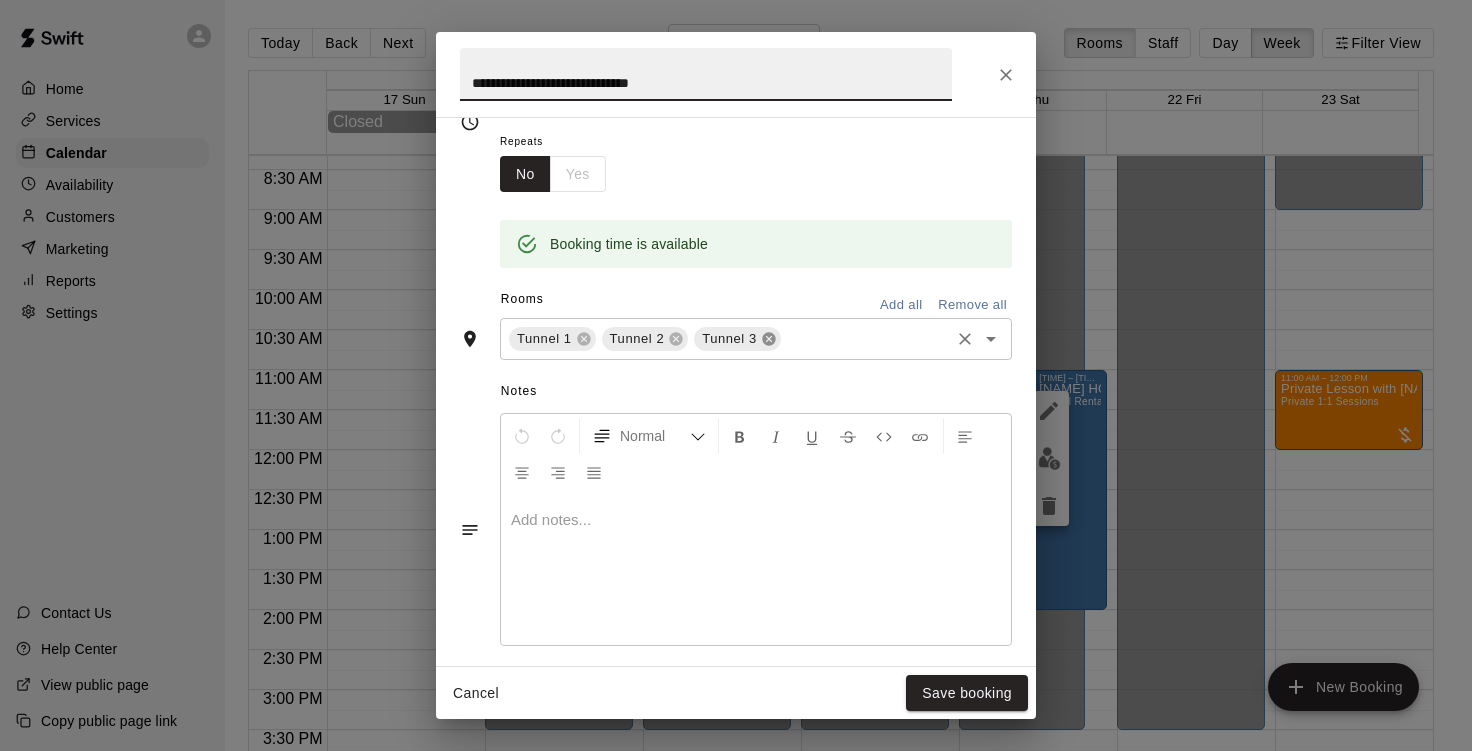 click 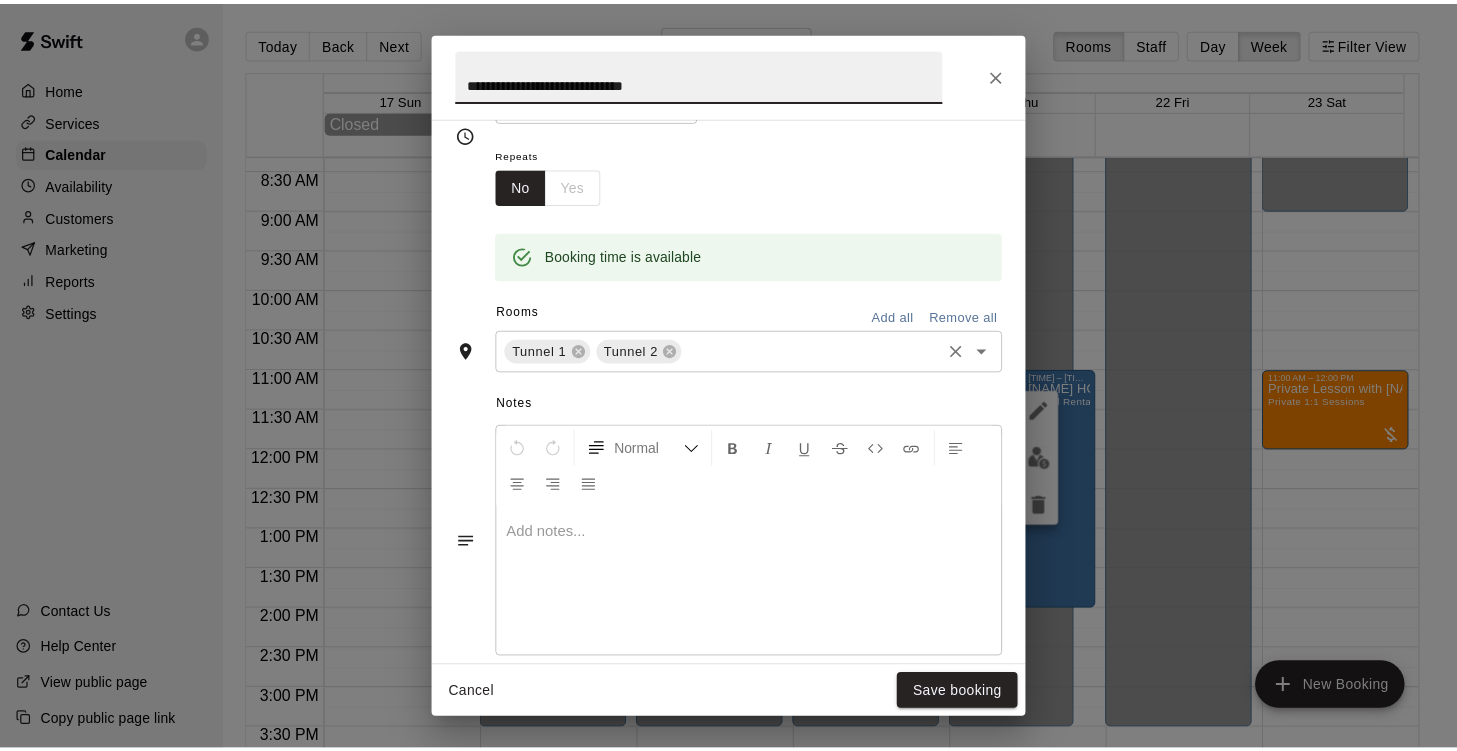 scroll, scrollTop: 313, scrollLeft: 0, axis: vertical 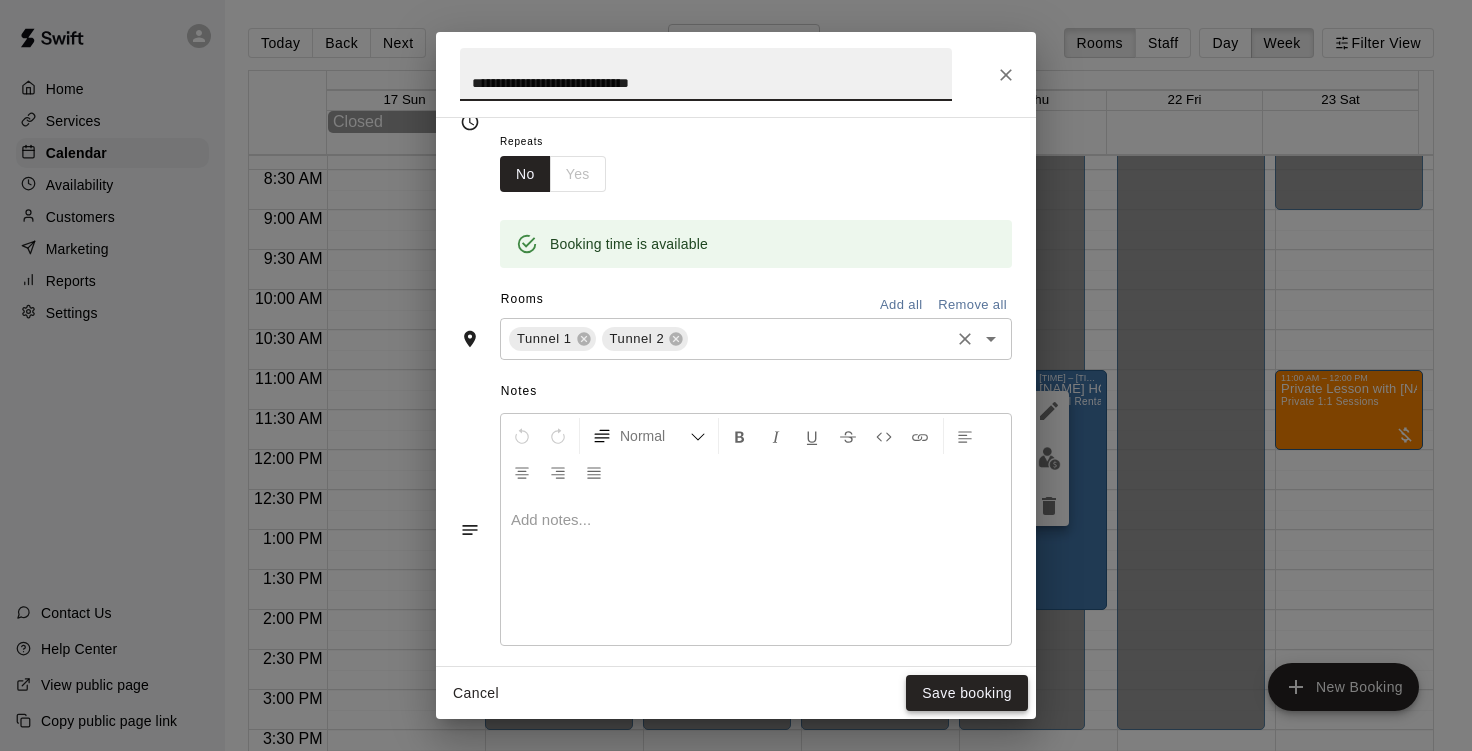type on "**********" 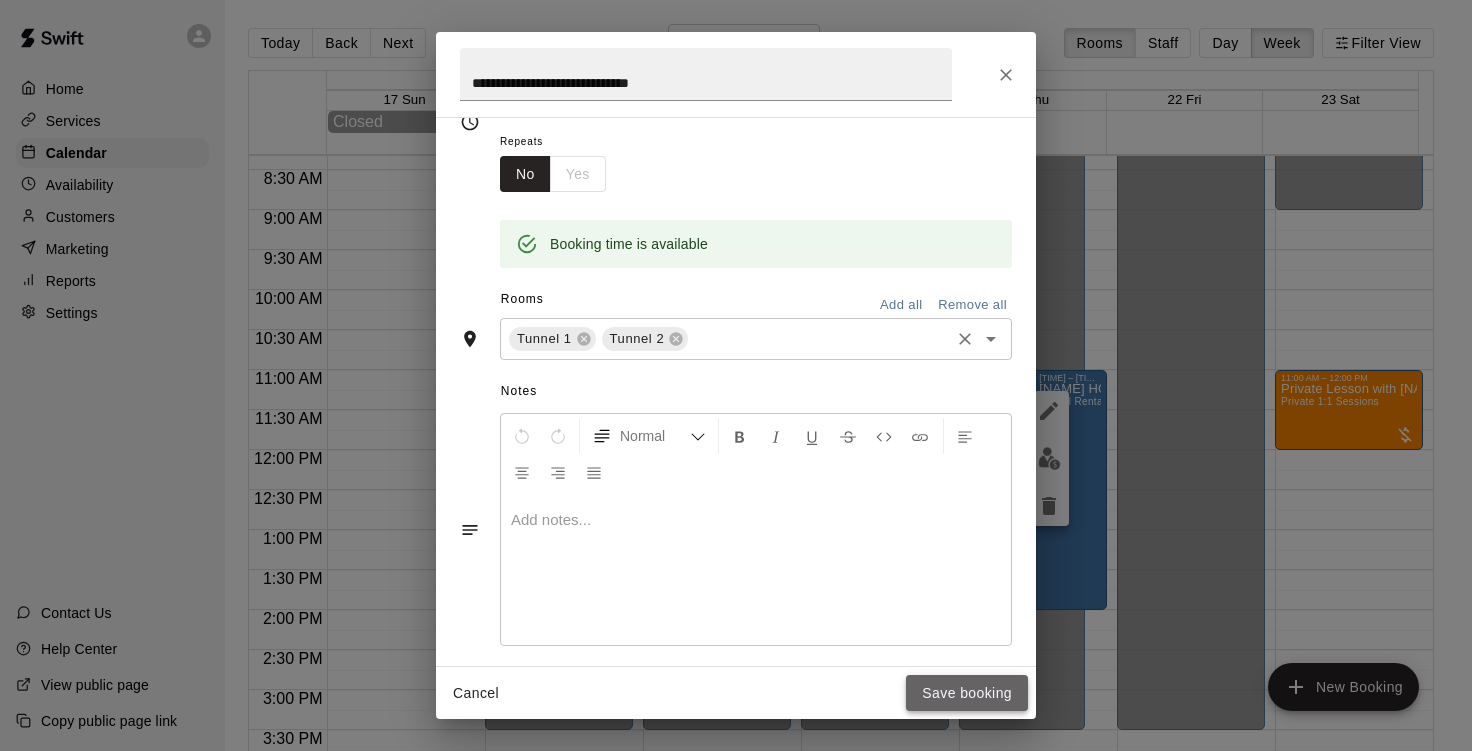click on "Save booking" at bounding box center [967, 693] 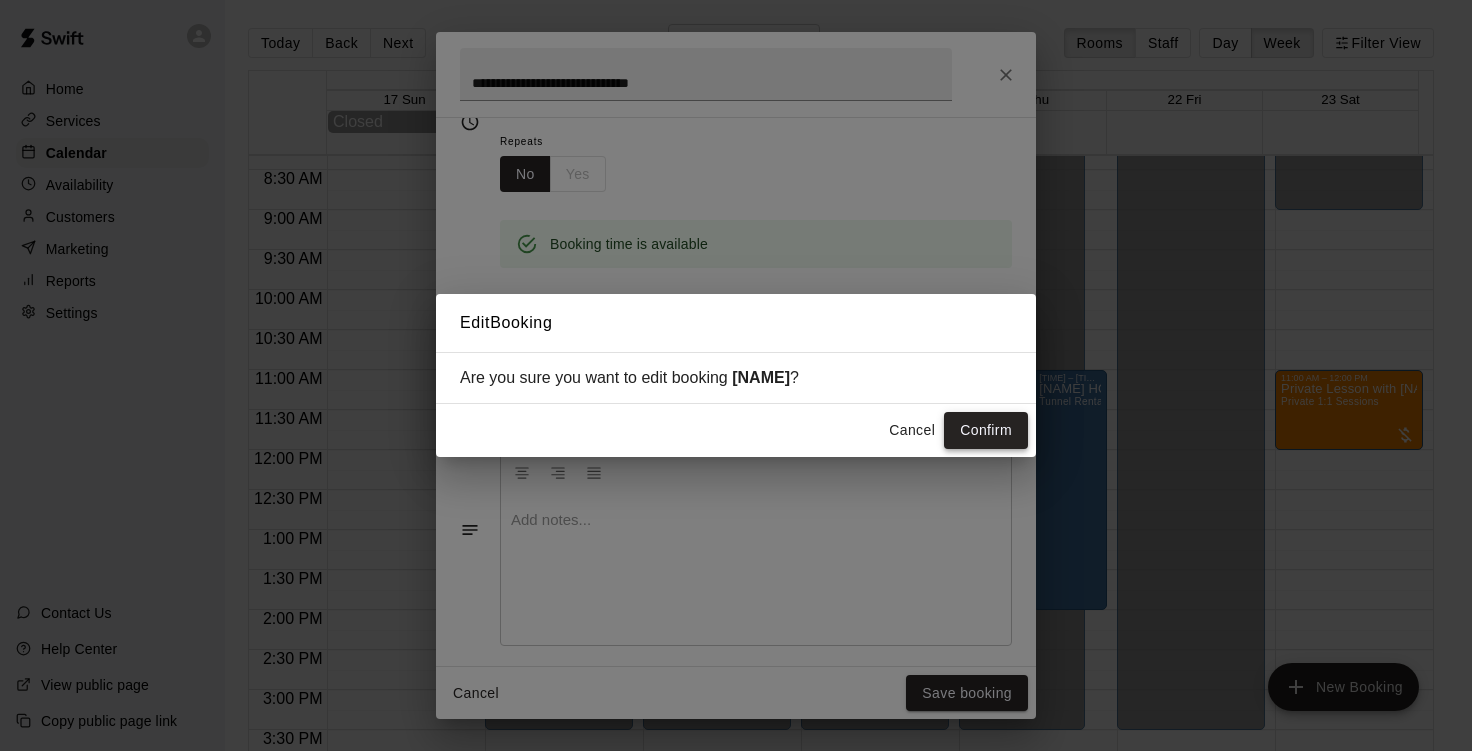 click on "Confirm" at bounding box center [986, 430] 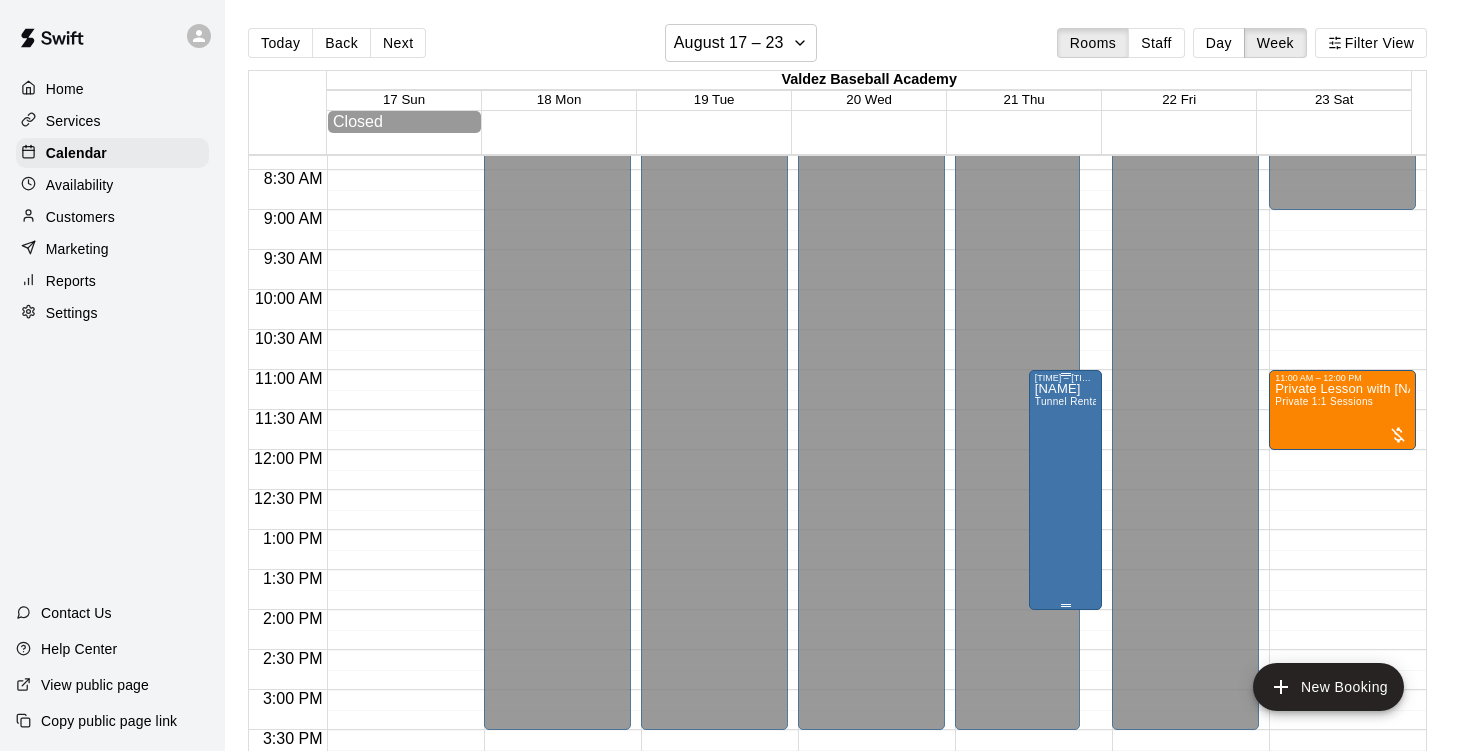 click on "[NAME] Tunnel Rental - [NUMBER] Players Per Tunnel" at bounding box center [1065, 758] 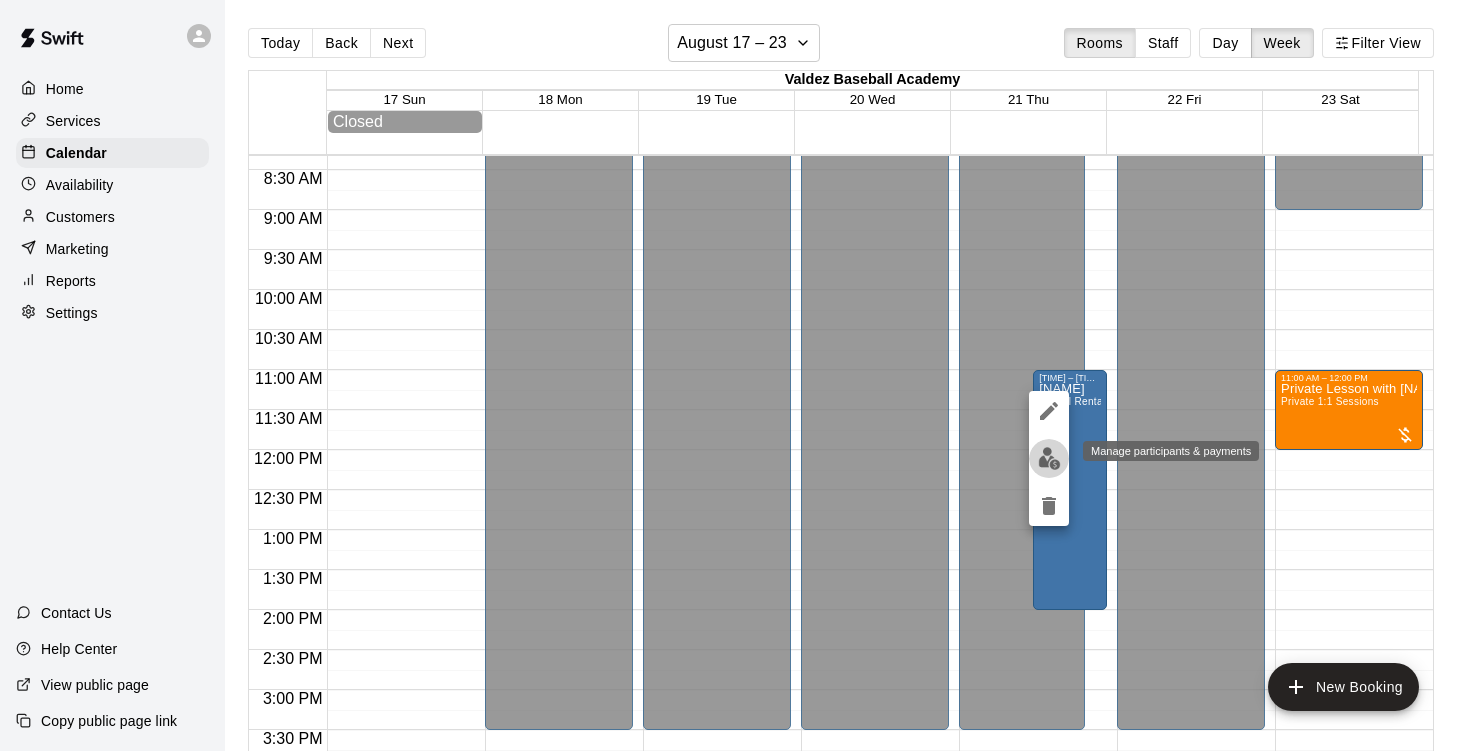 click at bounding box center (1049, 458) 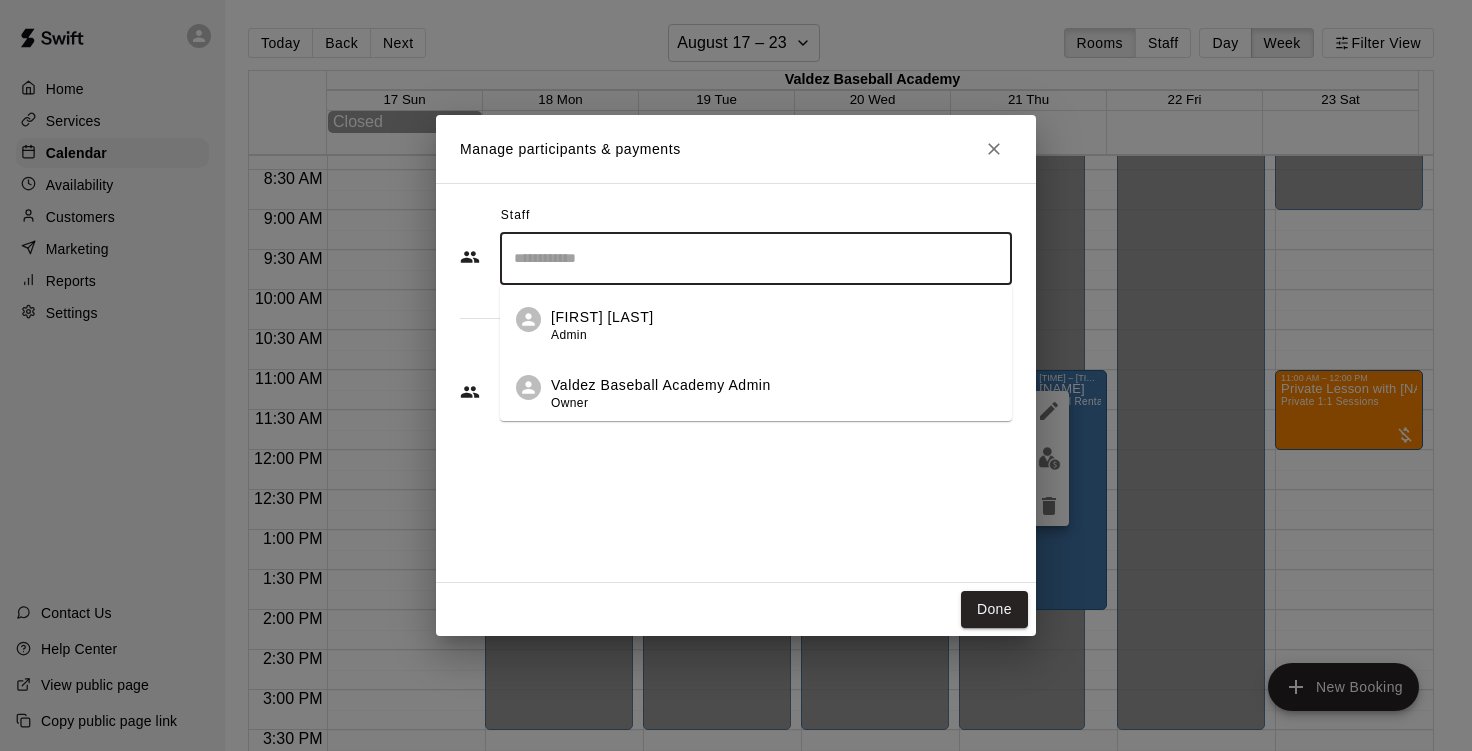 click at bounding box center [756, 258] 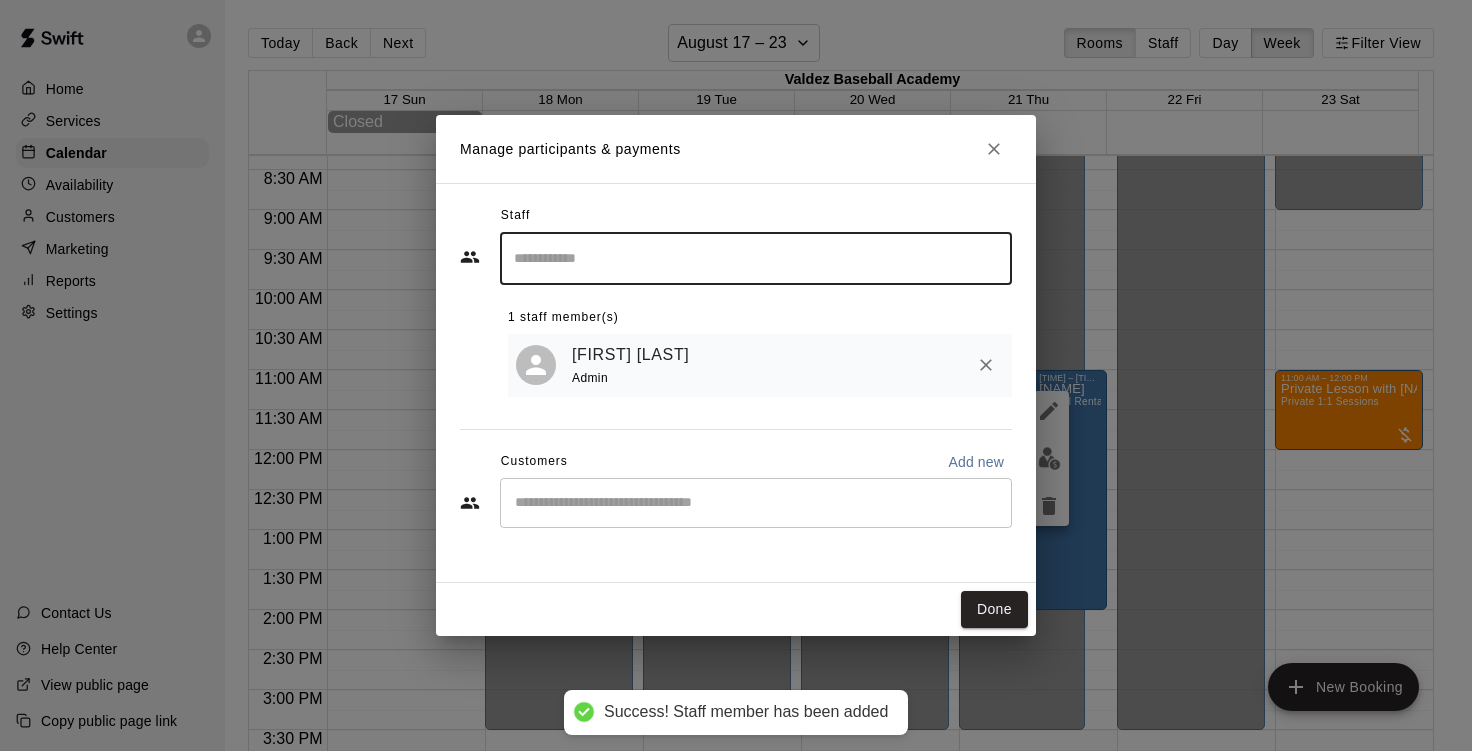 click on "​" at bounding box center [756, 503] 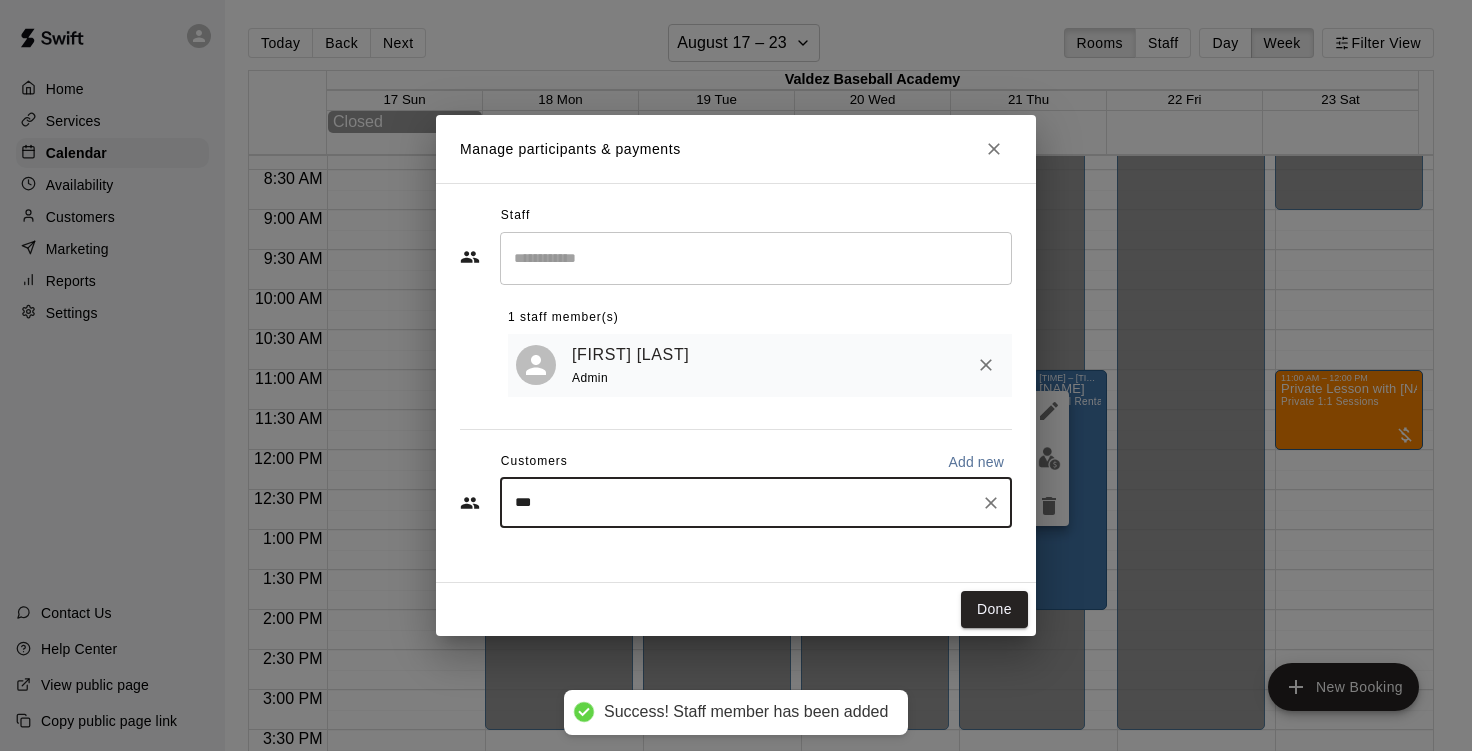 type on "****" 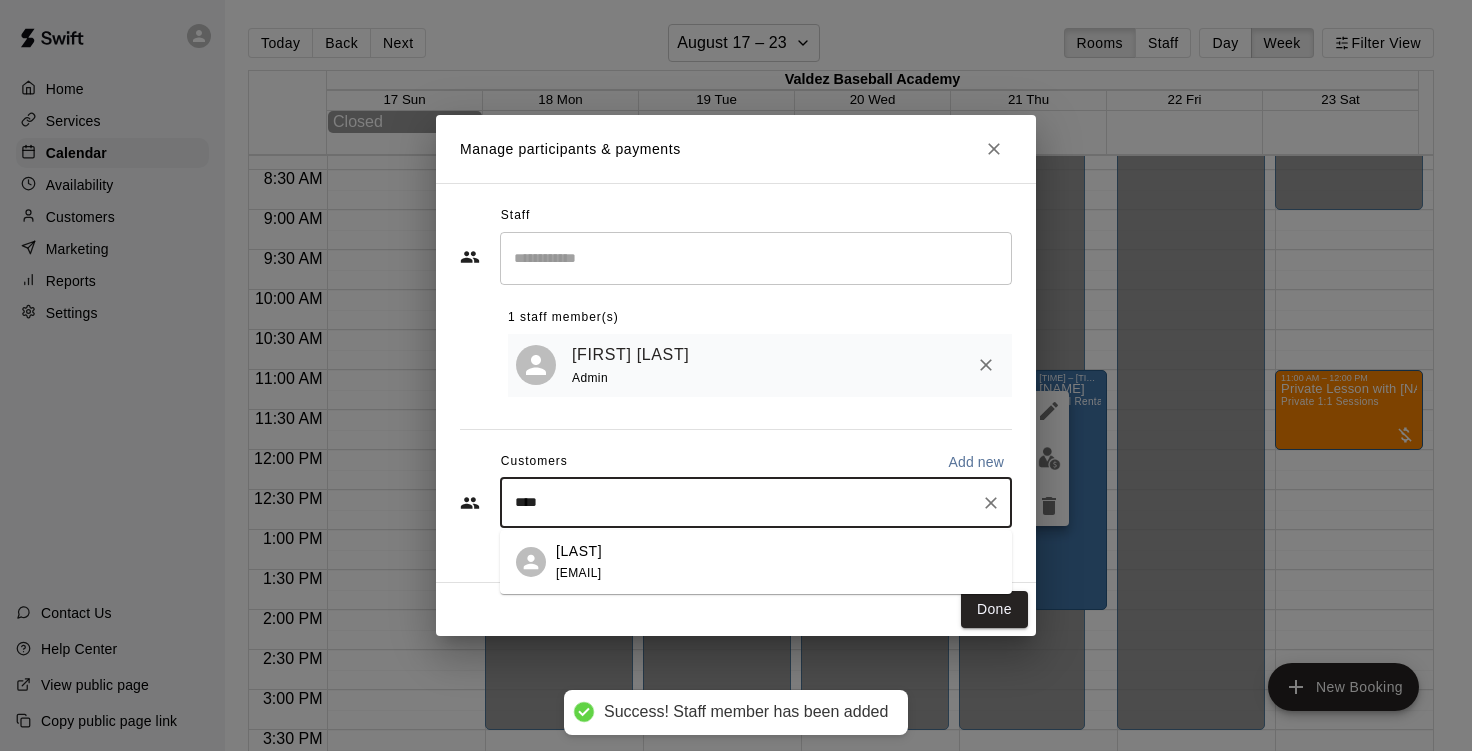 click on "[LAST]" at bounding box center (579, 551) 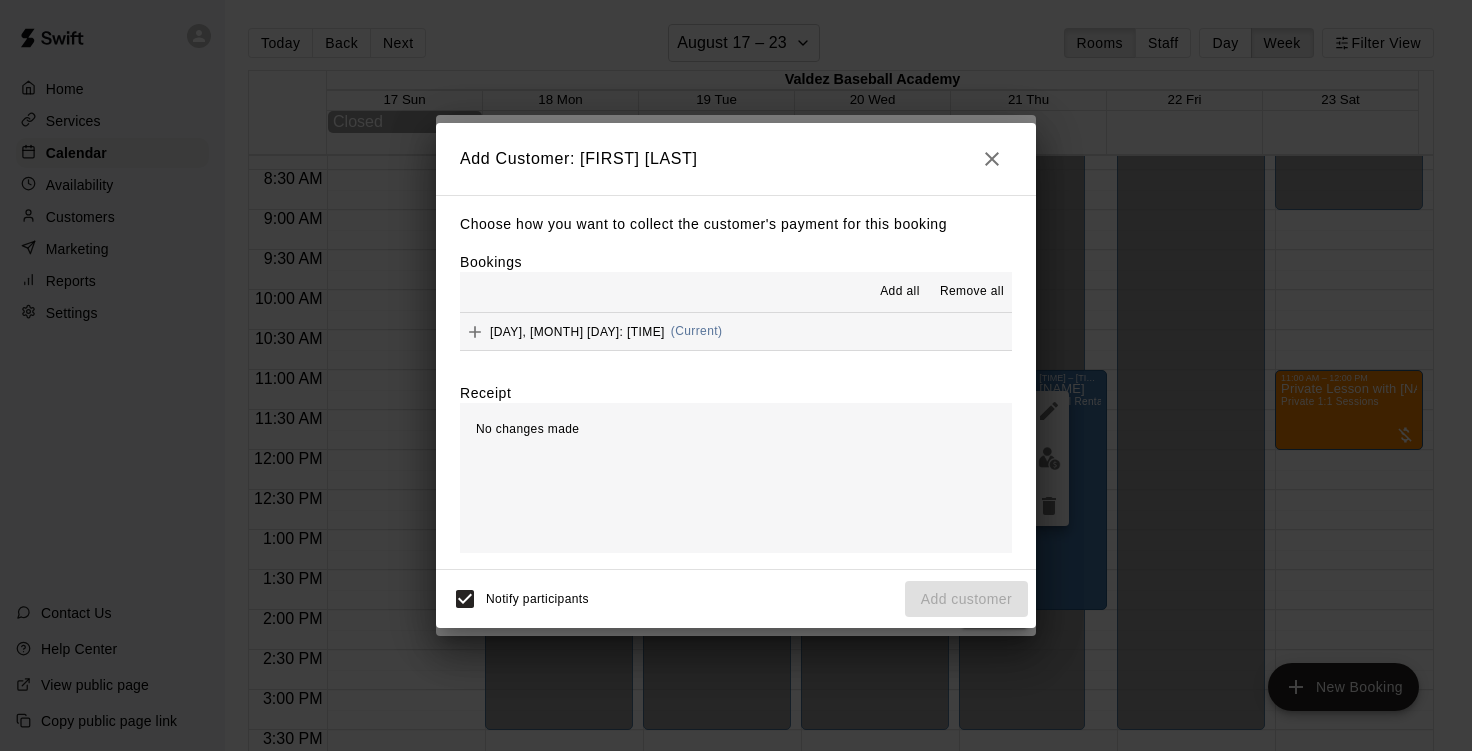 click 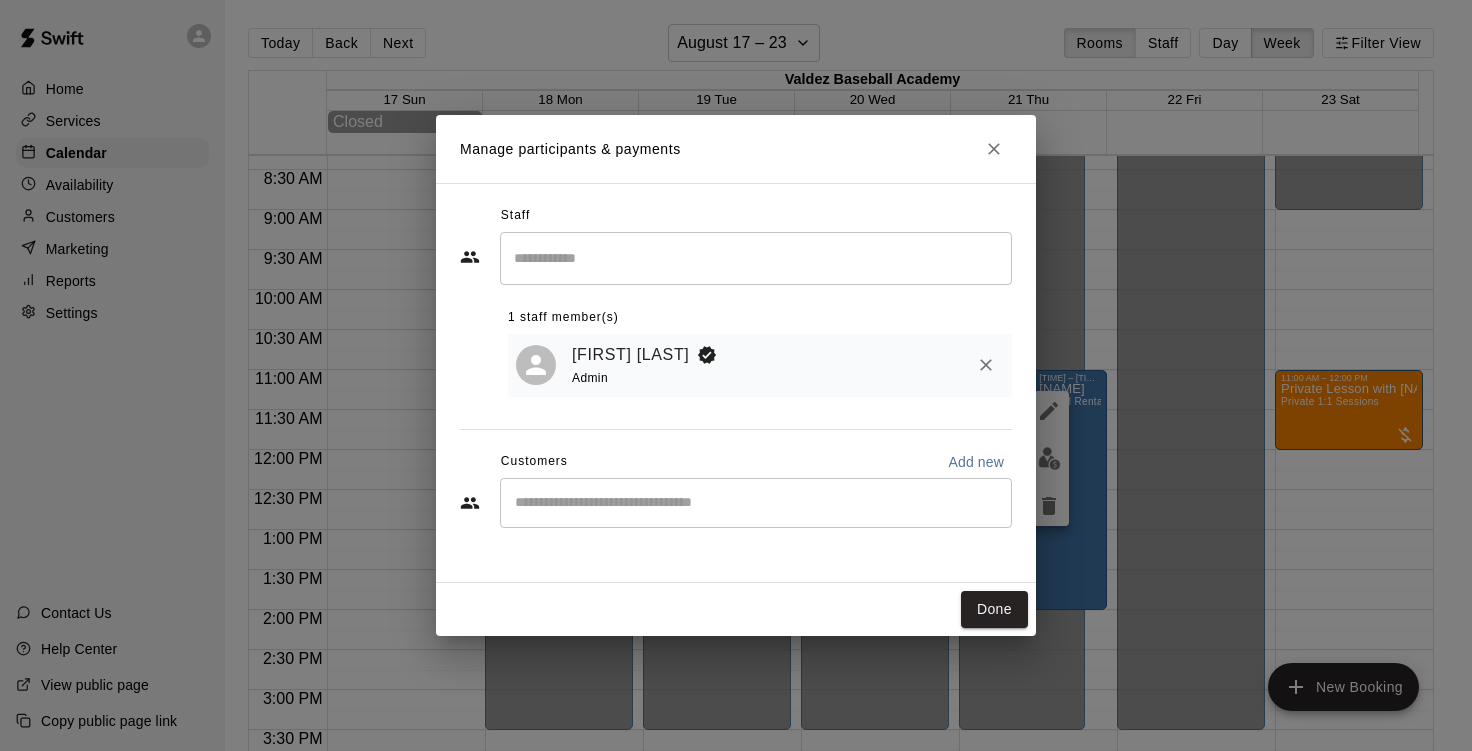 click at bounding box center (756, 503) 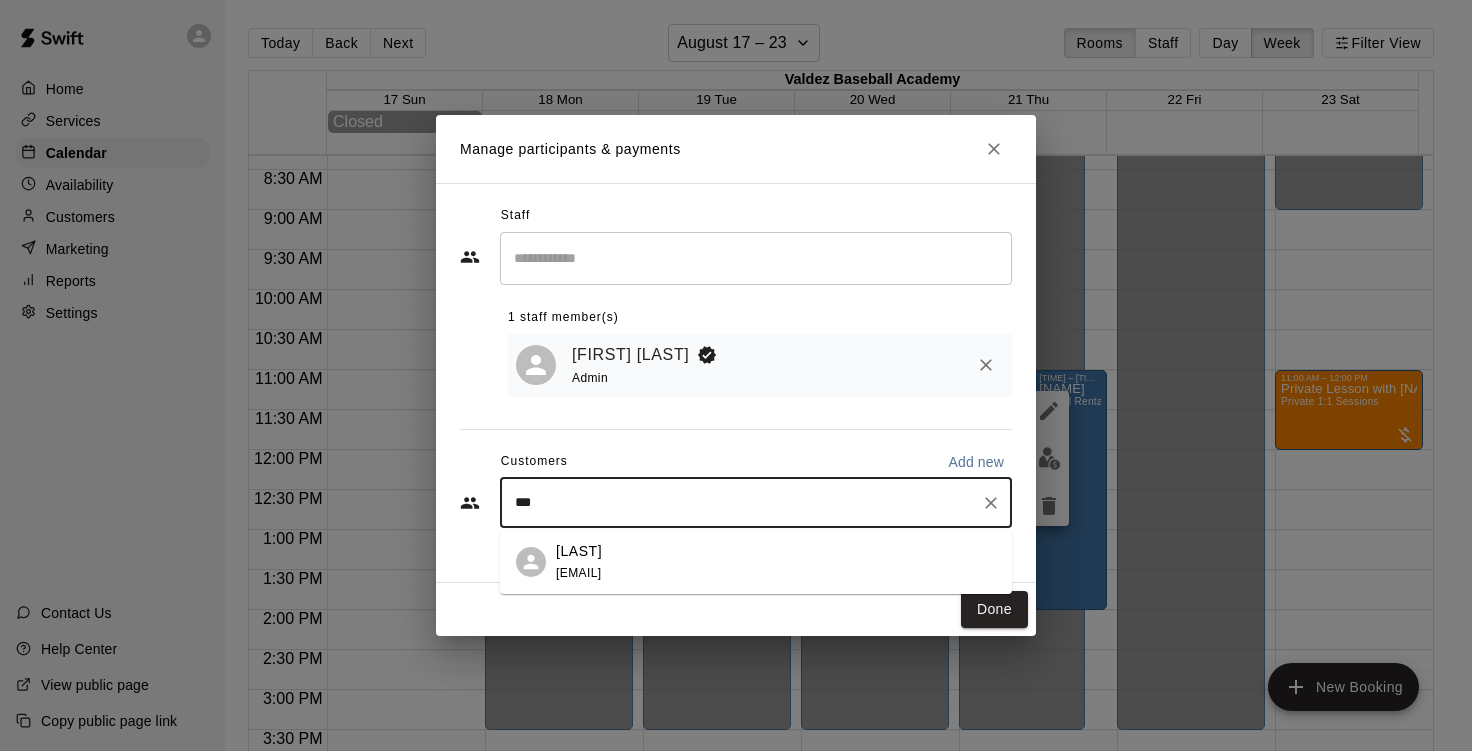 type on "****" 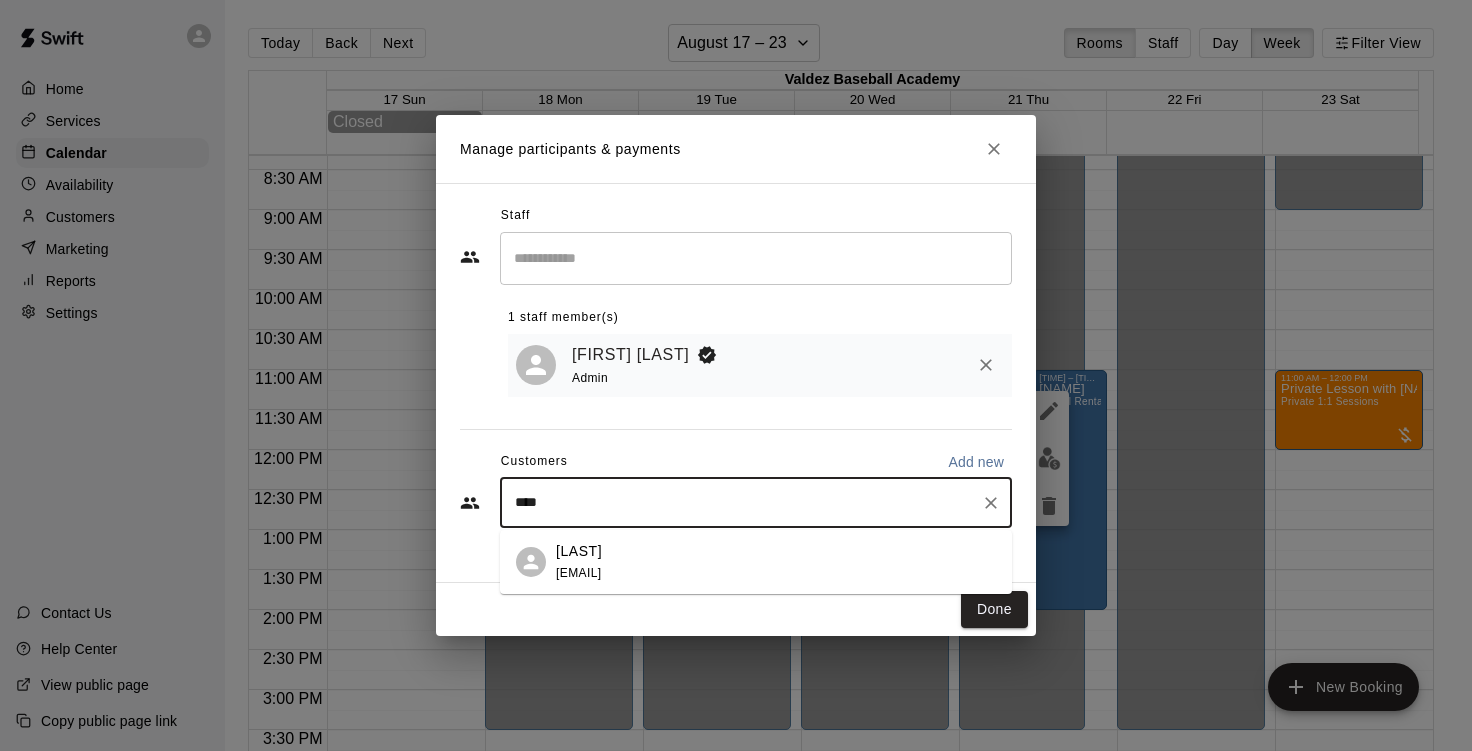 click on "[LAST]" at bounding box center (579, 551) 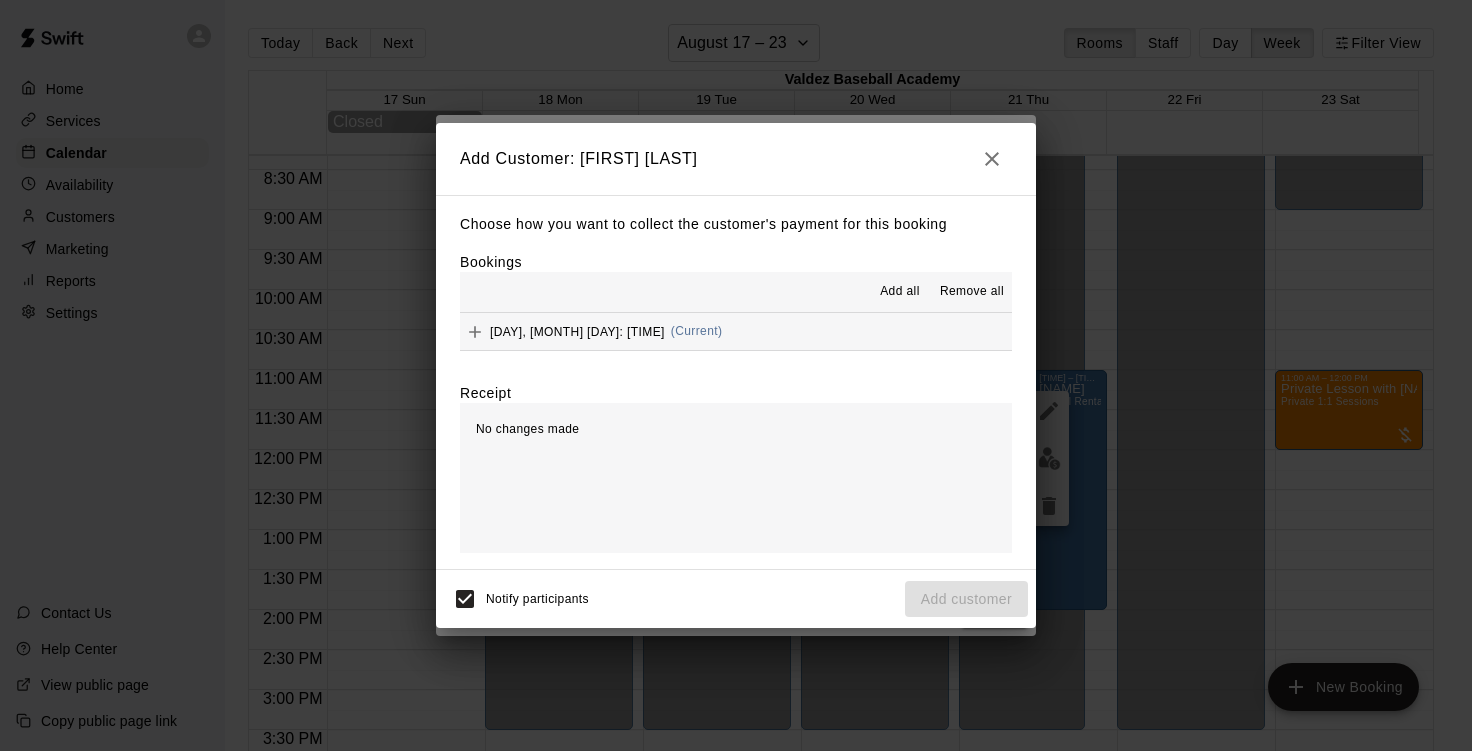 click on "Add all" at bounding box center [900, 292] 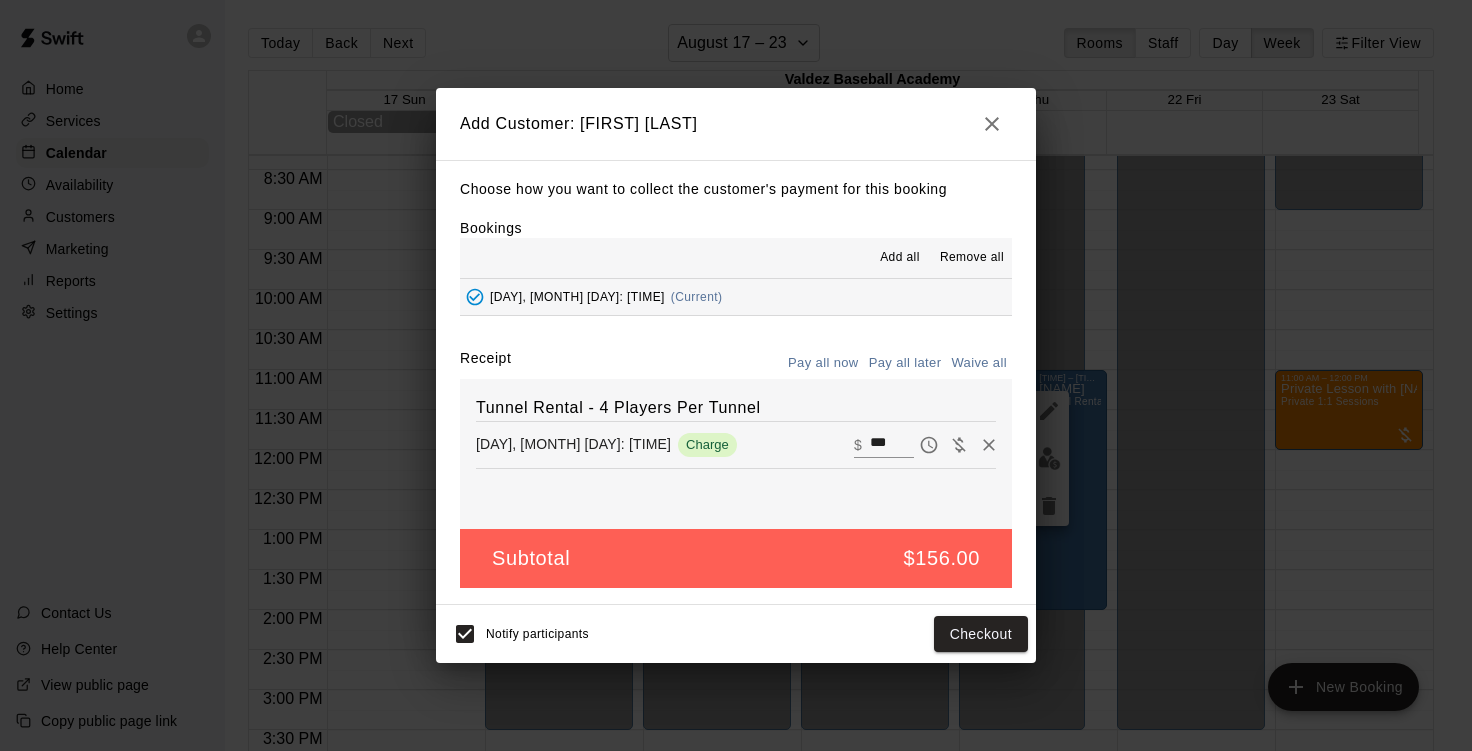 click on "Waive all" at bounding box center [979, 363] 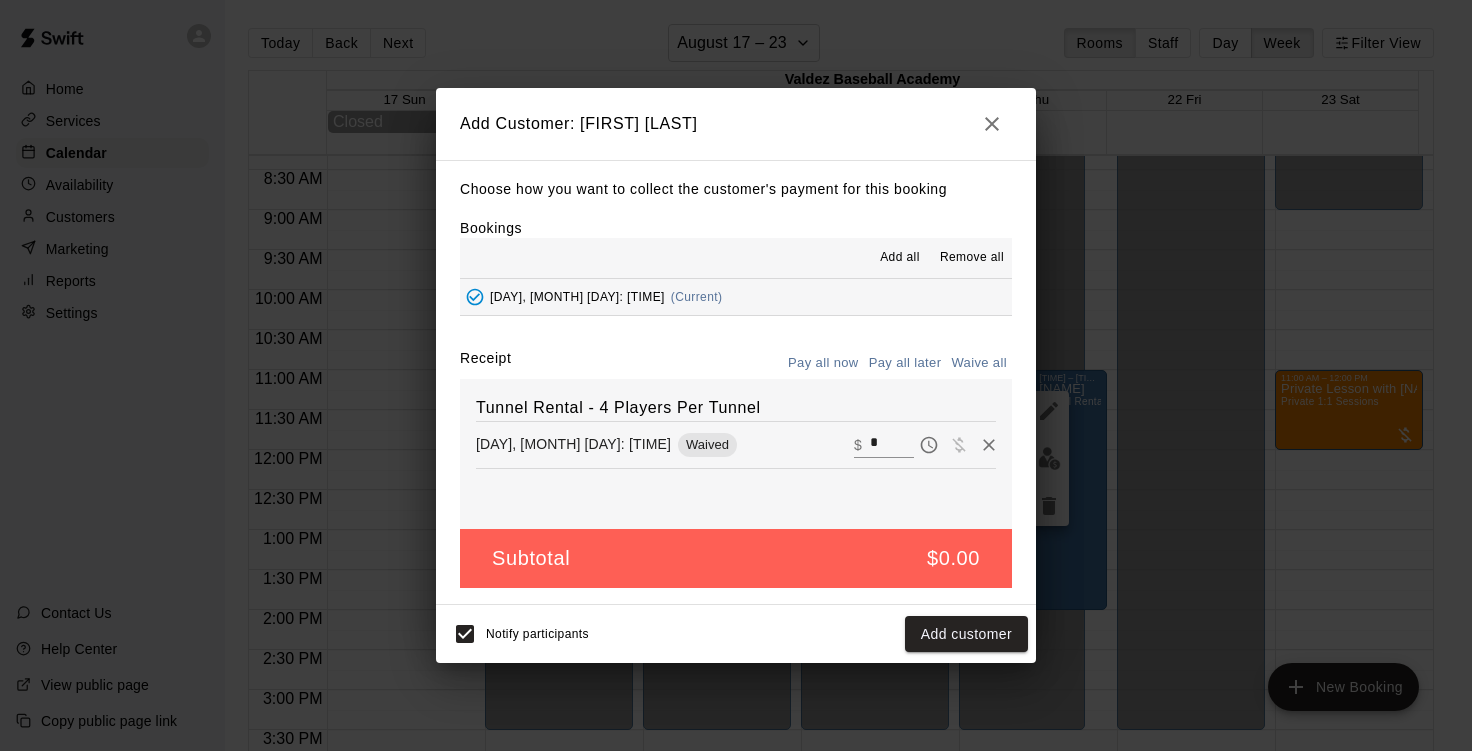 click on "Pay all later" at bounding box center (905, 363) 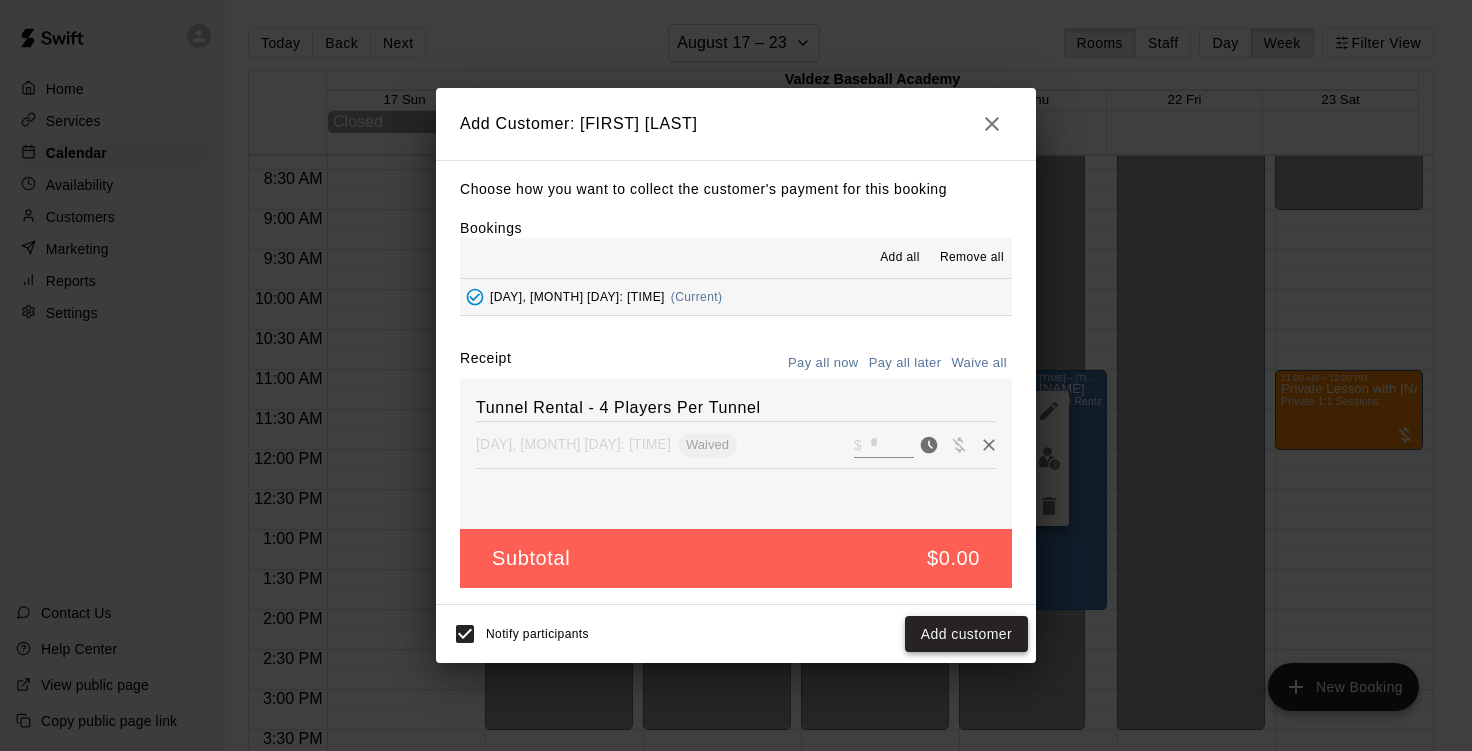 click on "Add customer" at bounding box center [966, 634] 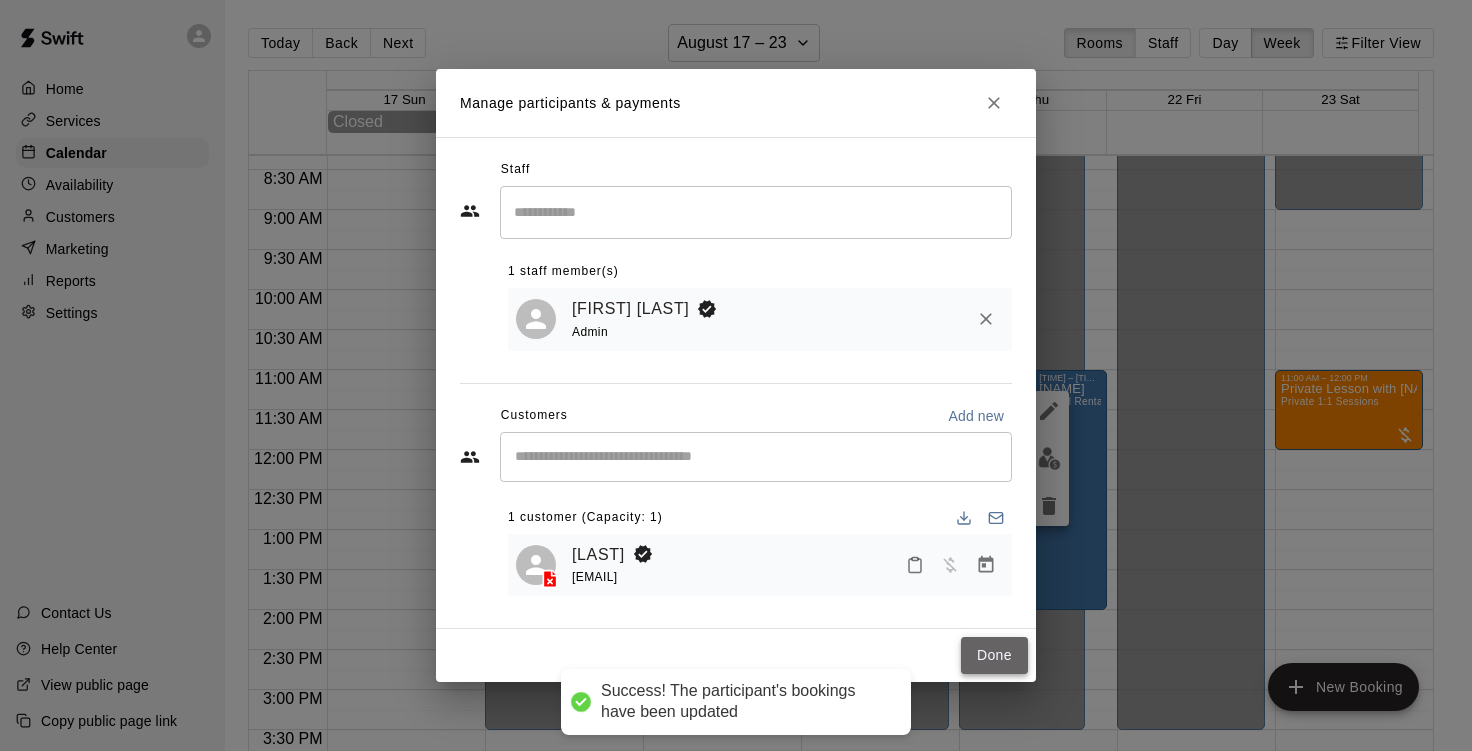 click on "Done" at bounding box center (994, 655) 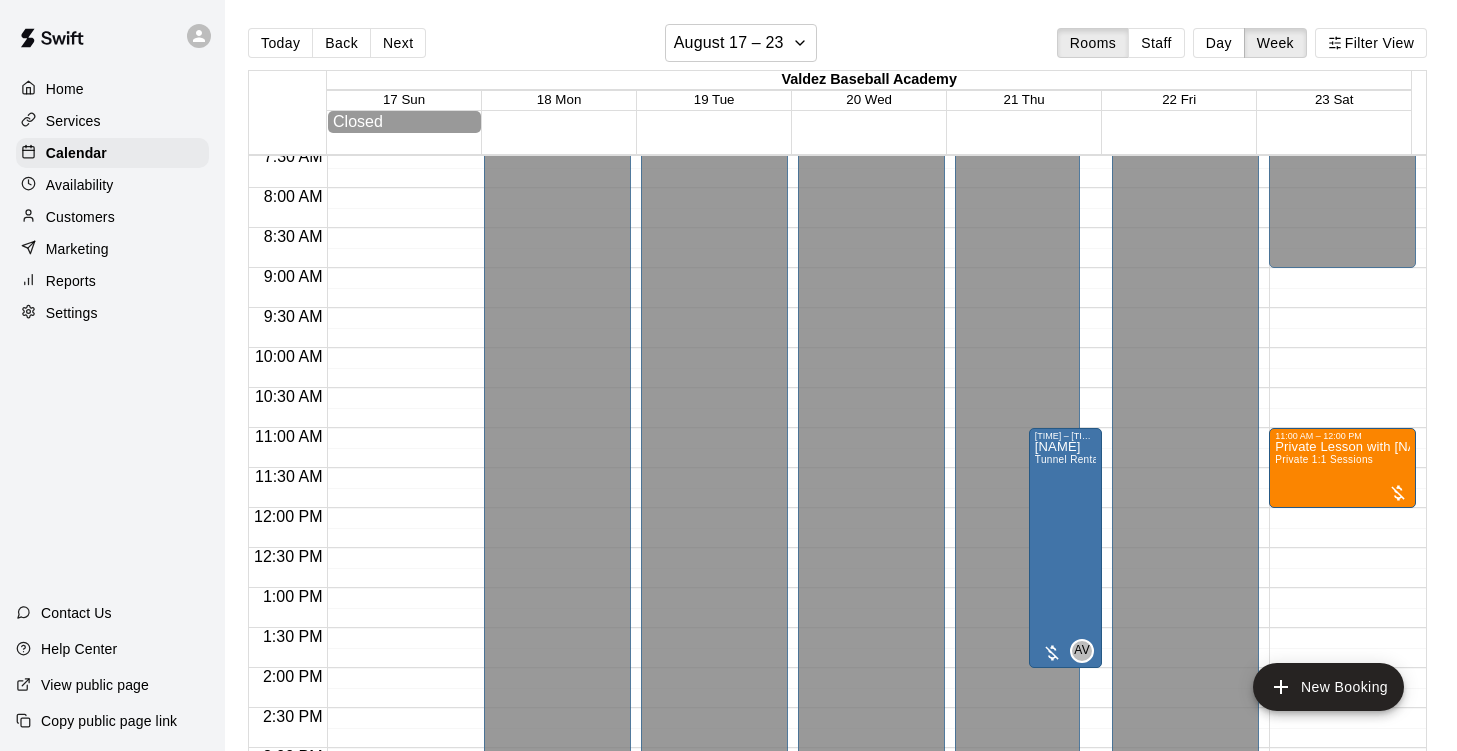 scroll, scrollTop: 606, scrollLeft: 0, axis: vertical 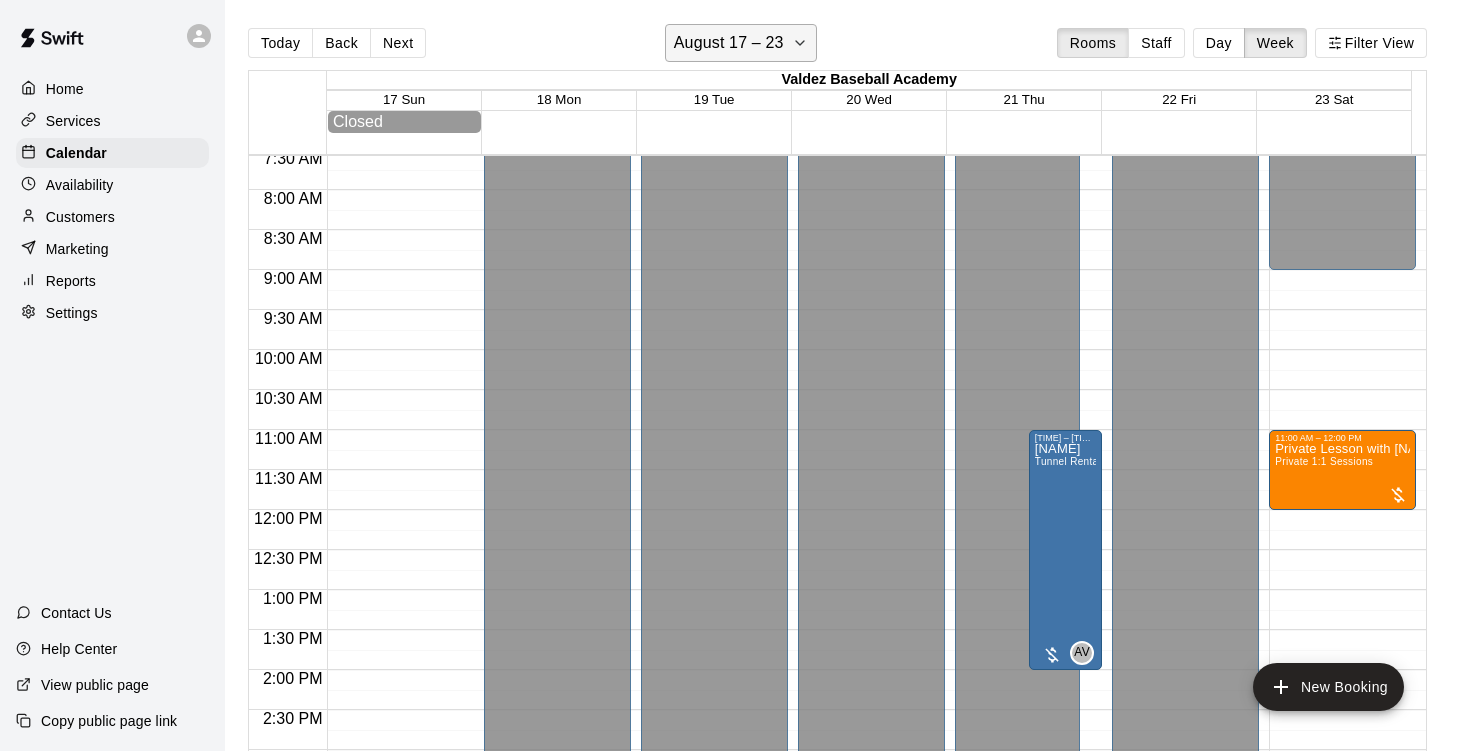 click 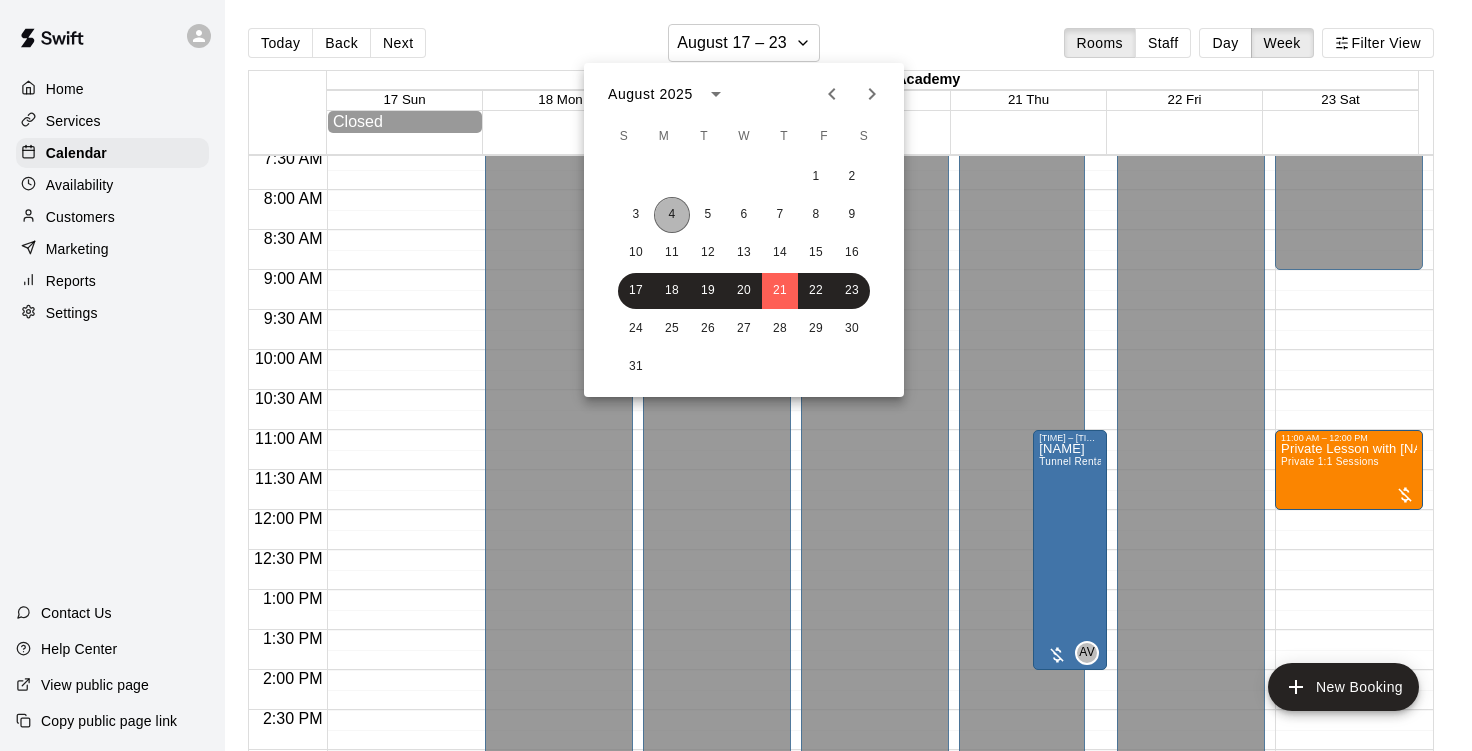 click on "4" at bounding box center [672, 215] 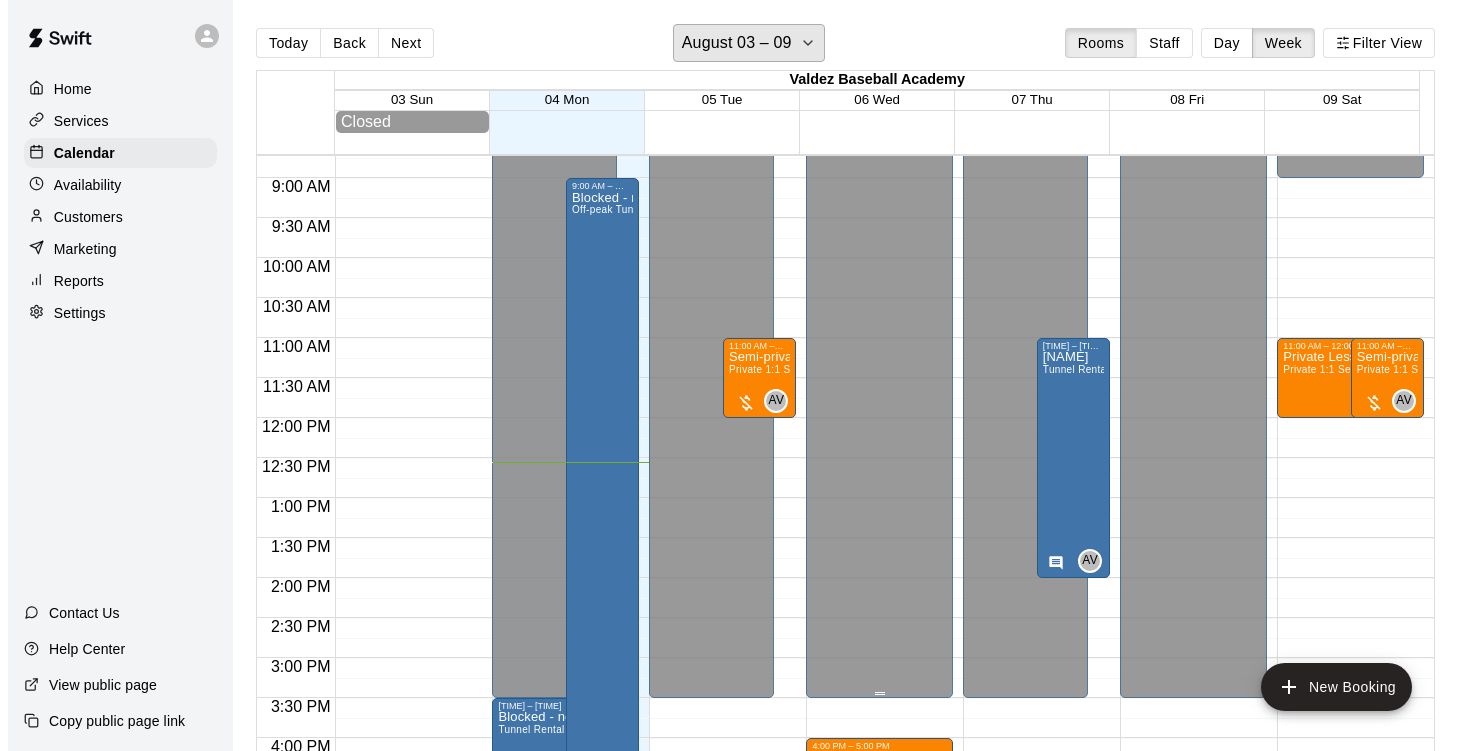 scroll, scrollTop: 699, scrollLeft: 0, axis: vertical 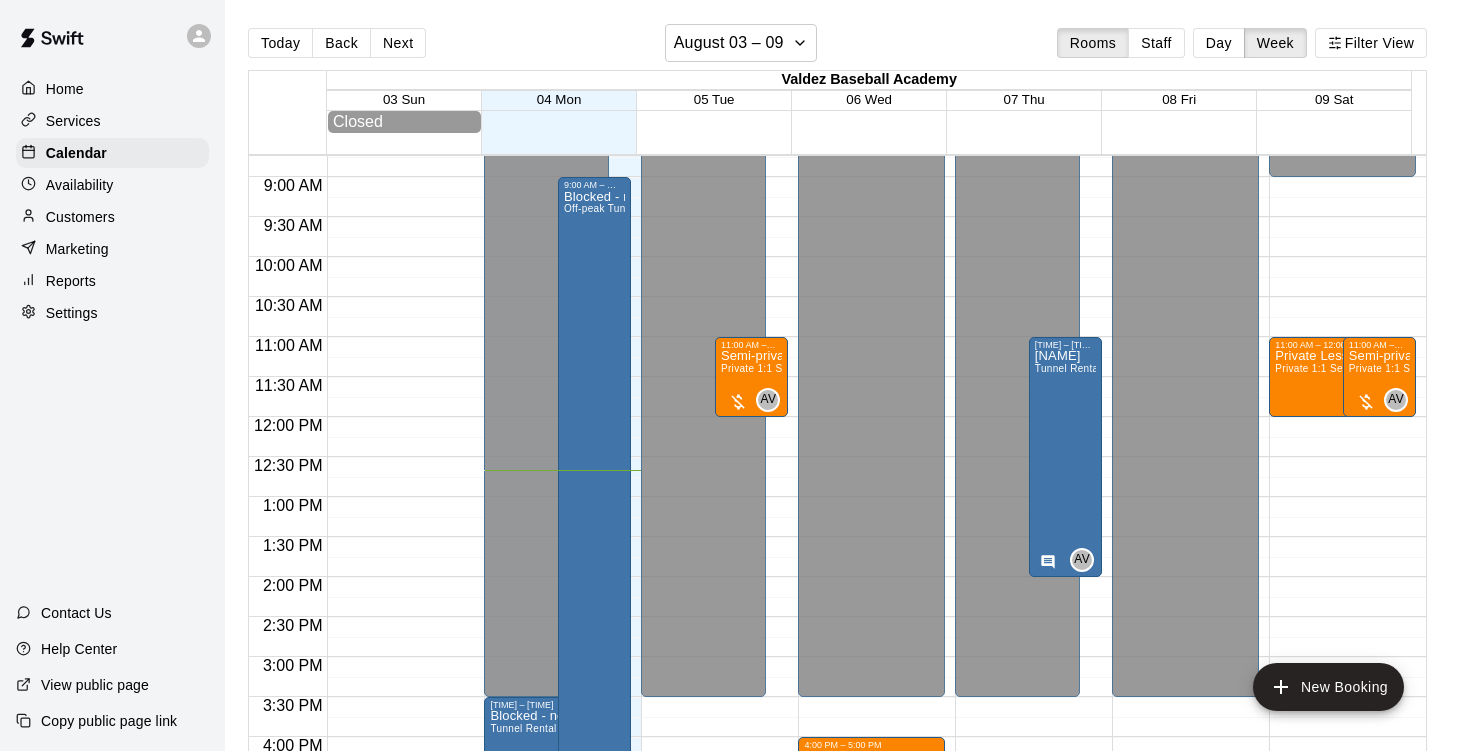 click at bounding box center (877, 347) 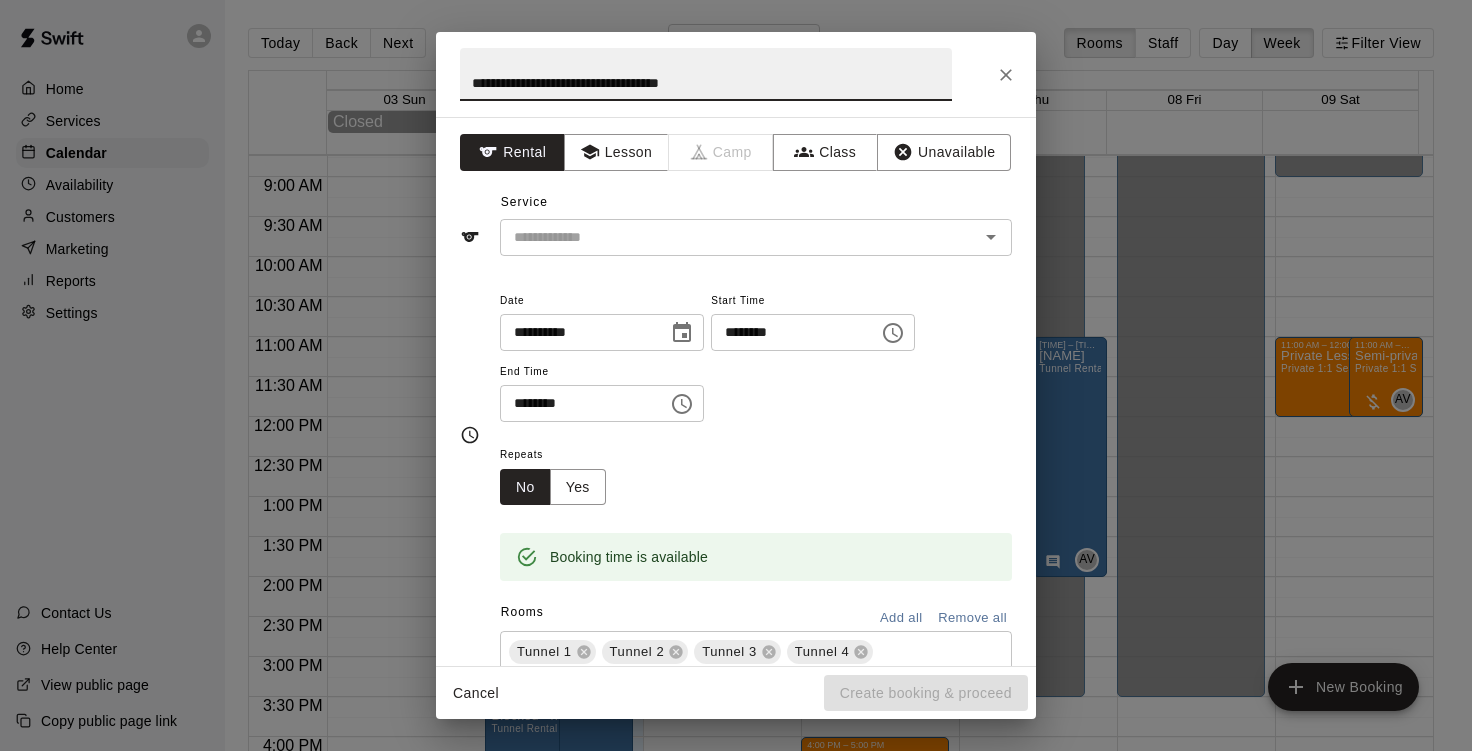 type on "**********" 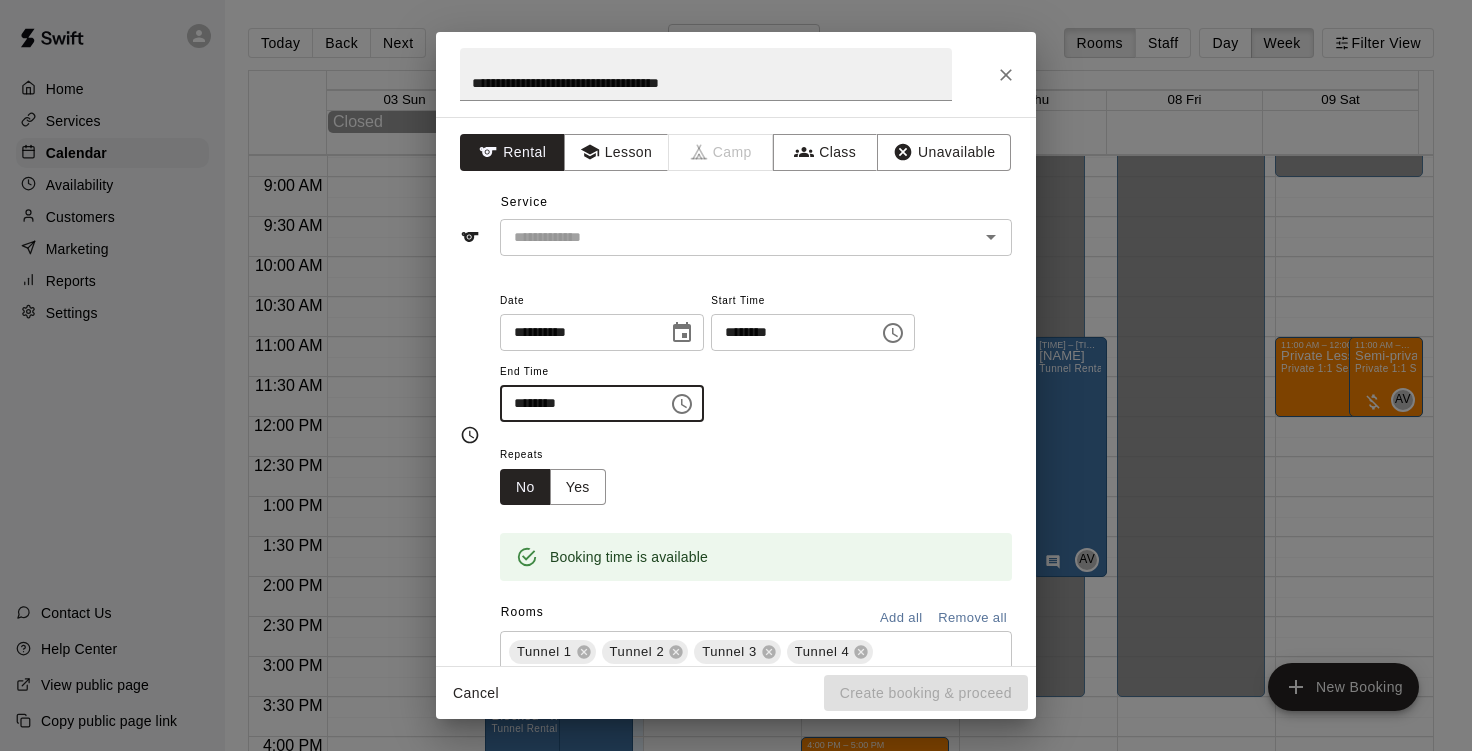 click on "********" at bounding box center [577, 403] 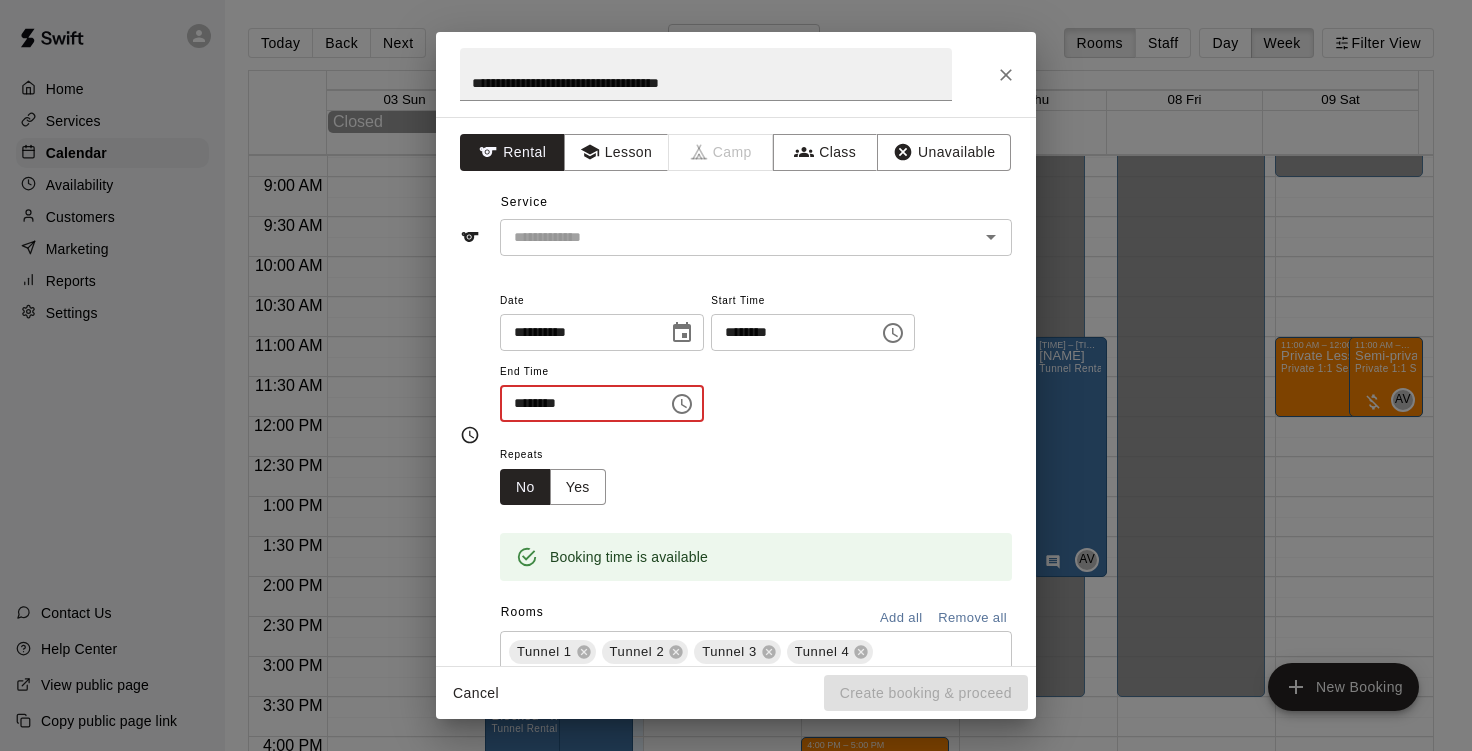 click on "********" at bounding box center [577, 403] 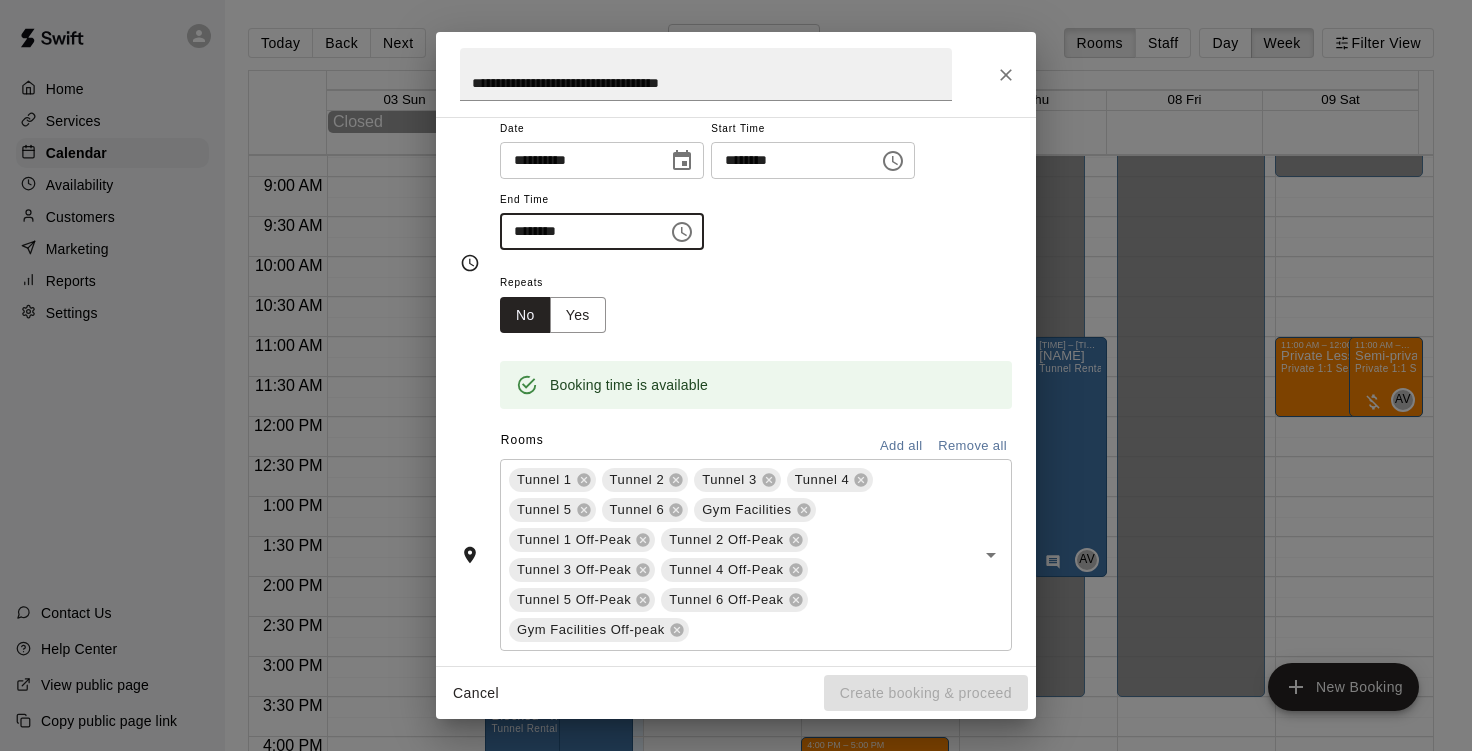 scroll, scrollTop: 173, scrollLeft: 0, axis: vertical 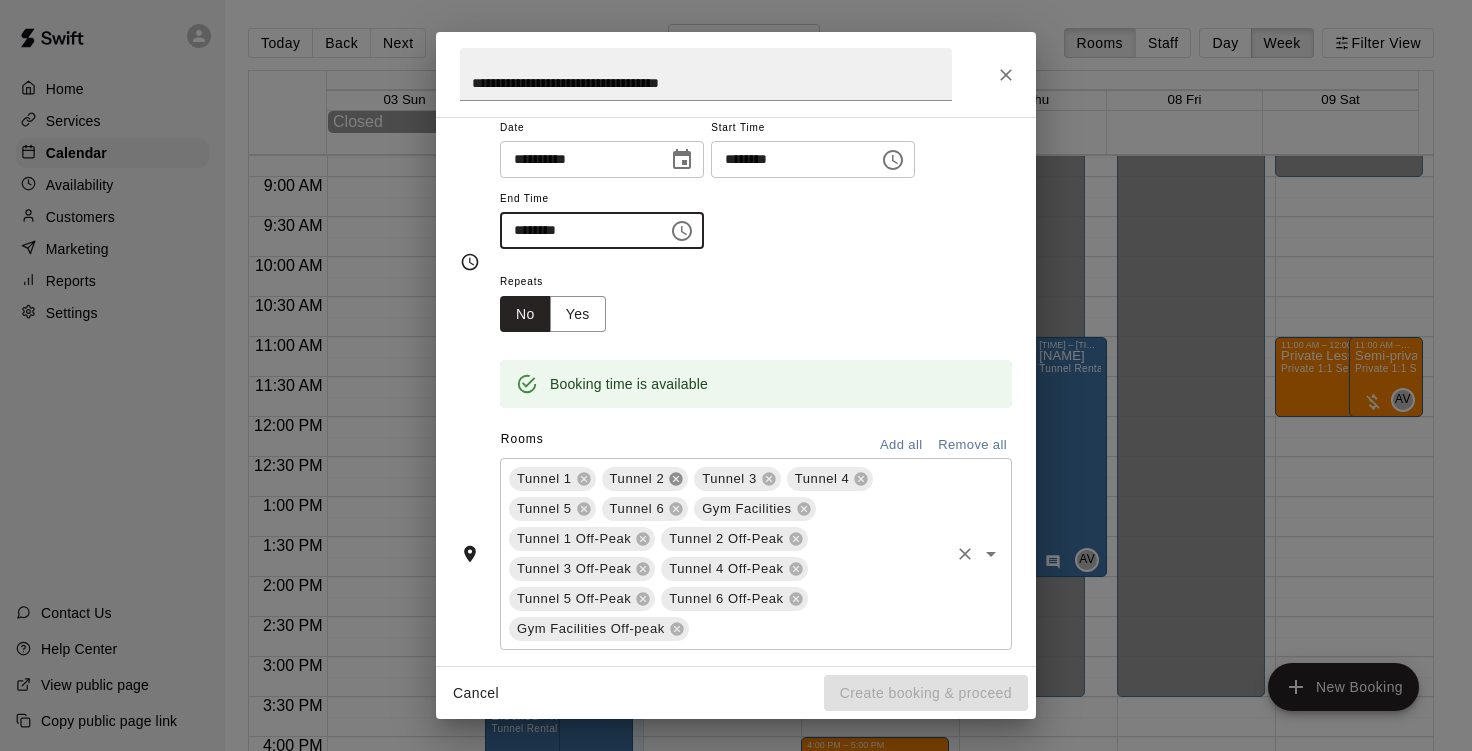 click 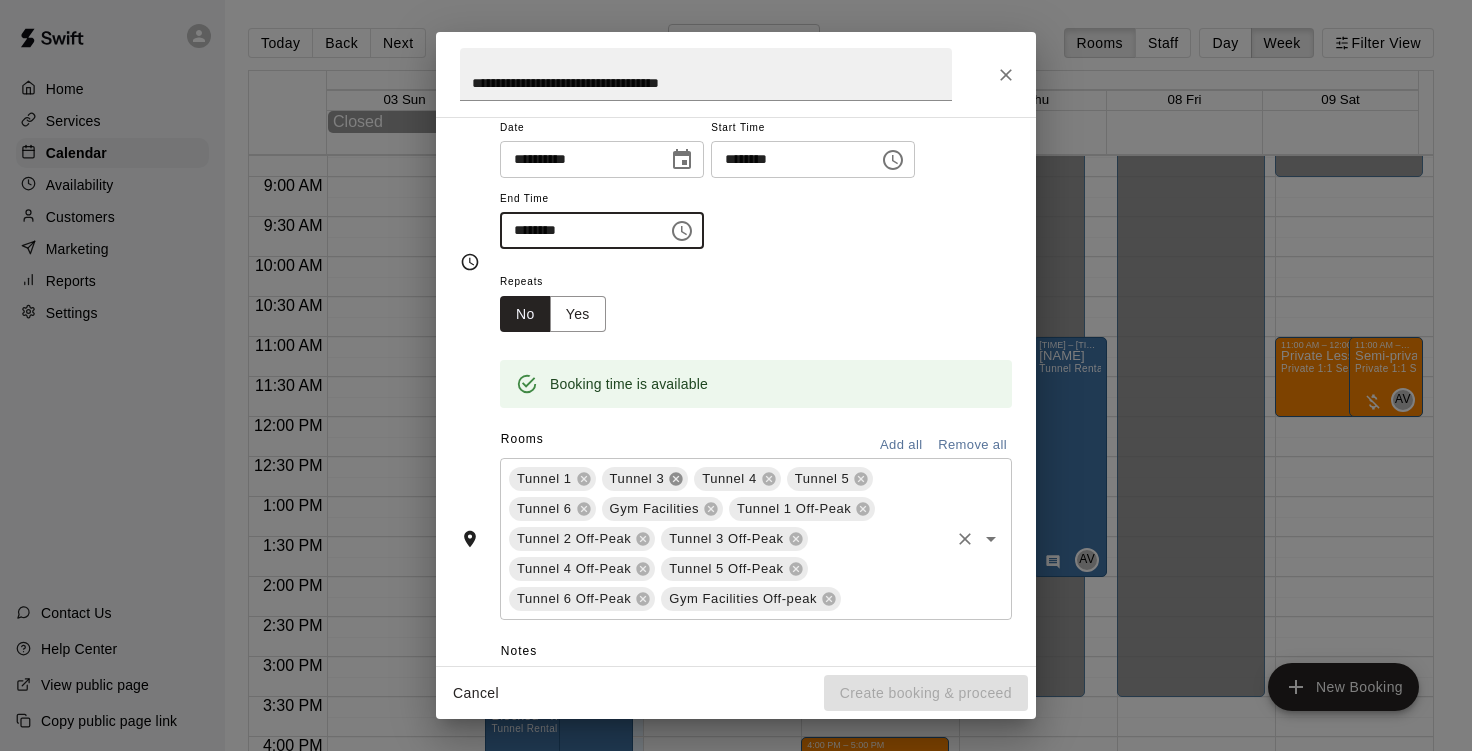click 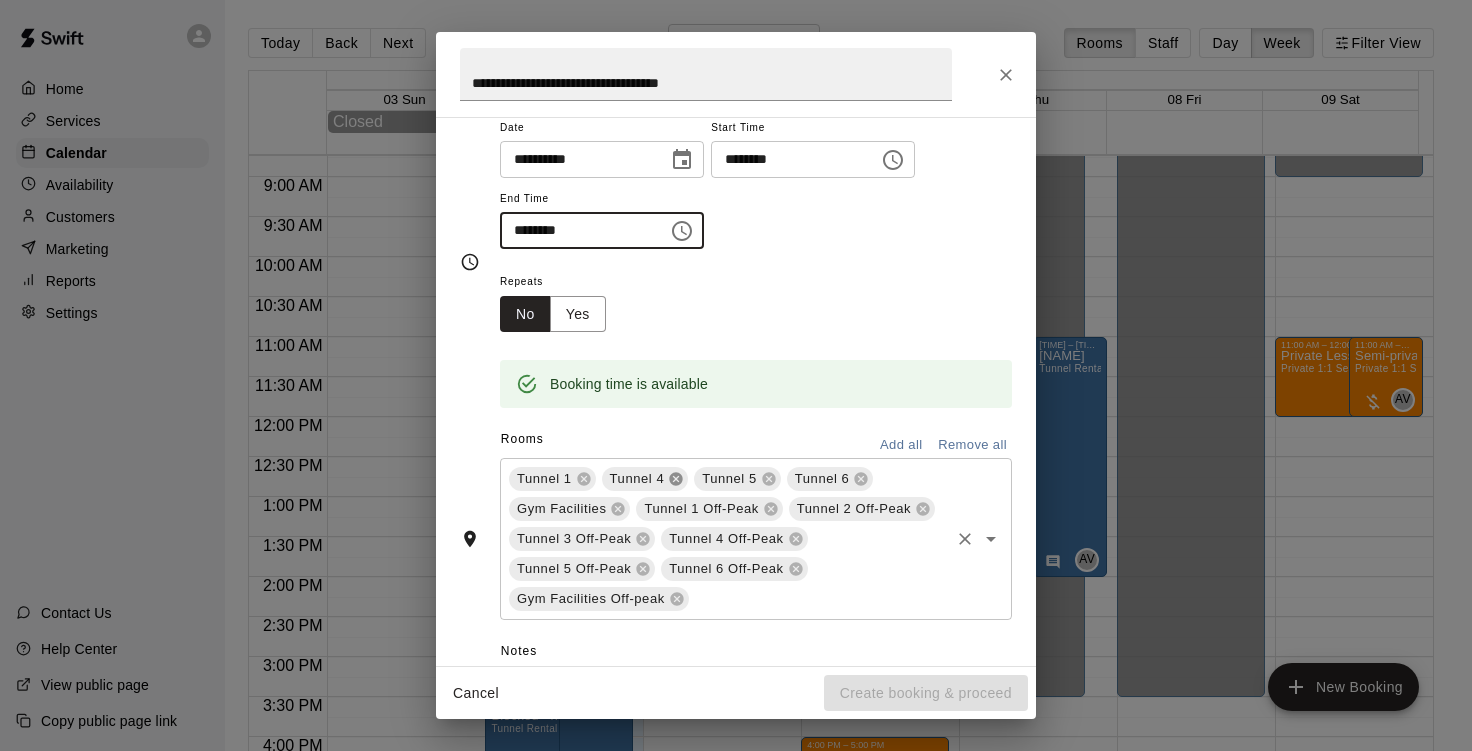 click 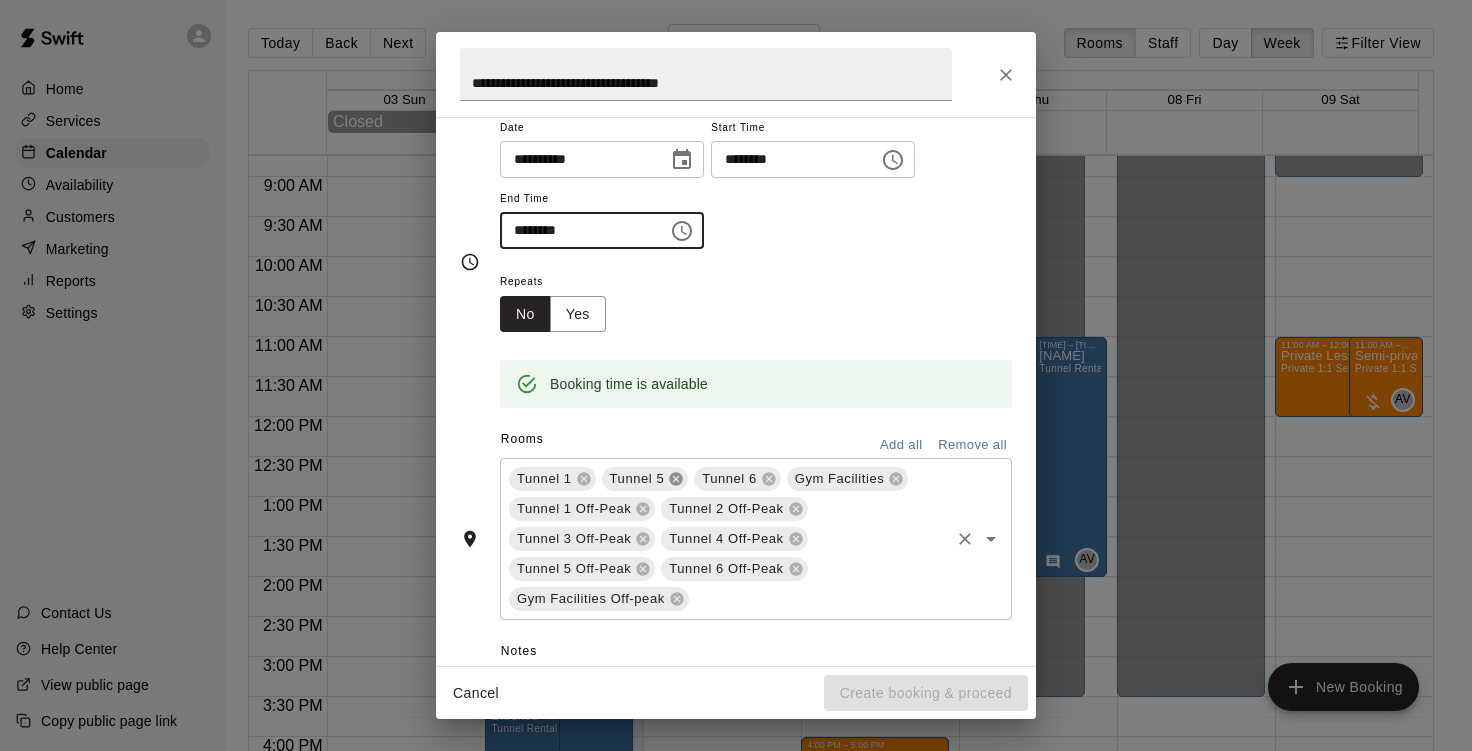 click 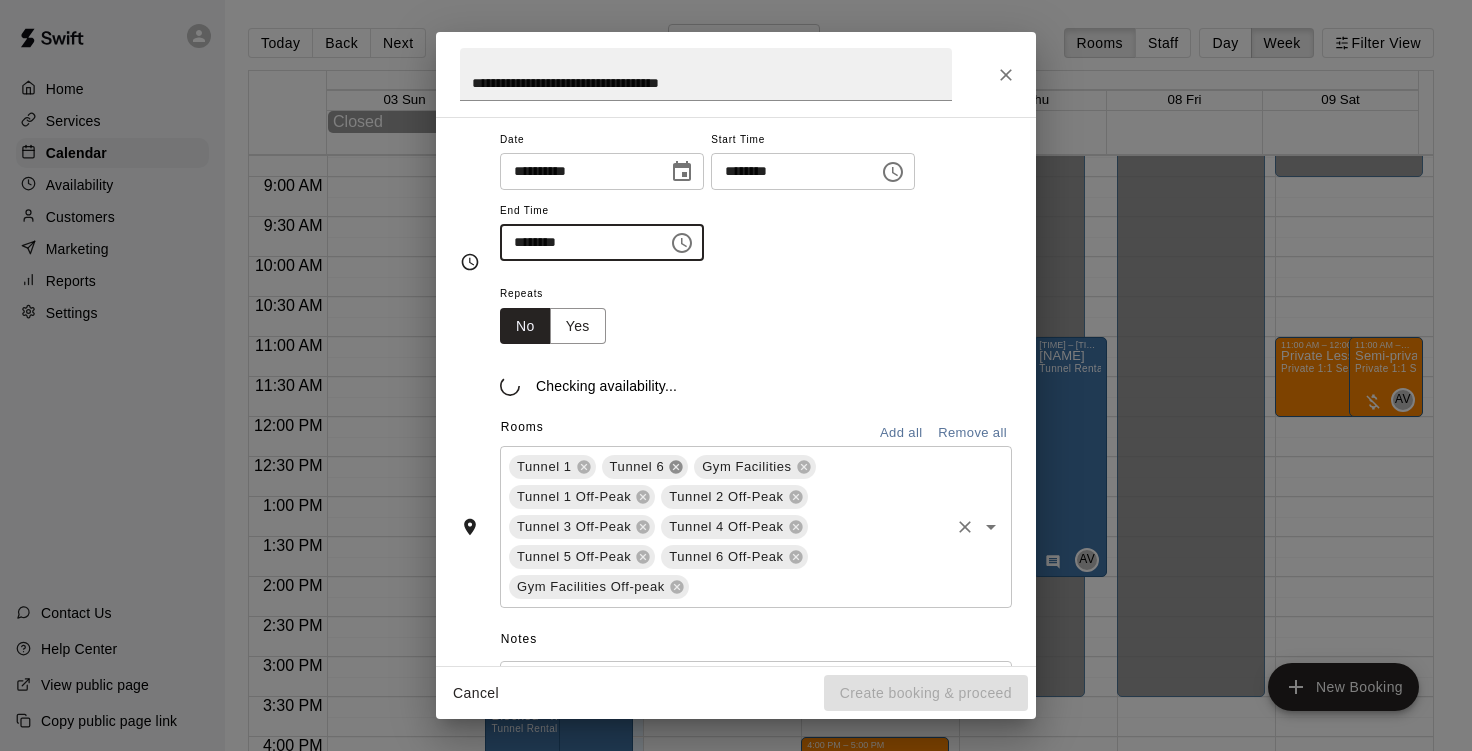 click on "Tunnel 6" at bounding box center [645, 467] 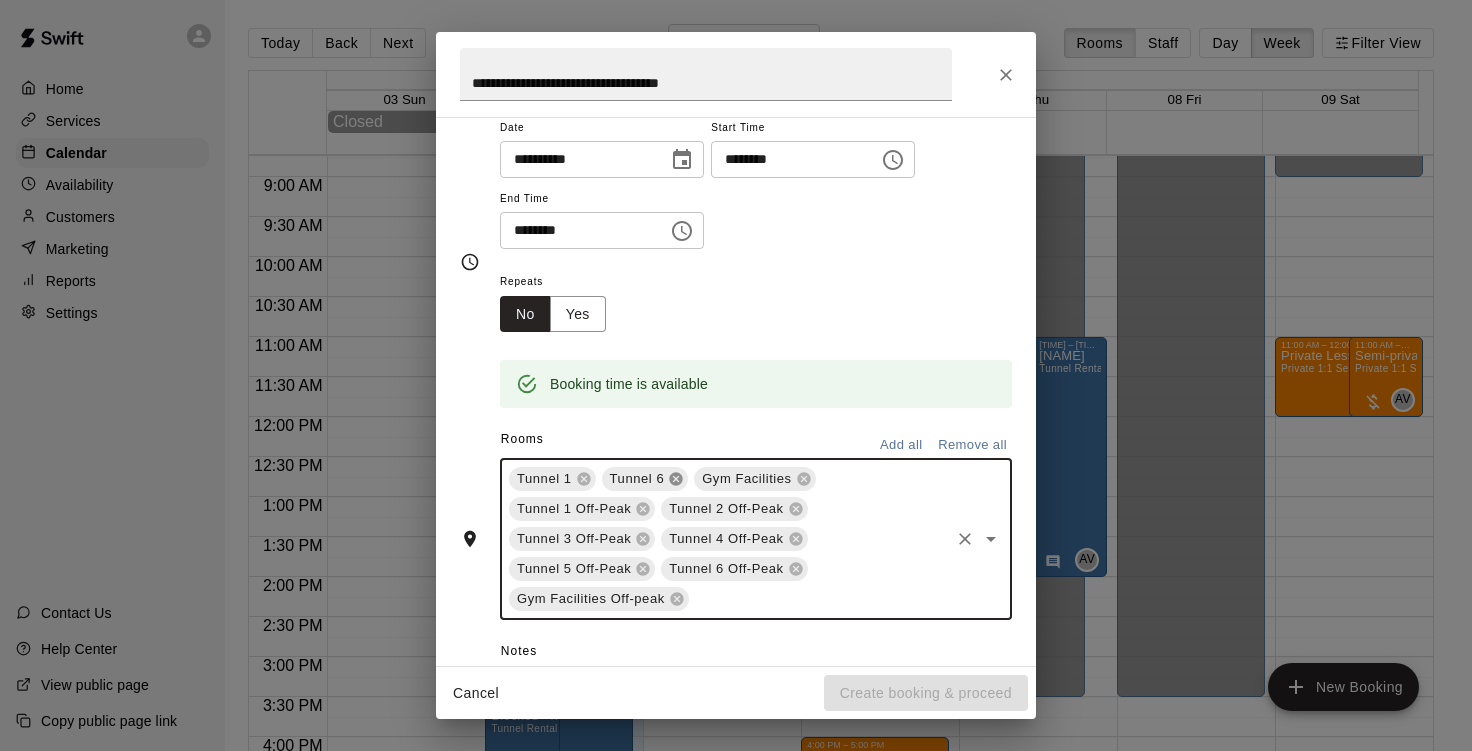 click 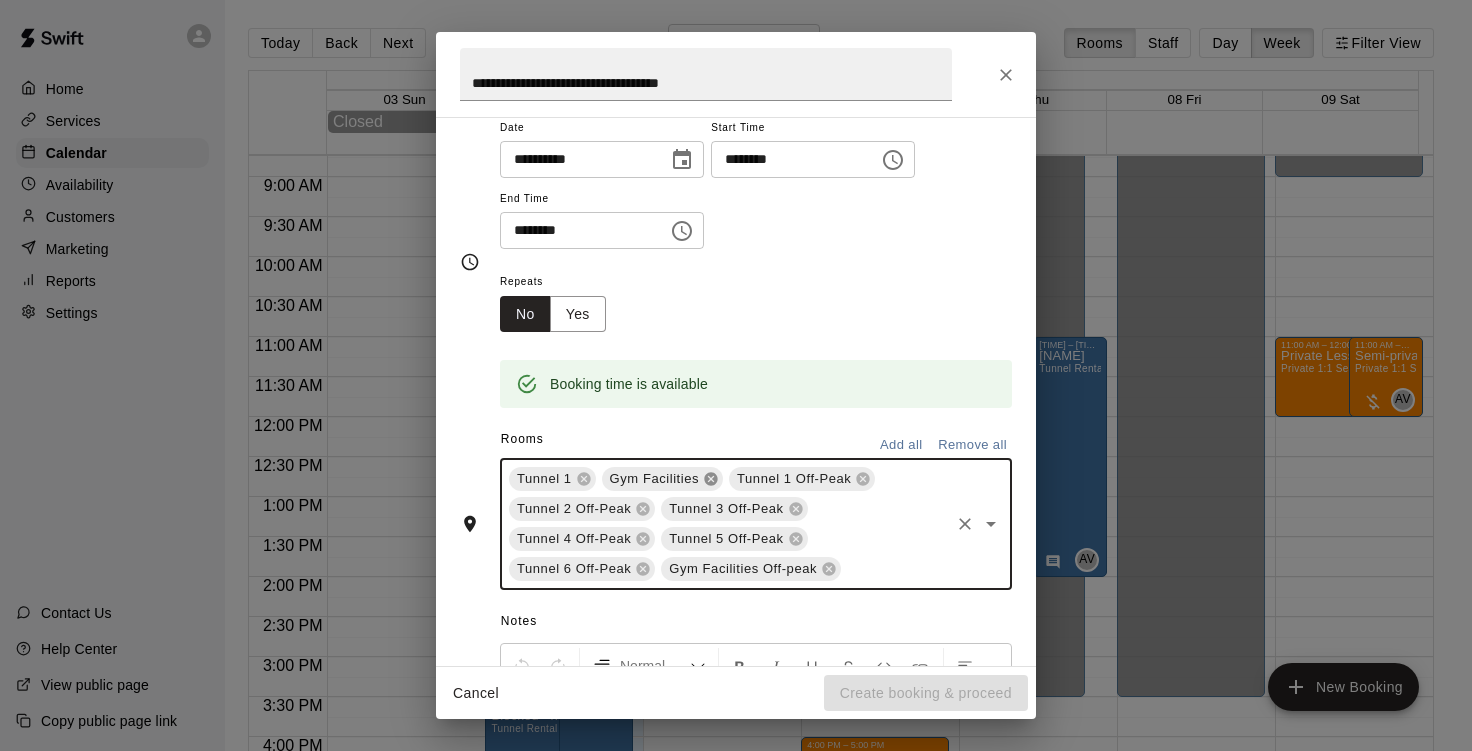 click 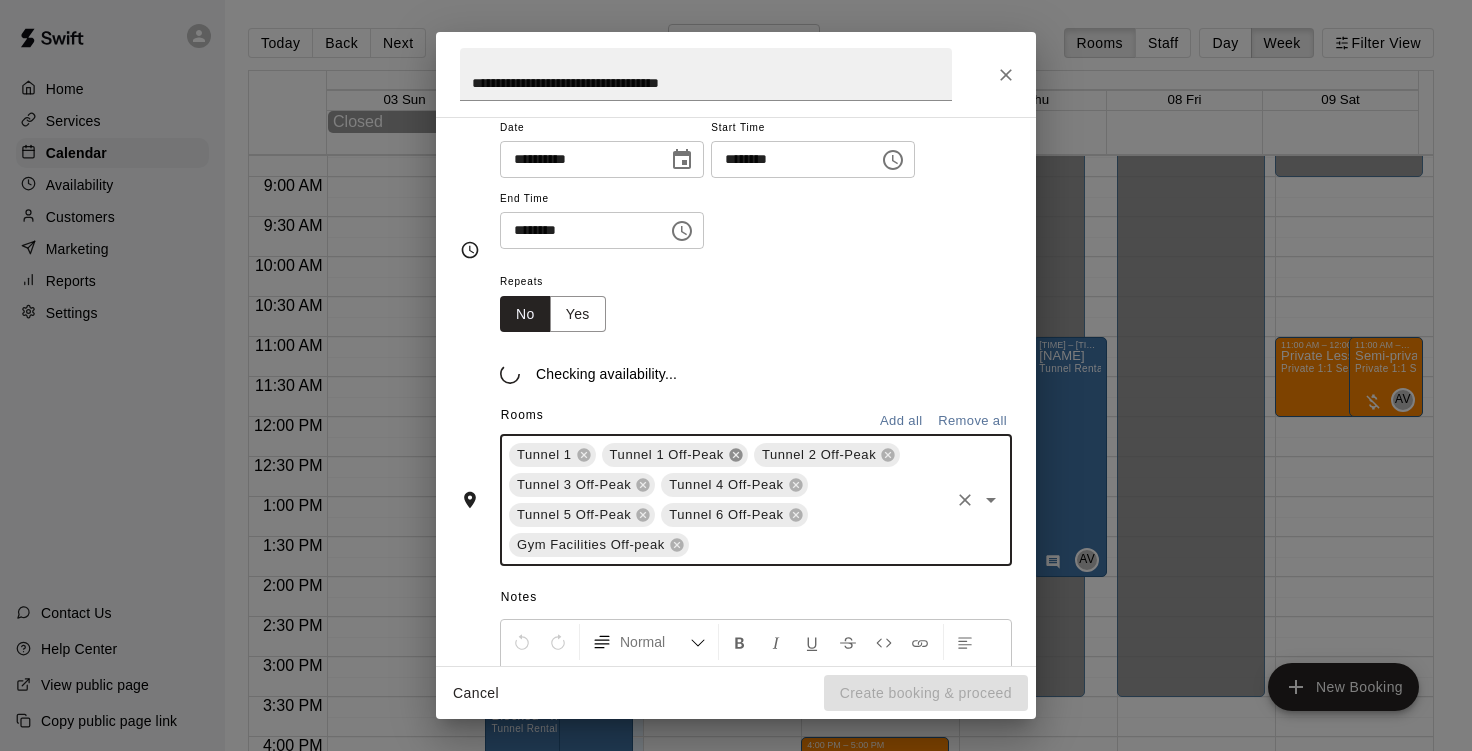 scroll, scrollTop: 173, scrollLeft: 0, axis: vertical 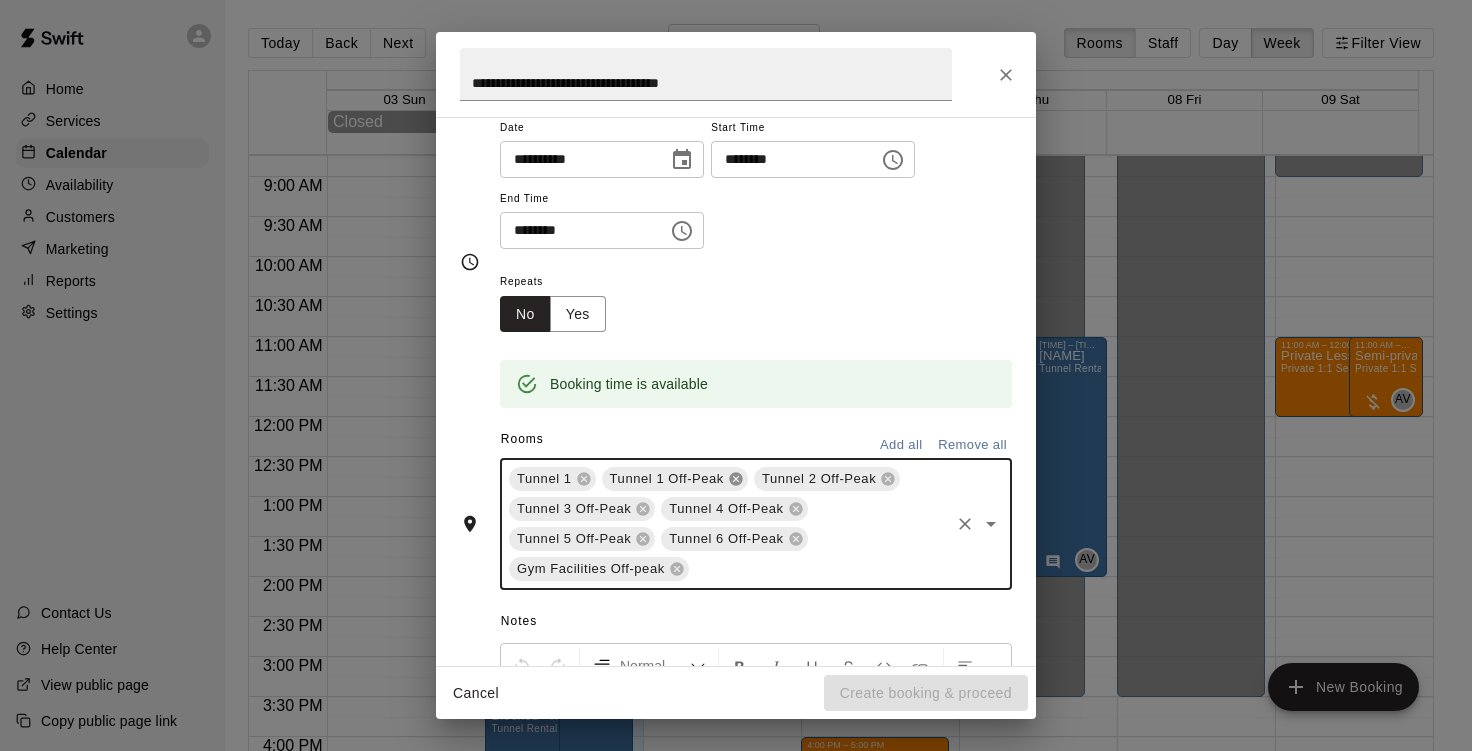 click 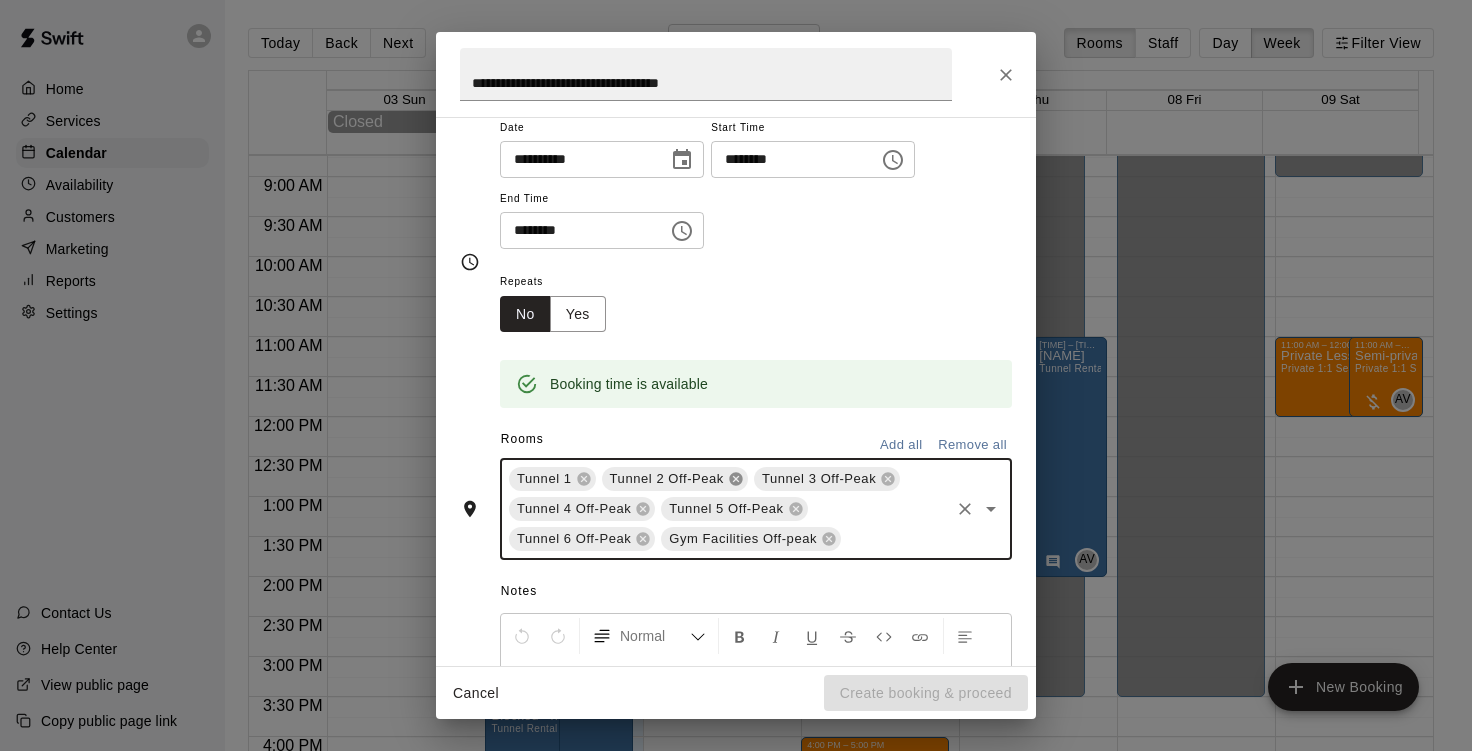 click 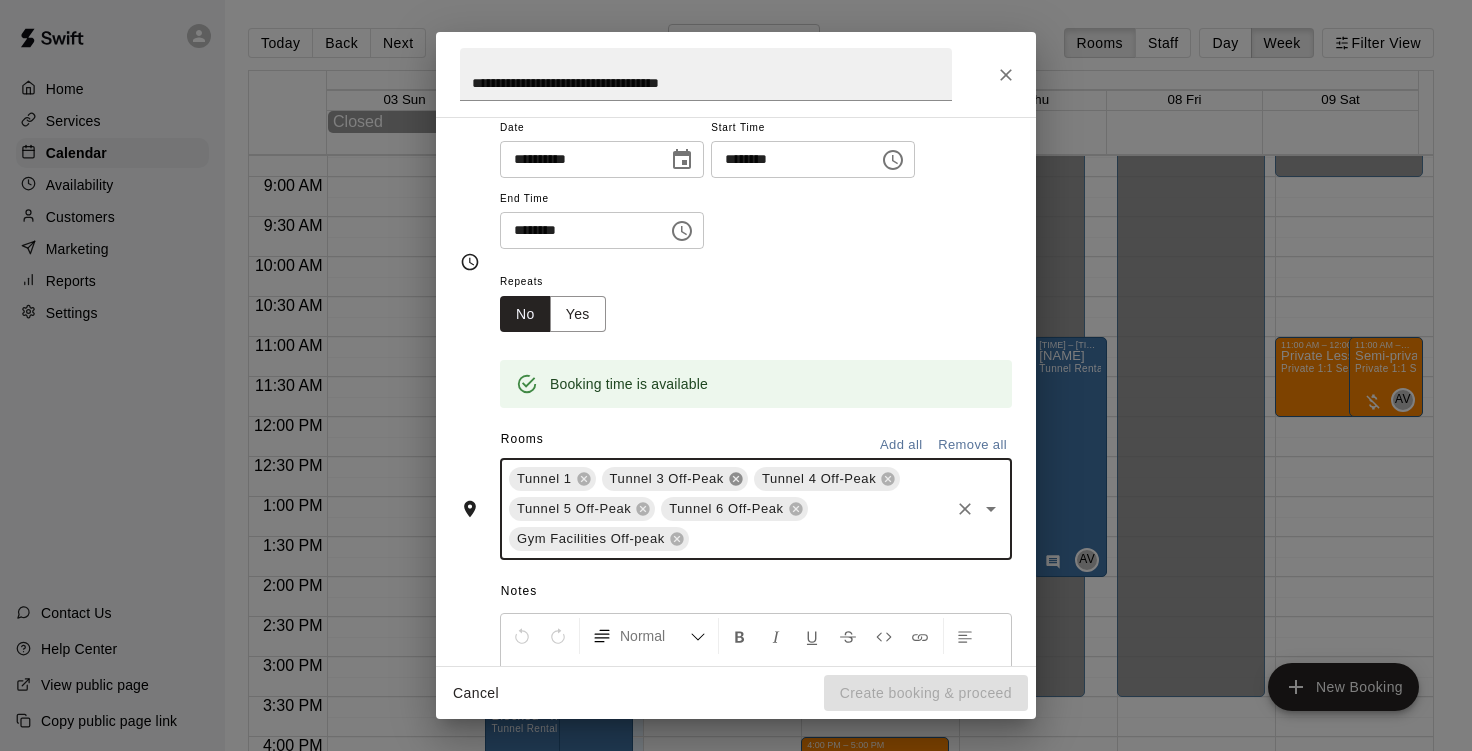 click 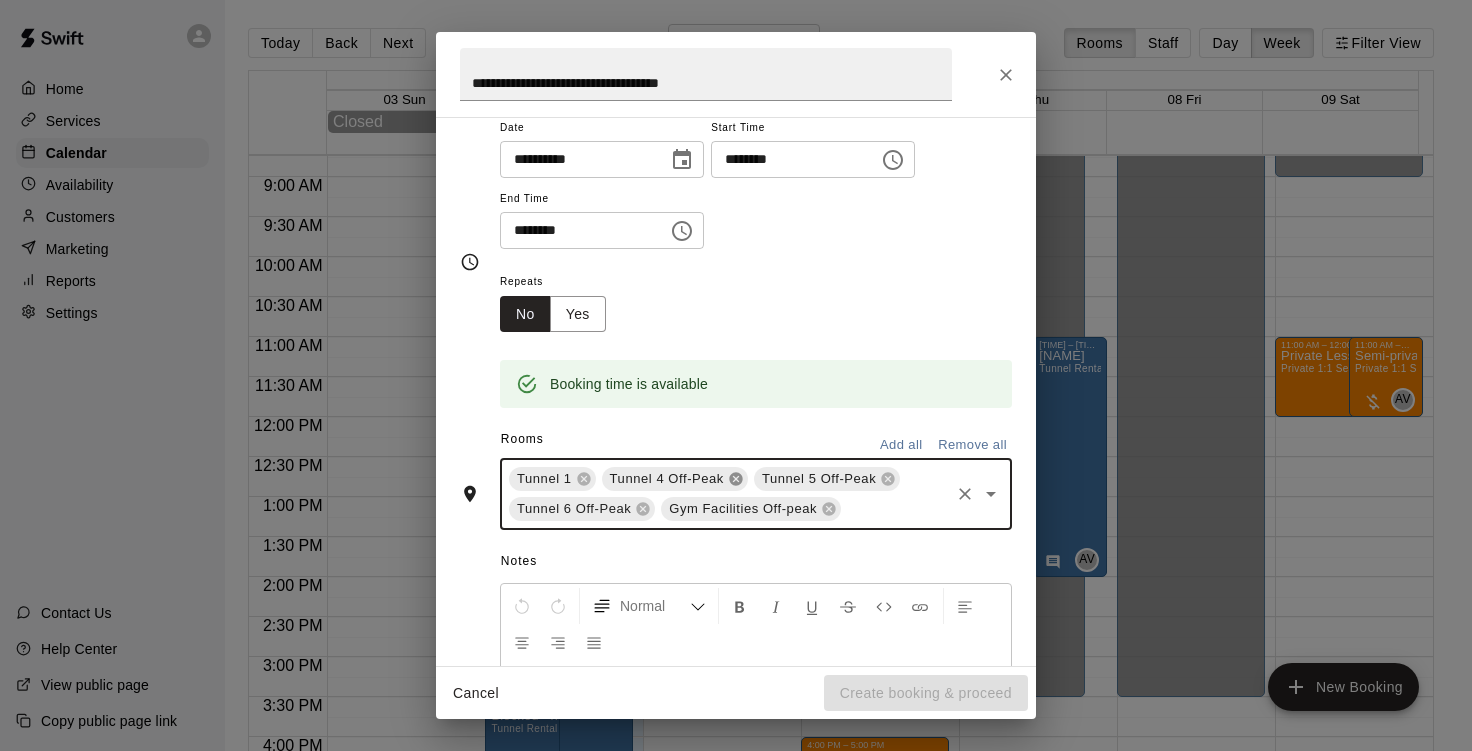 click 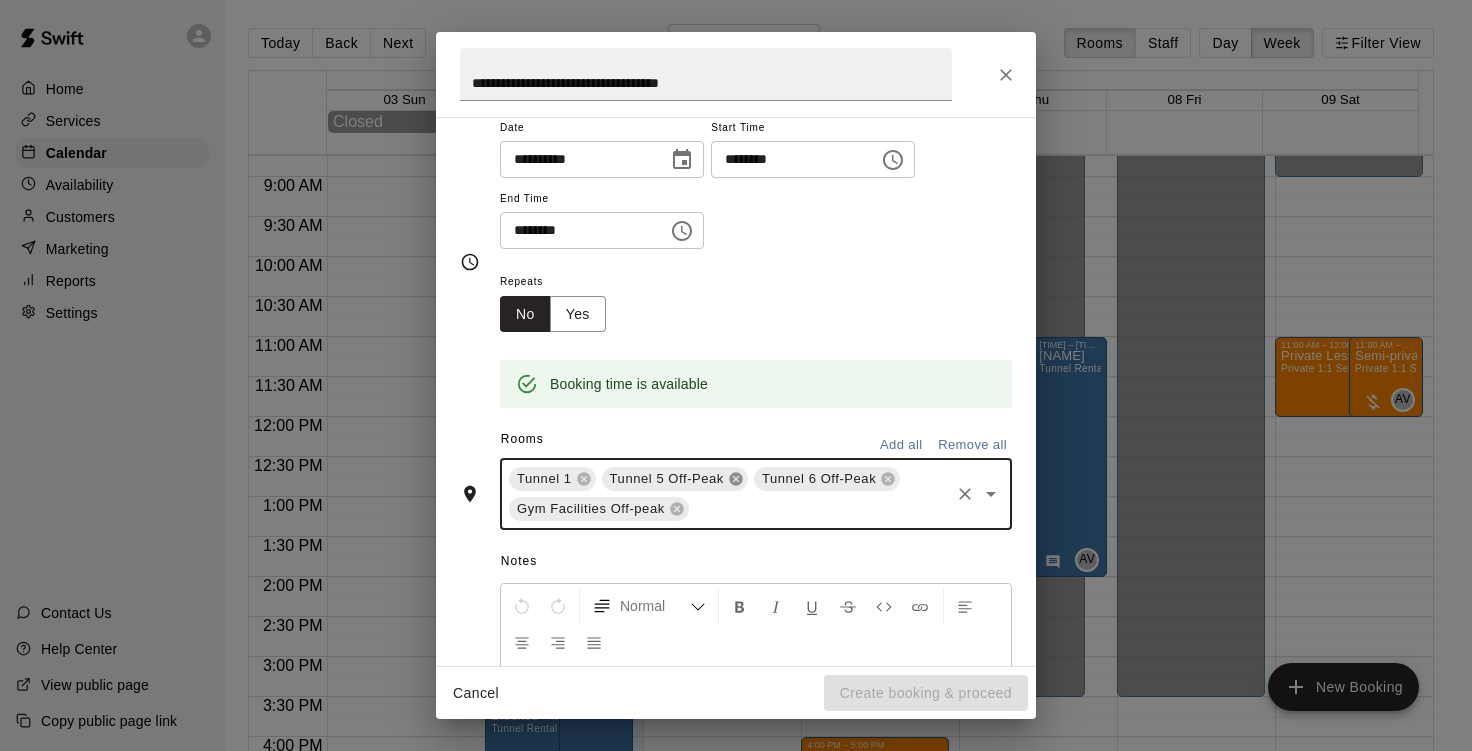 click 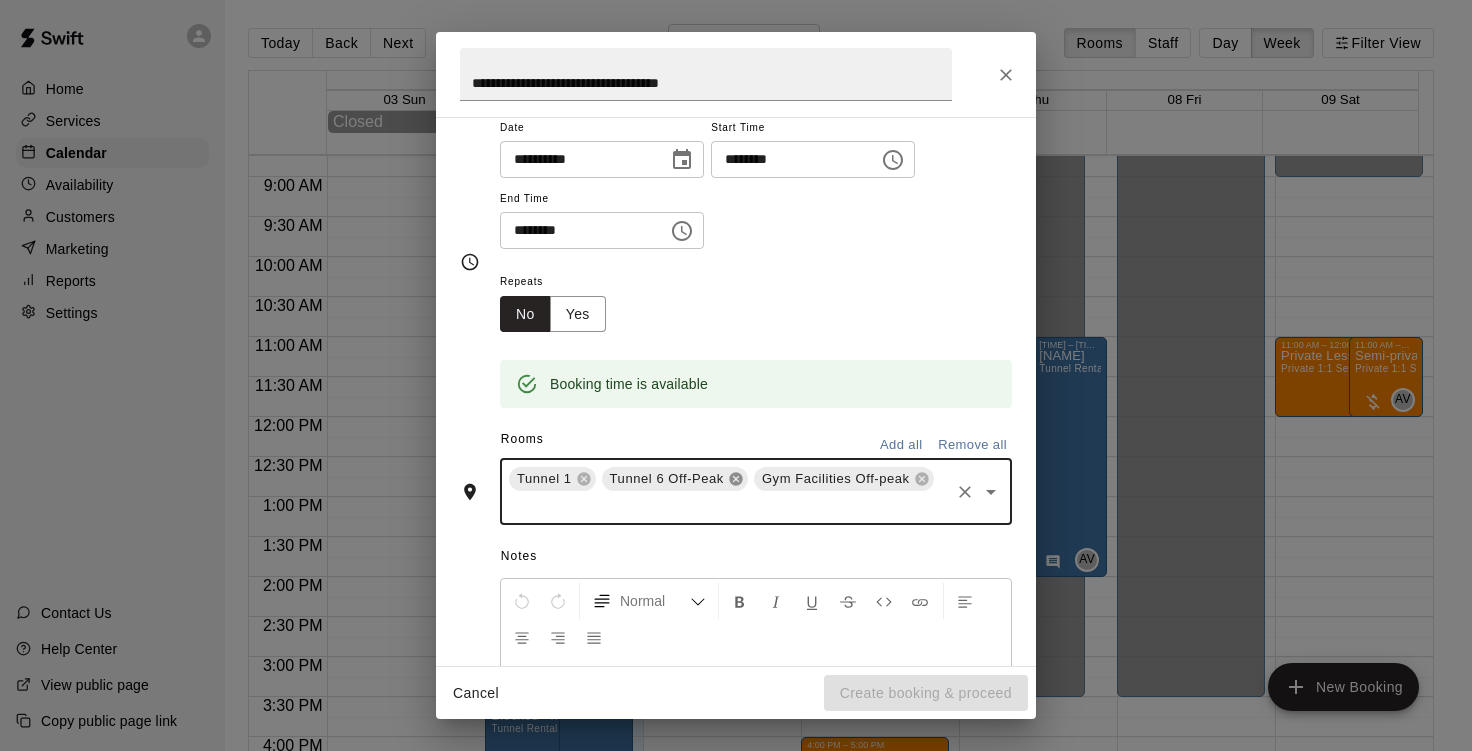 click 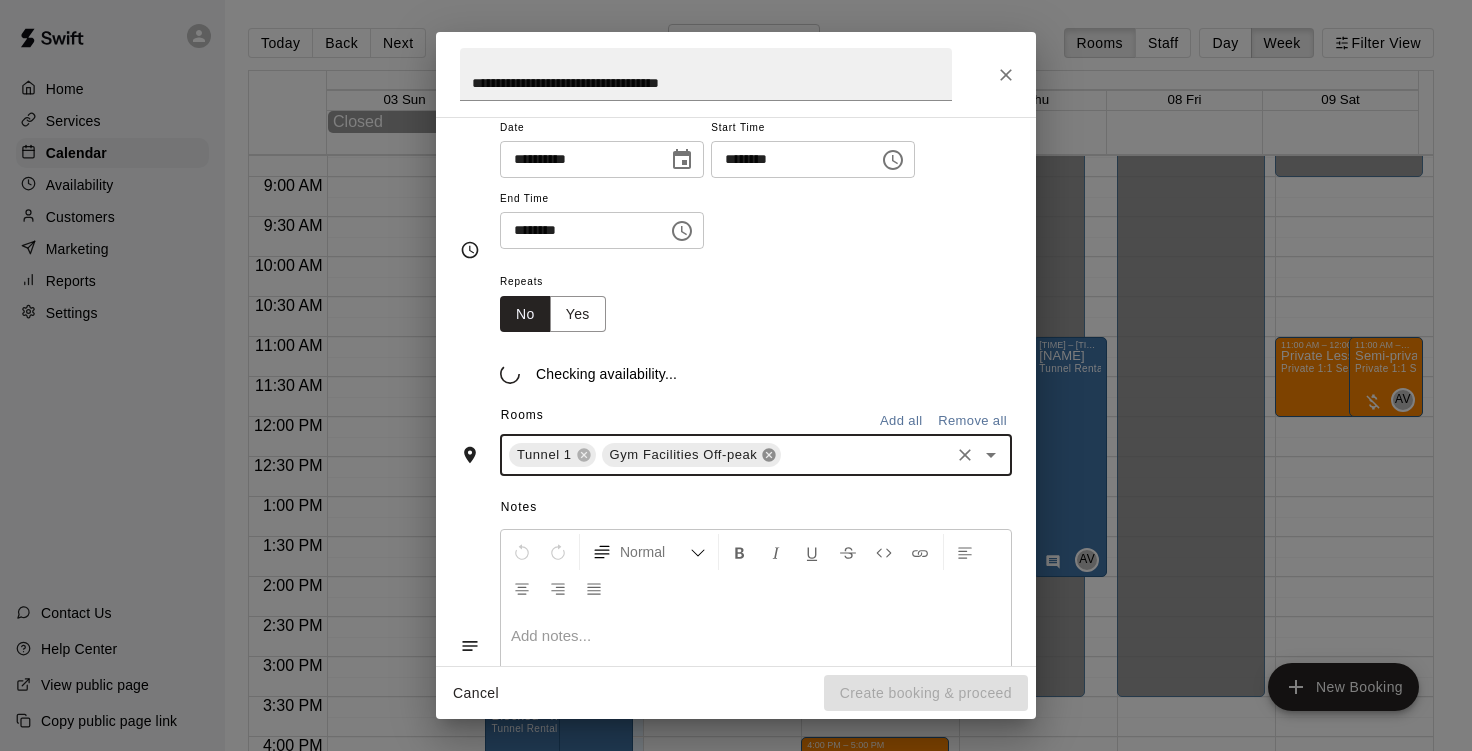 scroll, scrollTop: 173, scrollLeft: 0, axis: vertical 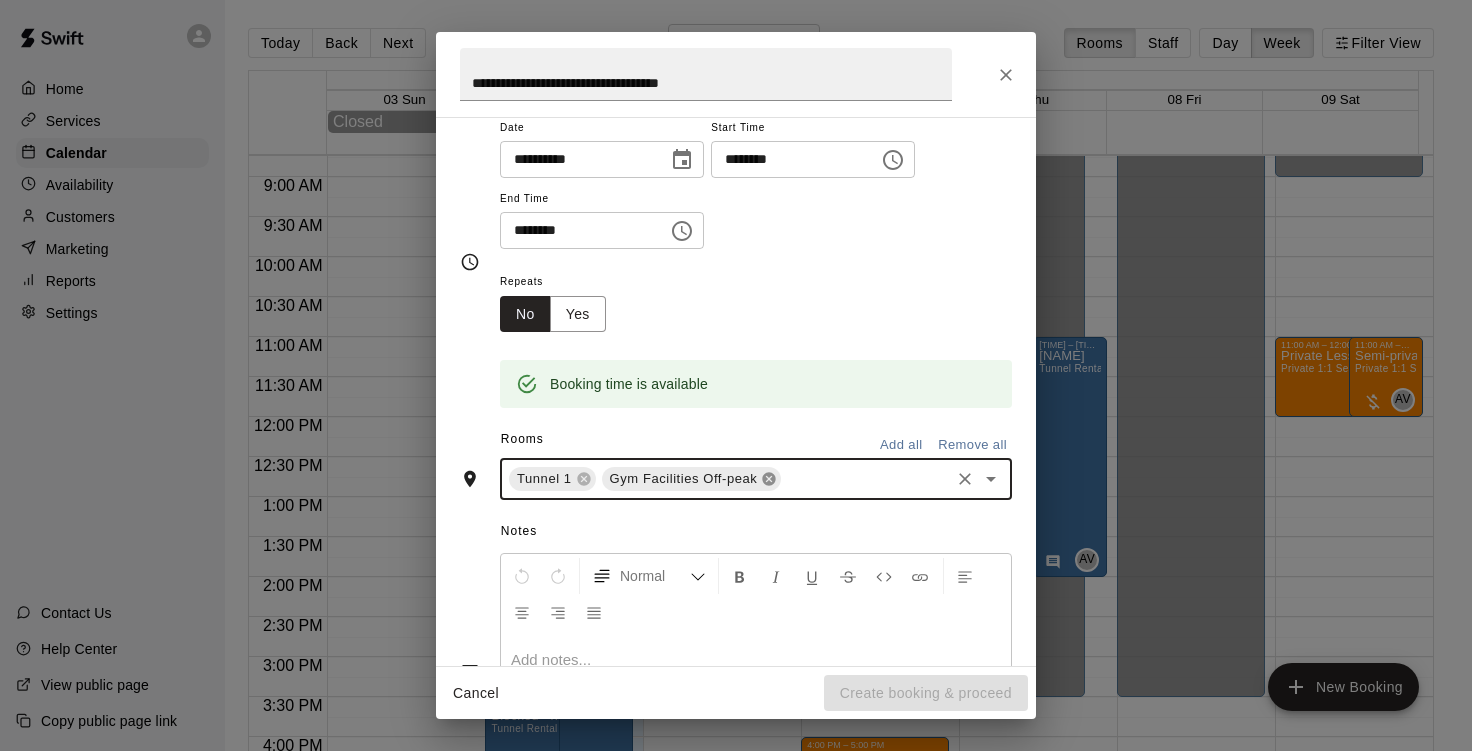 click on "Gym Facilities Off-peak" at bounding box center (684, 479) 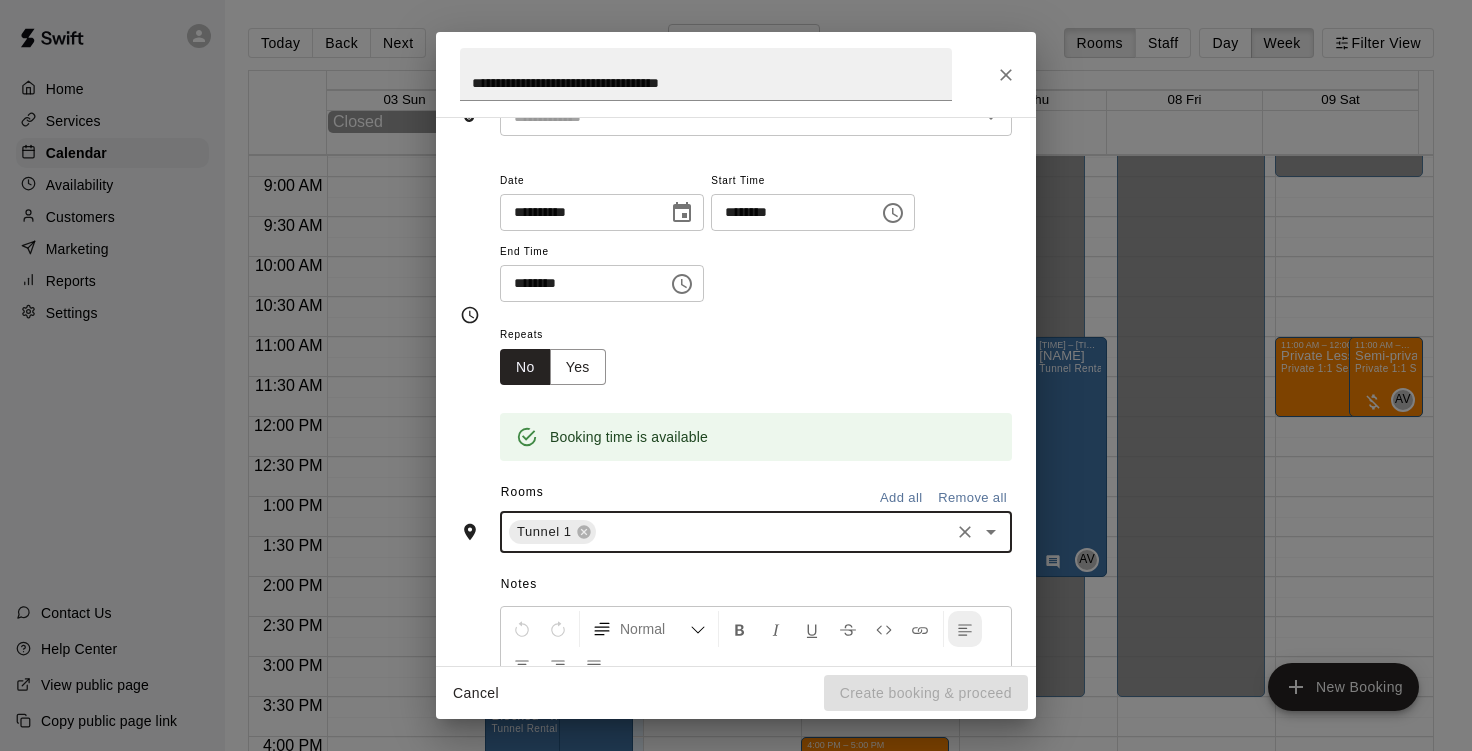scroll, scrollTop: 0, scrollLeft: 0, axis: both 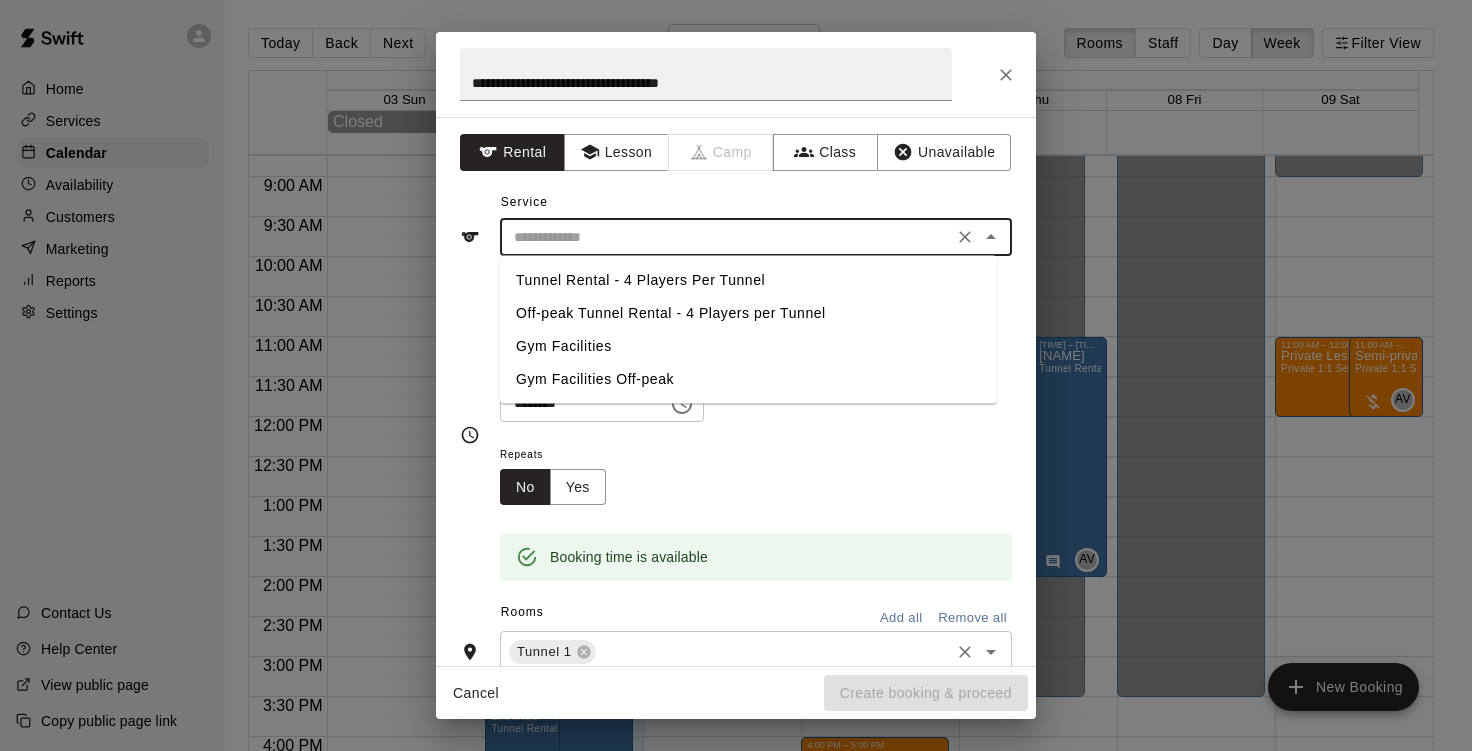 click at bounding box center [726, 237] 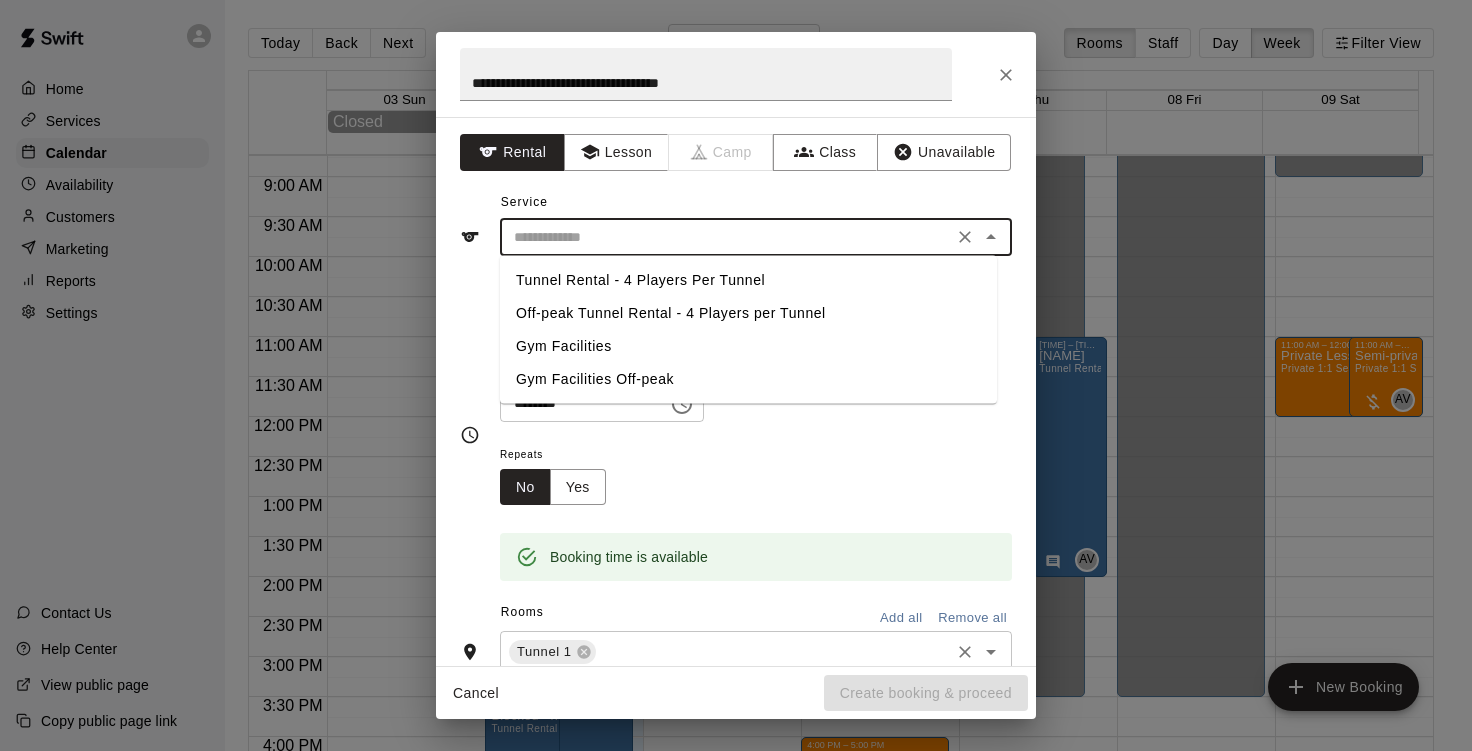click on "Tunnel Rental - 4 Players Per Tunnel" at bounding box center (748, 280) 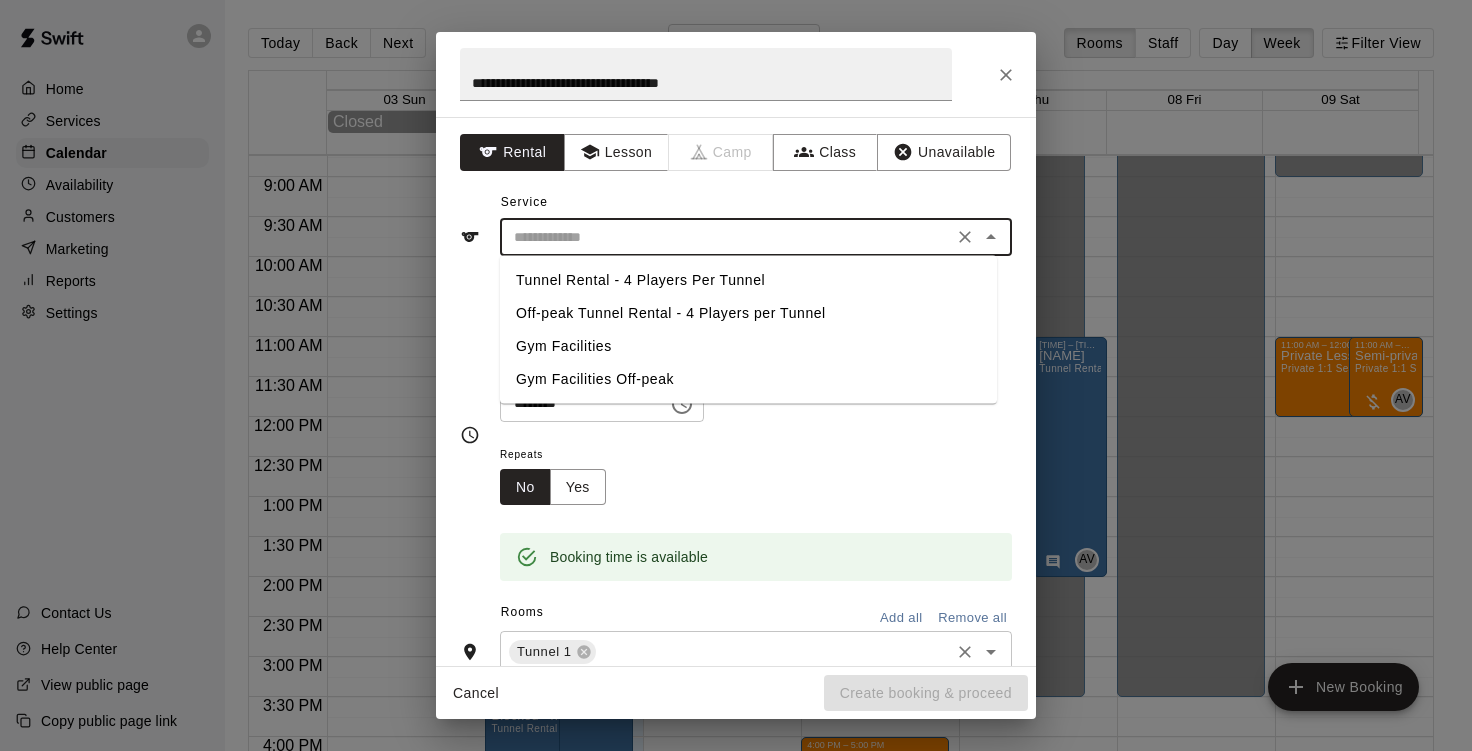 type on "**********" 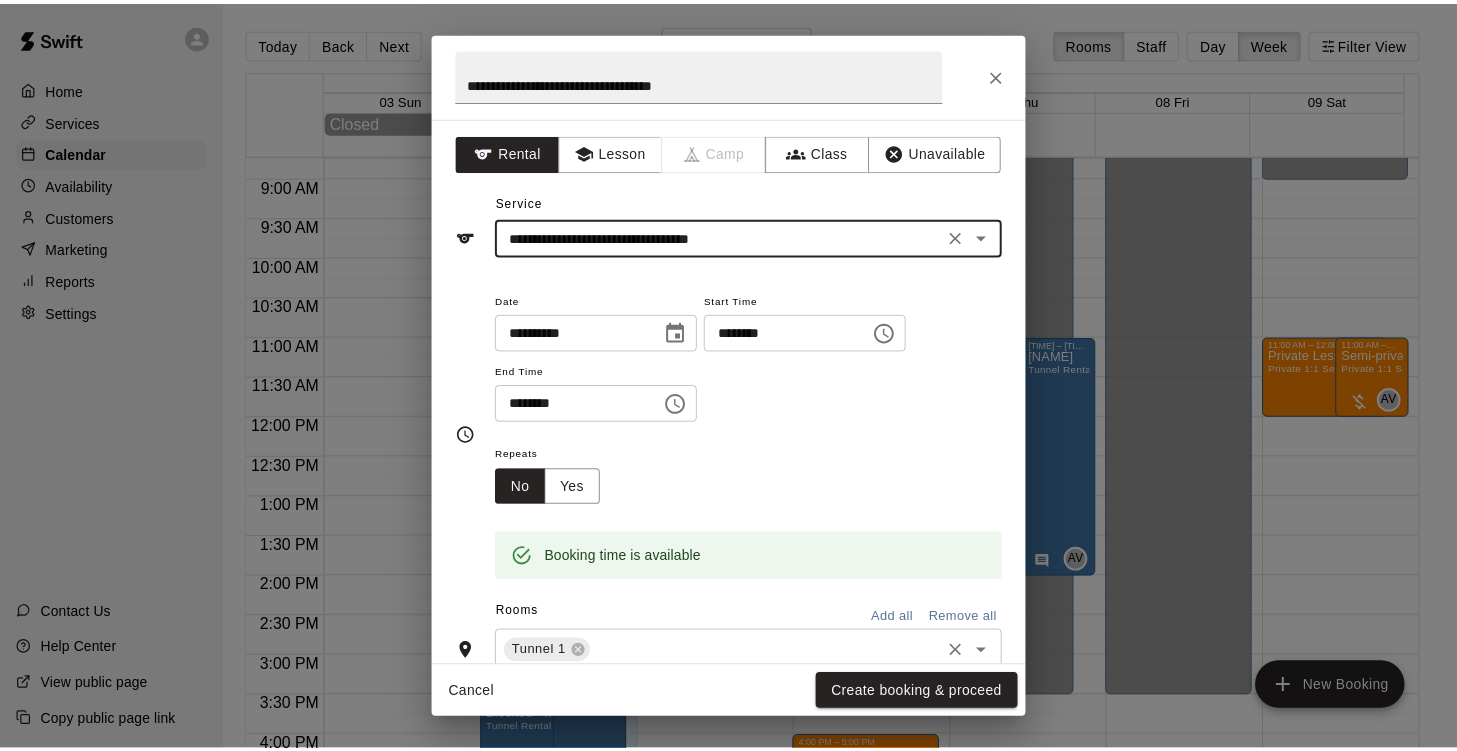 scroll, scrollTop: 330, scrollLeft: 0, axis: vertical 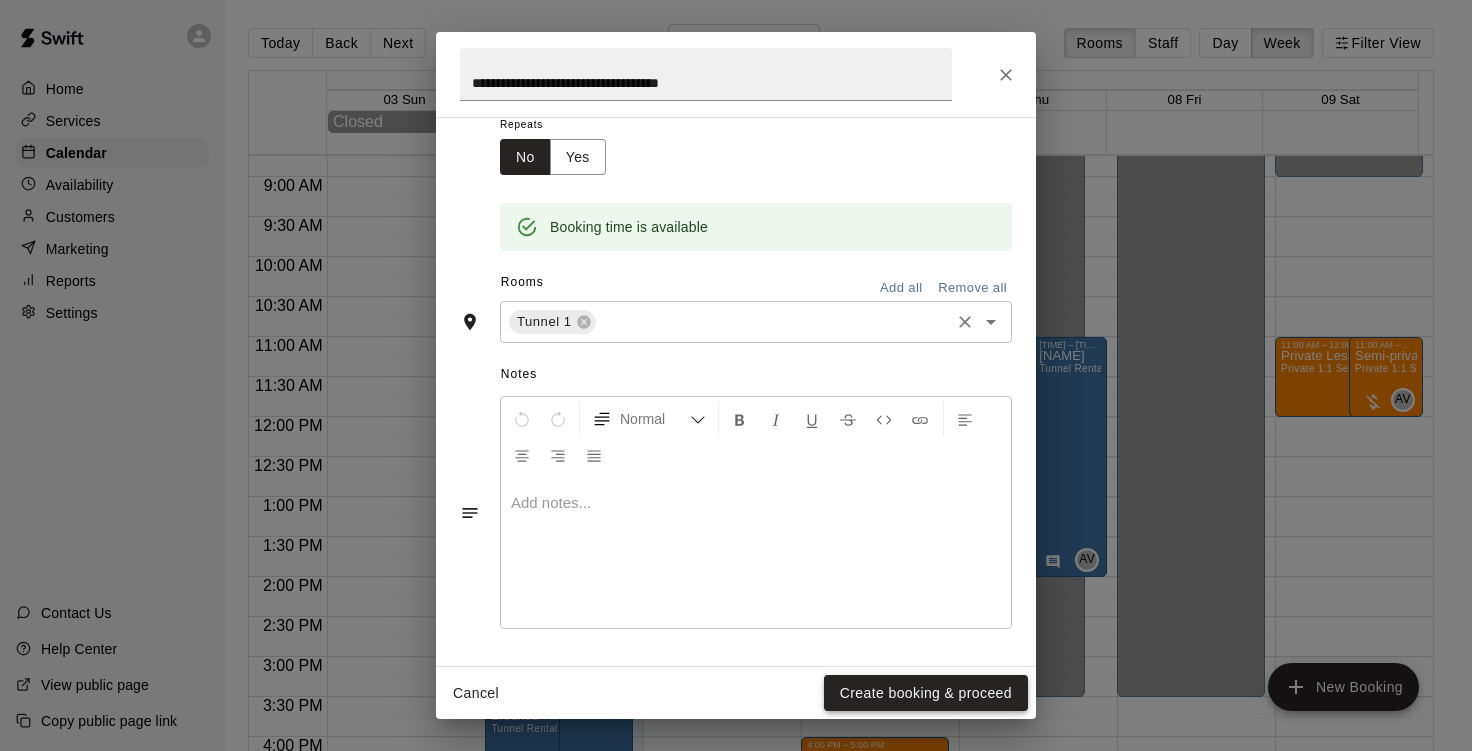 click on "Create booking & proceed" at bounding box center [926, 693] 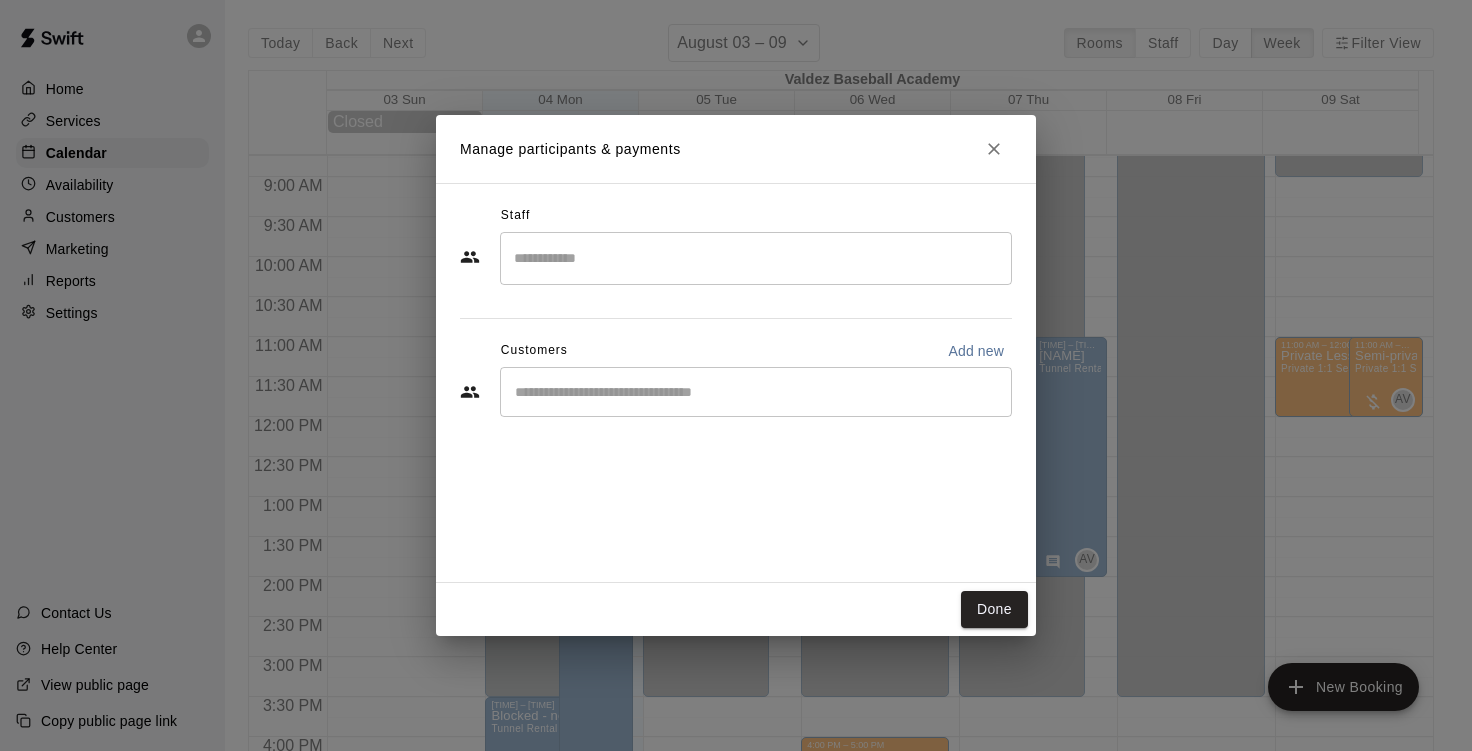 click at bounding box center [756, 258] 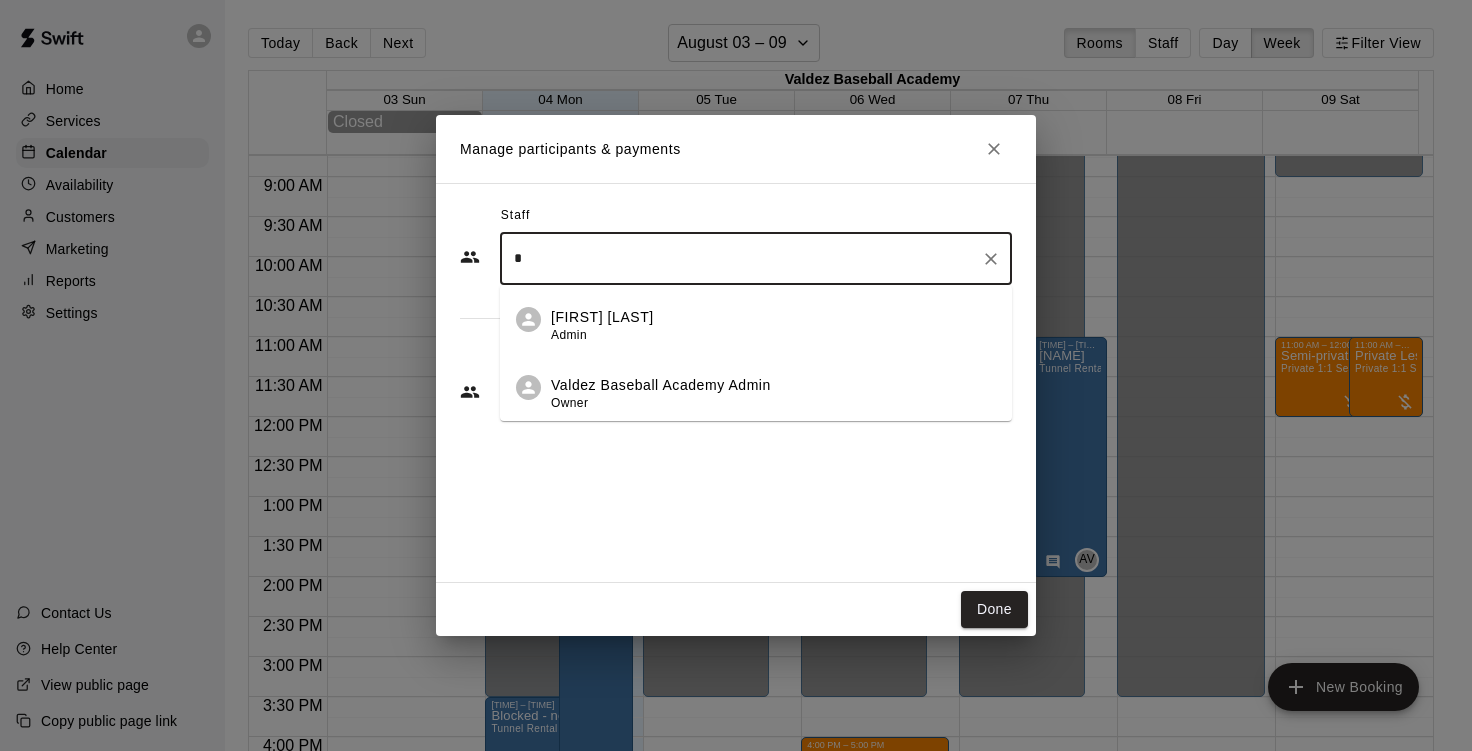 click on "Admin" at bounding box center [569, 335] 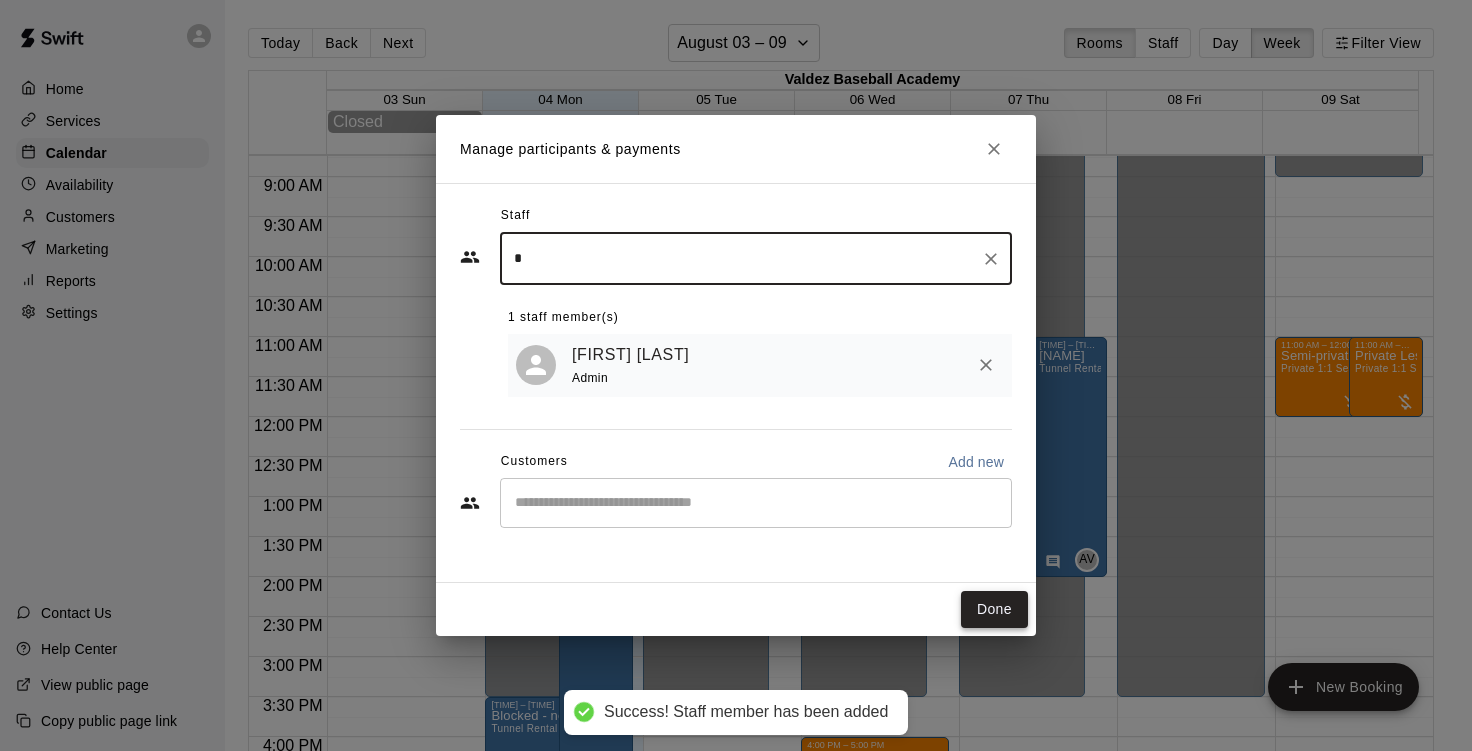 type on "*" 